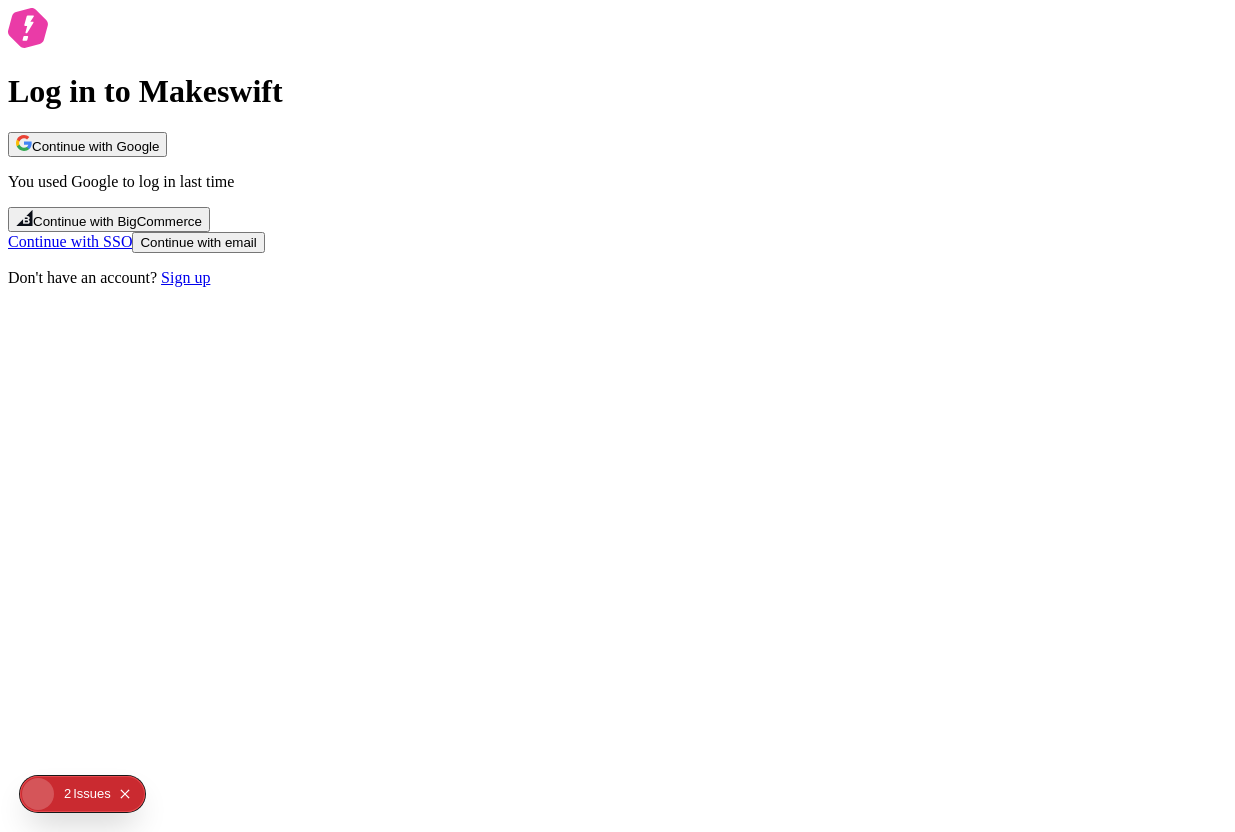 scroll, scrollTop: 0, scrollLeft: 0, axis: both 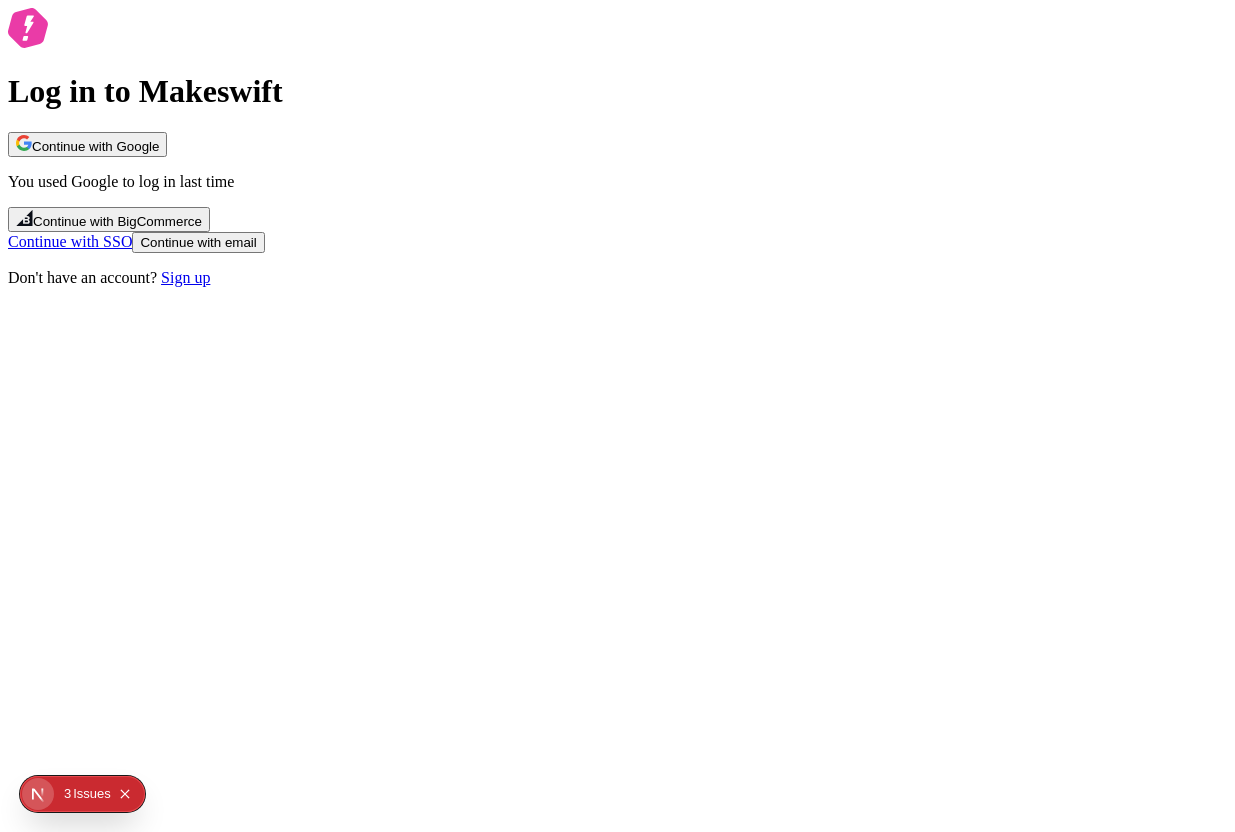 click on "Continue with Google" at bounding box center [95, 146] 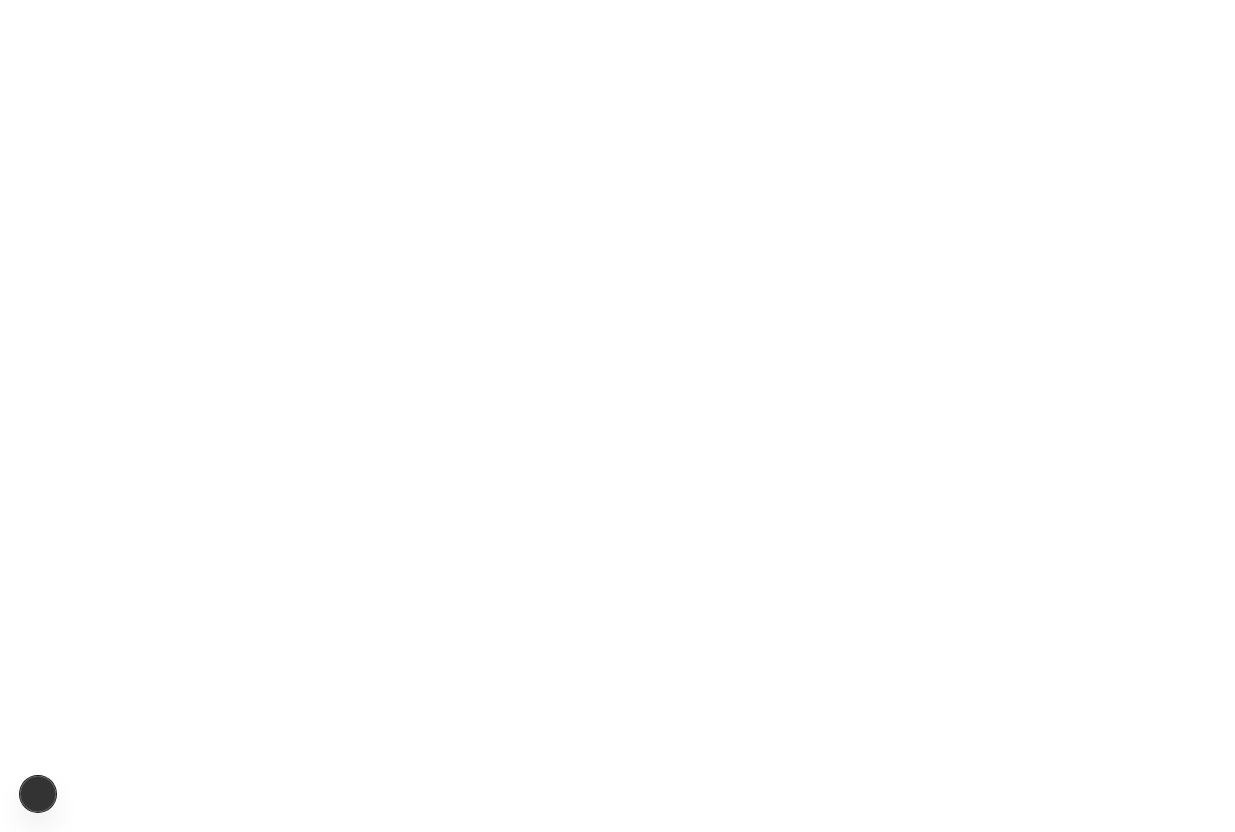 scroll, scrollTop: 0, scrollLeft: 0, axis: both 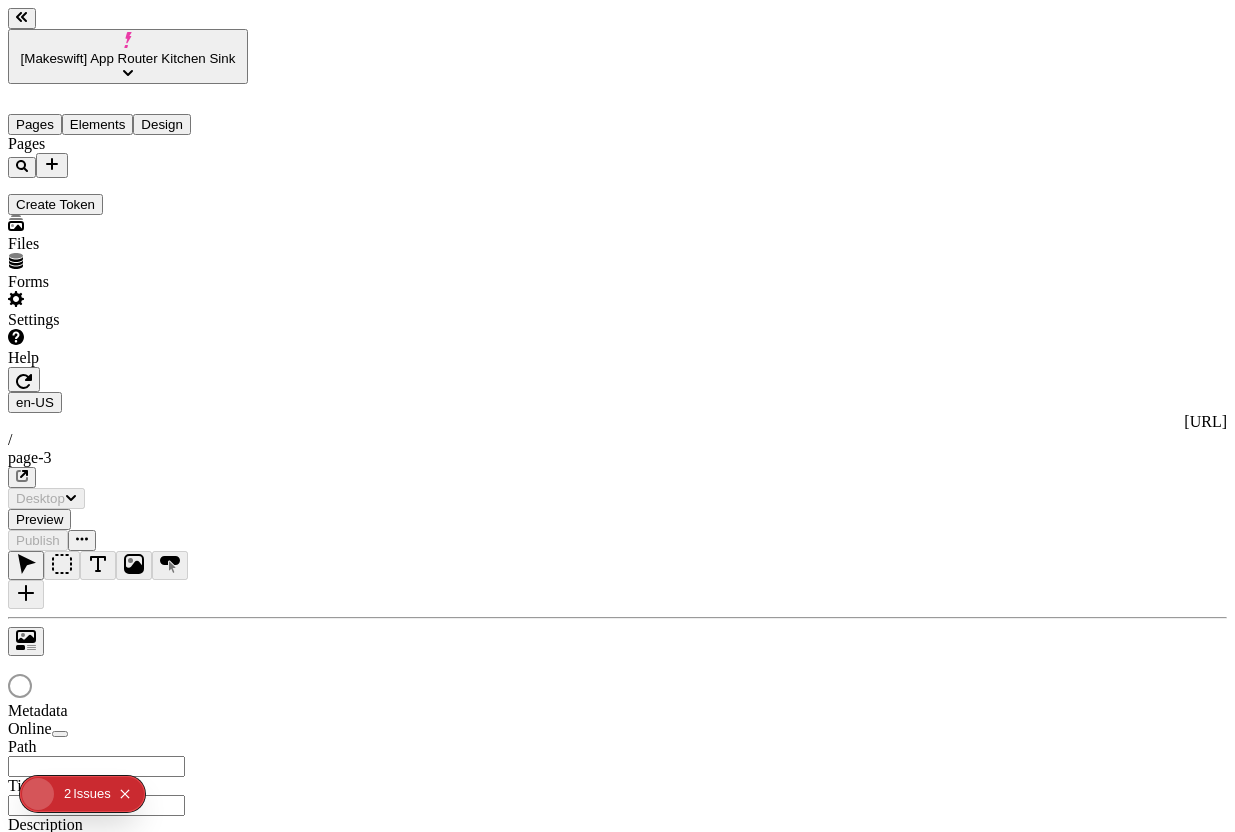 type on "/page-3" 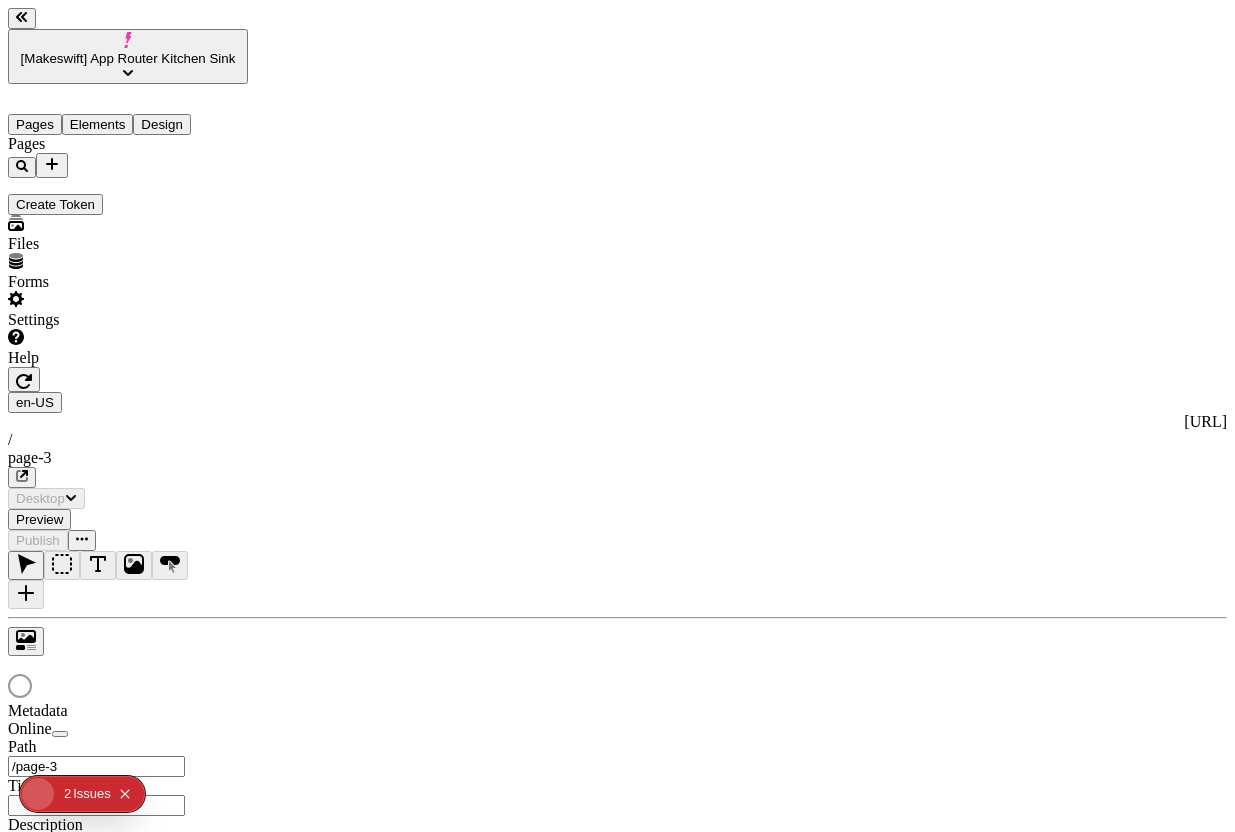 scroll, scrollTop: 0, scrollLeft: 0, axis: both 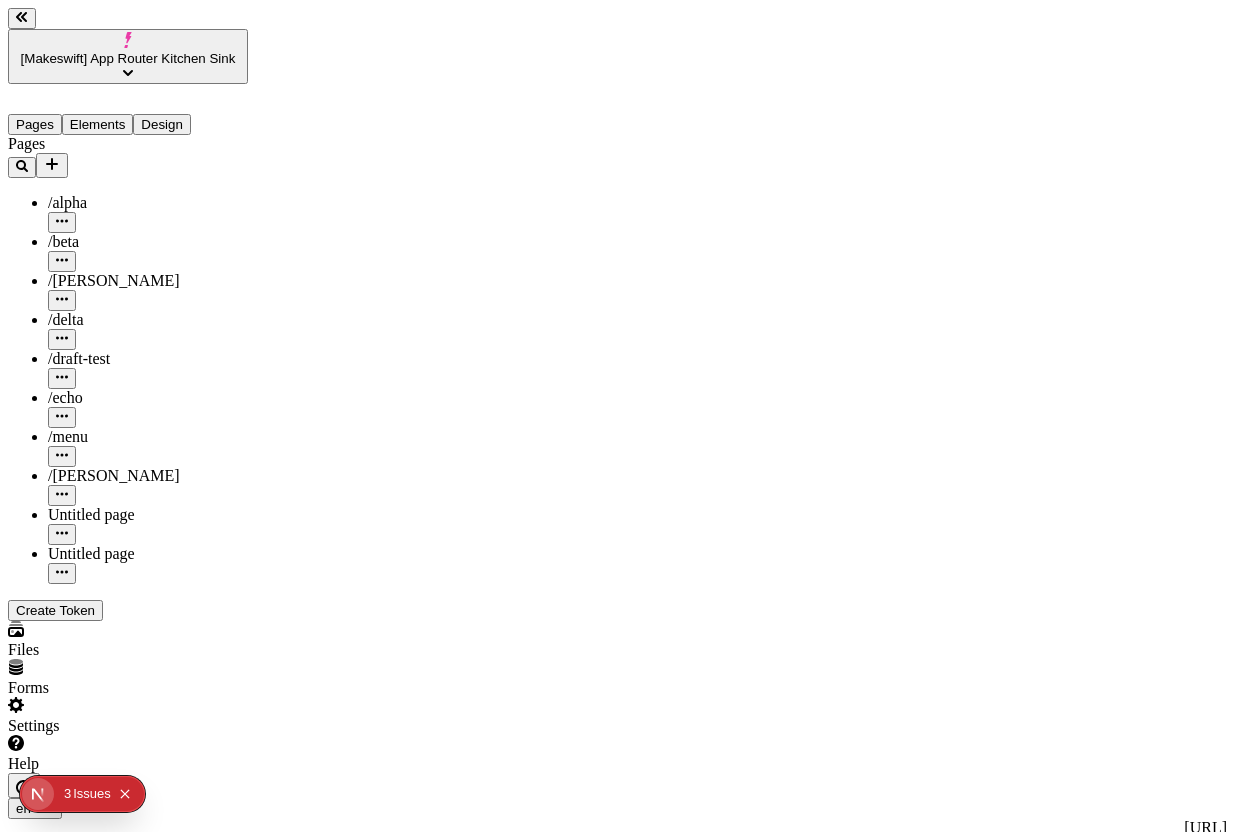 click on "[Makeswift] App Router Kitchen Sink" at bounding box center [128, 56] 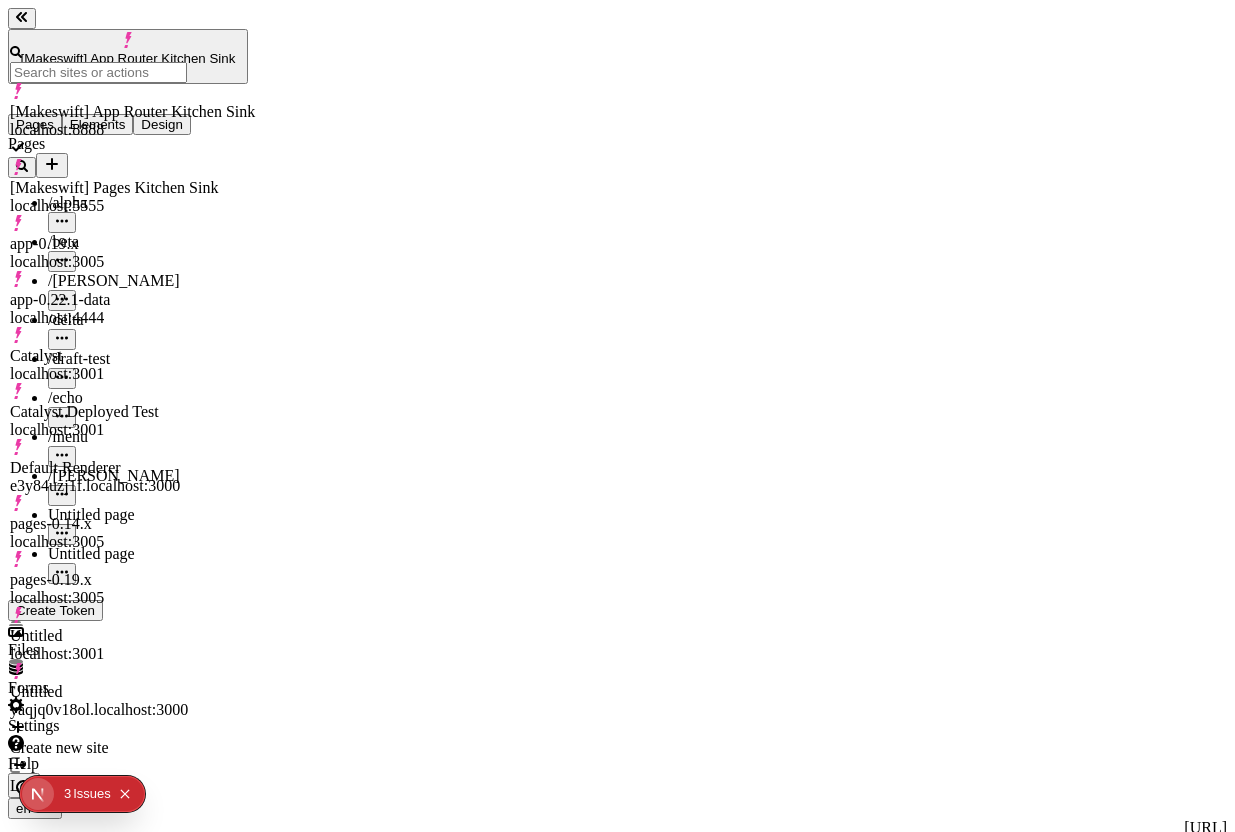 click on "Default Renderer e3y84uzj1f.localhost:3000" at bounding box center (132, 477) 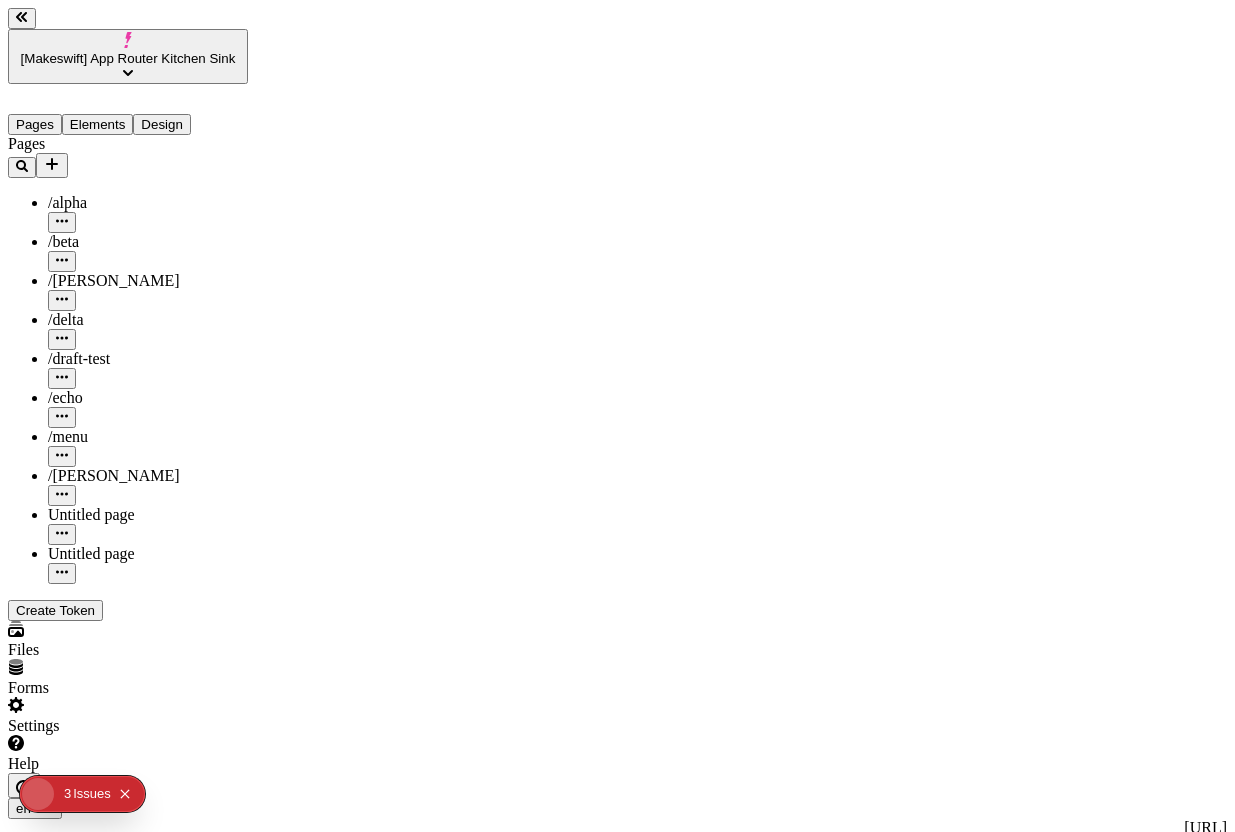 click on "[Makeswift] App Router Kitchen Sink" at bounding box center [128, 58] 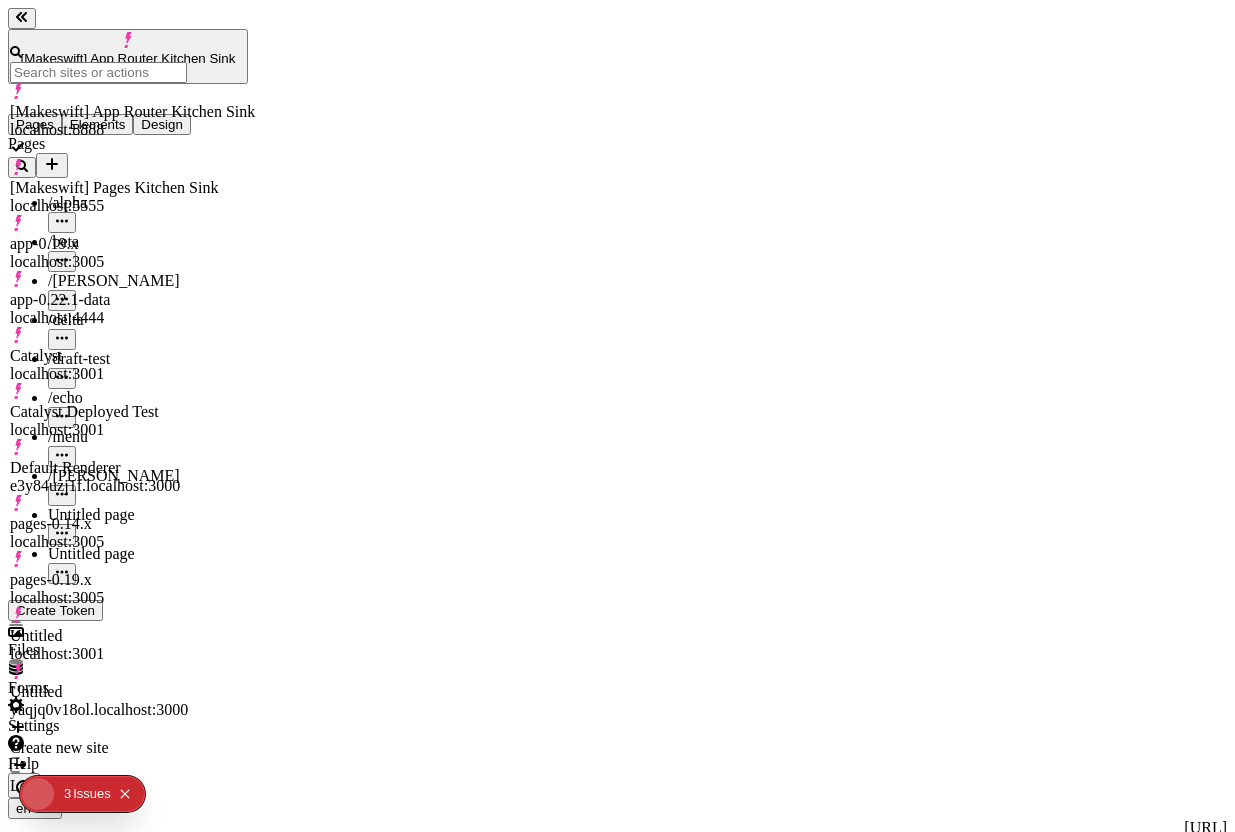 click on "Default Renderer" at bounding box center [132, 468] 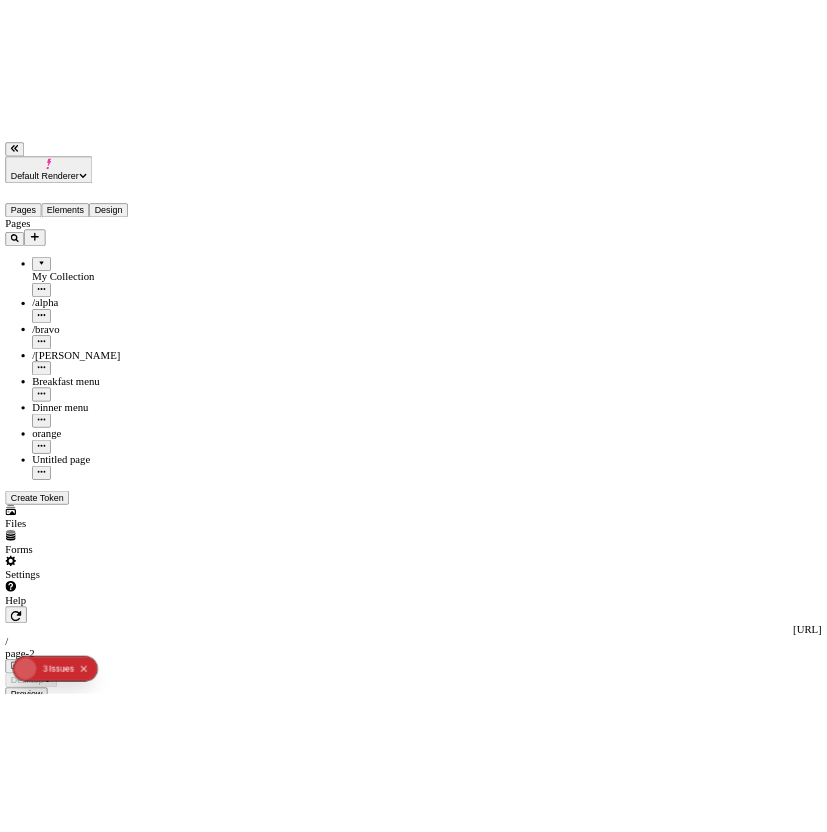 scroll, scrollTop: 0, scrollLeft: 0, axis: both 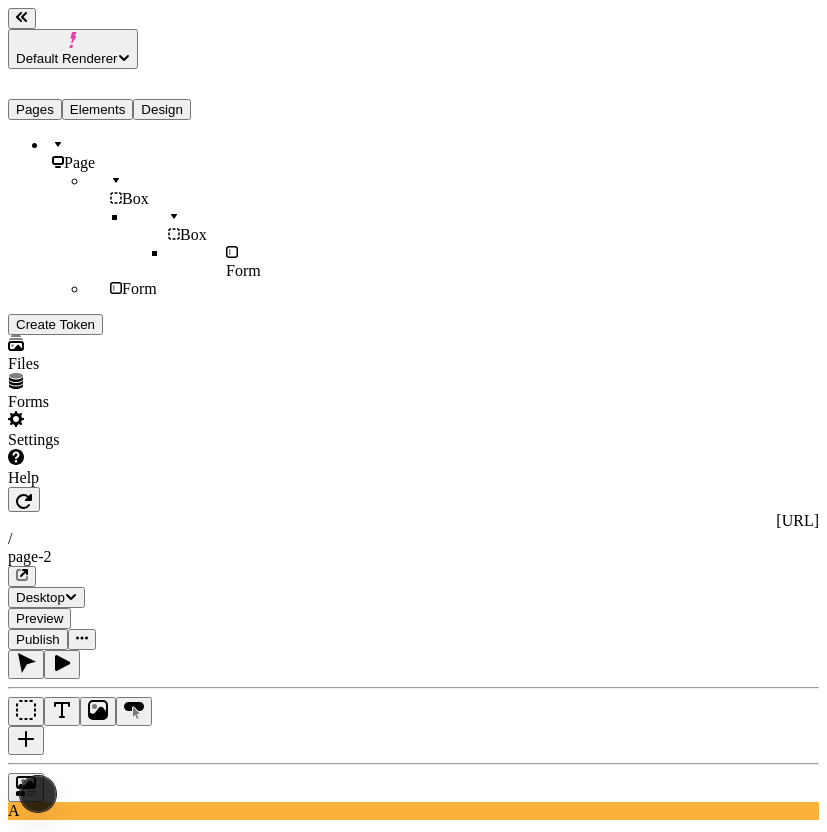 click on "Elements" at bounding box center (98, 109) 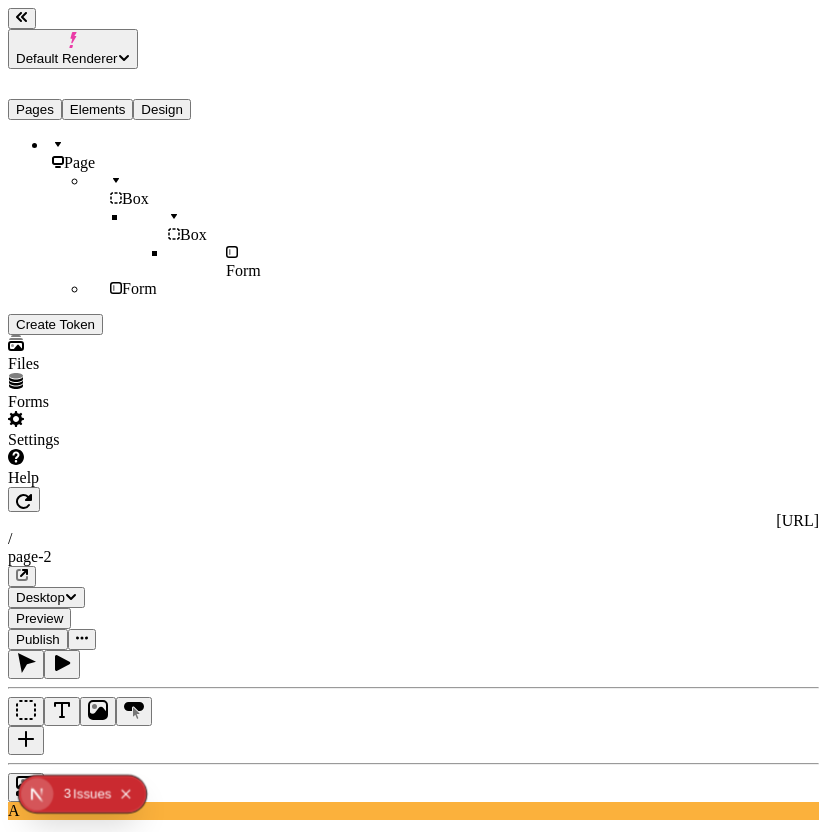 type on "Plankton" 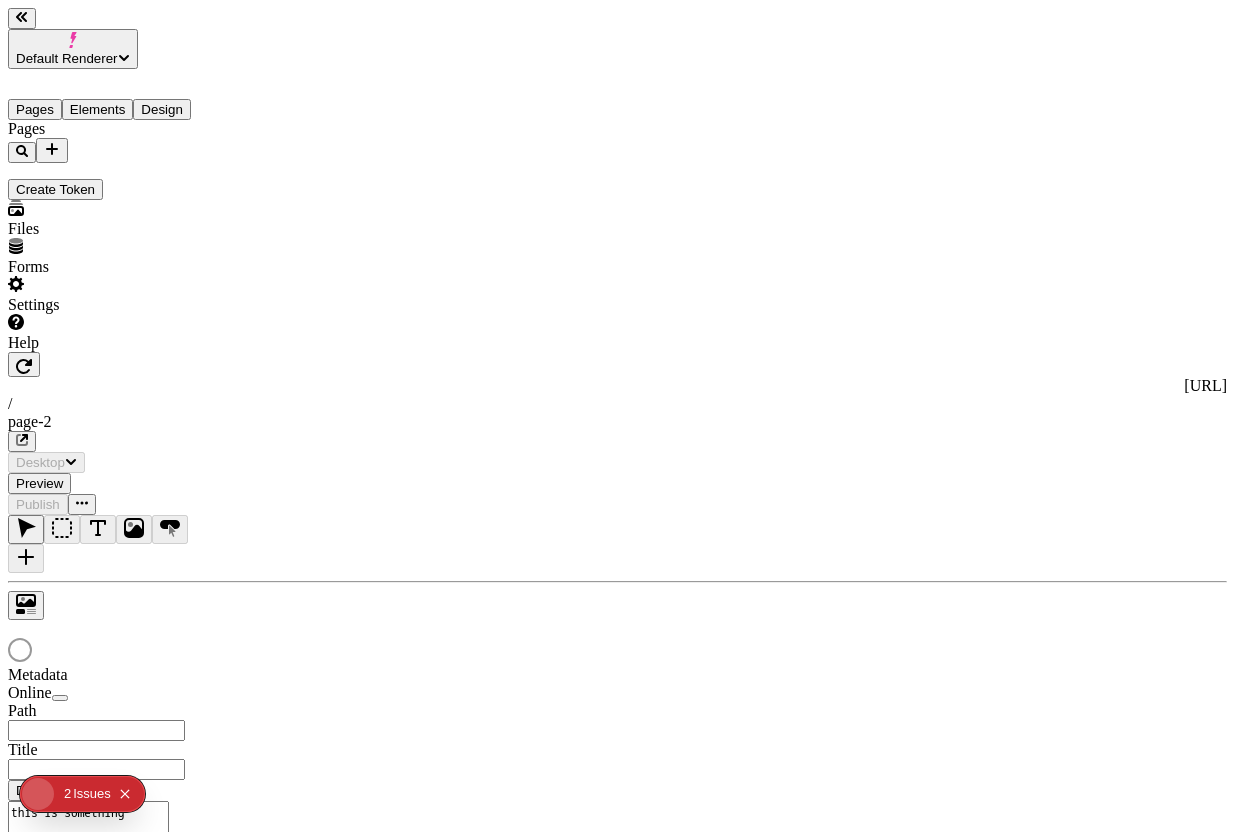 scroll, scrollTop: 0, scrollLeft: 0, axis: both 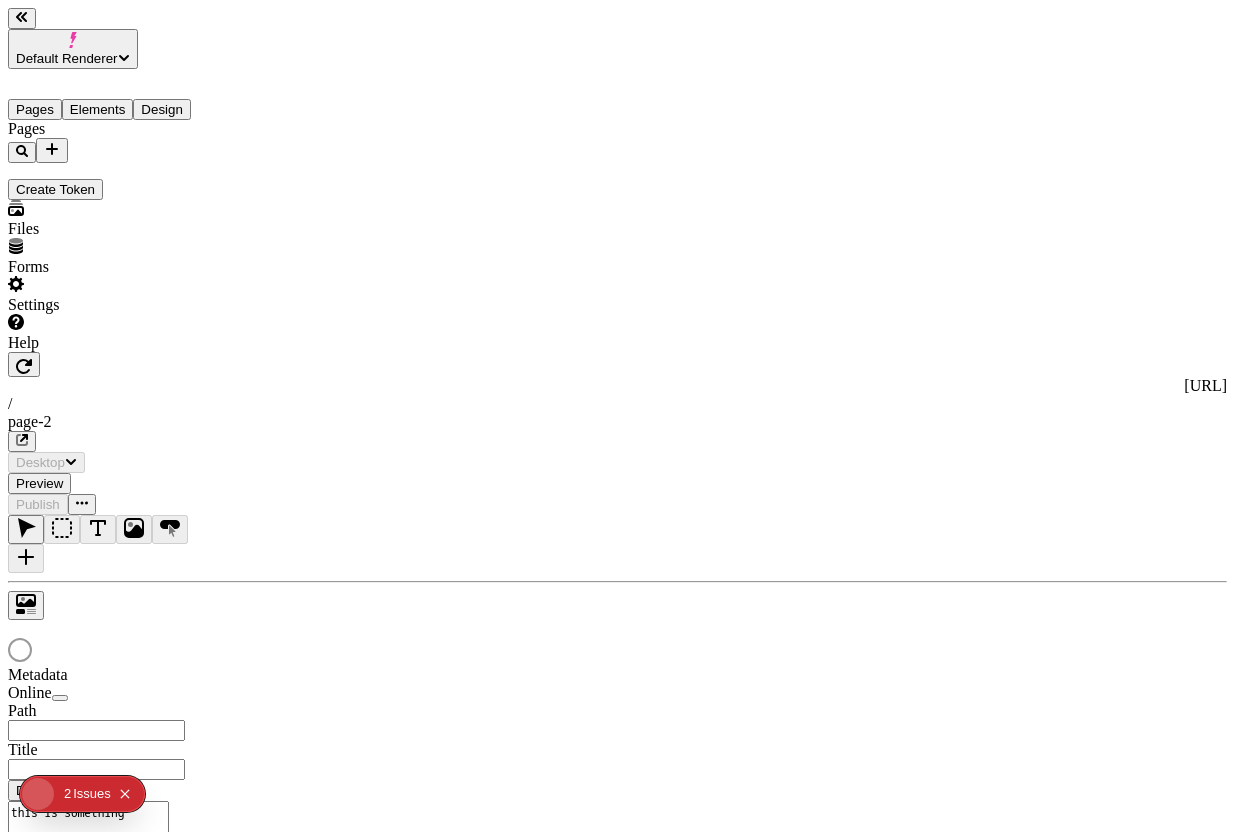 type on "/page-2" 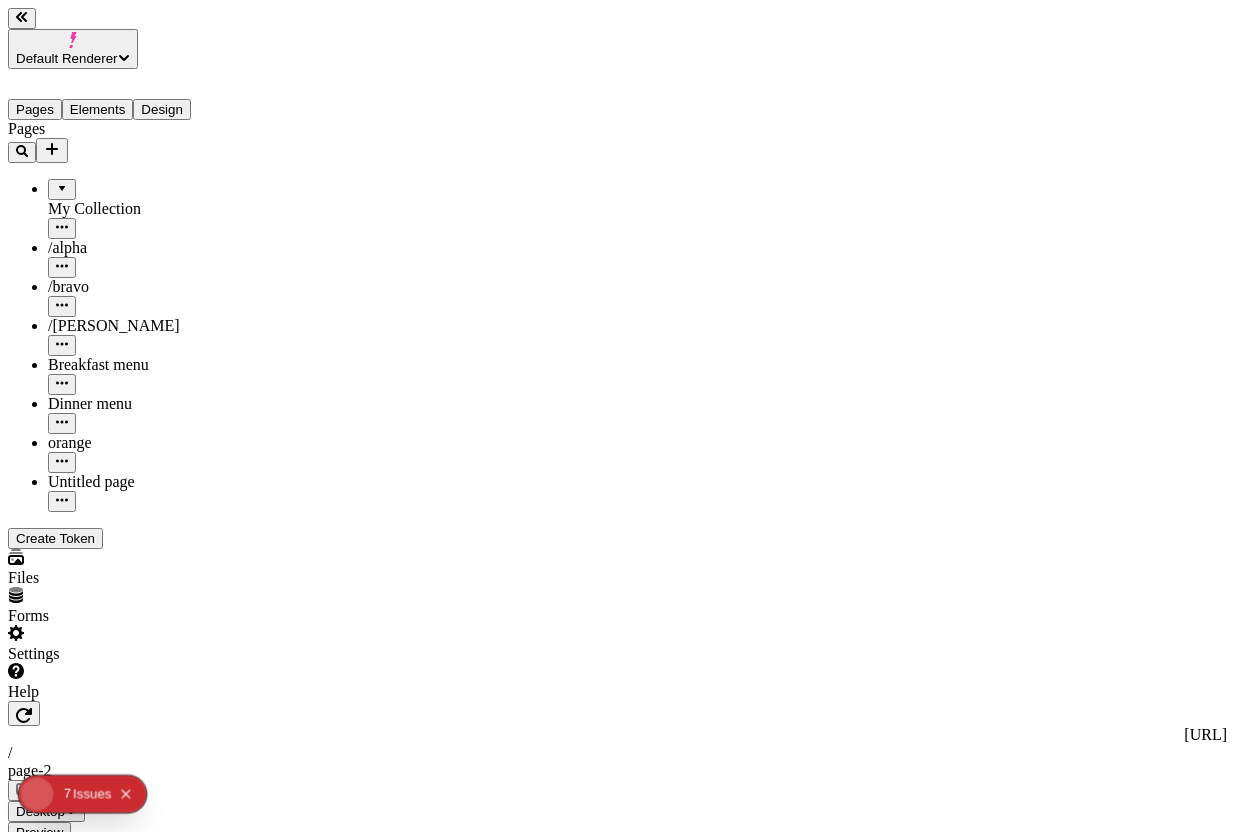 type on "Plankton" 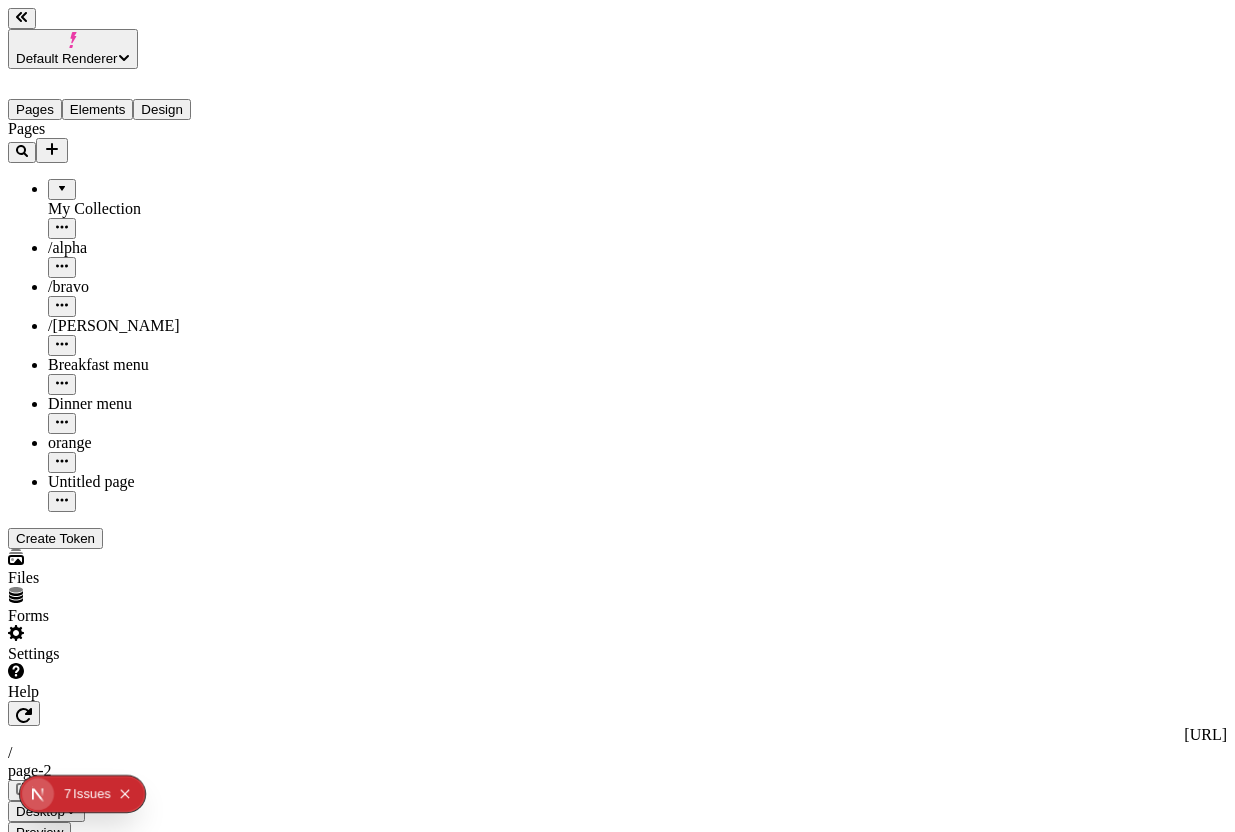 click 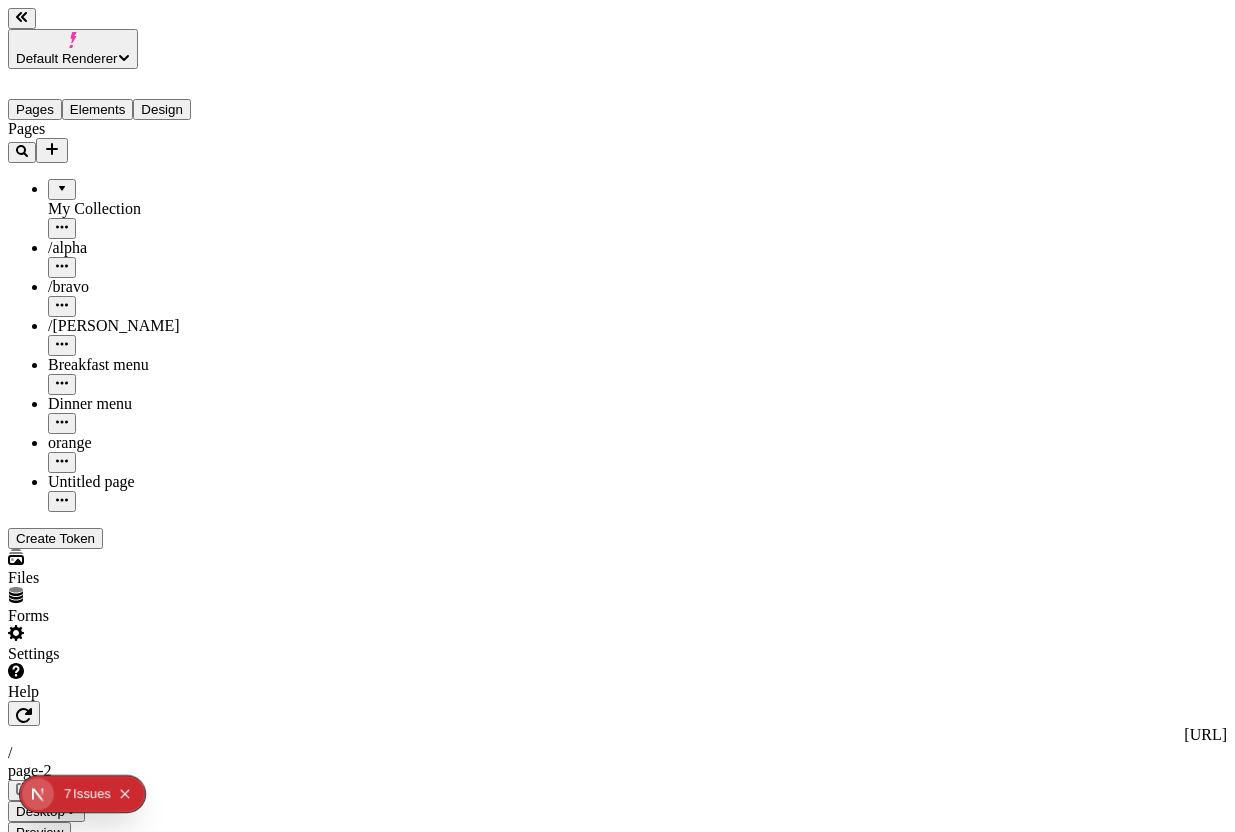 click 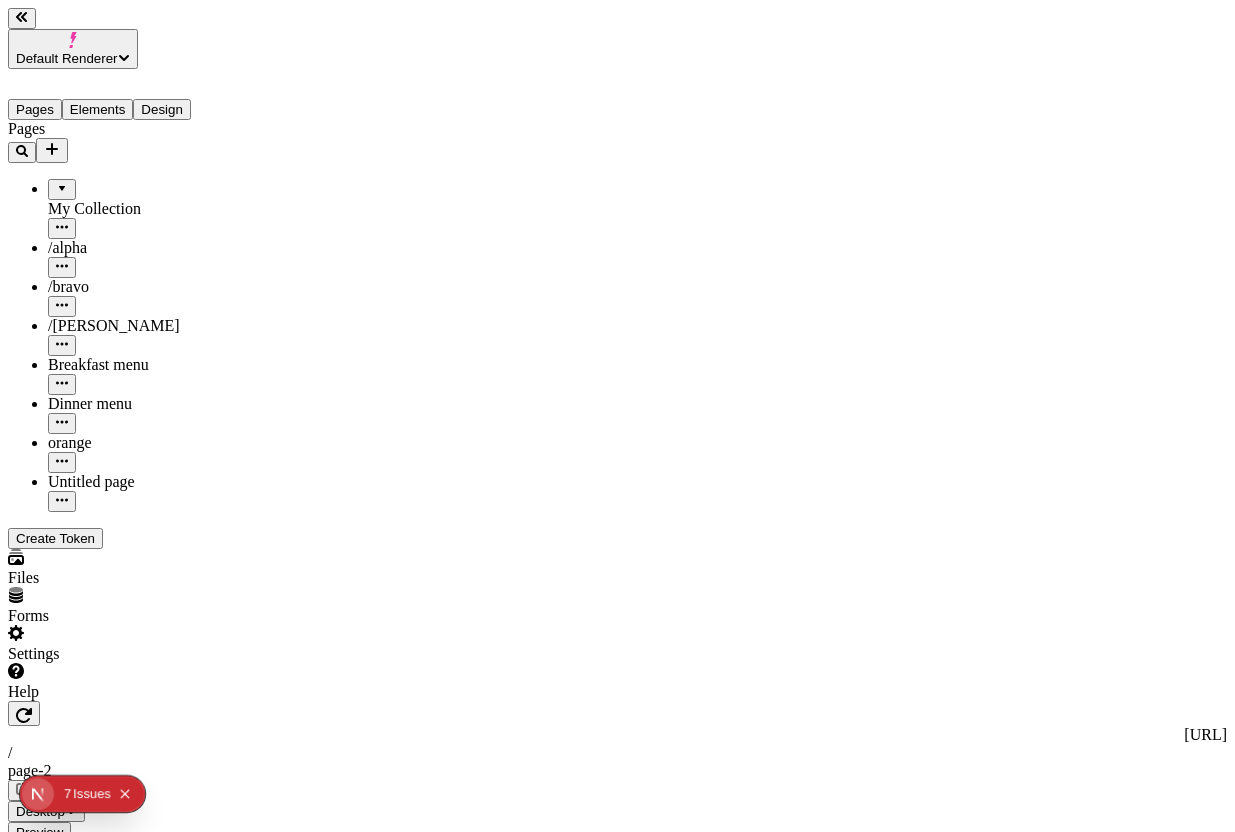 click 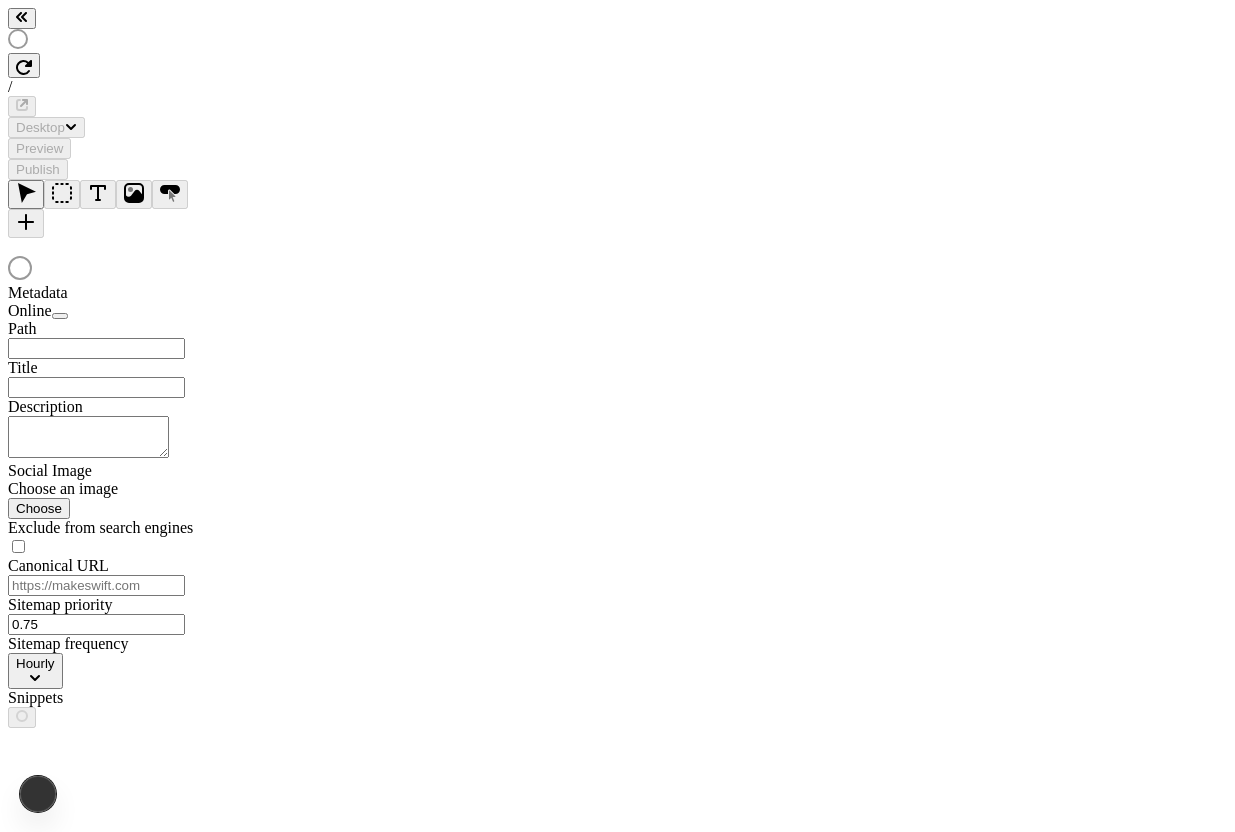 scroll, scrollTop: 0, scrollLeft: 0, axis: both 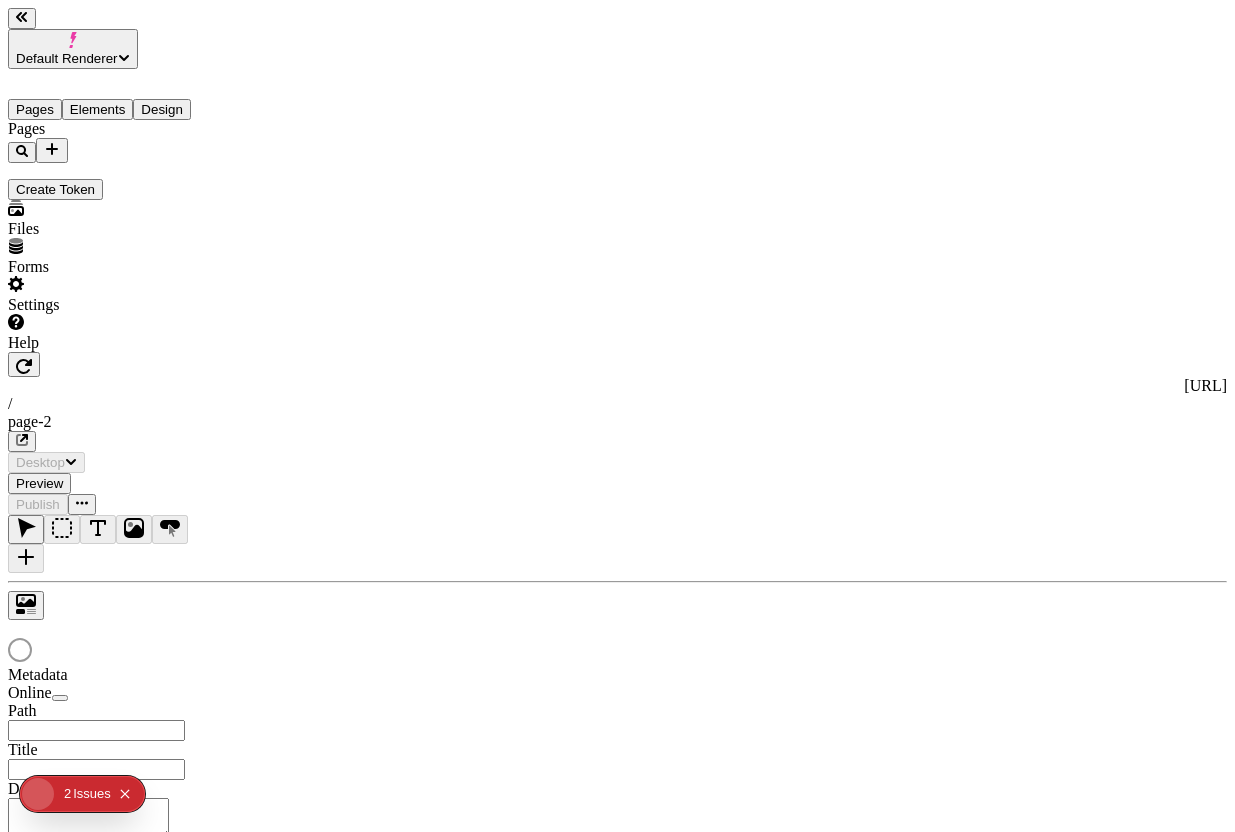 type on "/page-2" 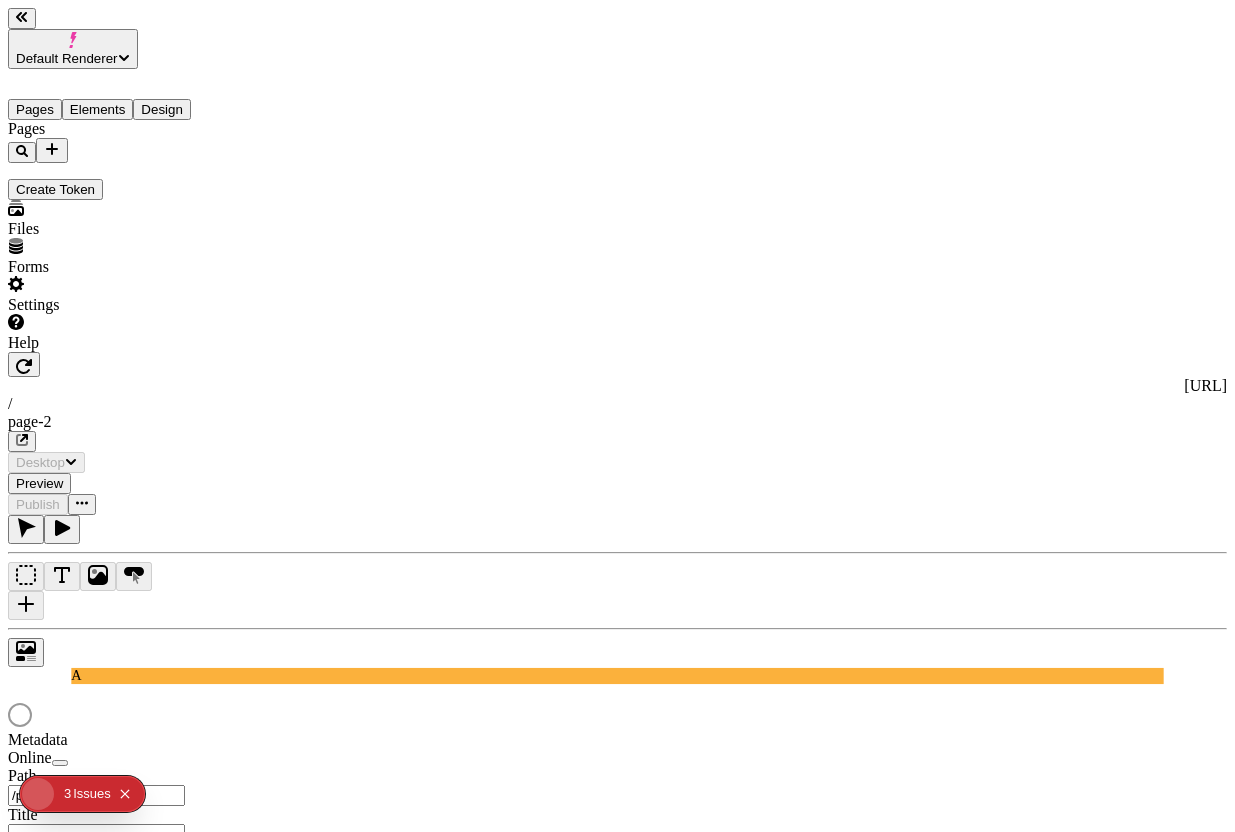 scroll, scrollTop: 0, scrollLeft: 0, axis: both 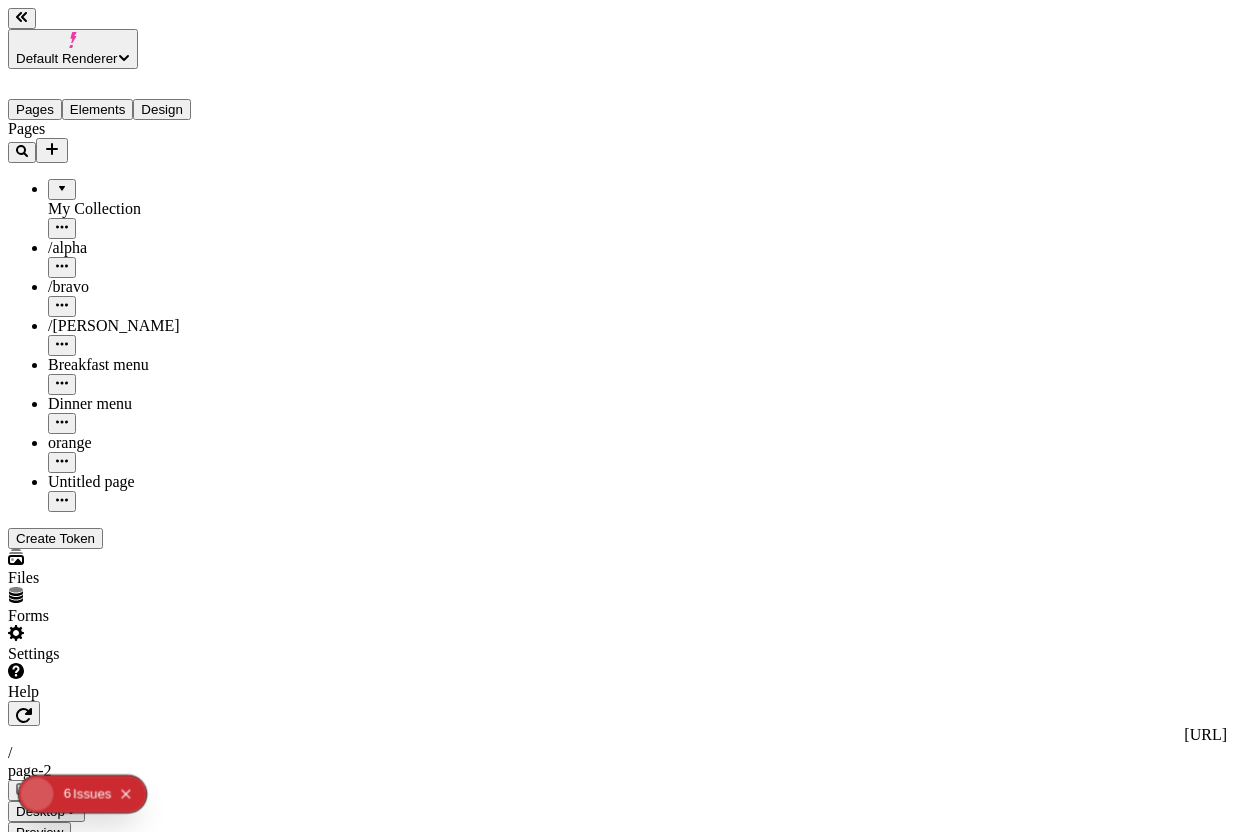 type on "Plankton" 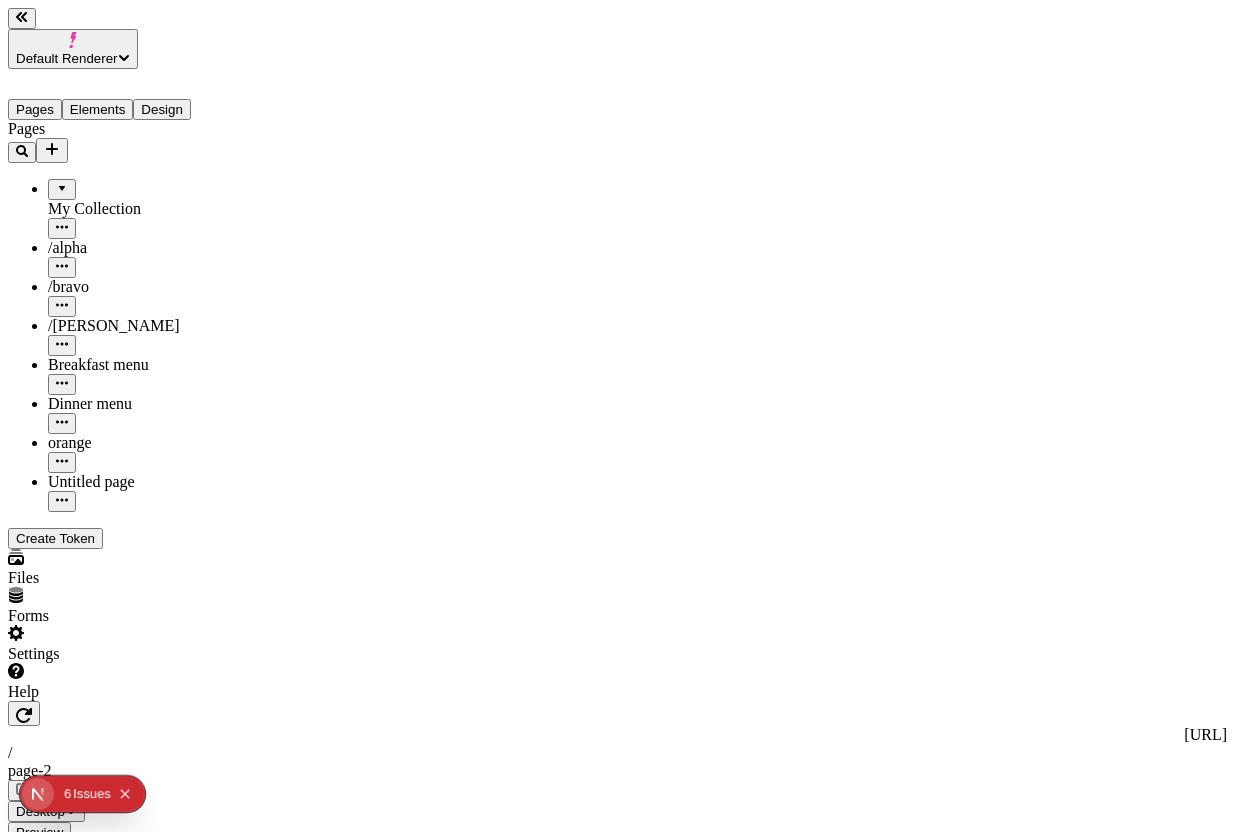 click 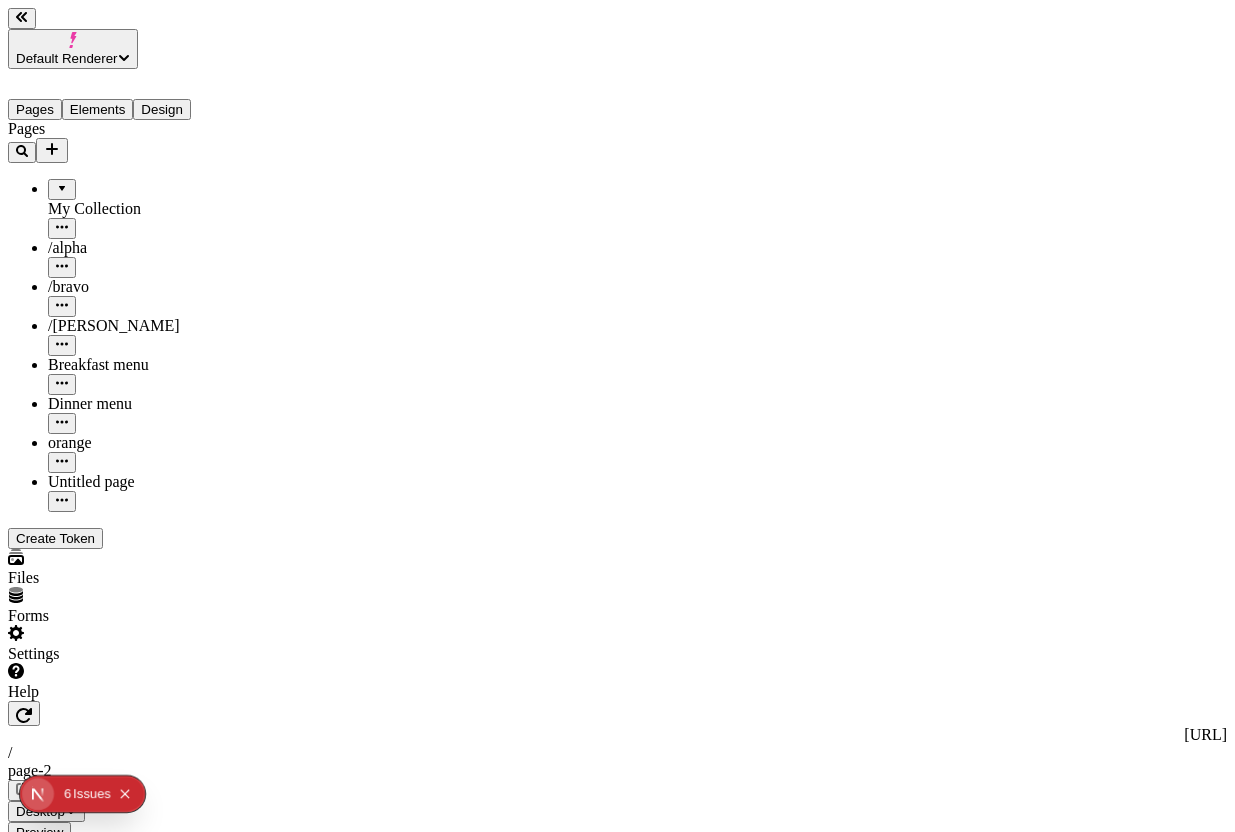 click 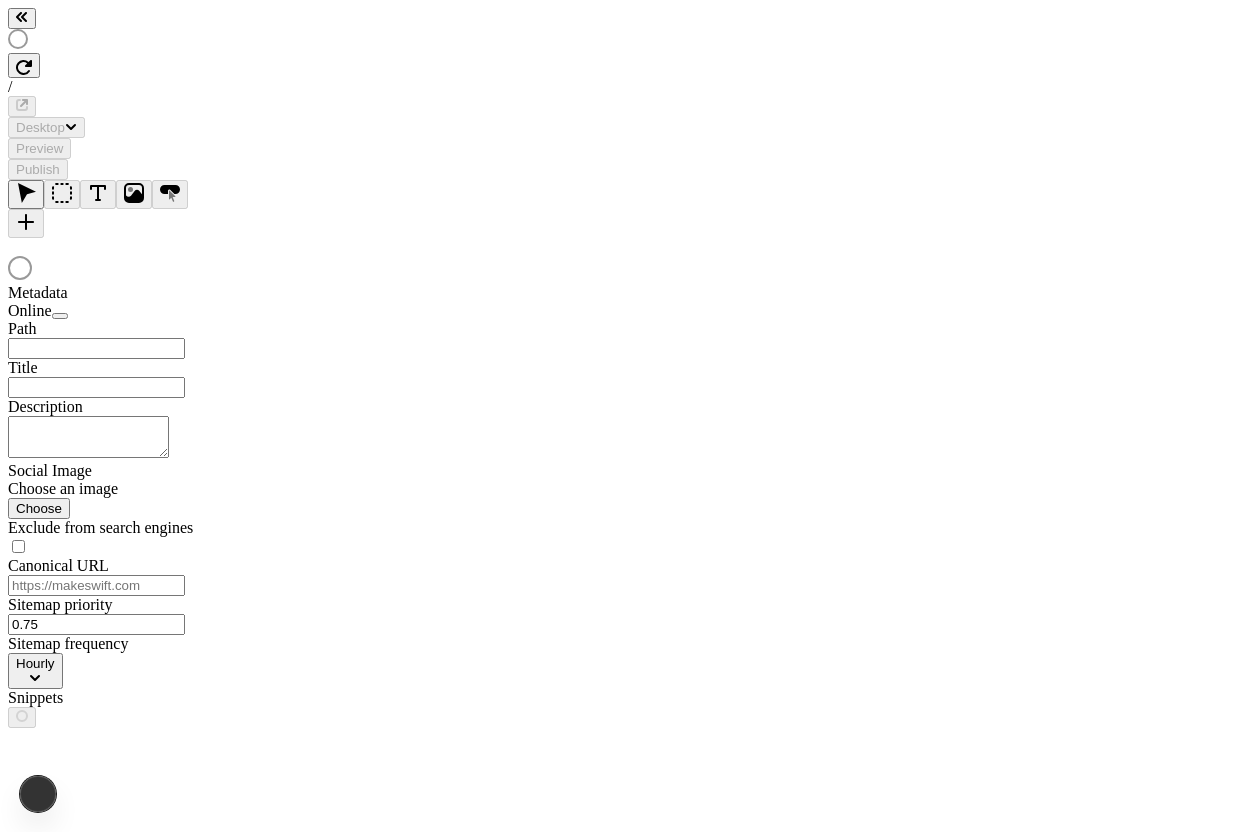 scroll, scrollTop: 0, scrollLeft: 0, axis: both 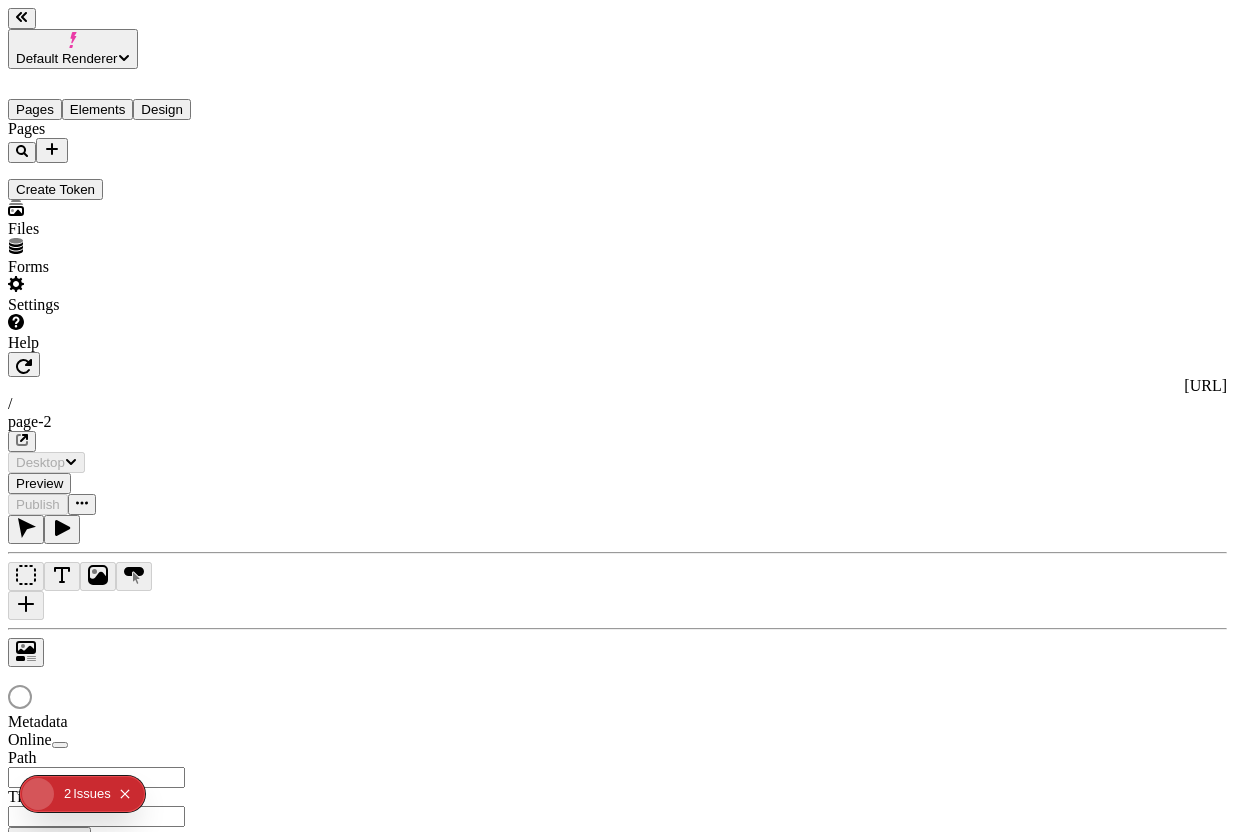 type on "/page-2" 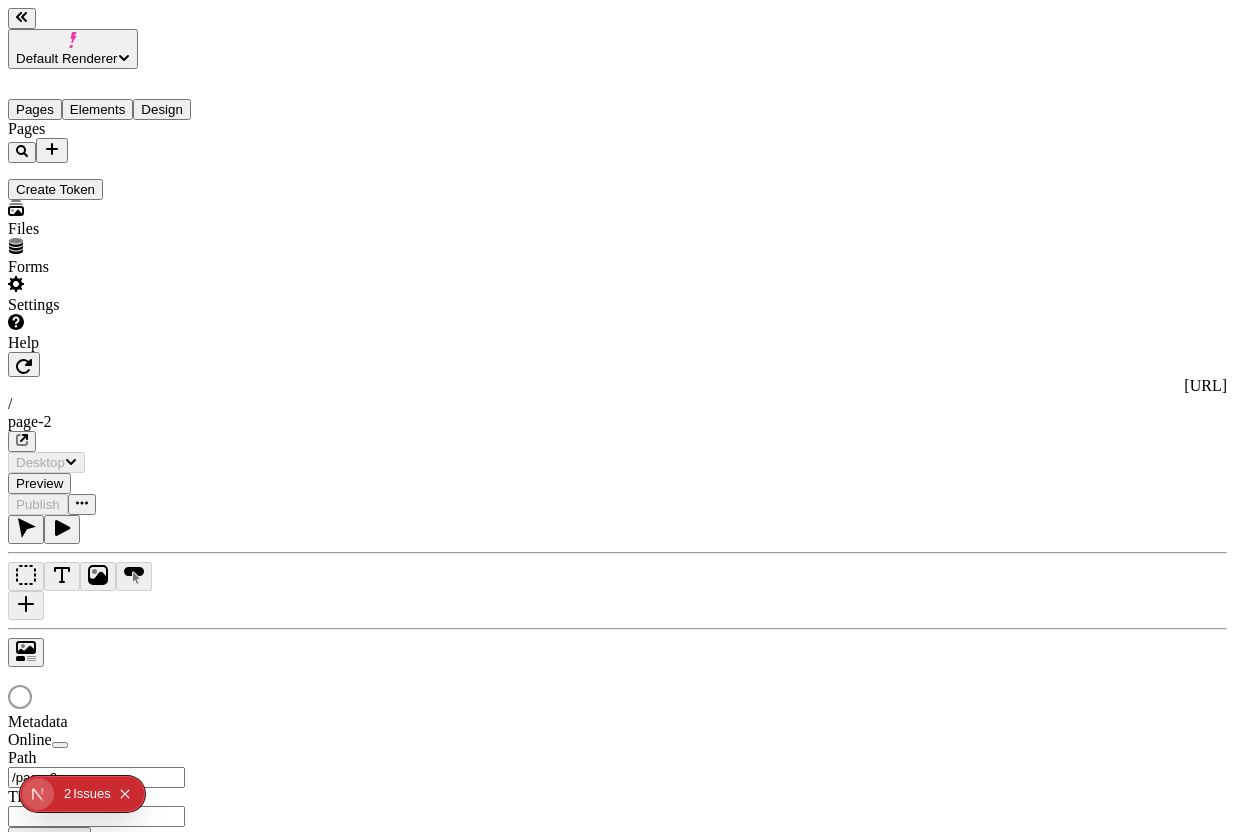 scroll, scrollTop: 0, scrollLeft: 0, axis: both 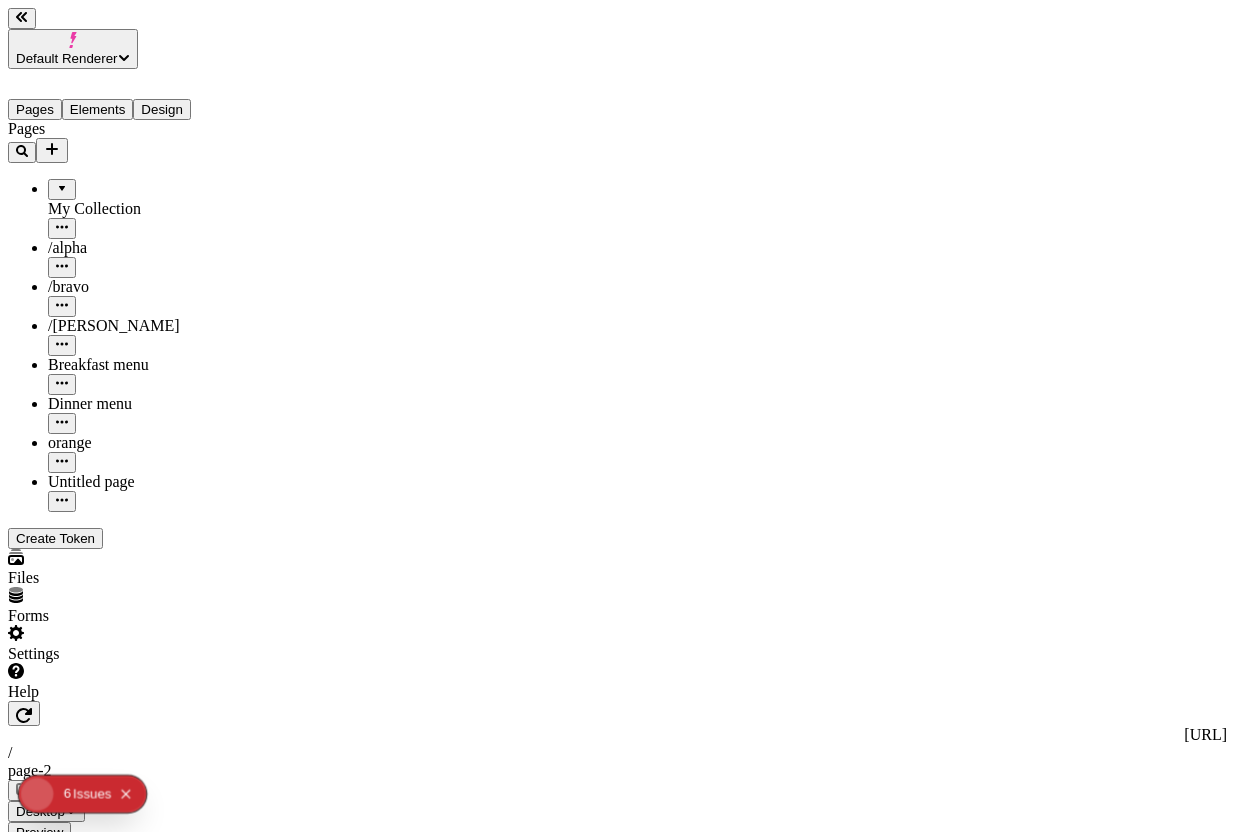 type on "Plankton" 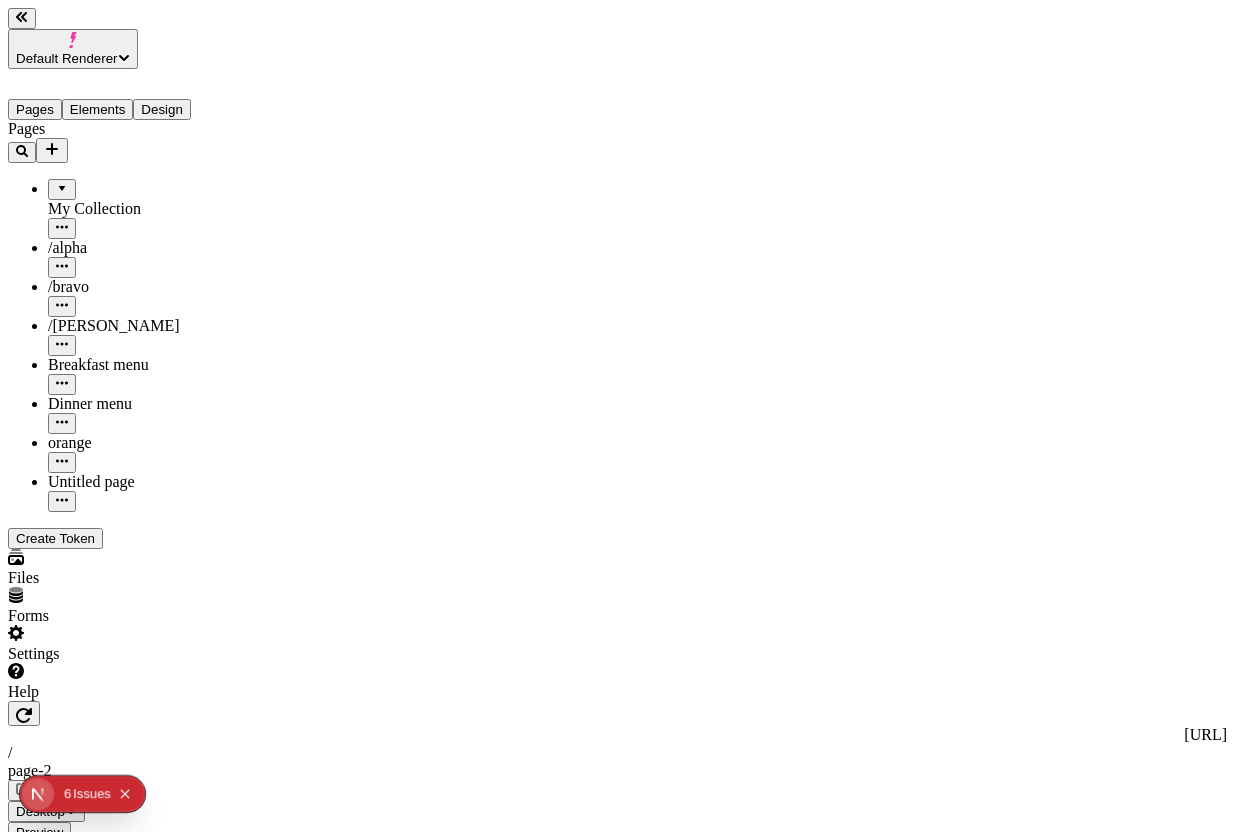 click 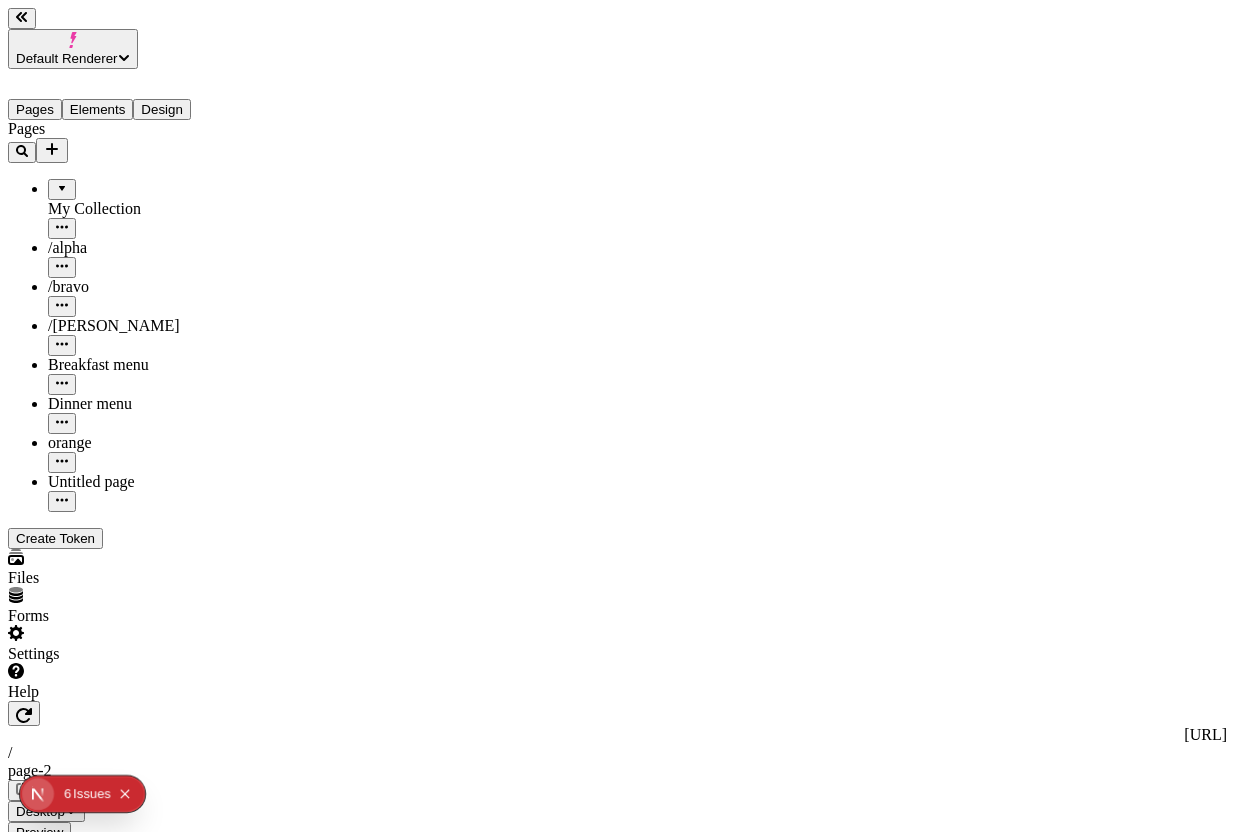 click 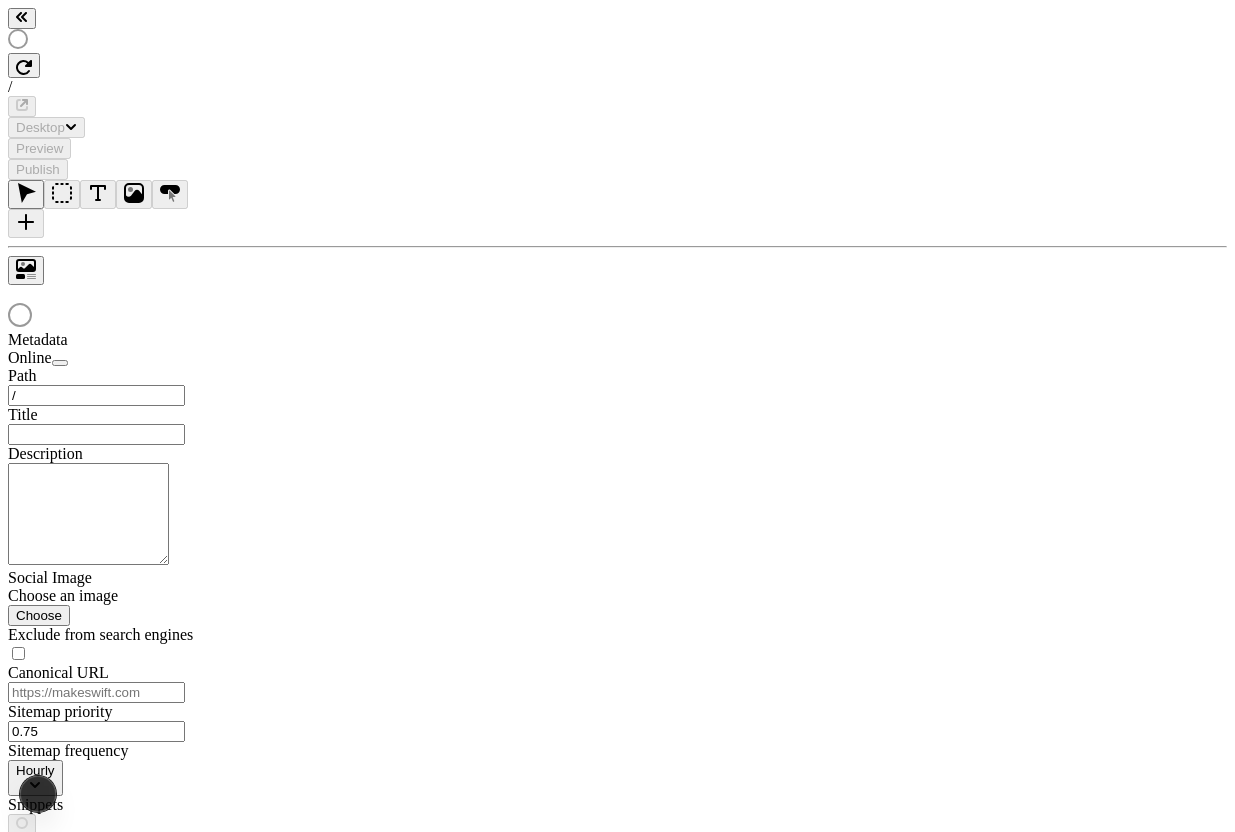 scroll, scrollTop: 0, scrollLeft: 0, axis: both 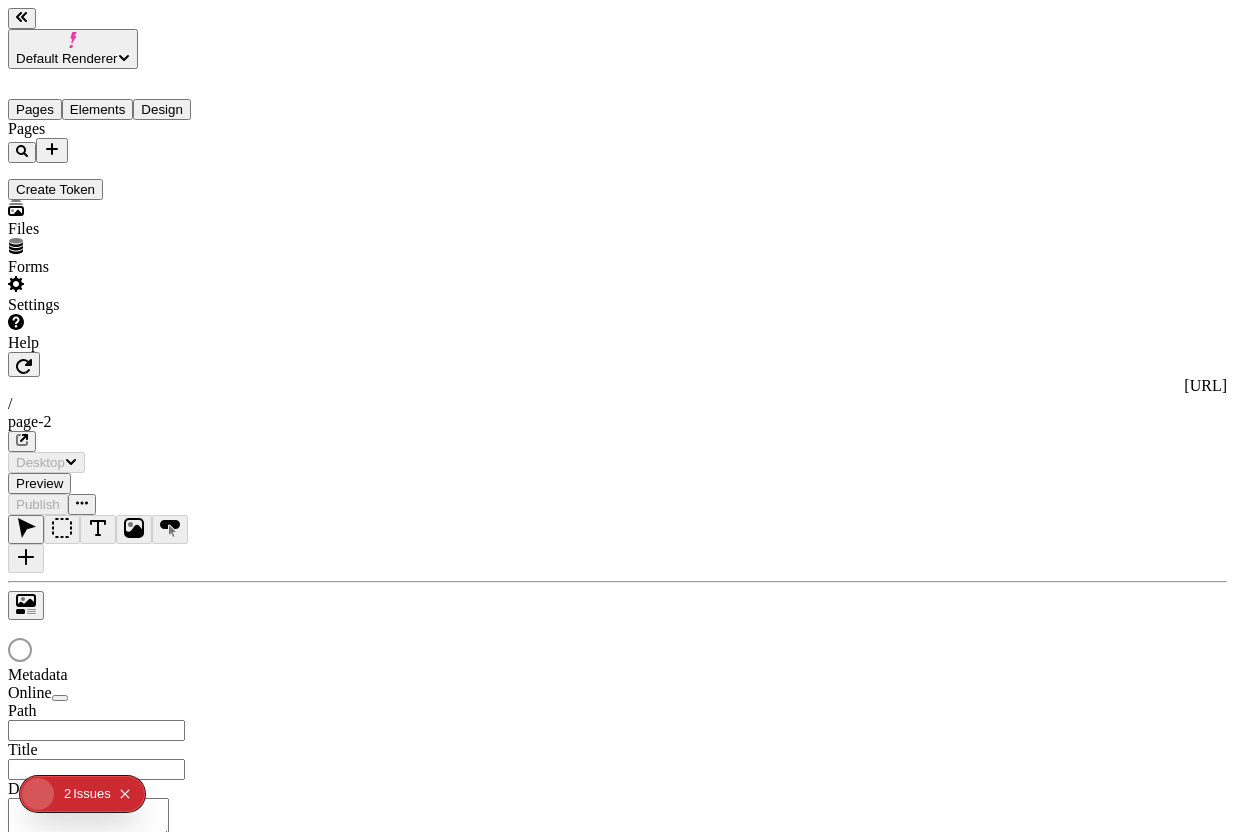 type on "0.95" 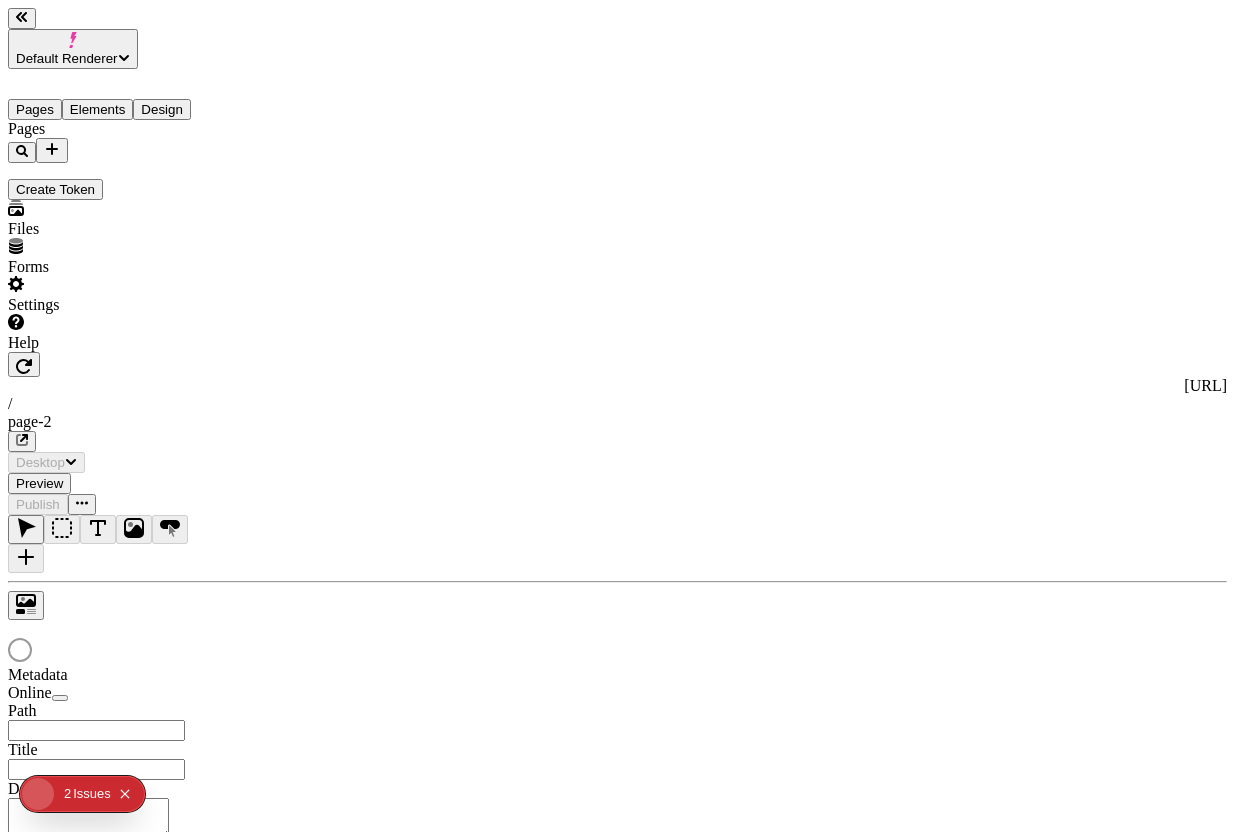type on "this is something" 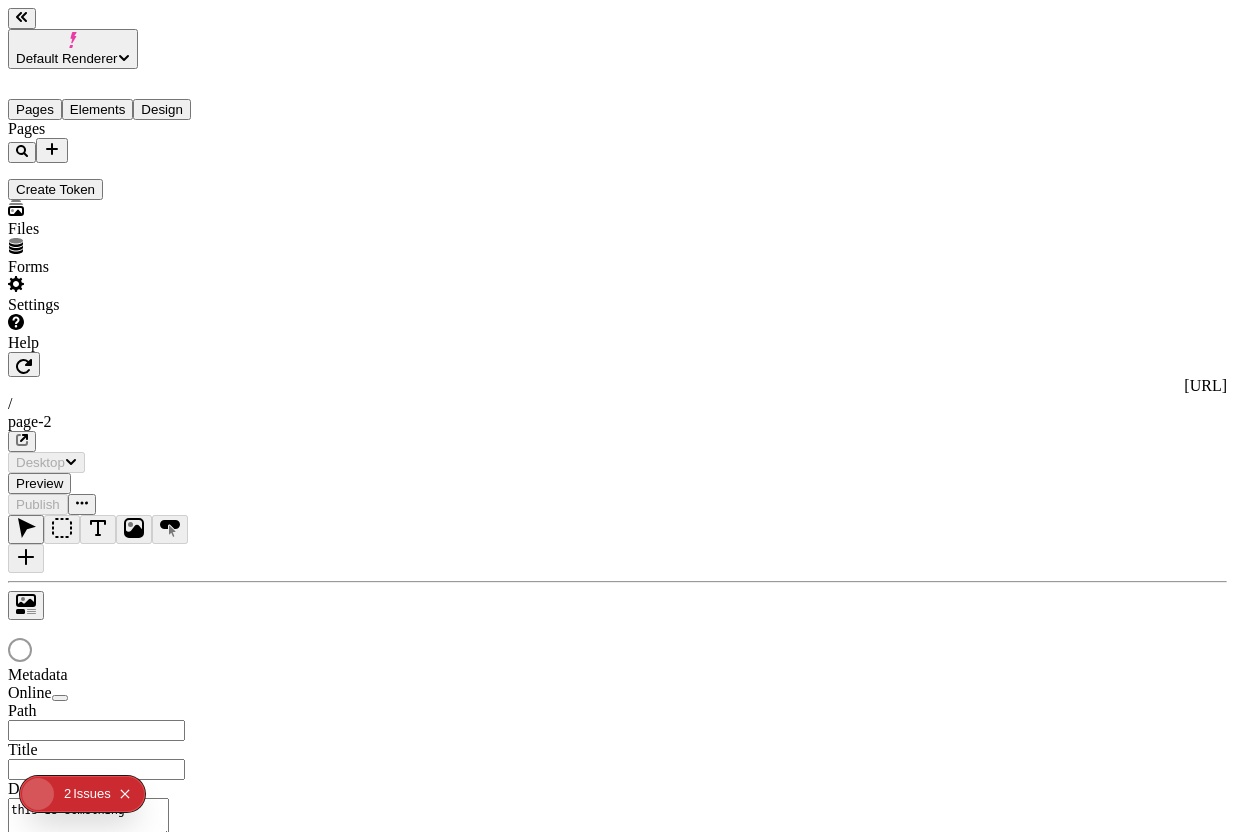type on "/page-2" 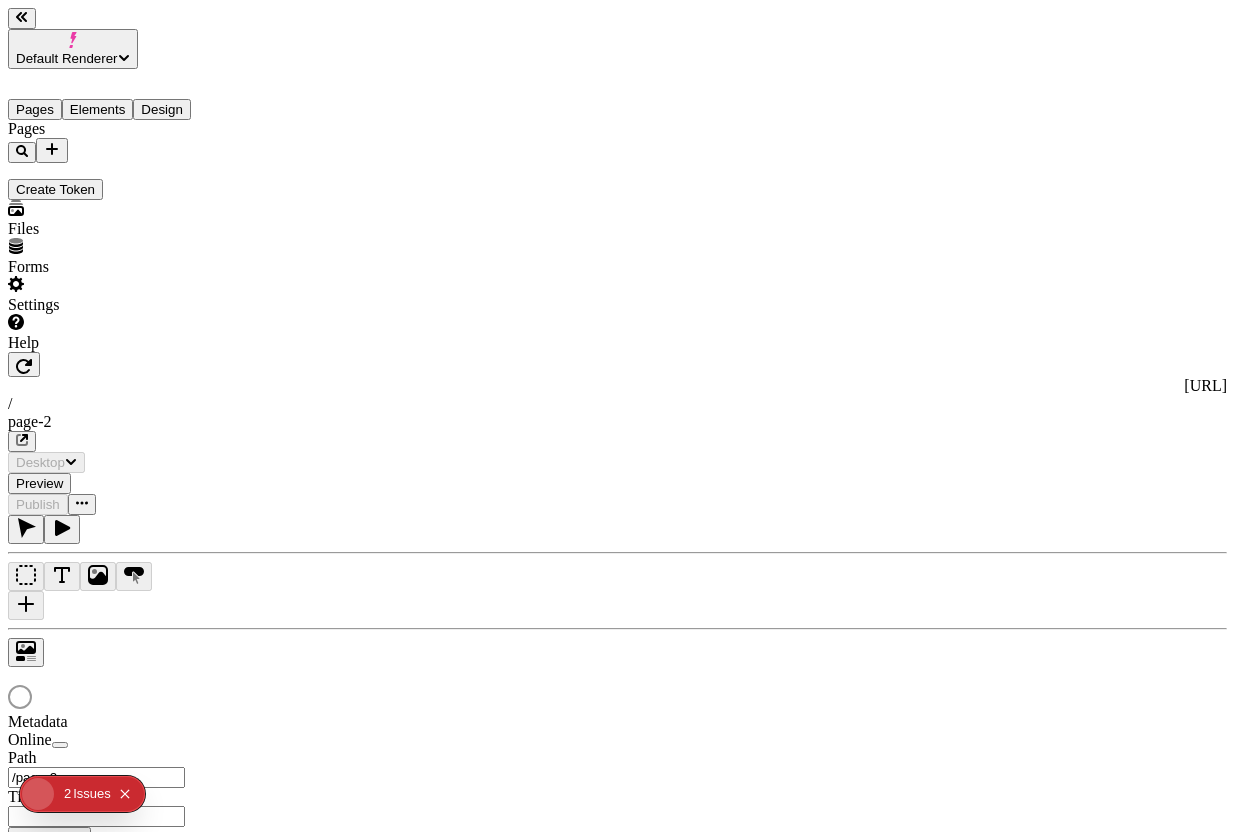 scroll, scrollTop: 0, scrollLeft: 0, axis: both 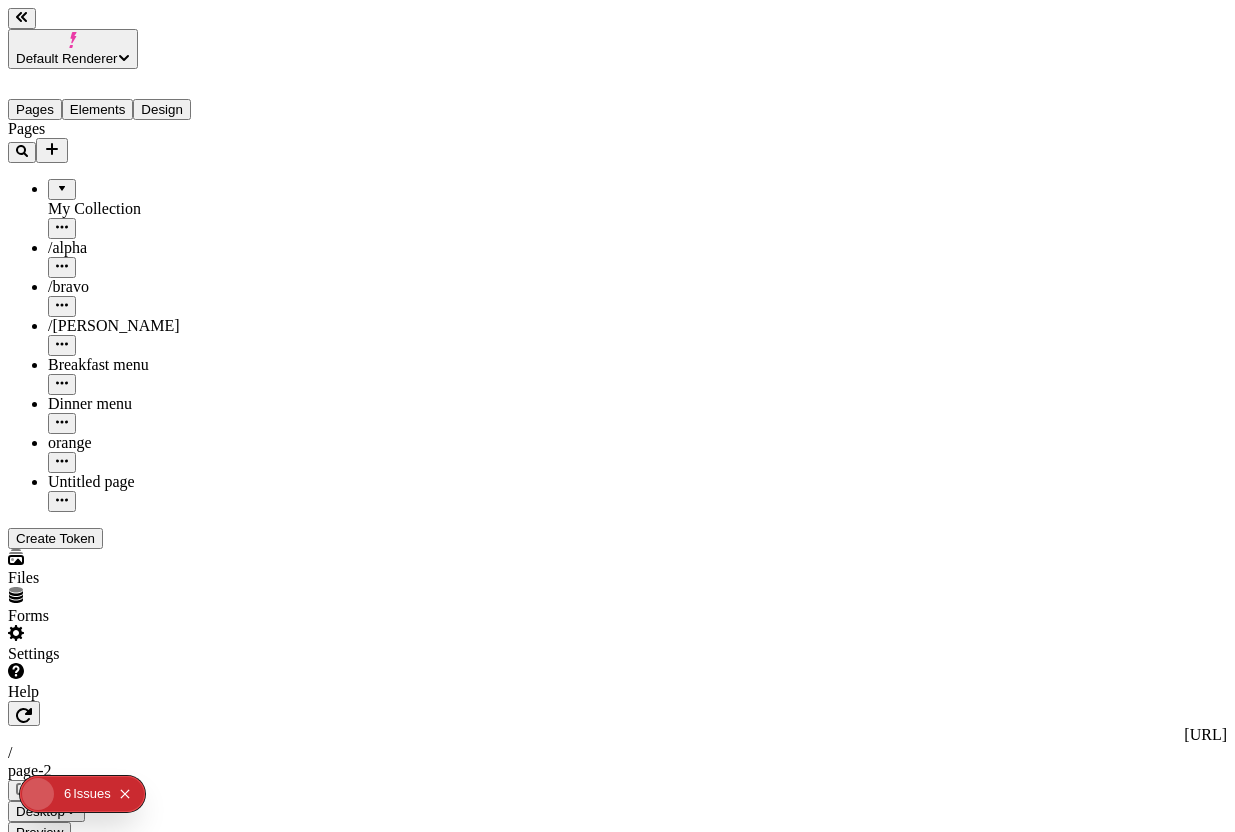 type on "Plankton" 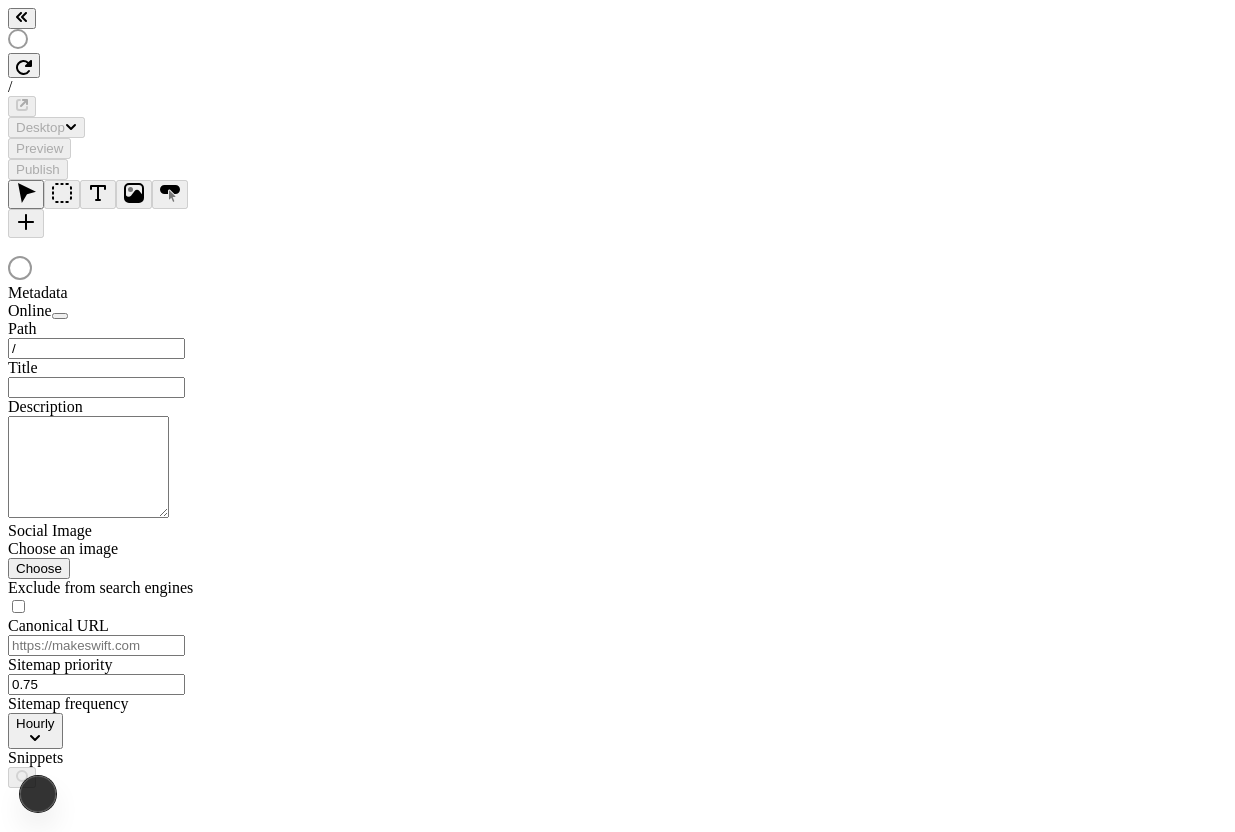 scroll, scrollTop: 0, scrollLeft: 0, axis: both 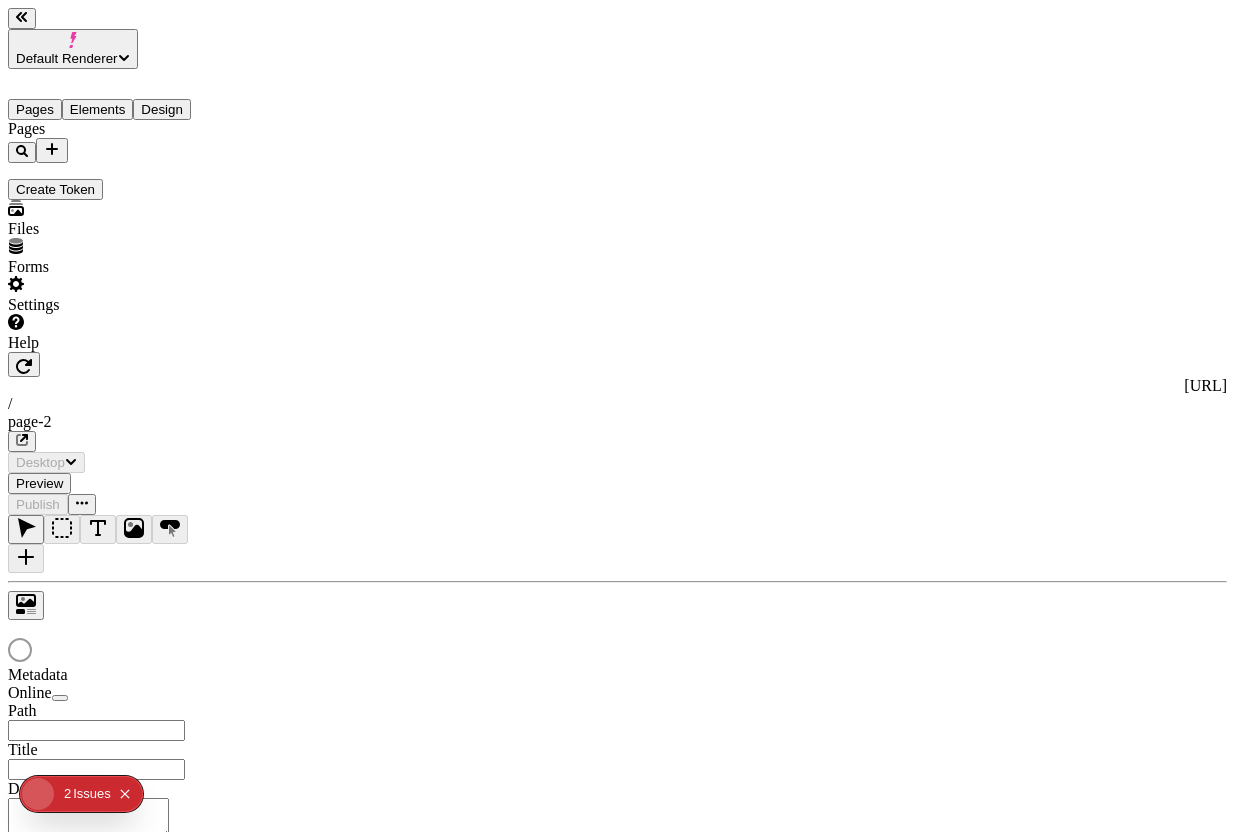 type on "this is something" 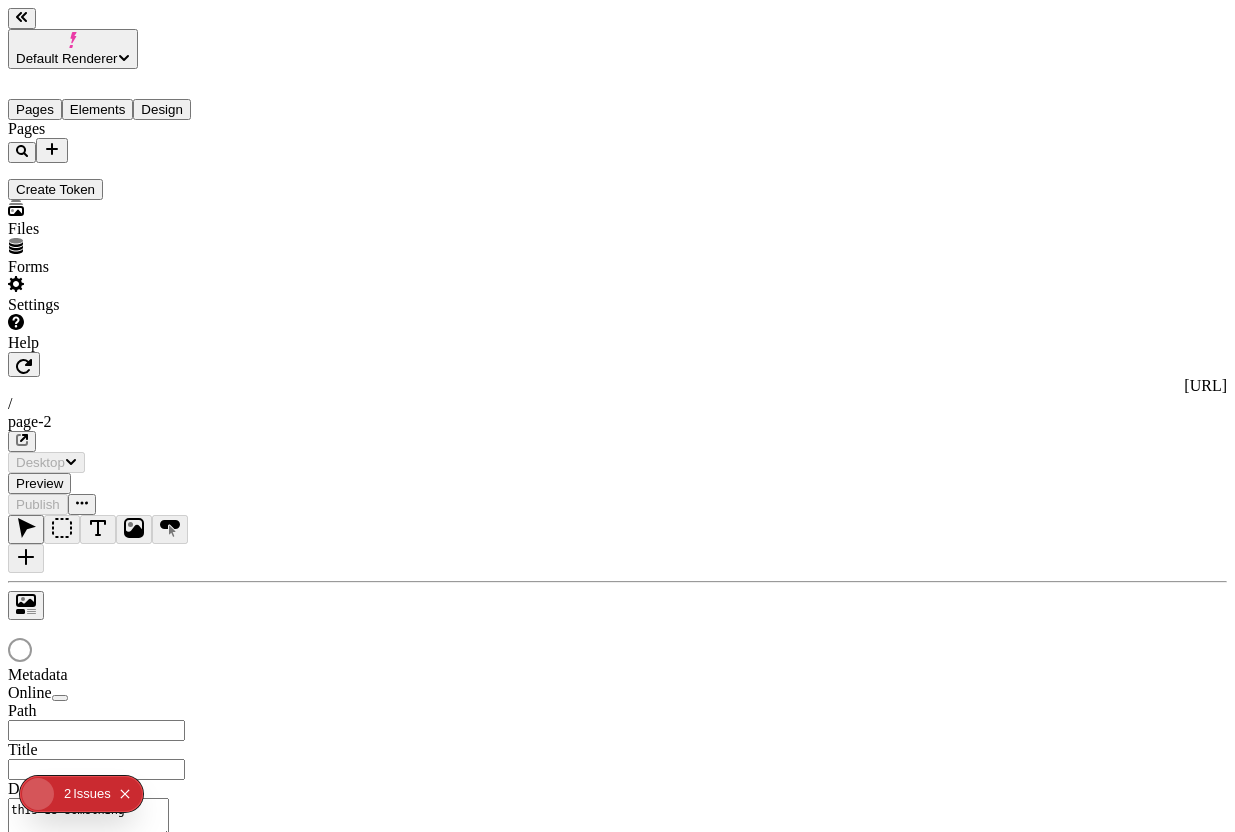 type on "0.95" 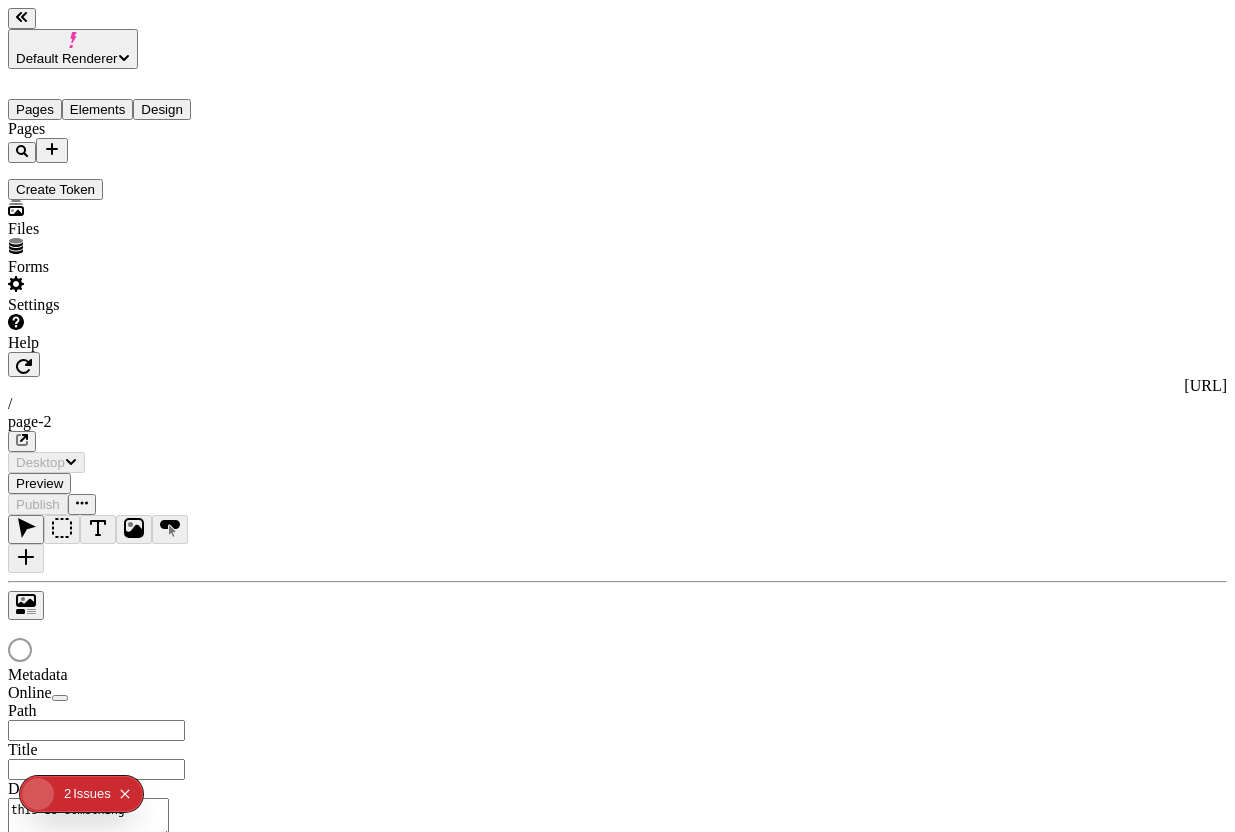 type on "/page-2" 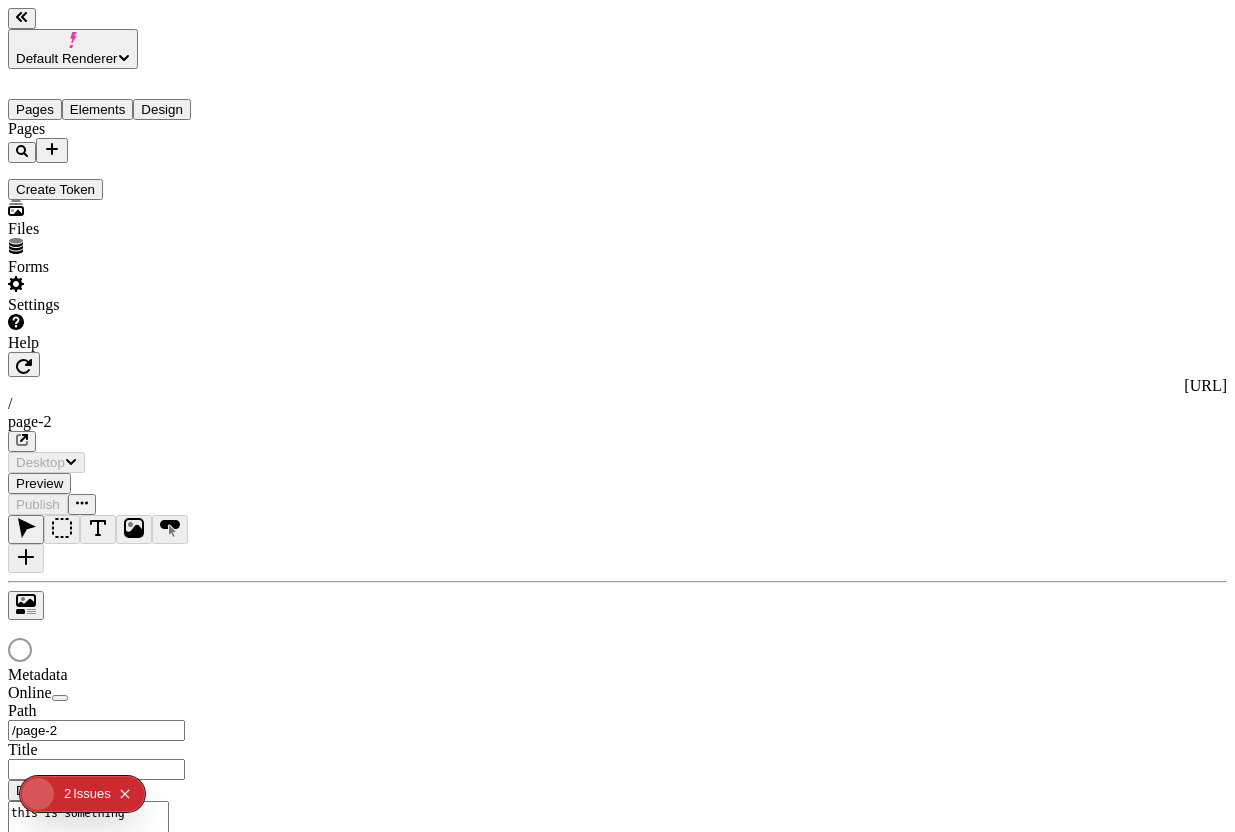 scroll, scrollTop: 0, scrollLeft: 0, axis: both 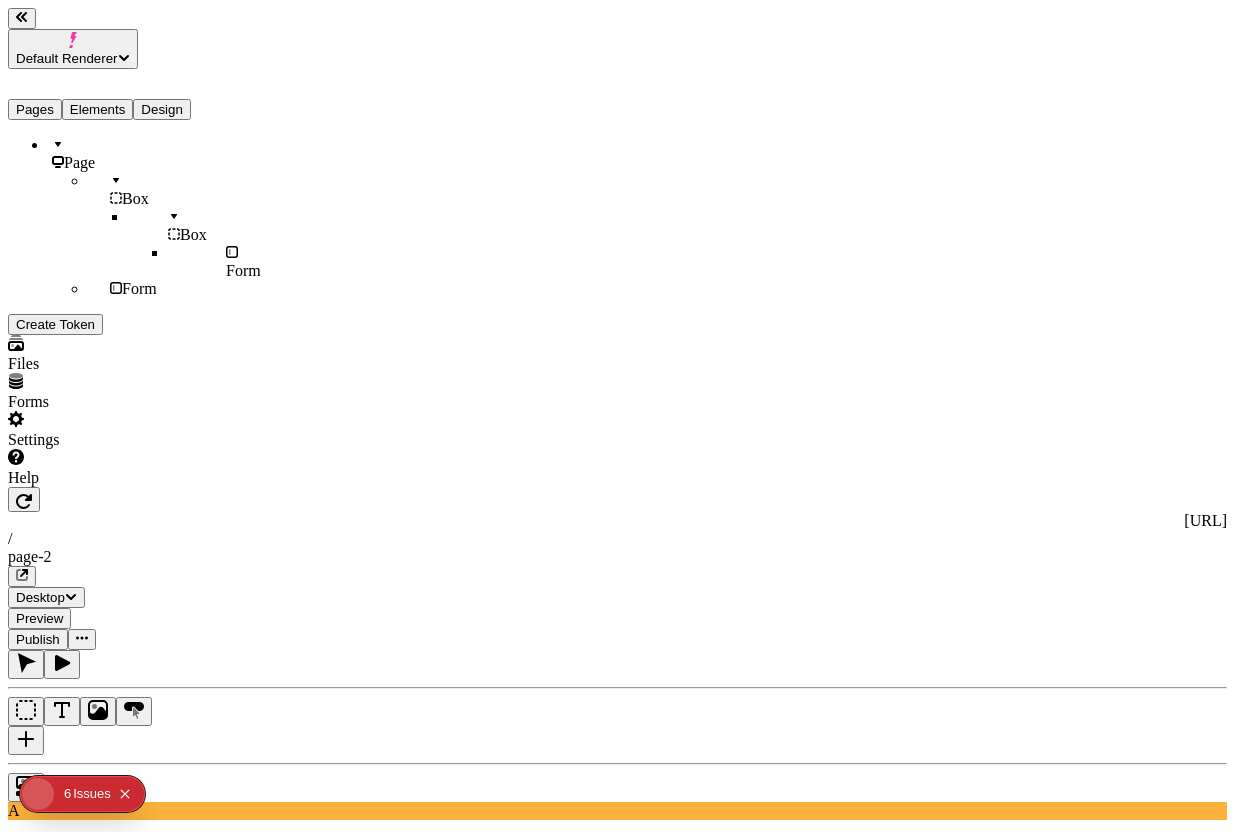 click on "Elements" at bounding box center [98, 109] 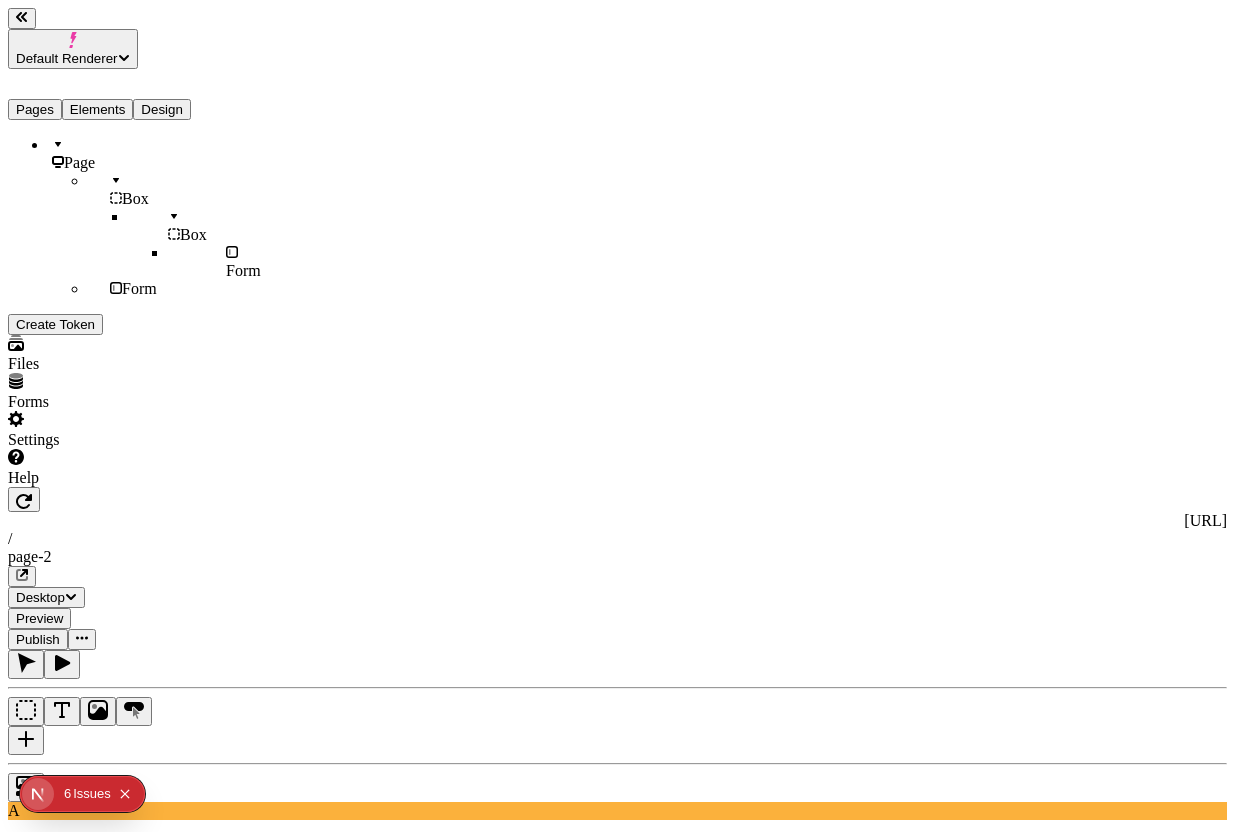 click 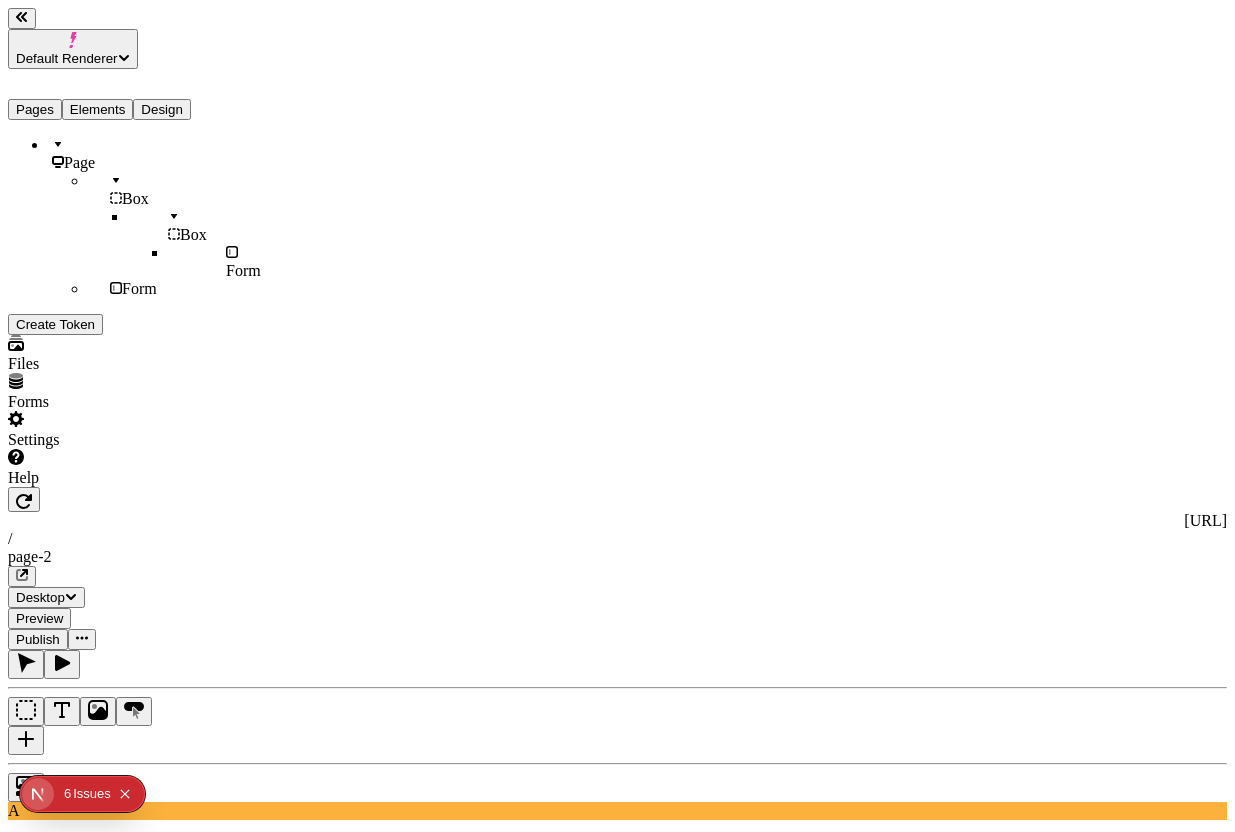click on "Box" at bounding box center (188, 226) 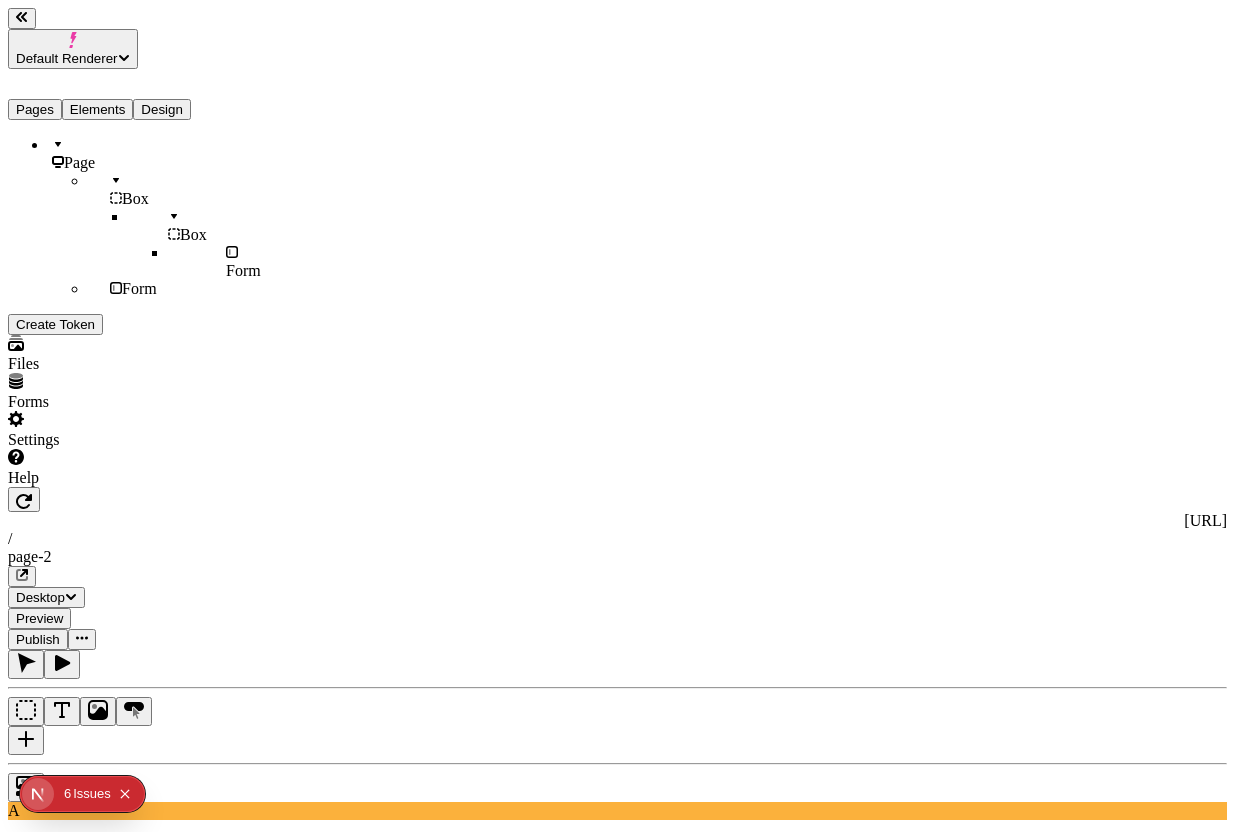 click 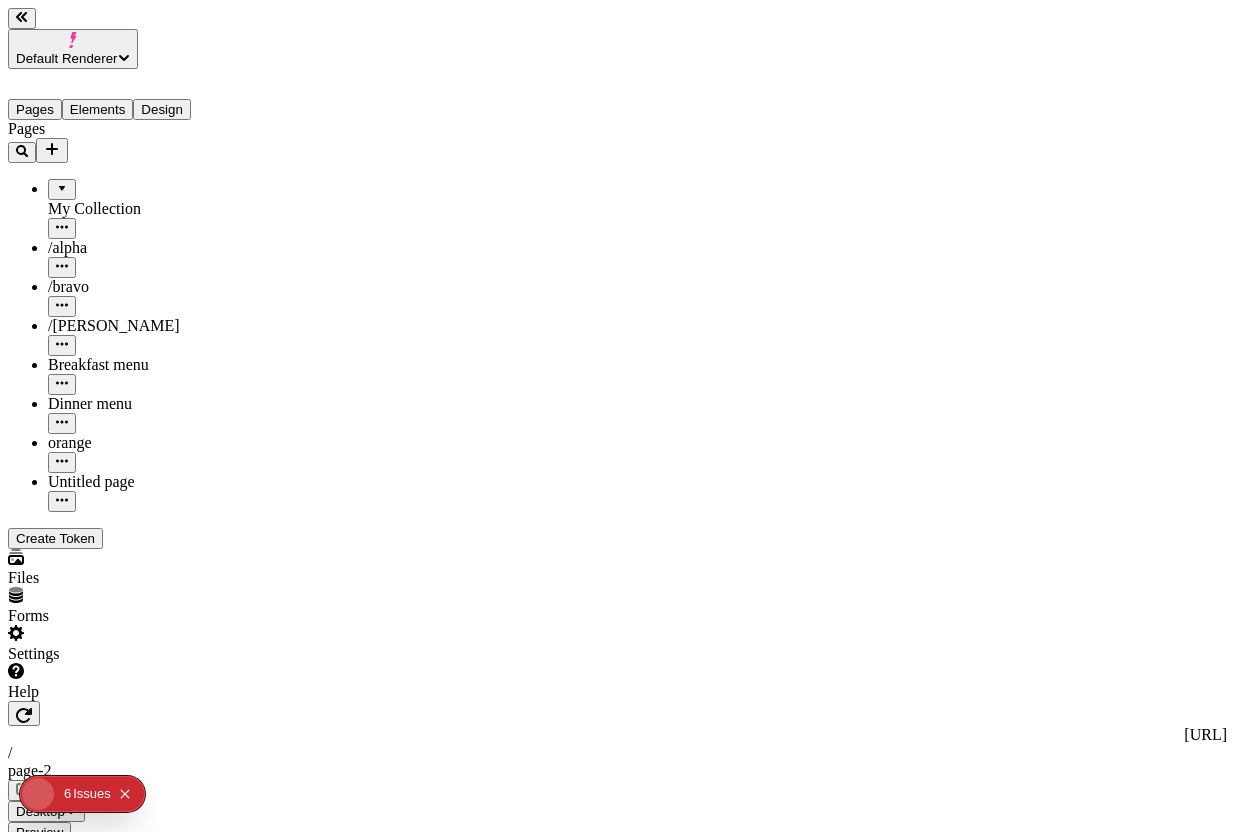 click on "Pages" at bounding box center (35, 109) 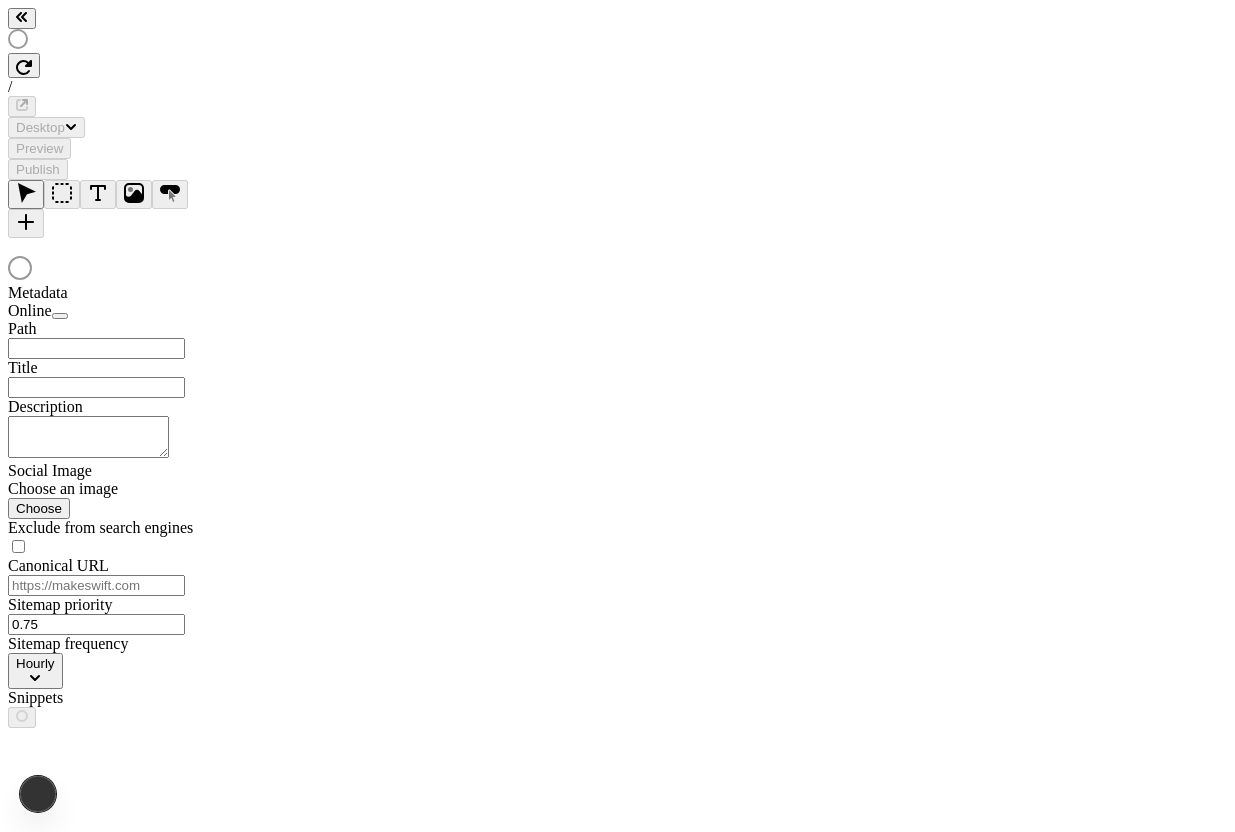 scroll, scrollTop: 0, scrollLeft: 0, axis: both 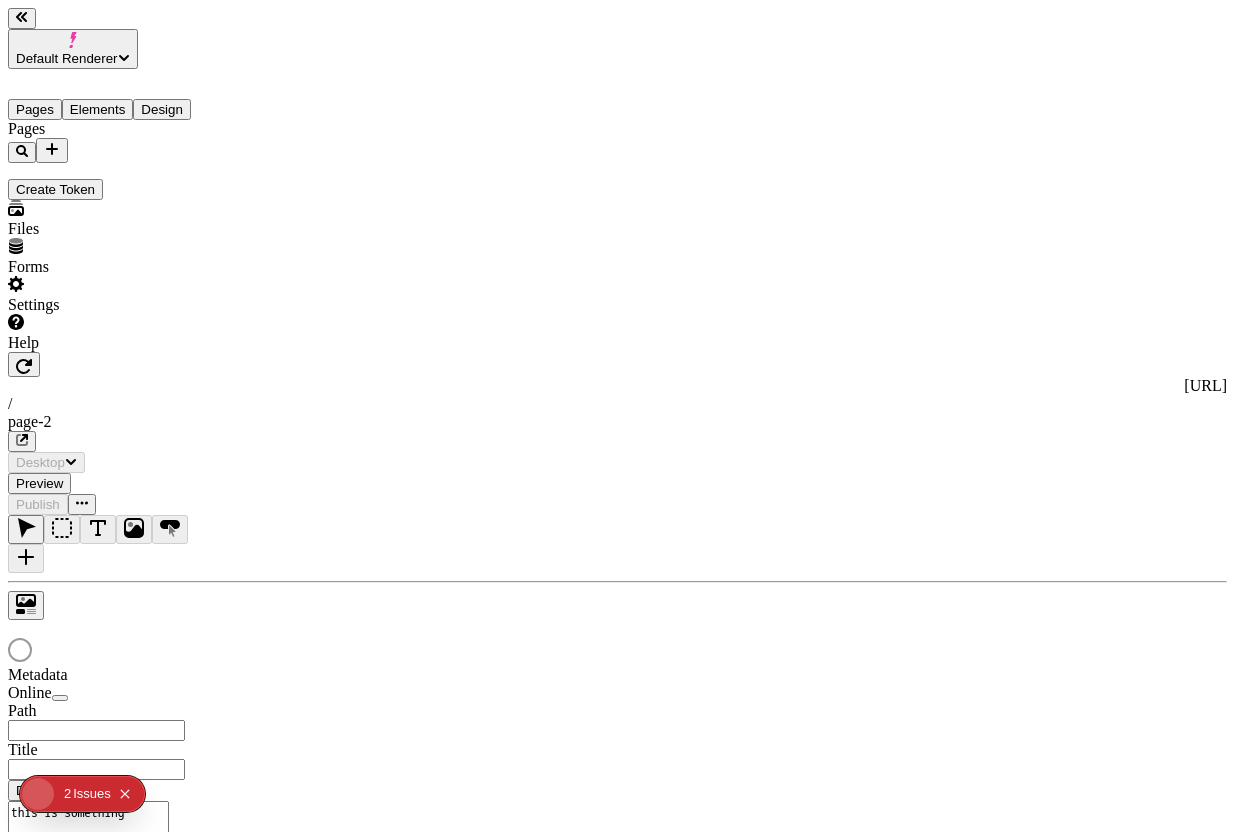 type on "/page-2" 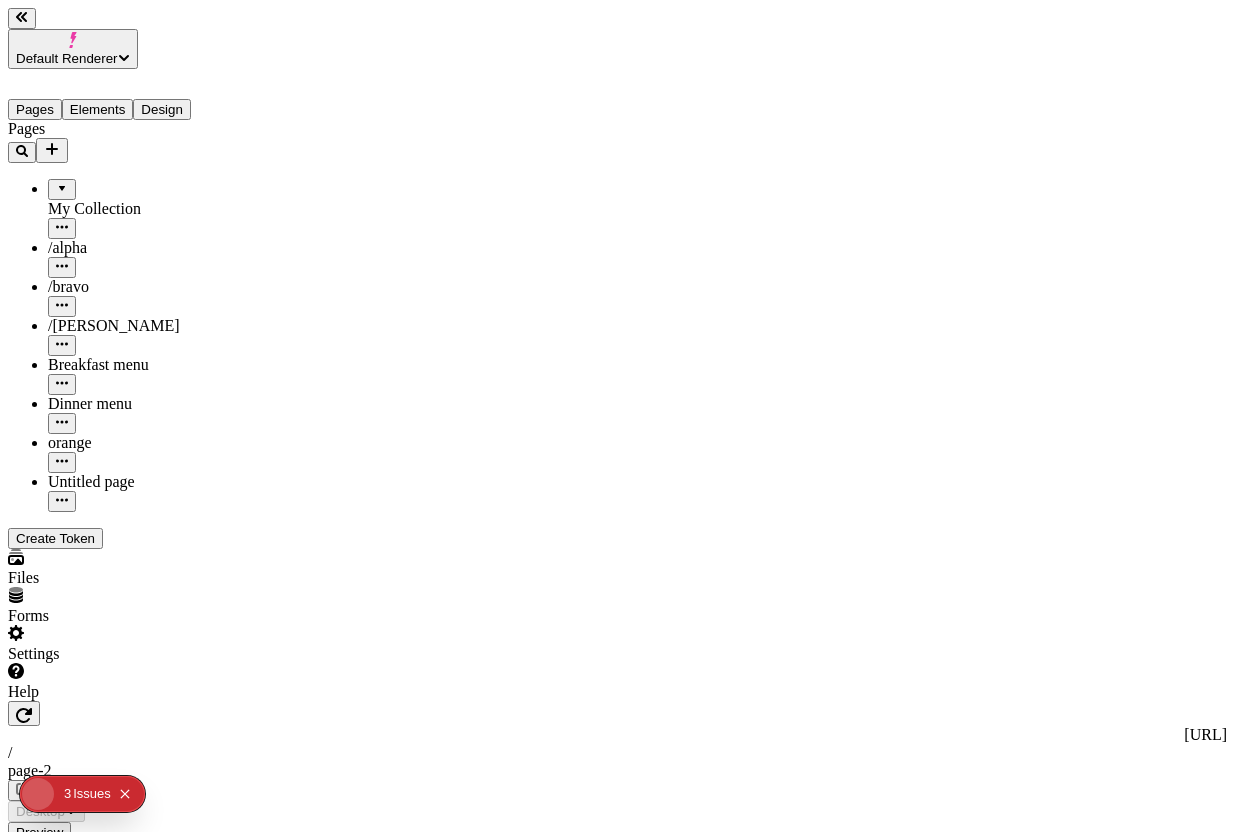 scroll, scrollTop: 0, scrollLeft: 0, axis: both 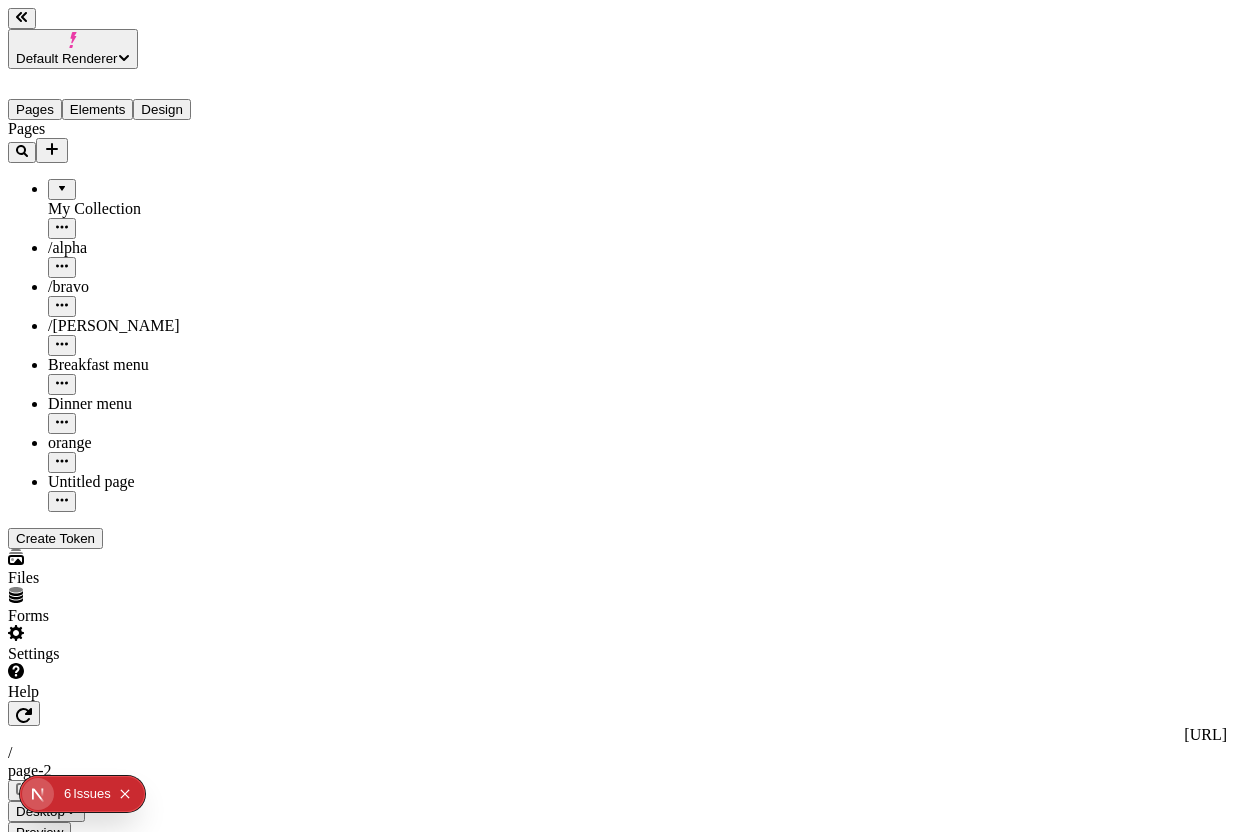 click 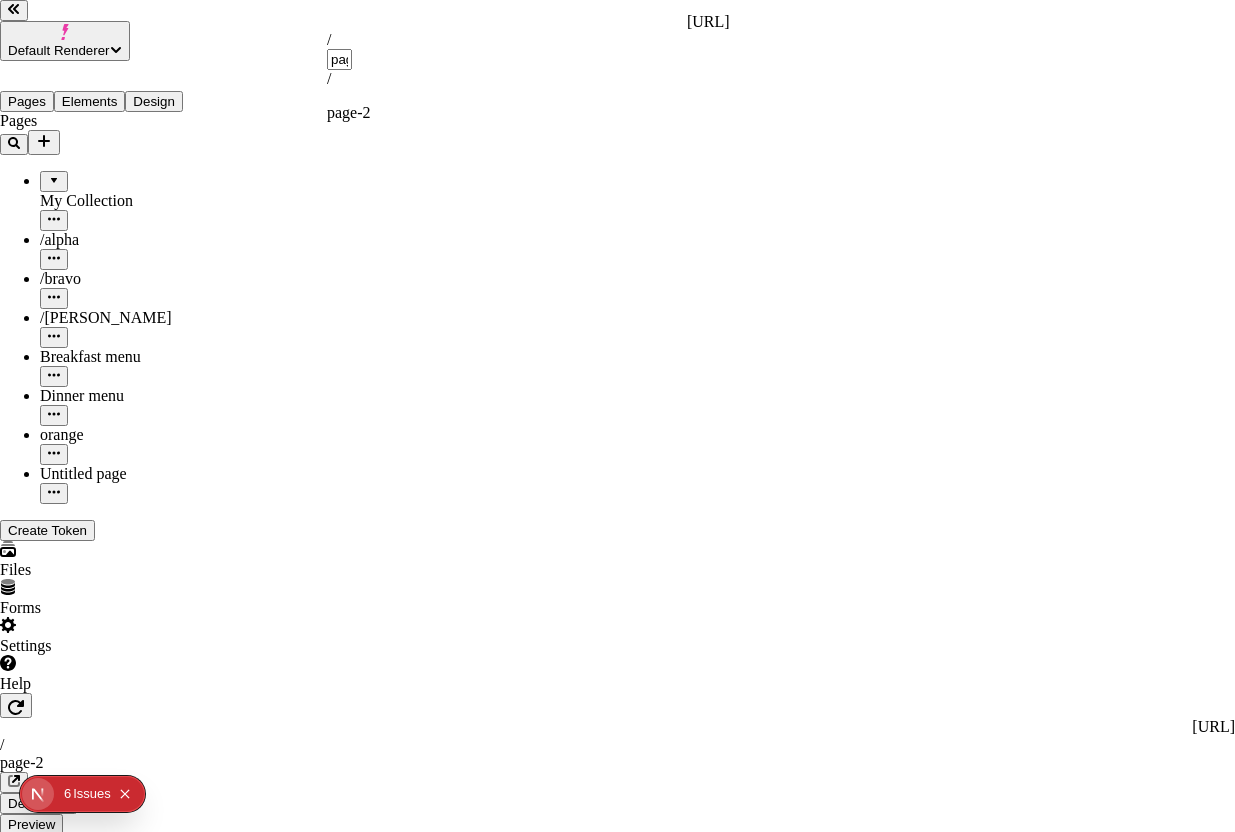 click 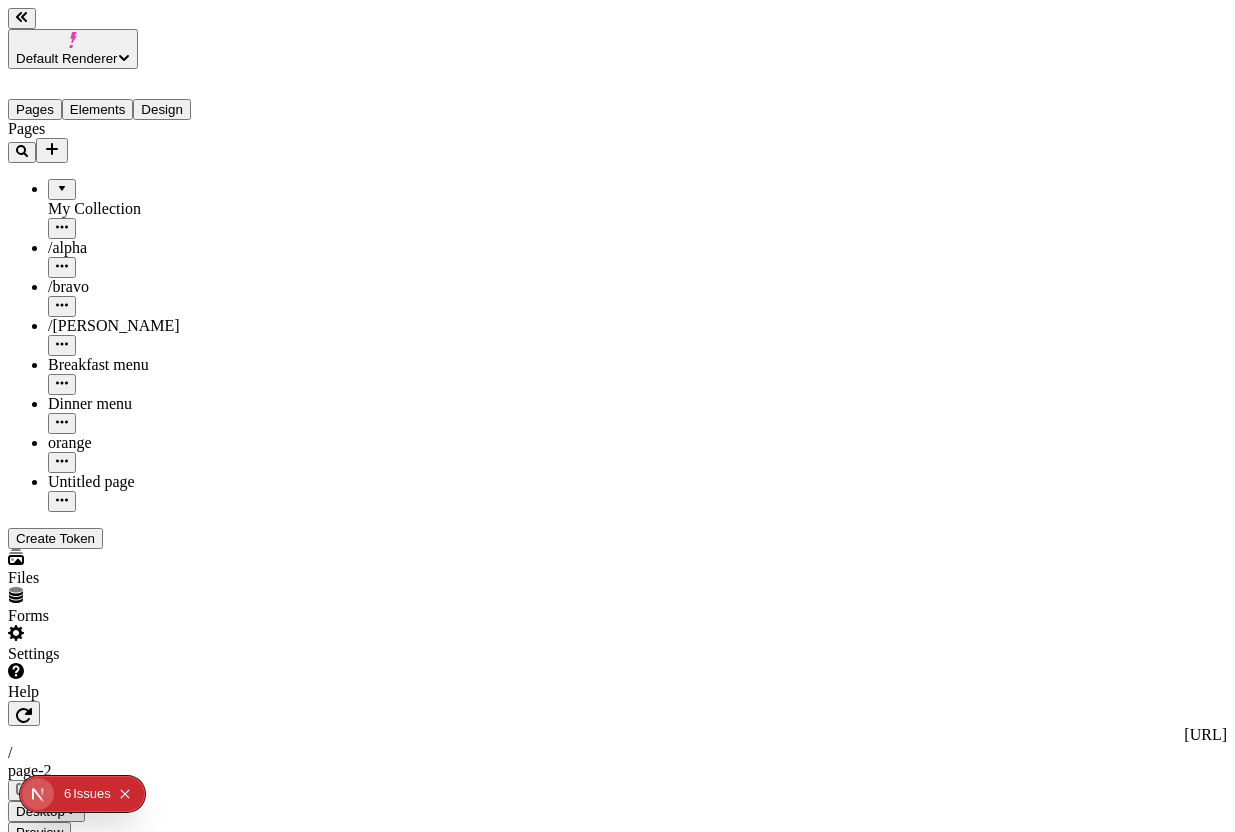 click 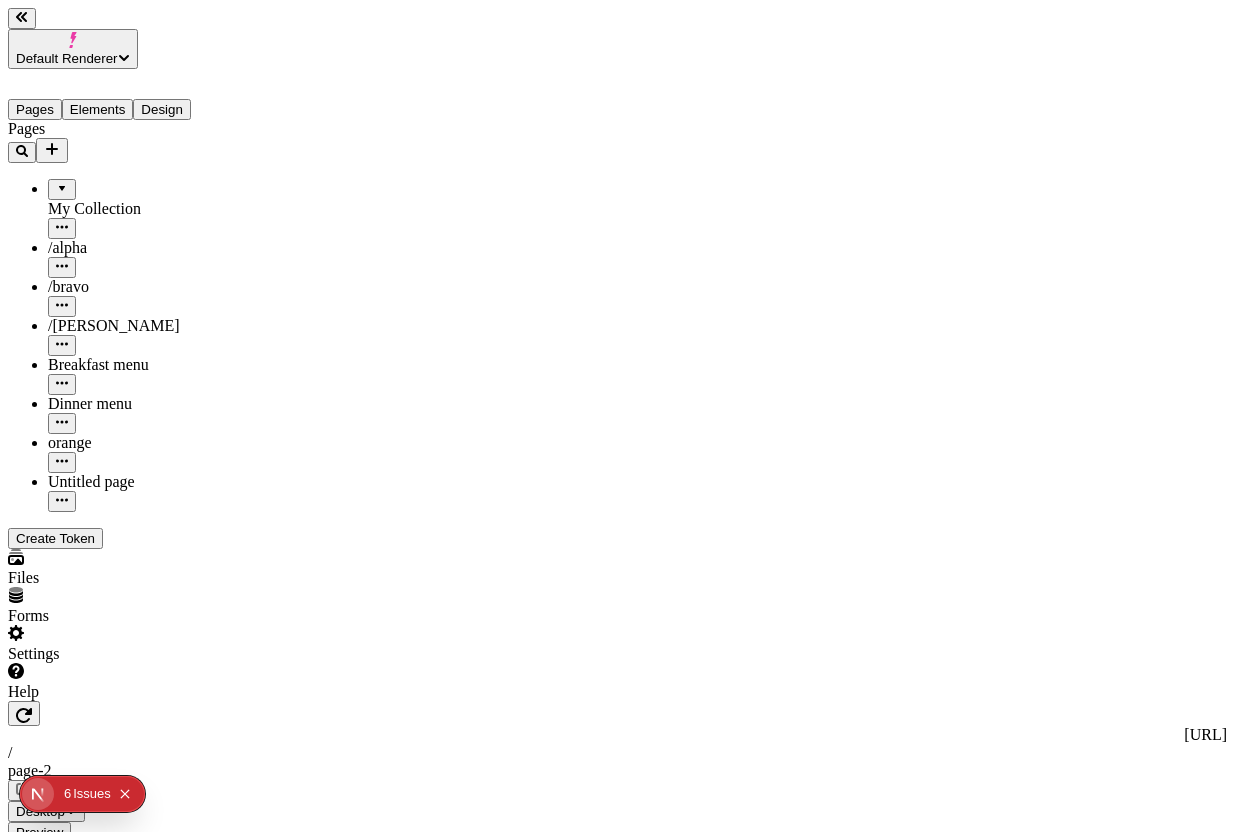 click on "Elements" at bounding box center [98, 109] 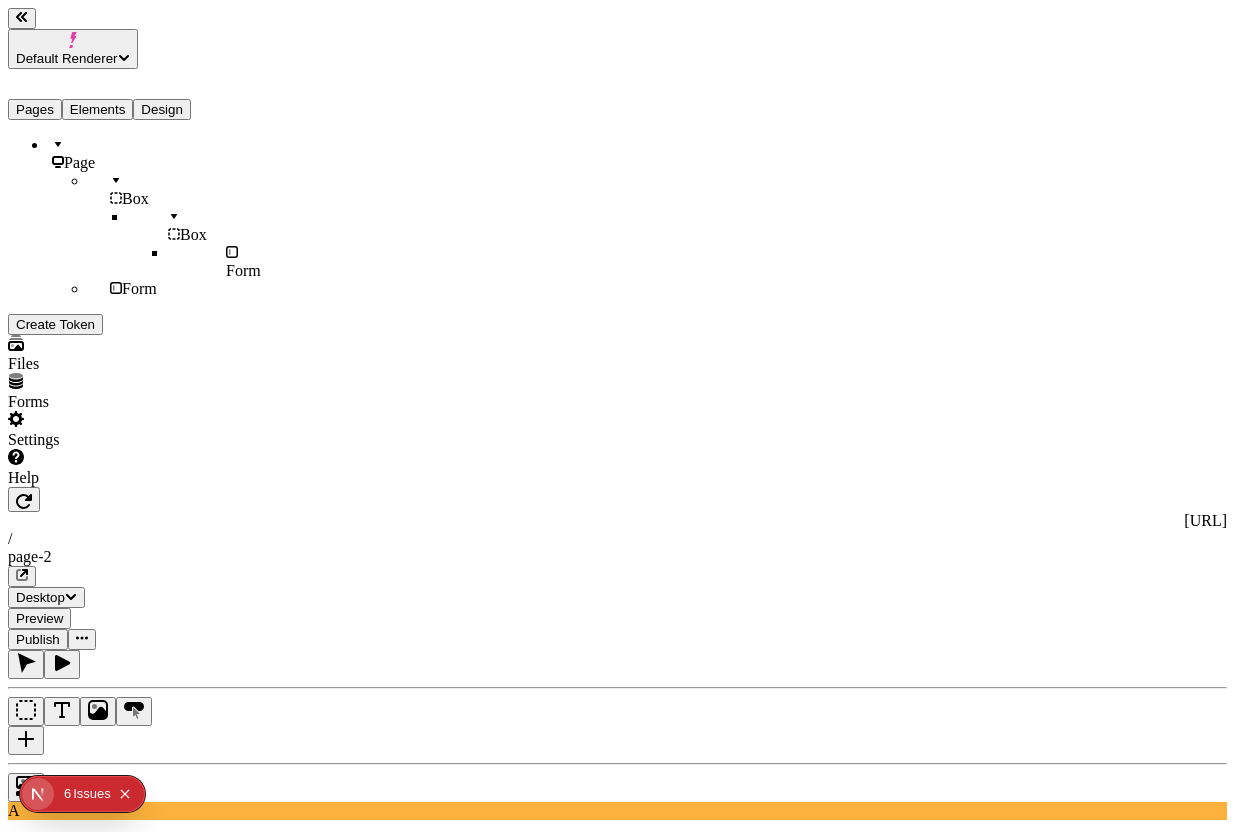 click on "Box" at bounding box center [188, 226] 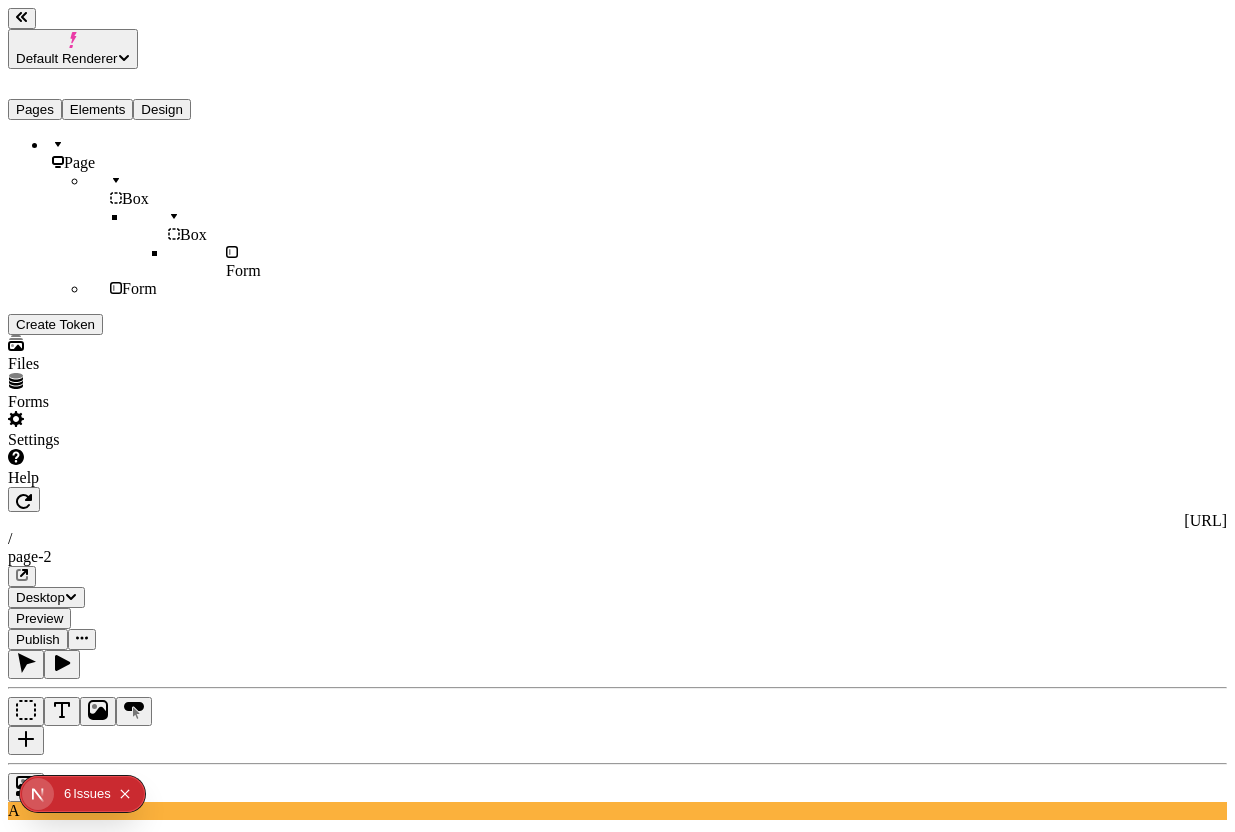 click 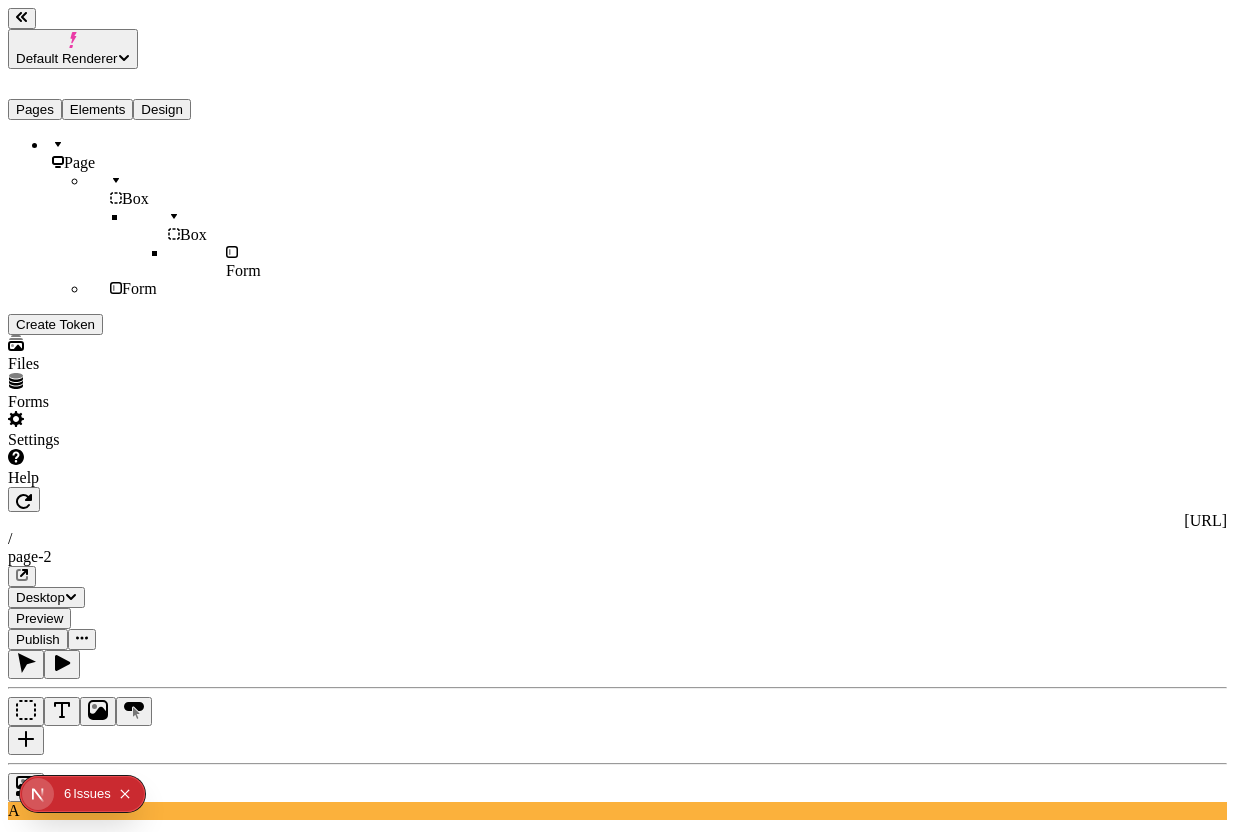 click 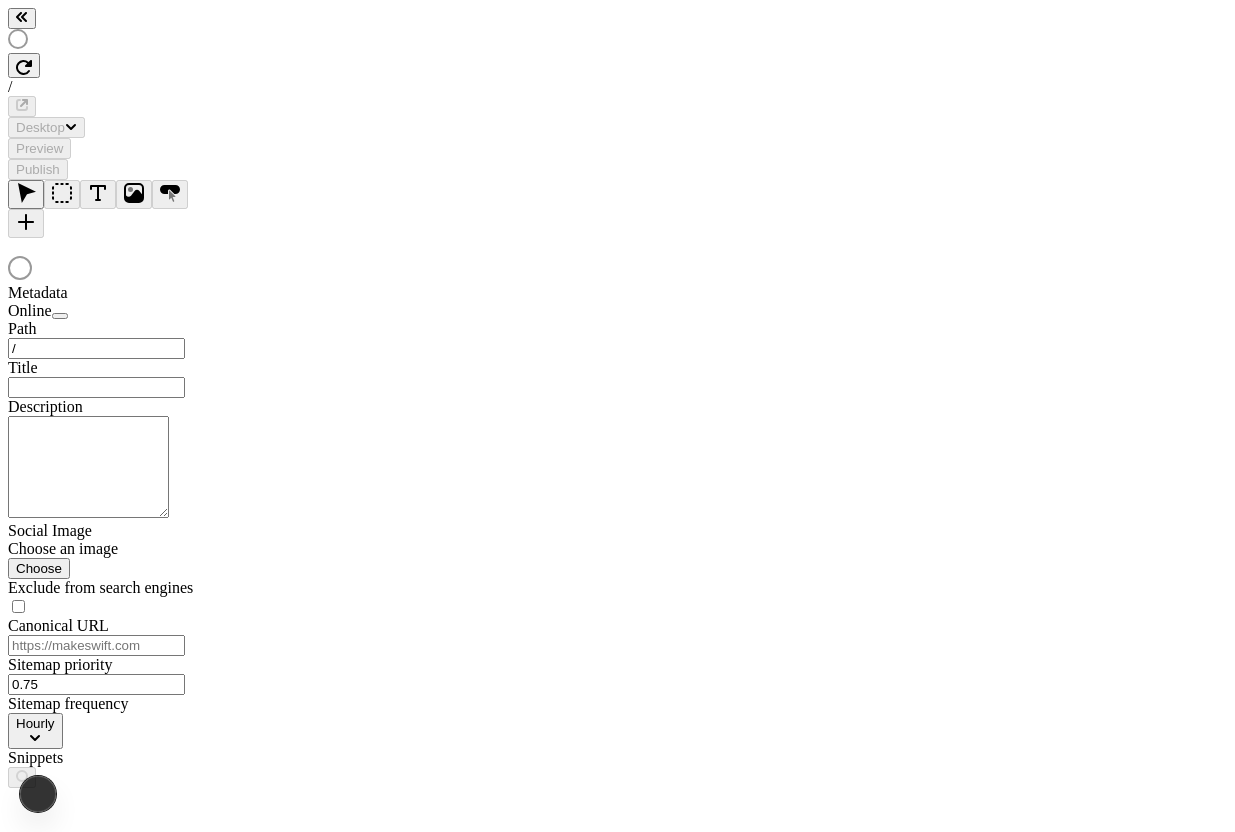 scroll, scrollTop: 0, scrollLeft: 0, axis: both 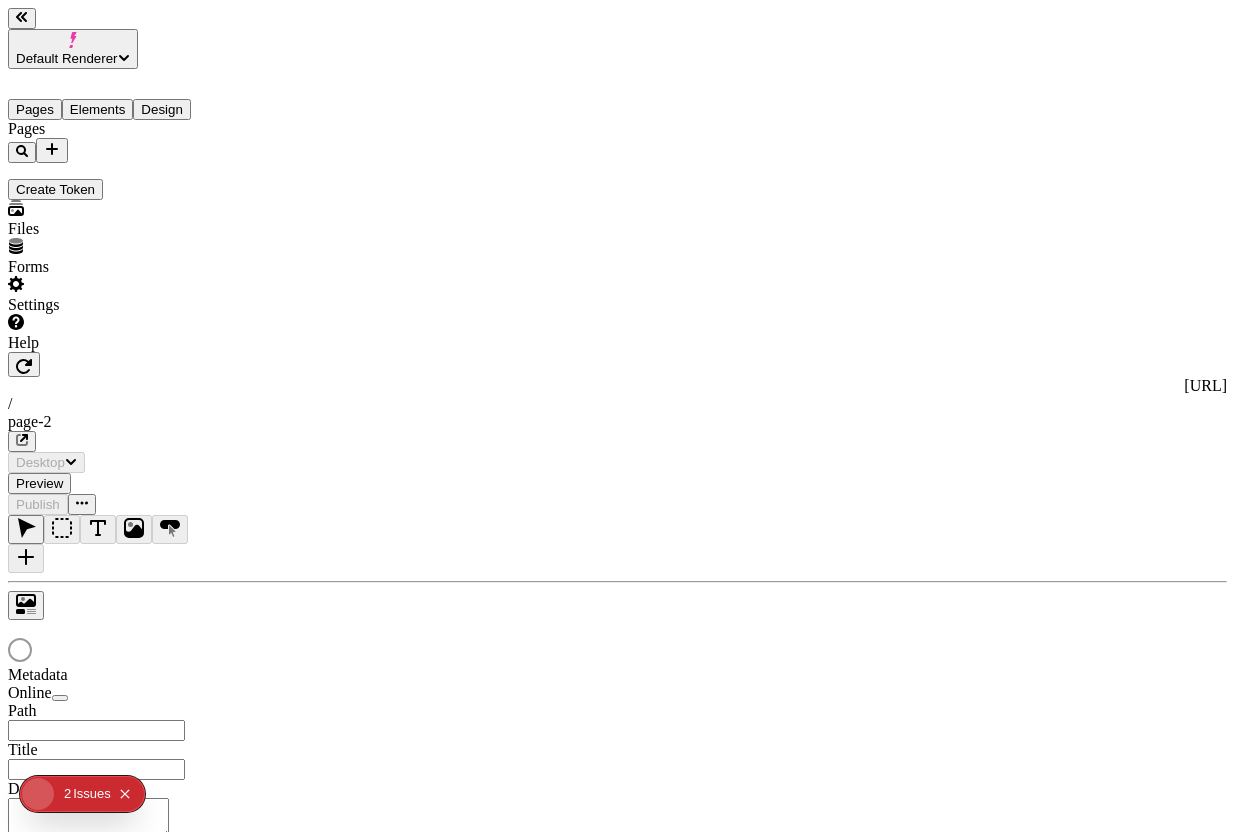 type on "this is something" 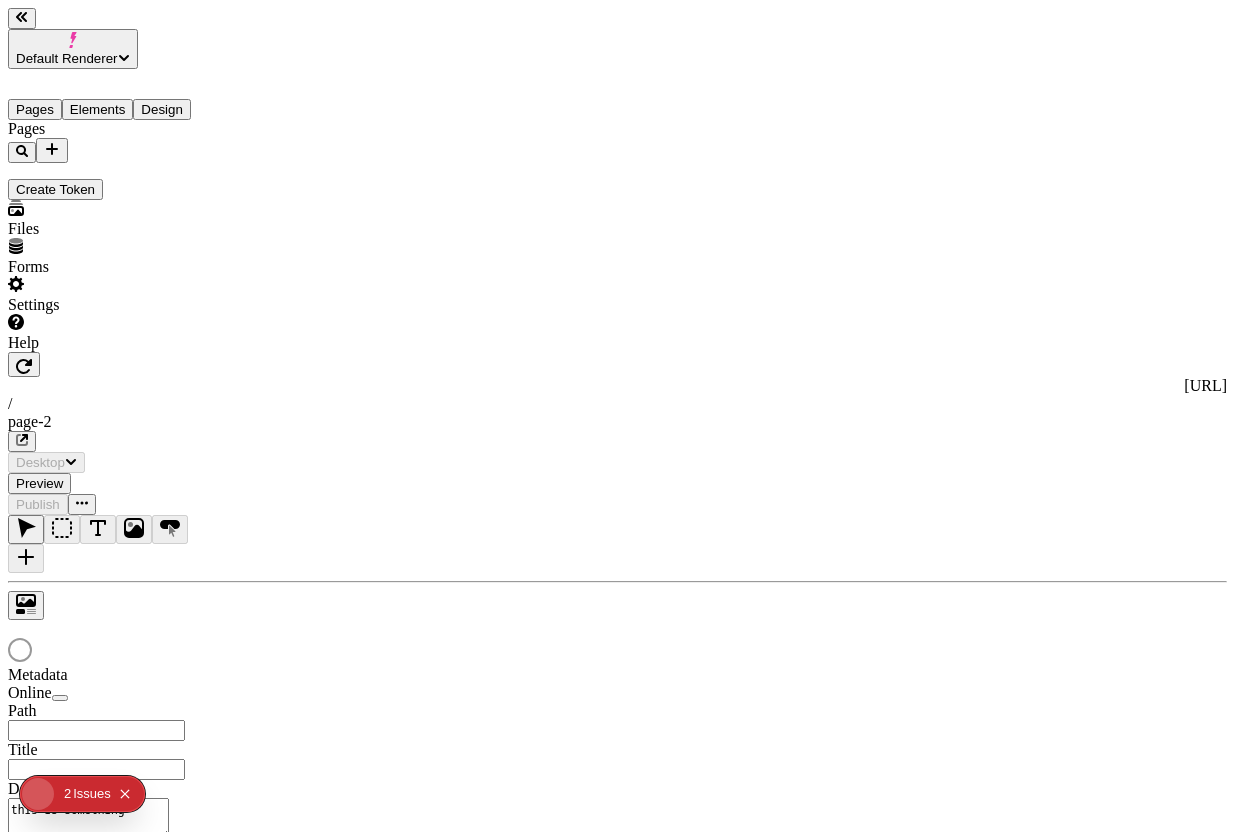 type on "0.95" 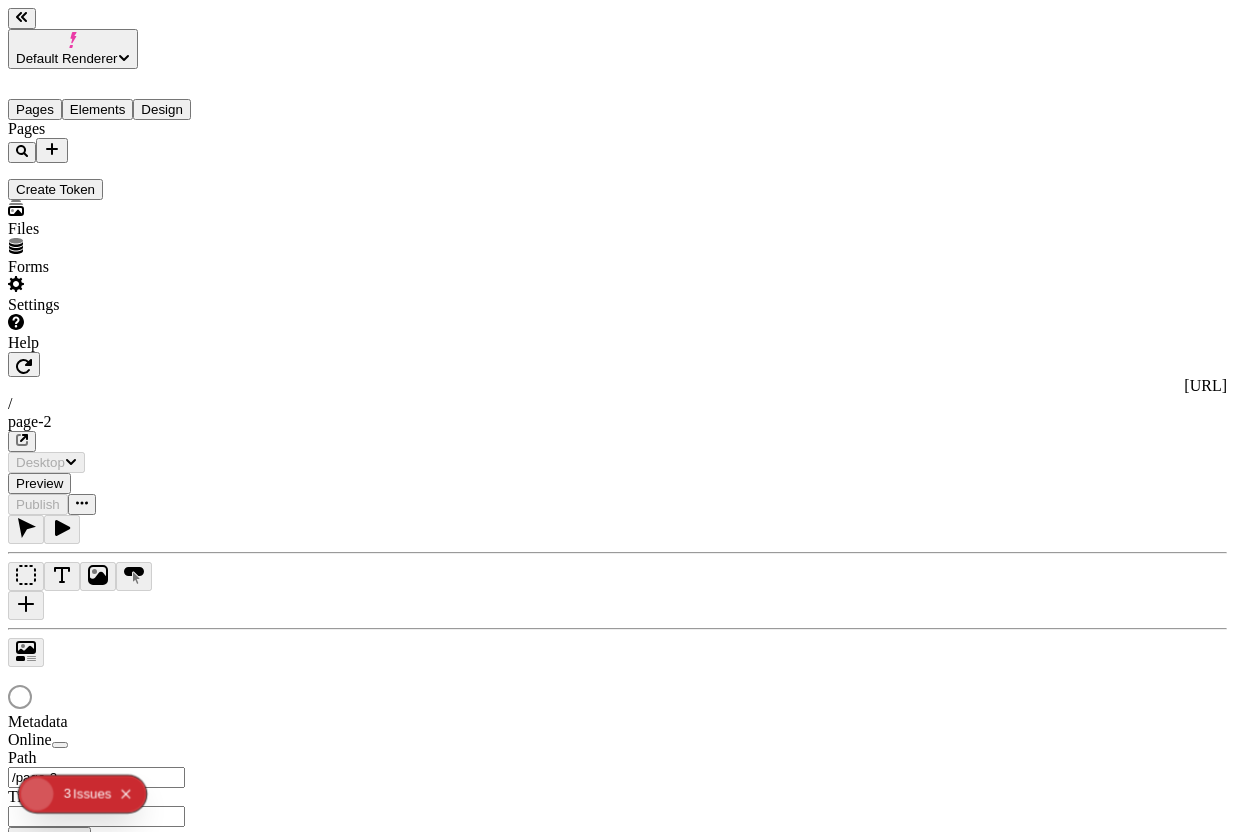 scroll, scrollTop: 0, scrollLeft: 0, axis: both 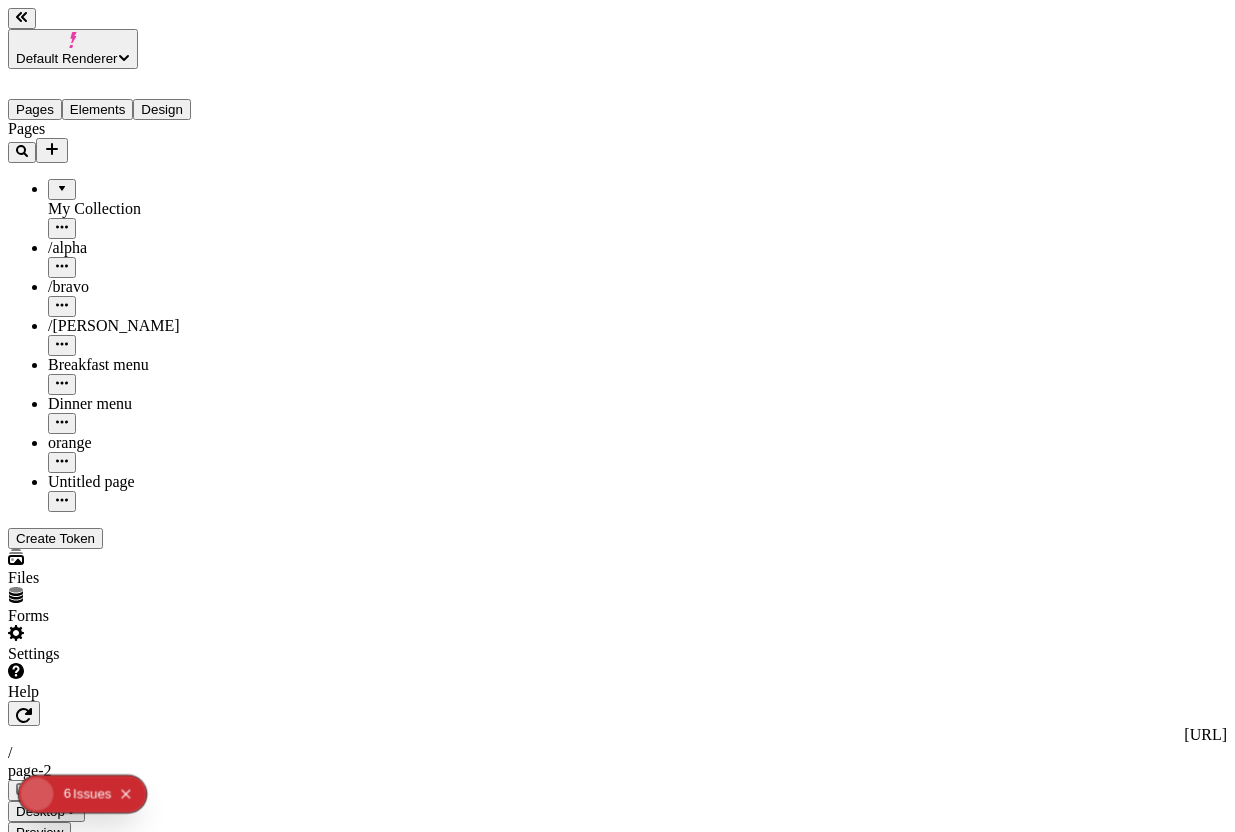 type on "Plankton" 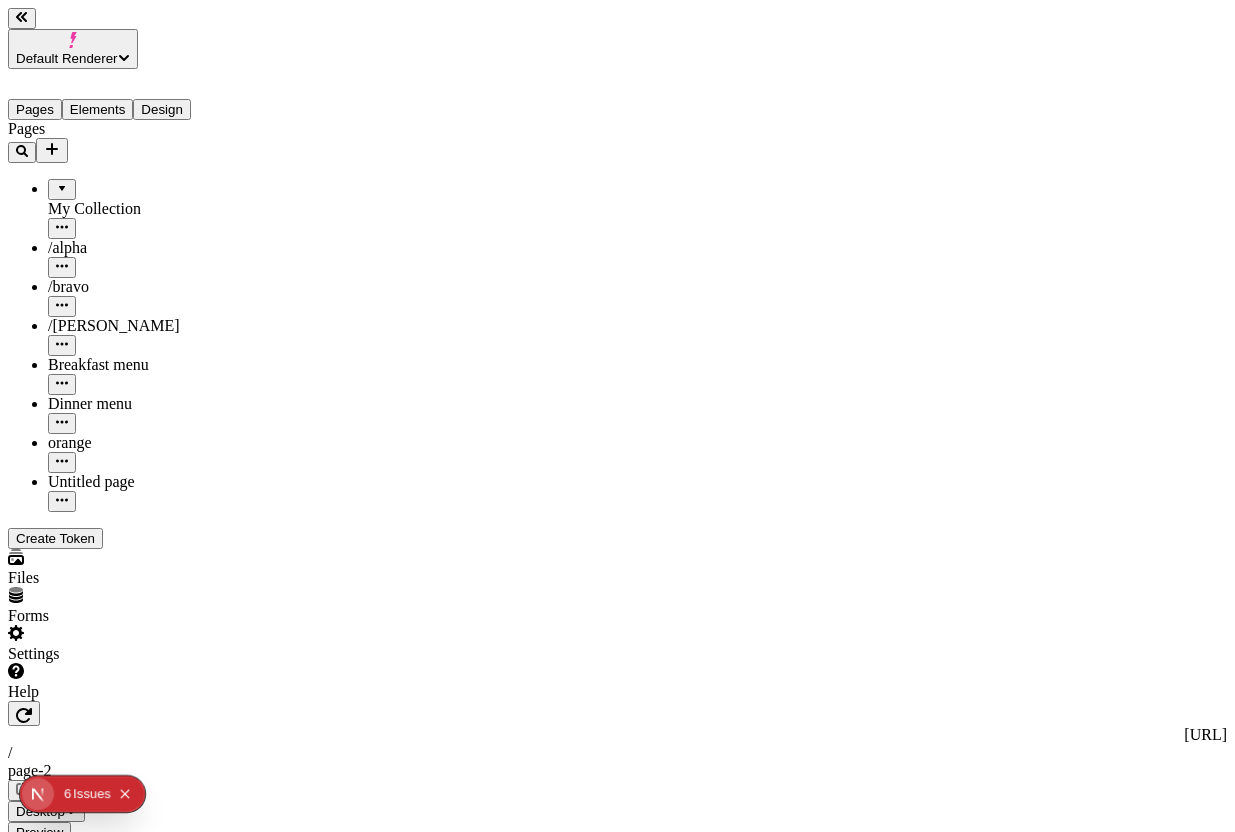 click 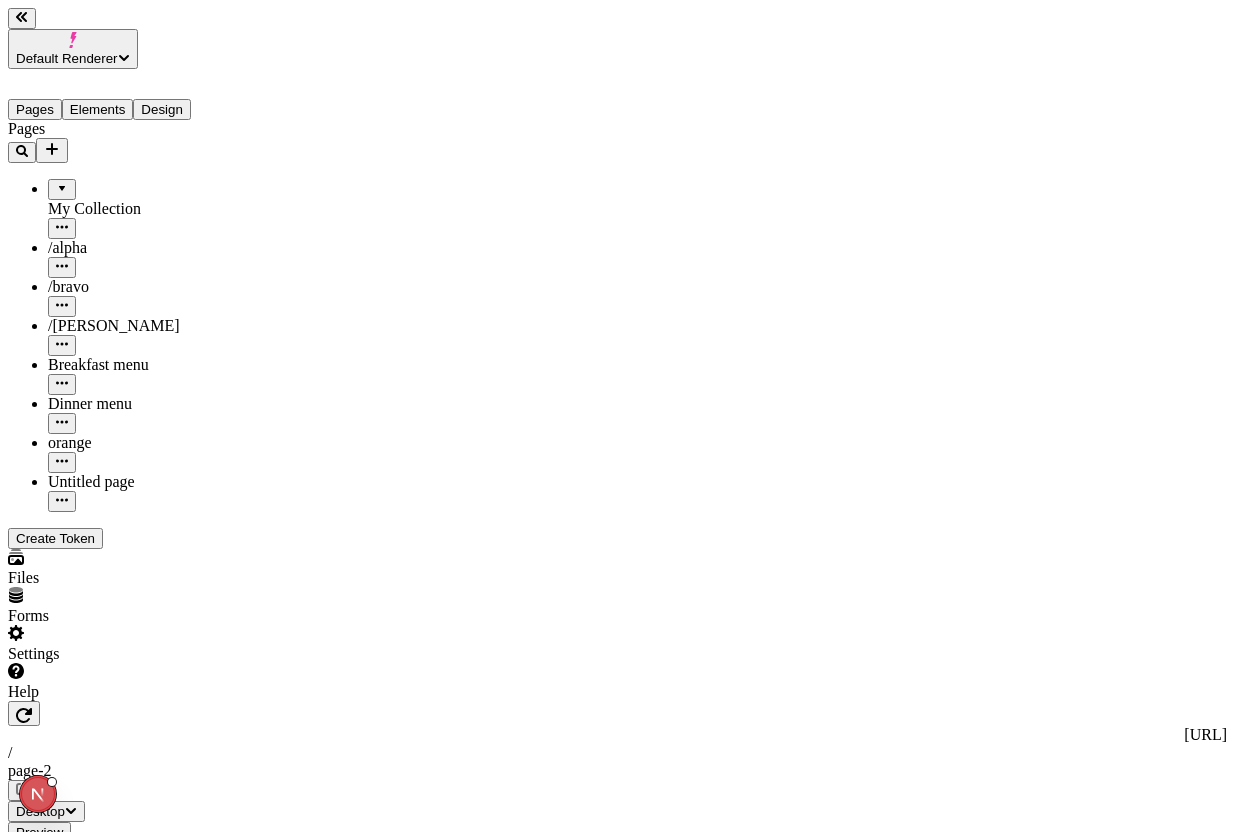 click 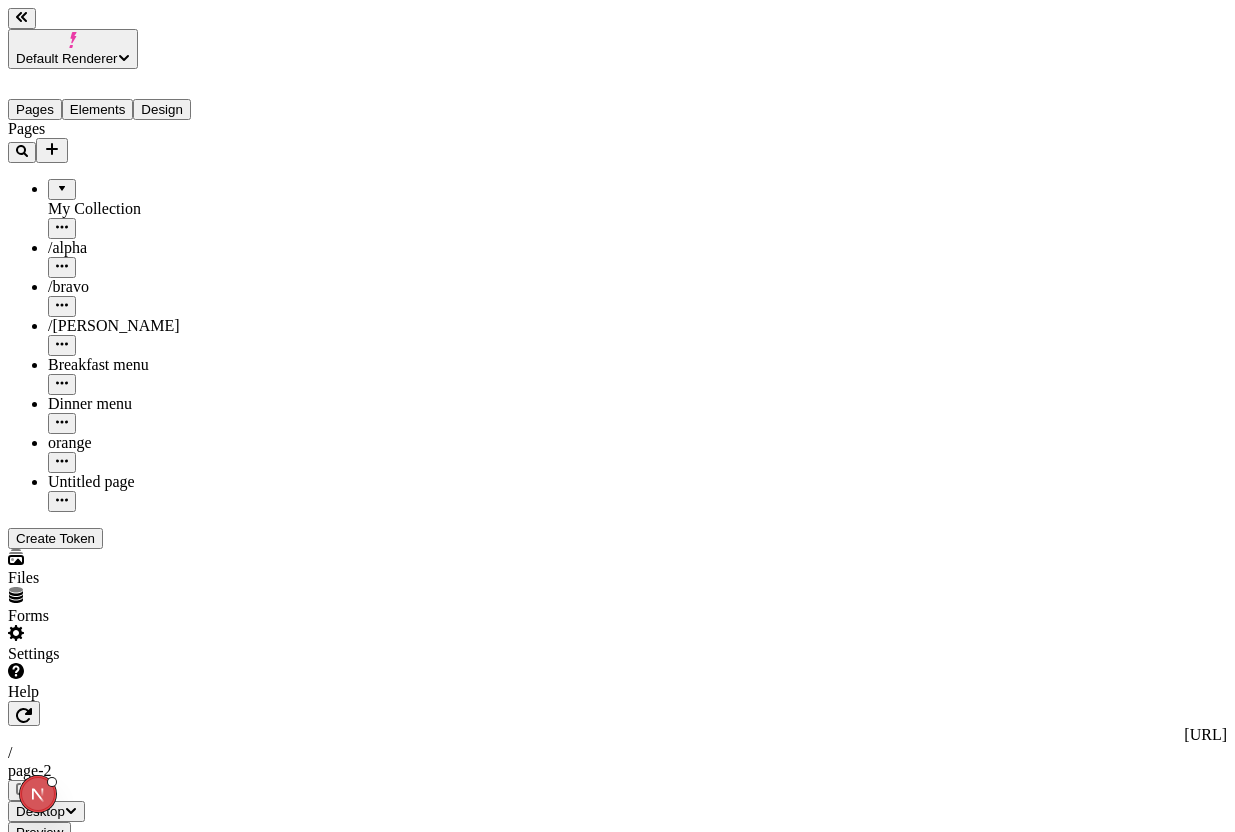type on "alpha-3" 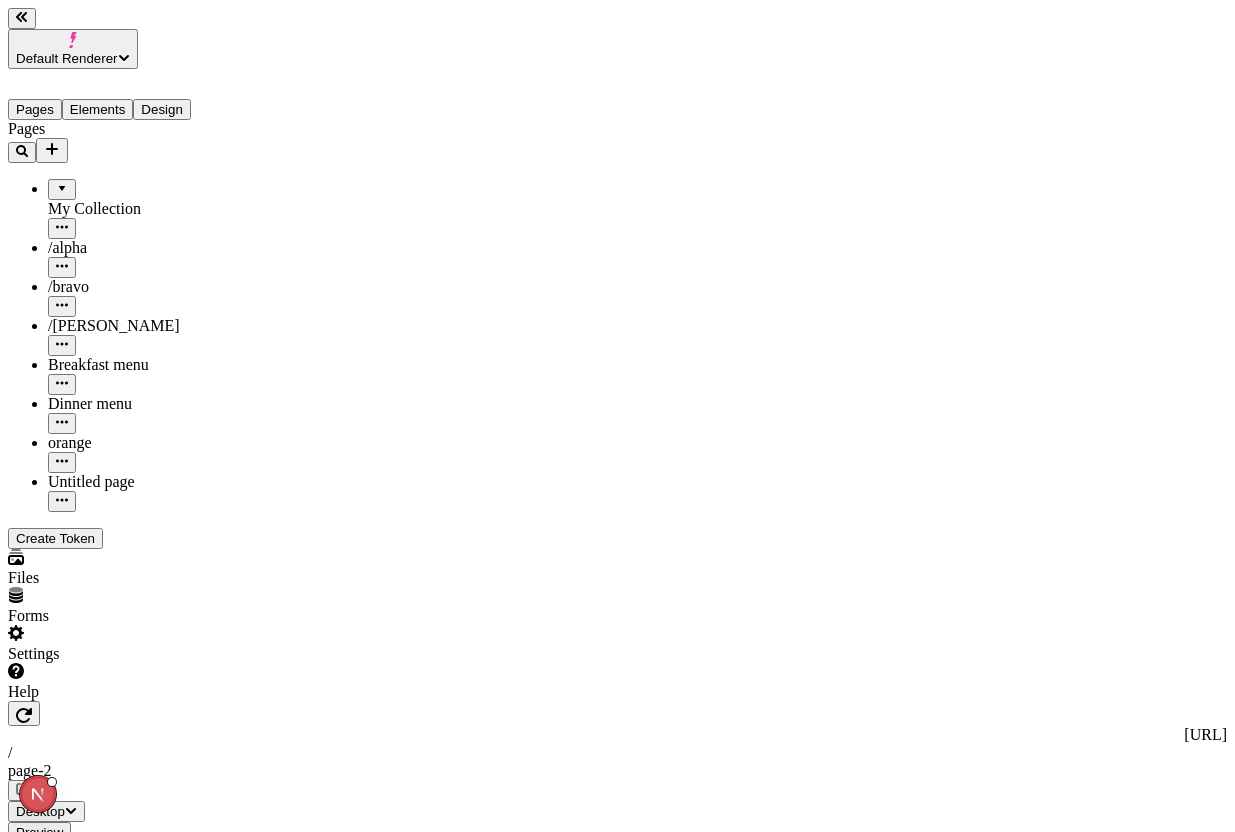 click 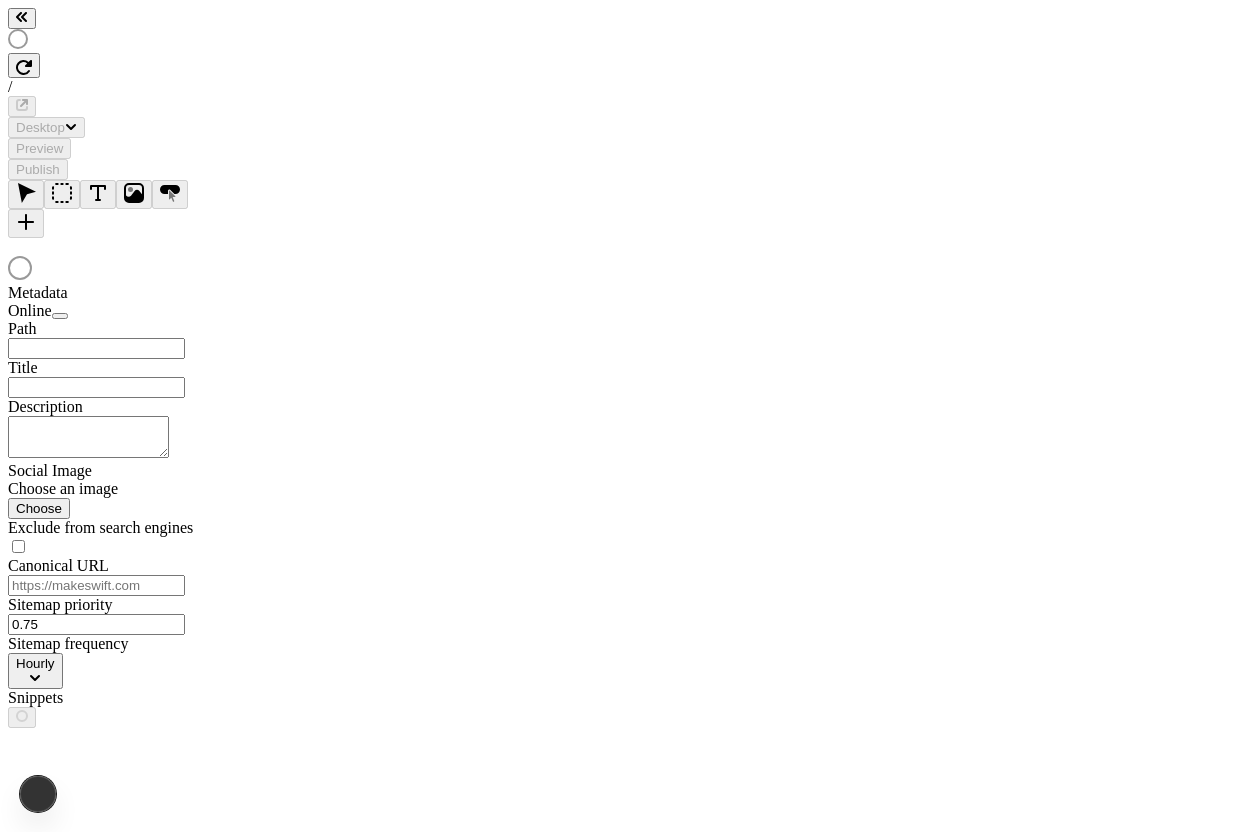 scroll, scrollTop: 0, scrollLeft: 0, axis: both 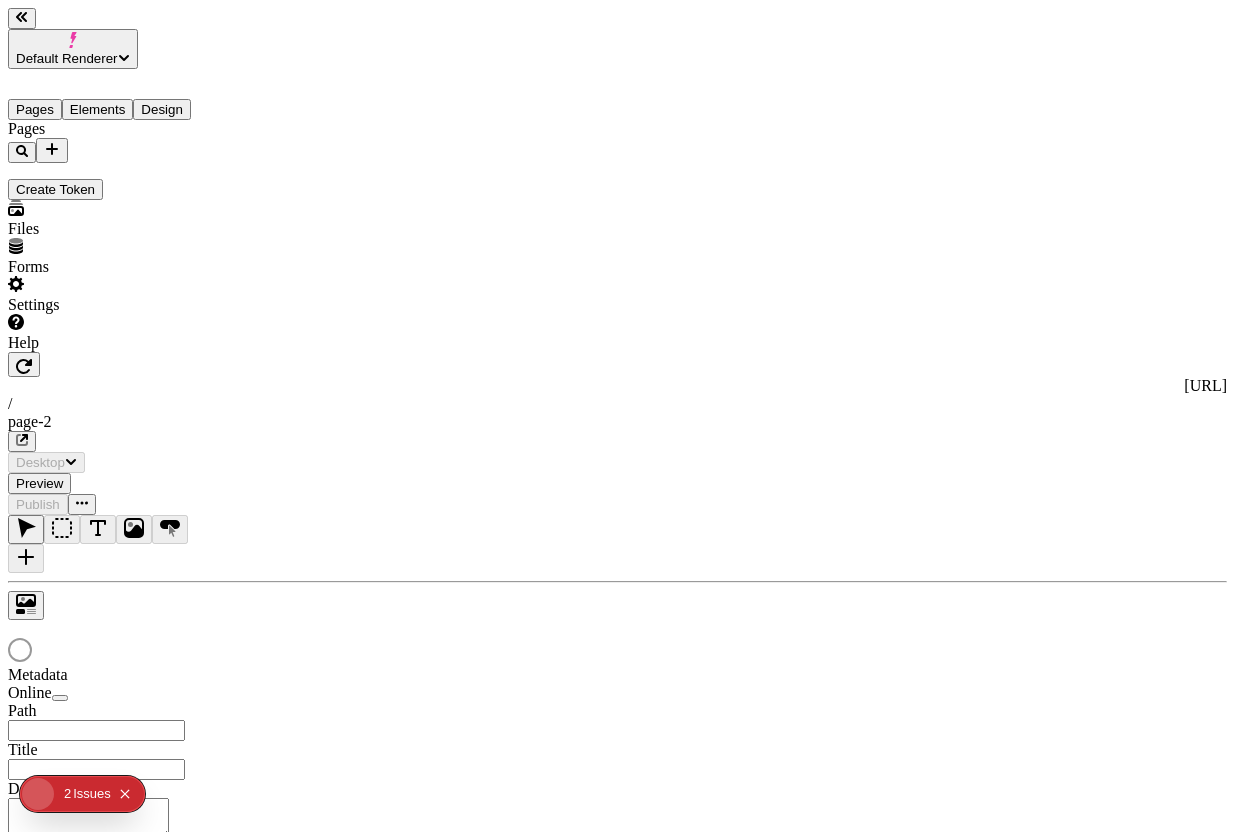 type on "0.95" 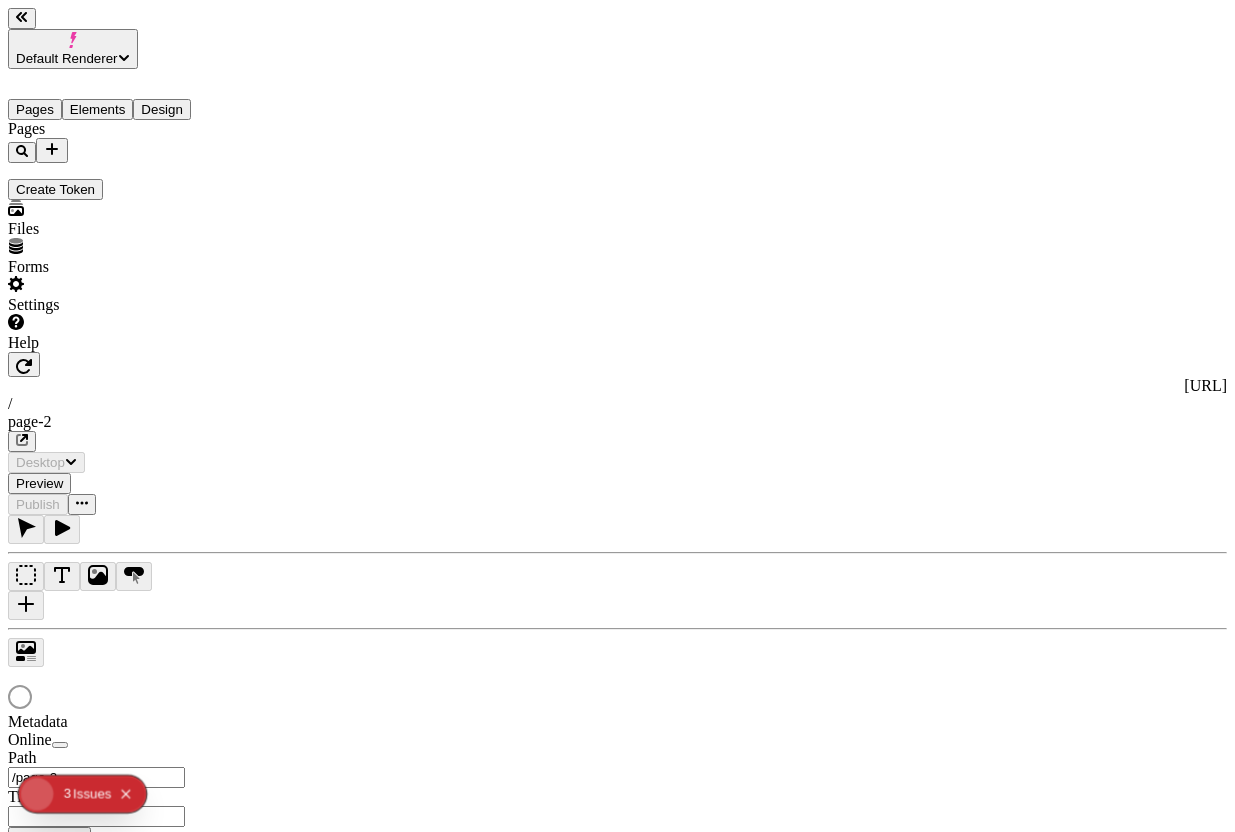 scroll, scrollTop: 0, scrollLeft: 0, axis: both 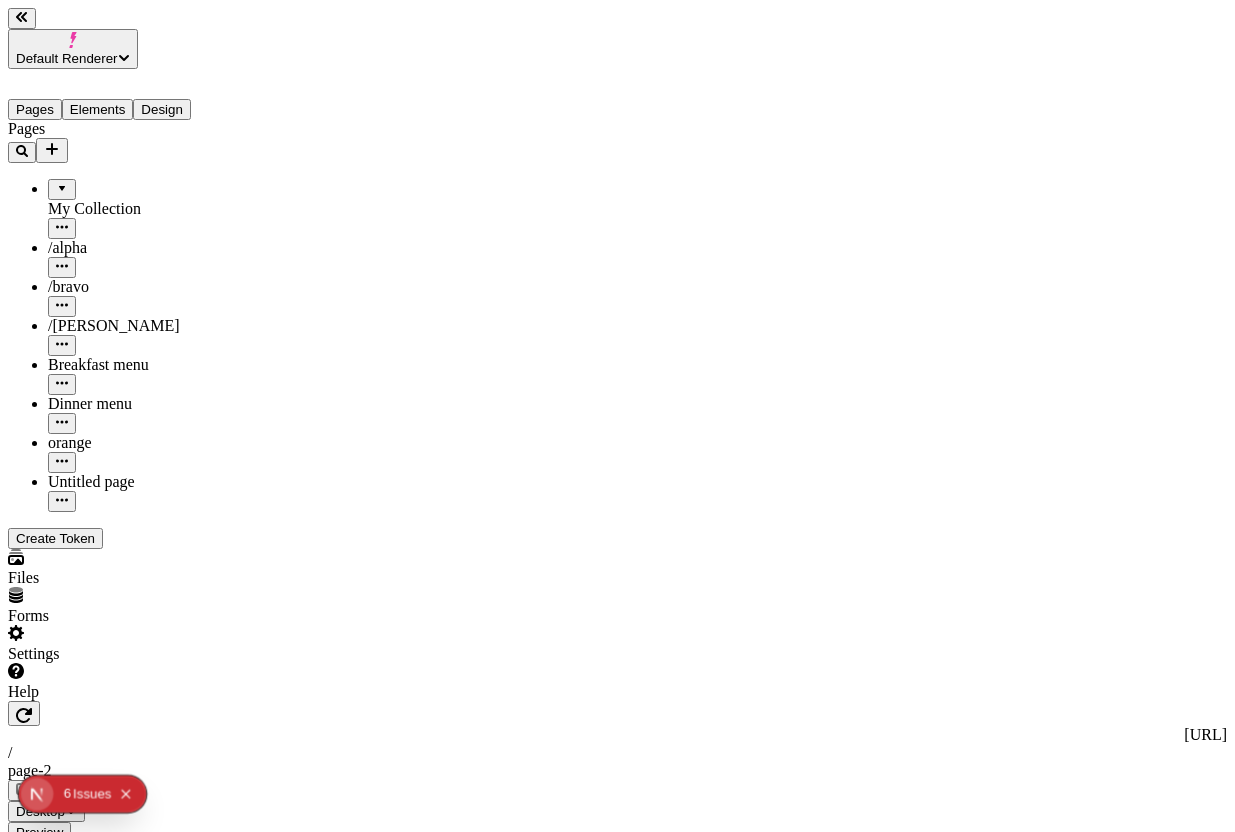 type on "Plankton" 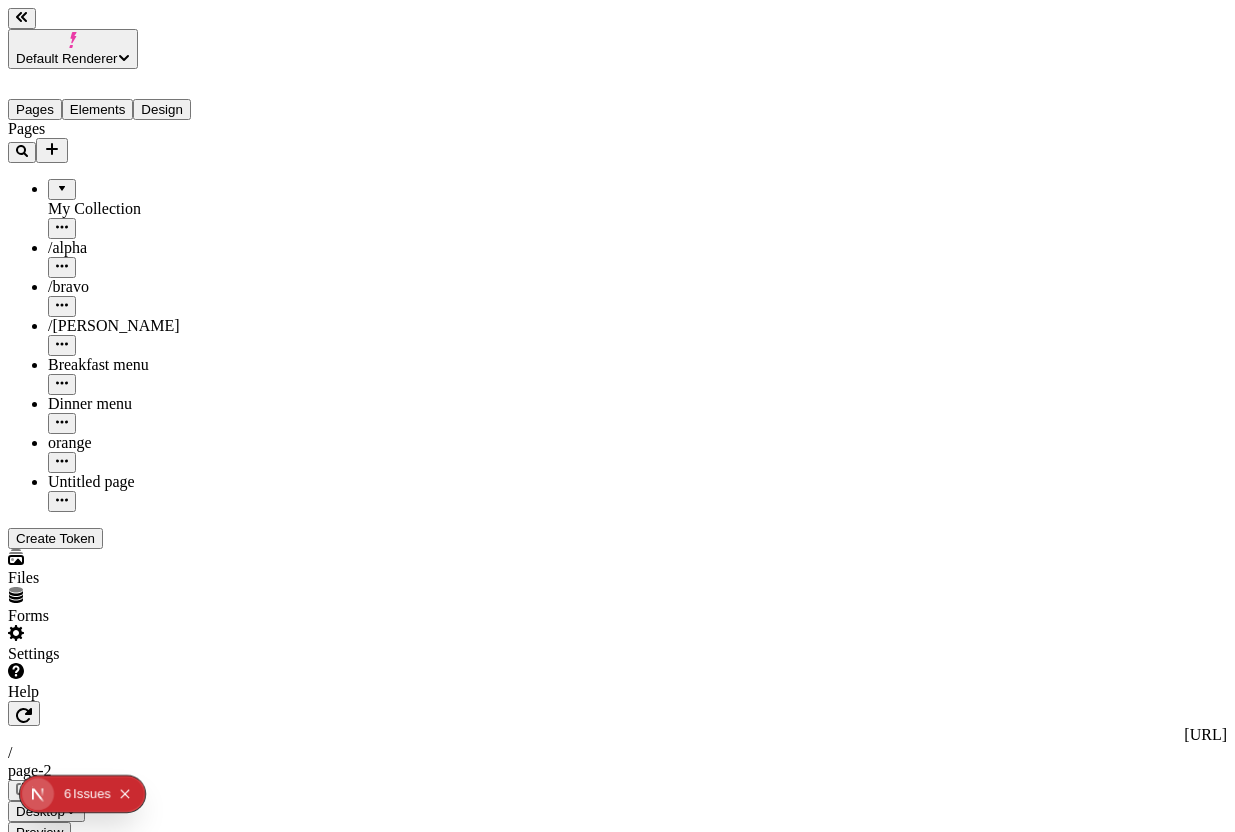 click 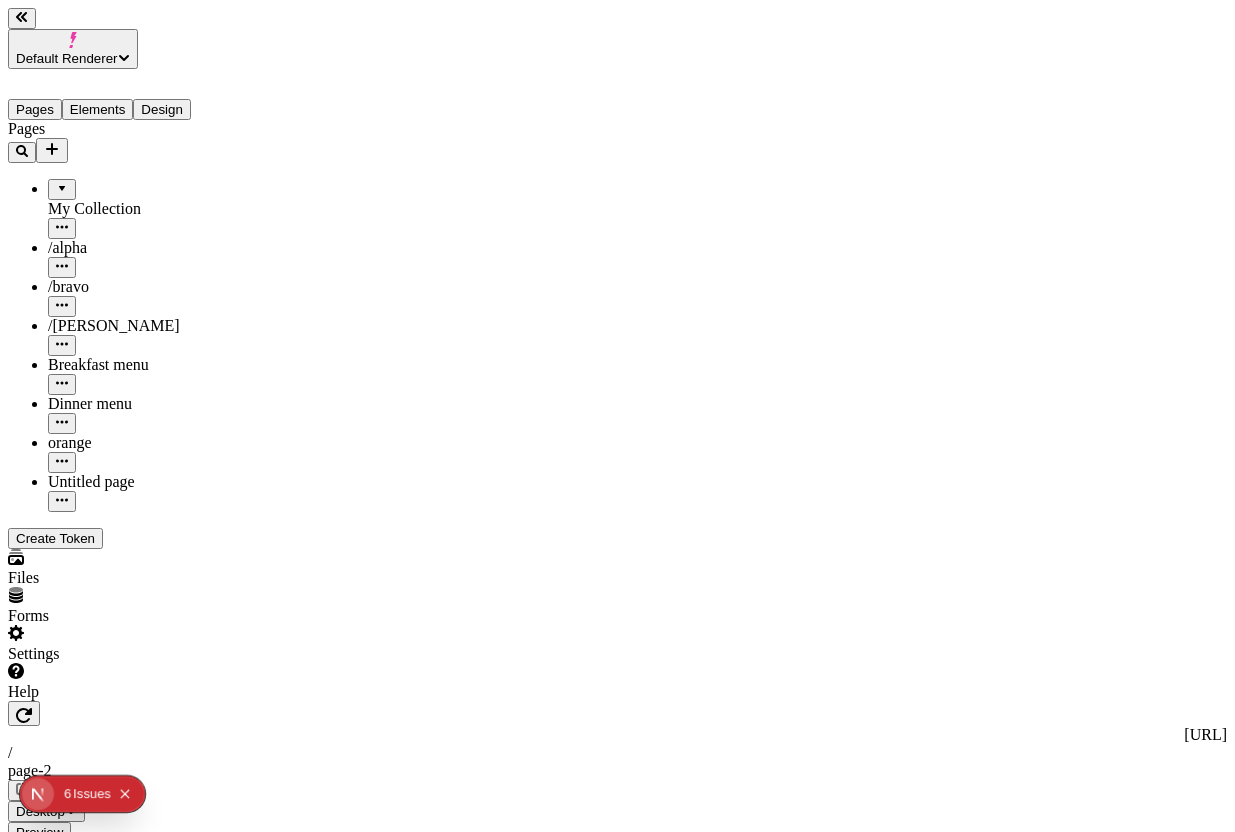 click on "Box" 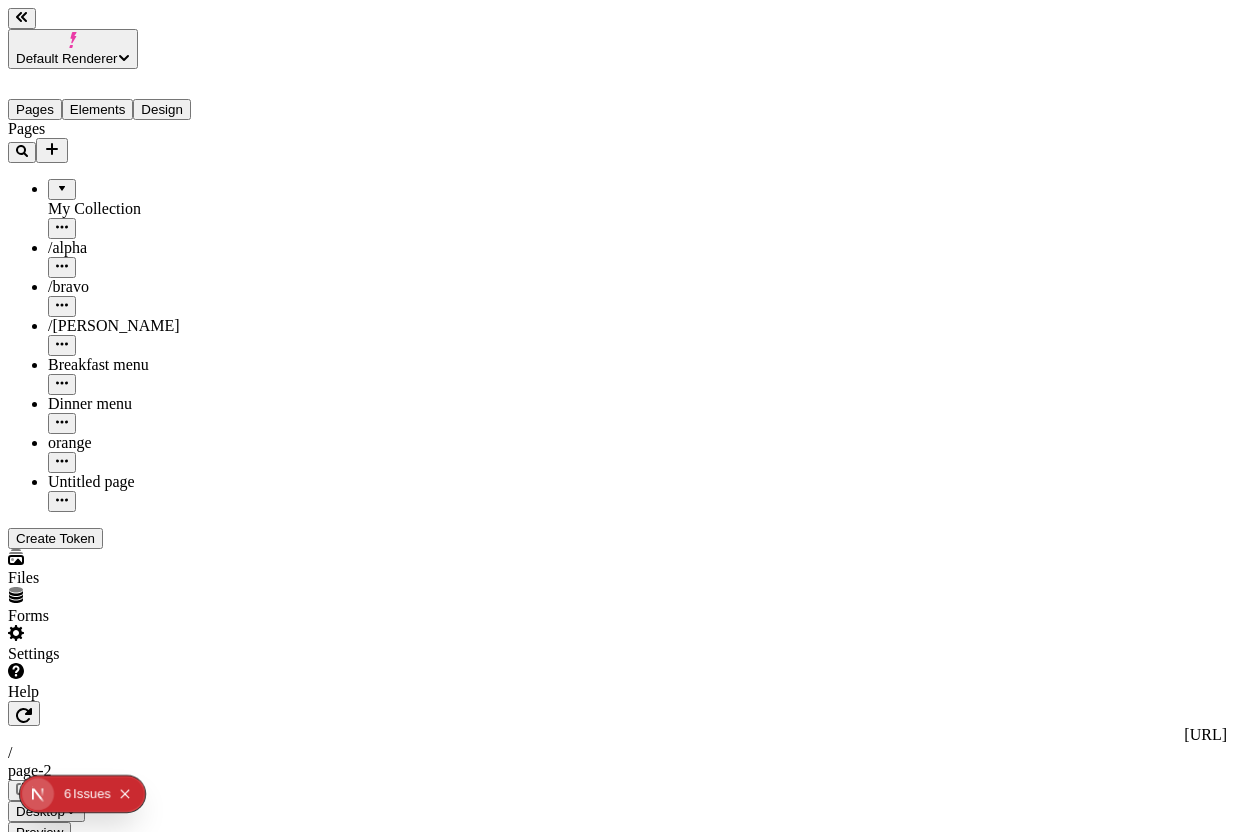 click 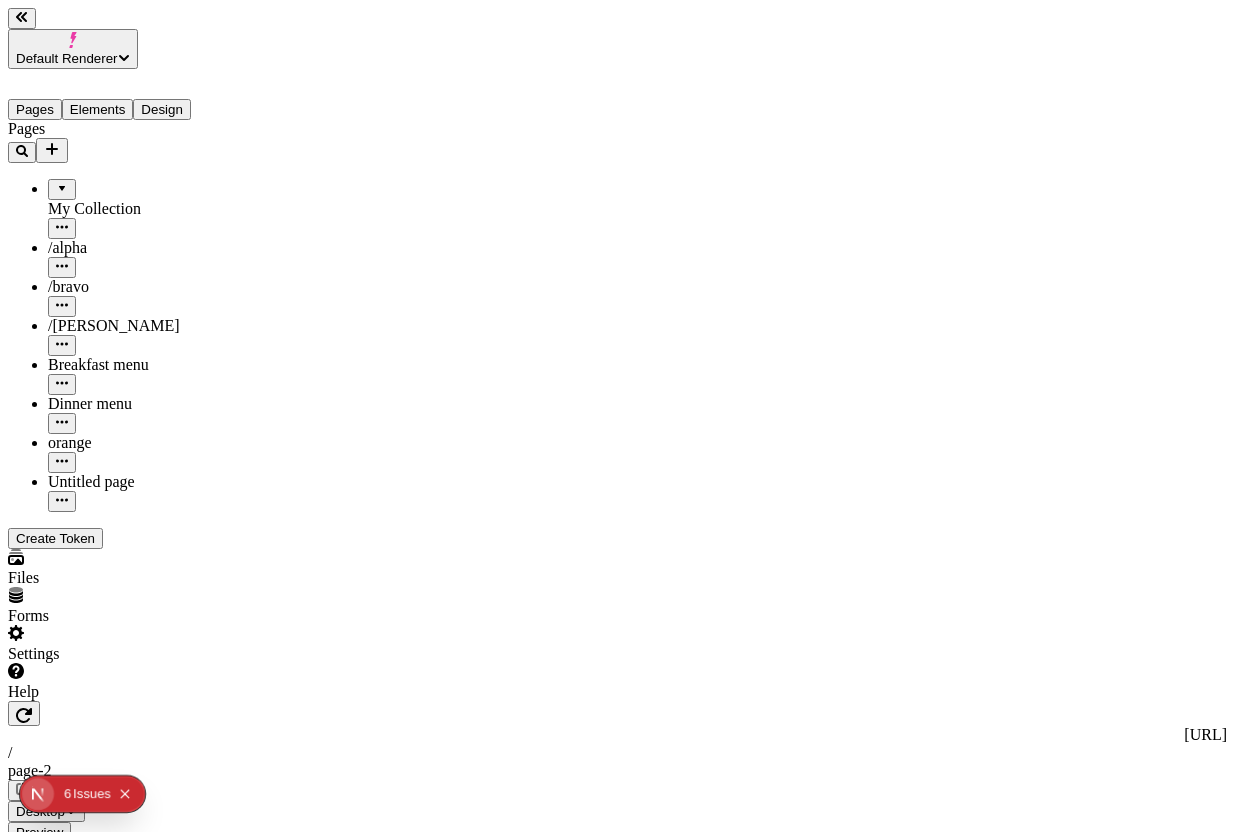 click 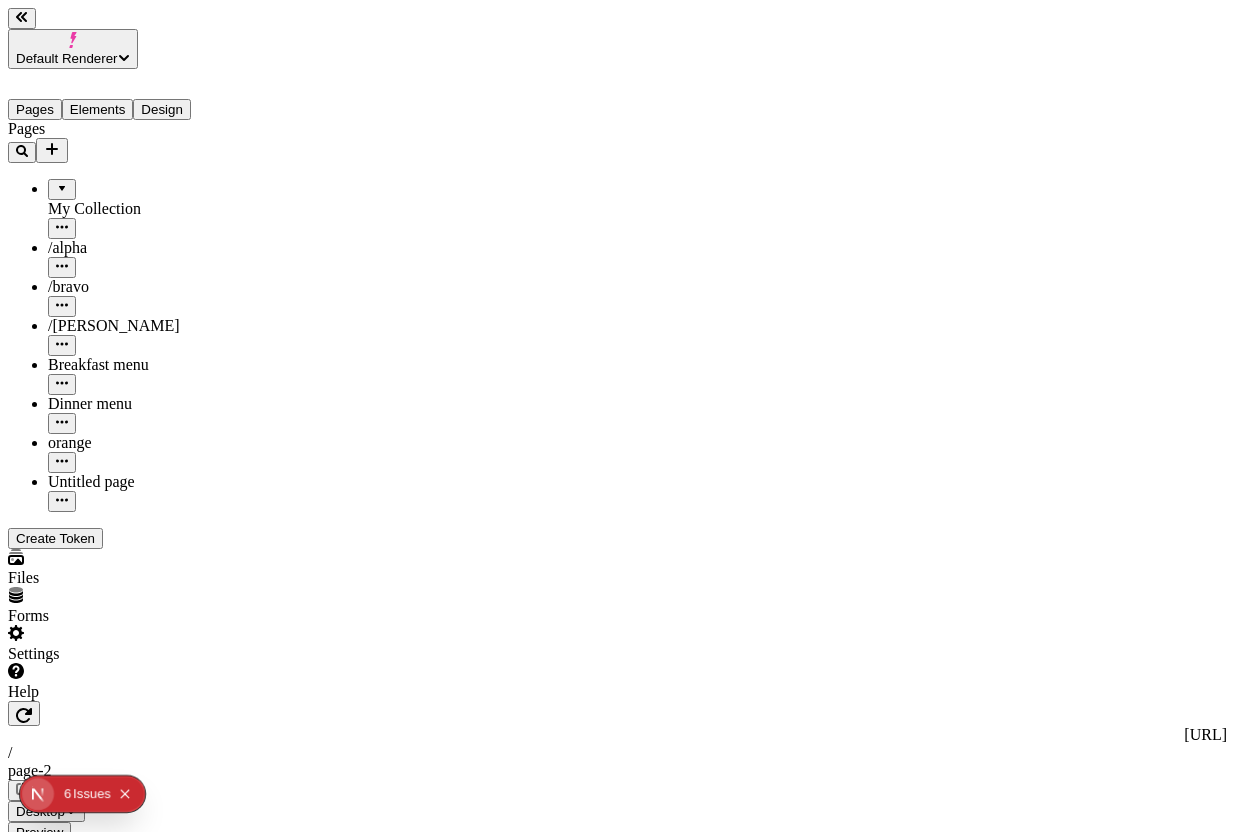 click 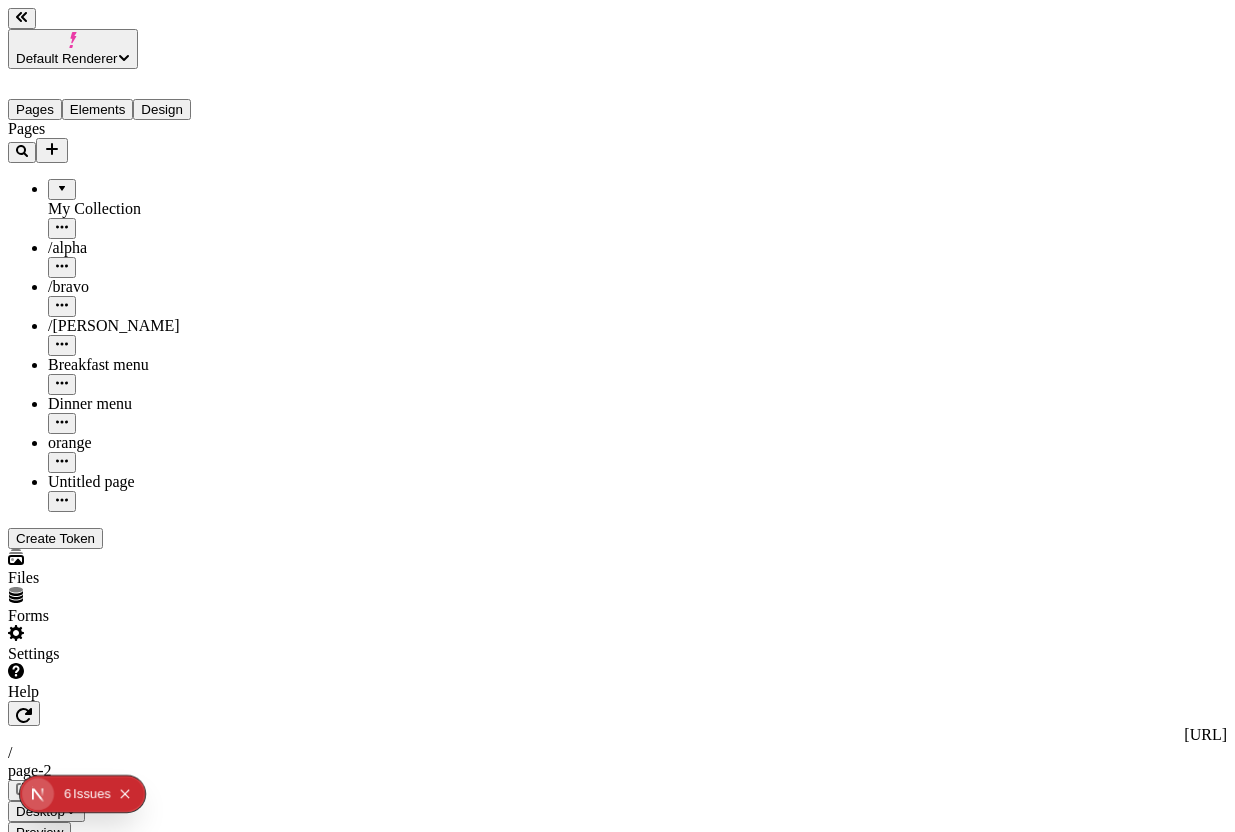 click on "Form" 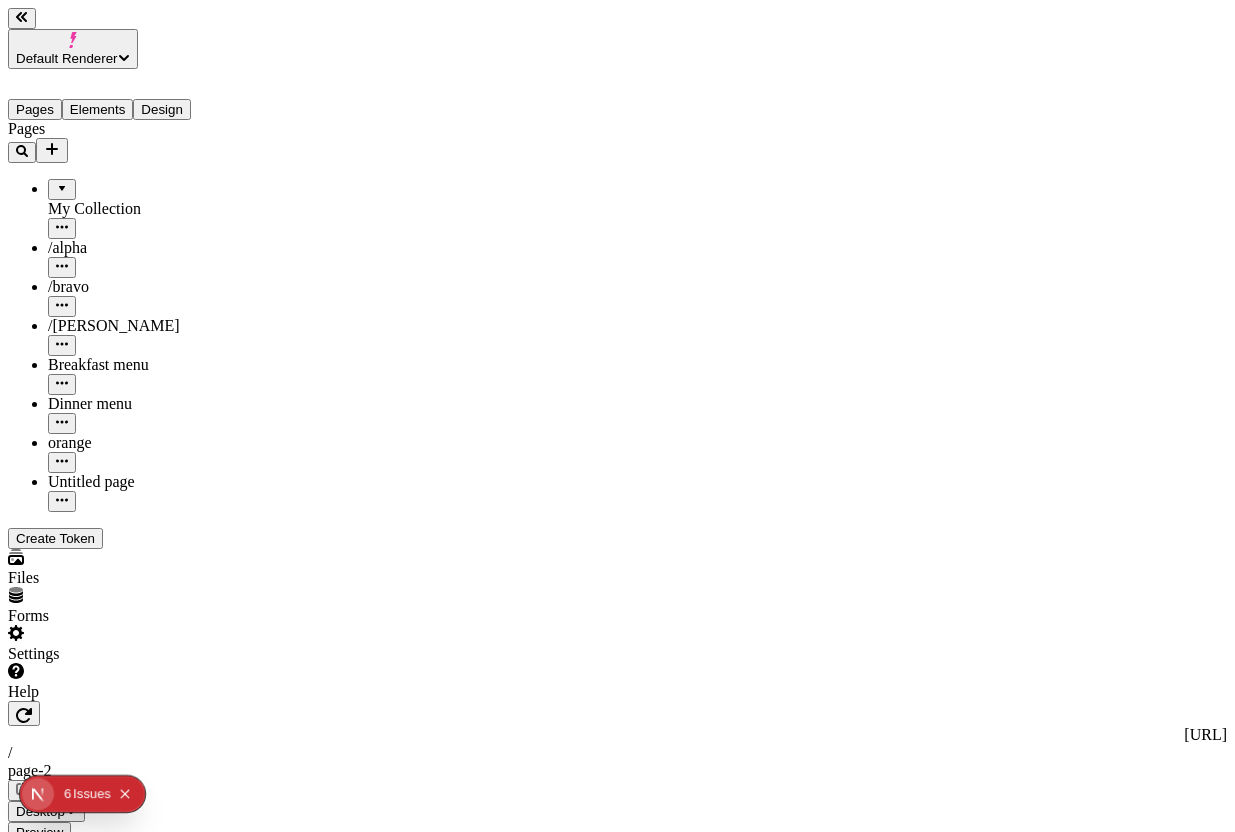 click 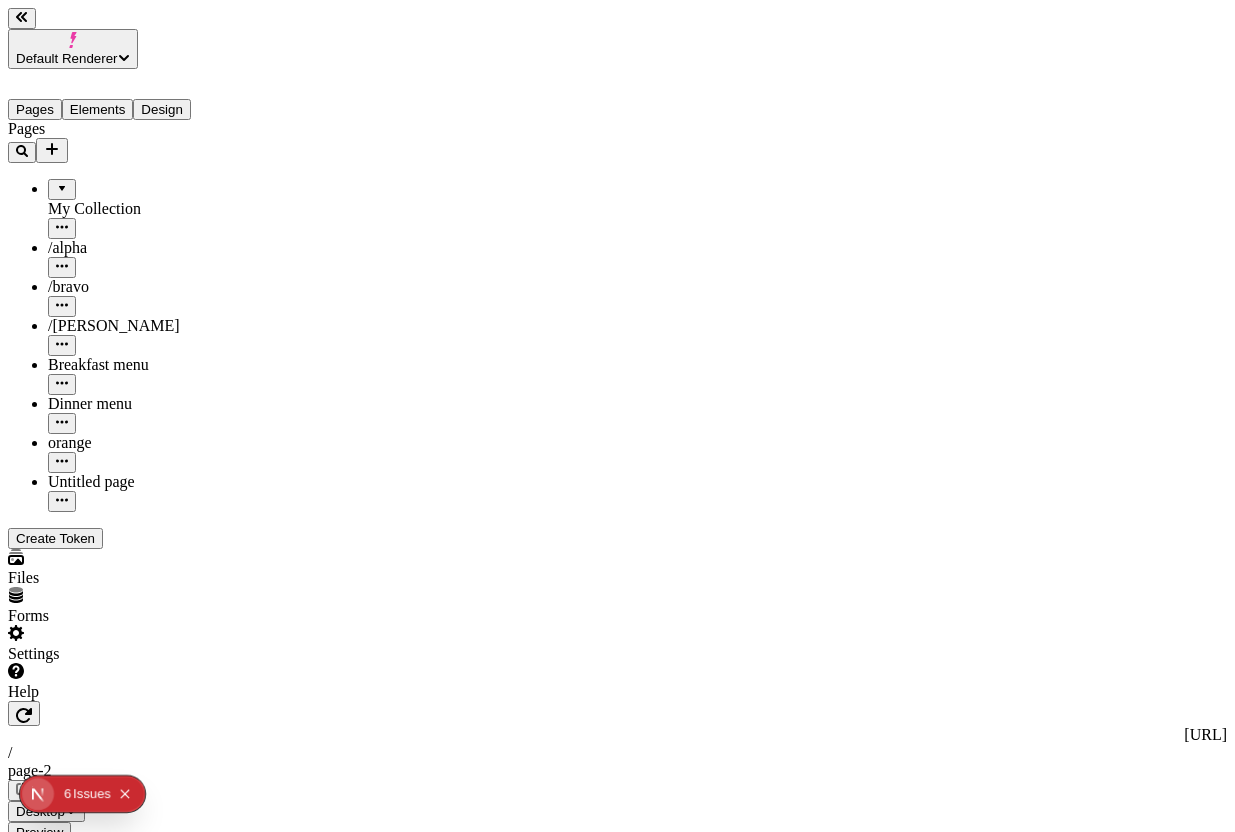 click 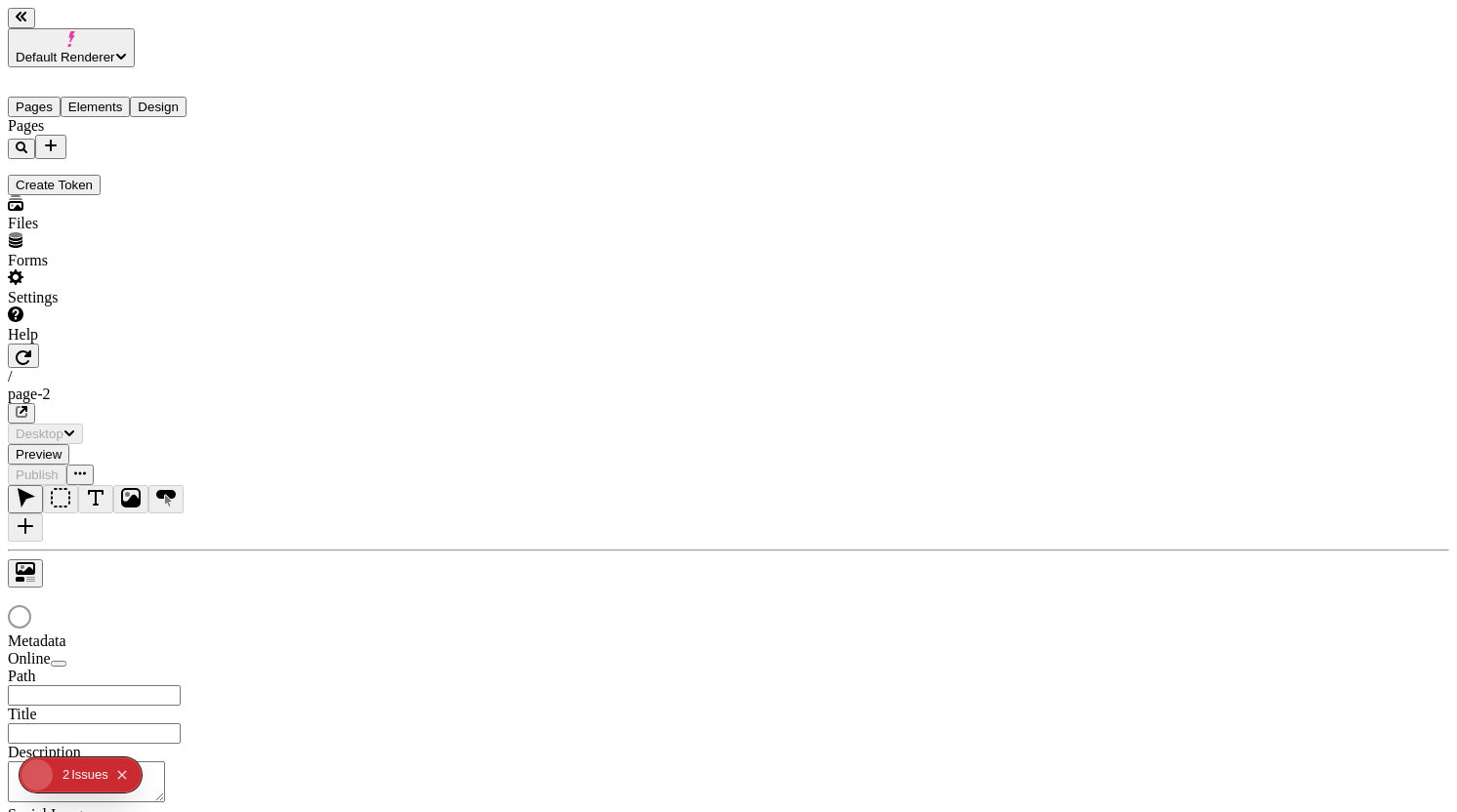 scroll, scrollTop: 0, scrollLeft: 0, axis: both 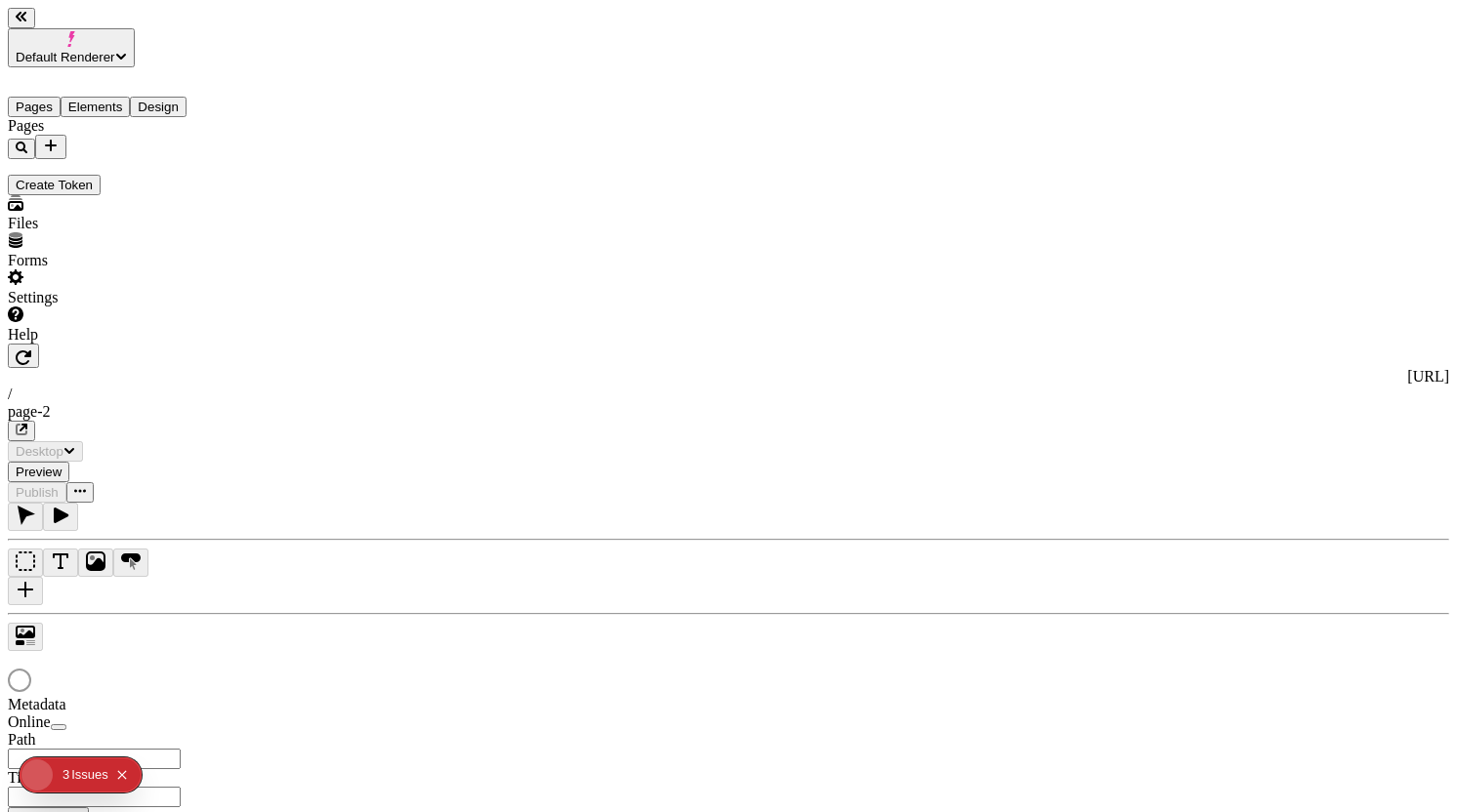 type on "/page-2" 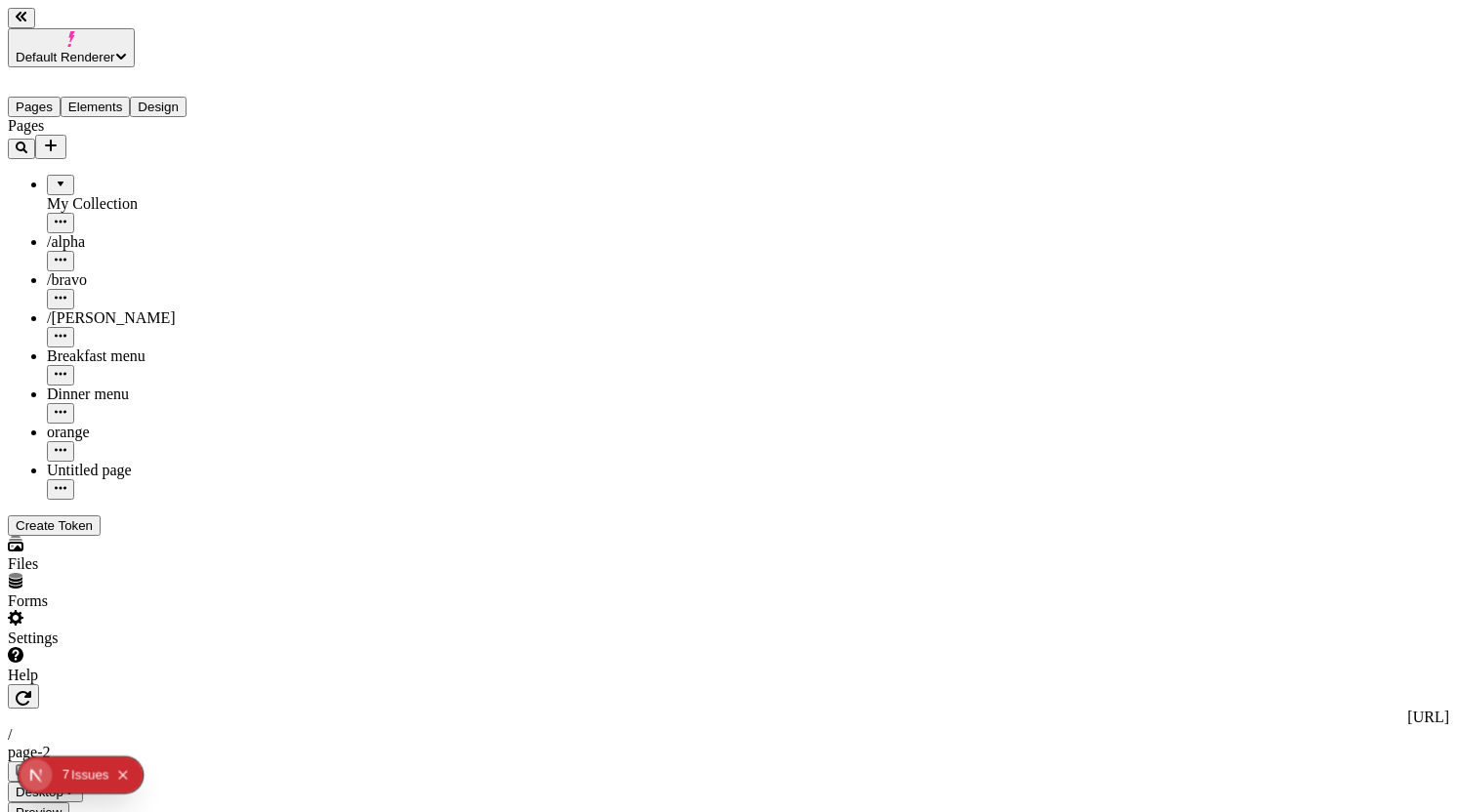 type on "Plankton" 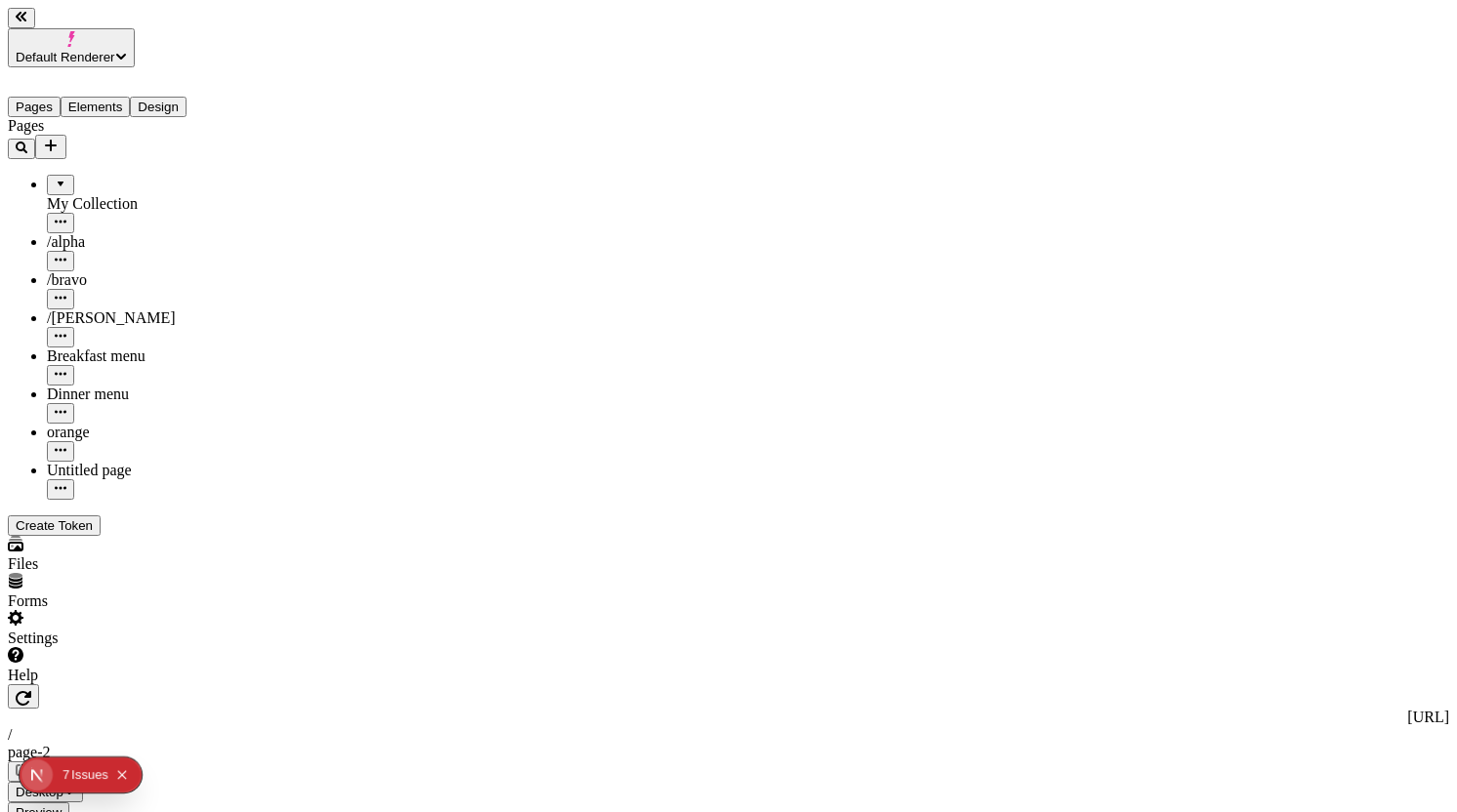 click 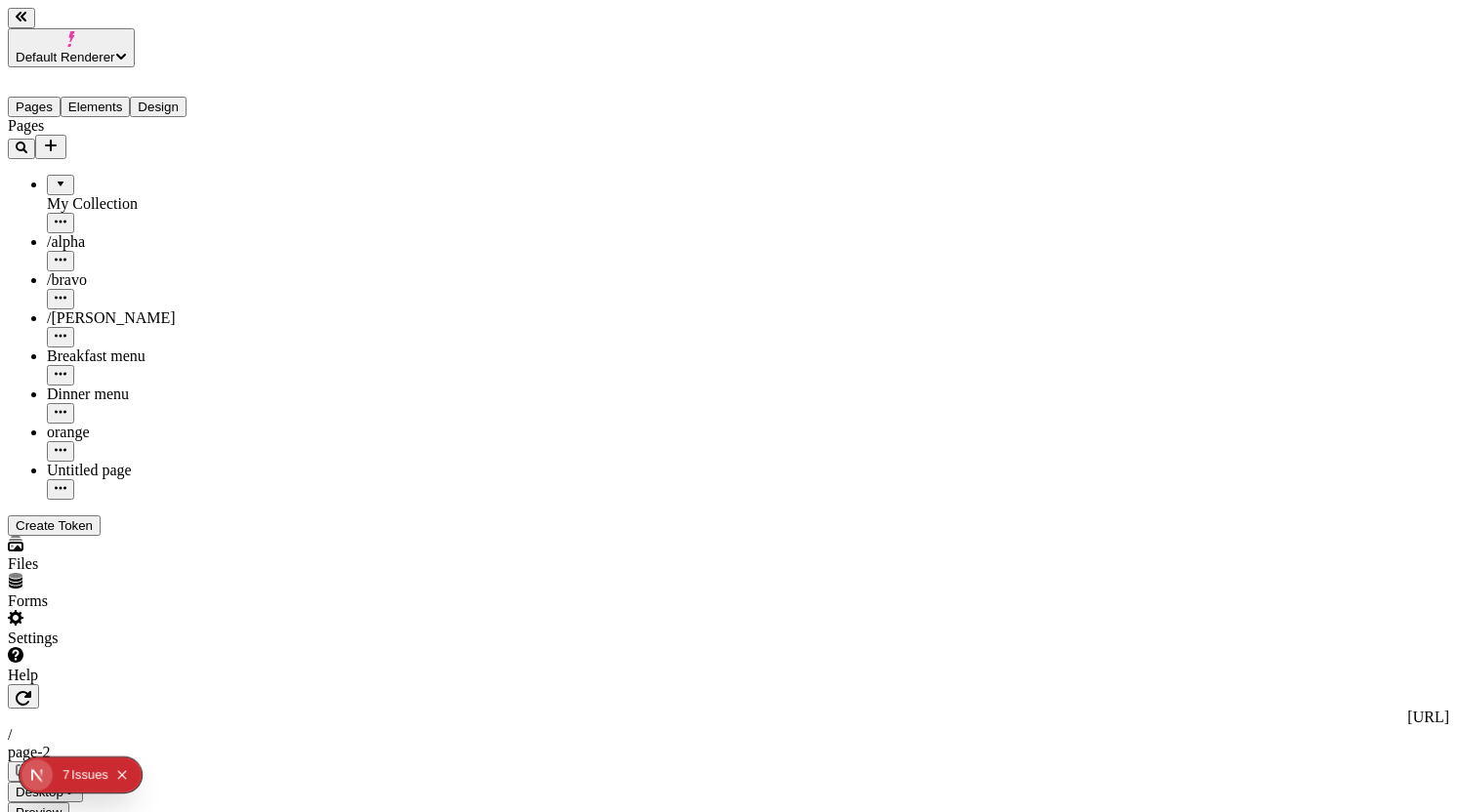 click 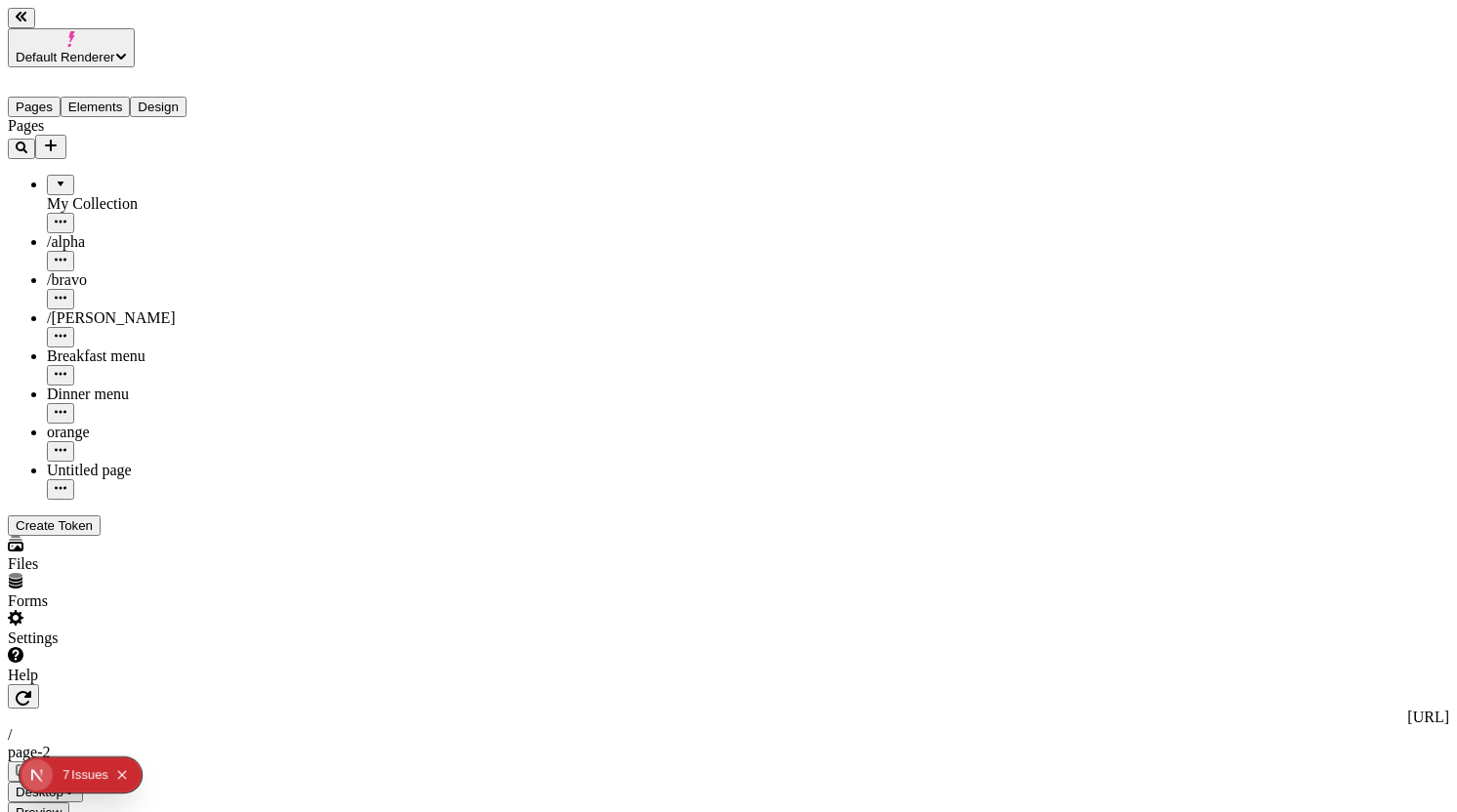 click 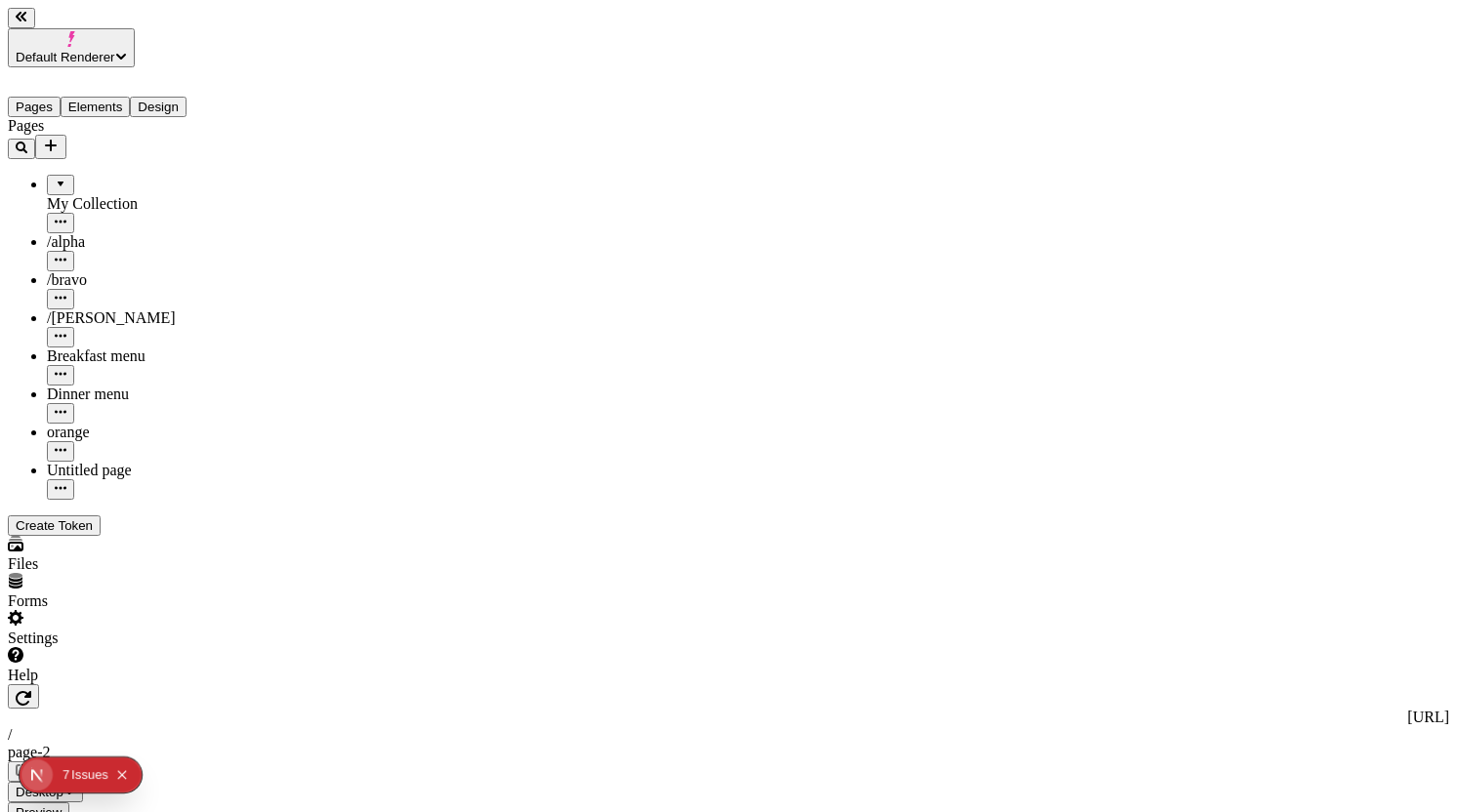 click 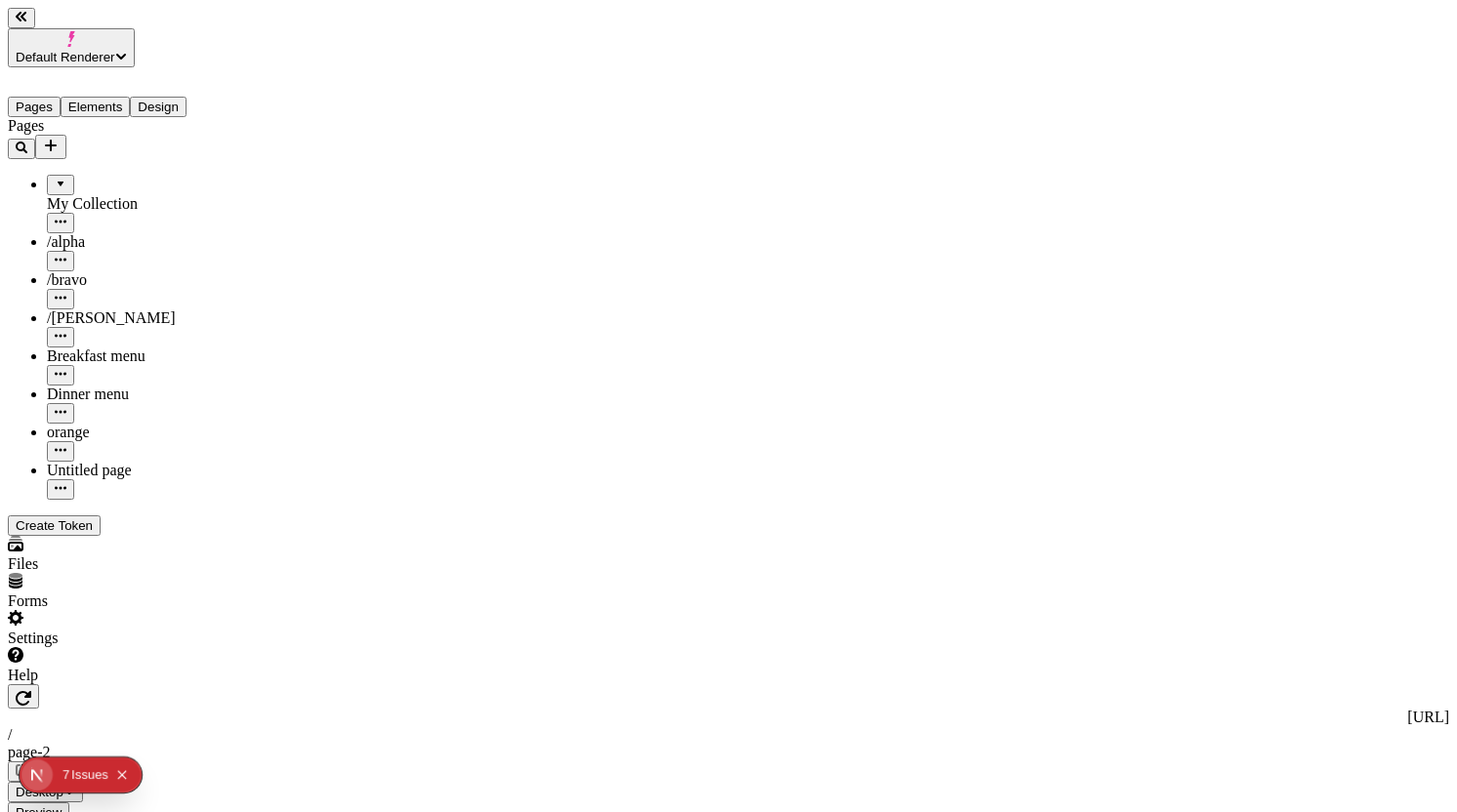 click 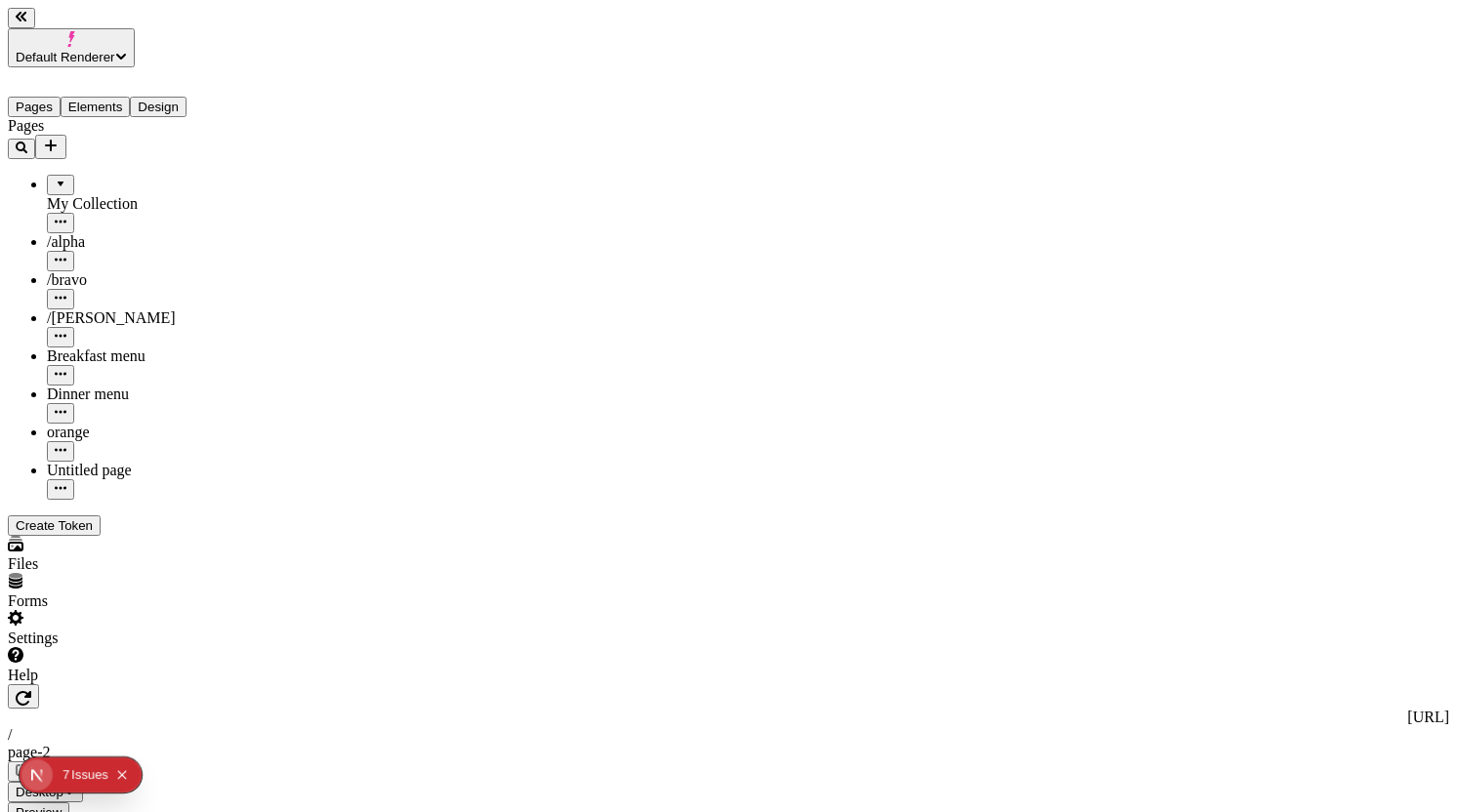 click 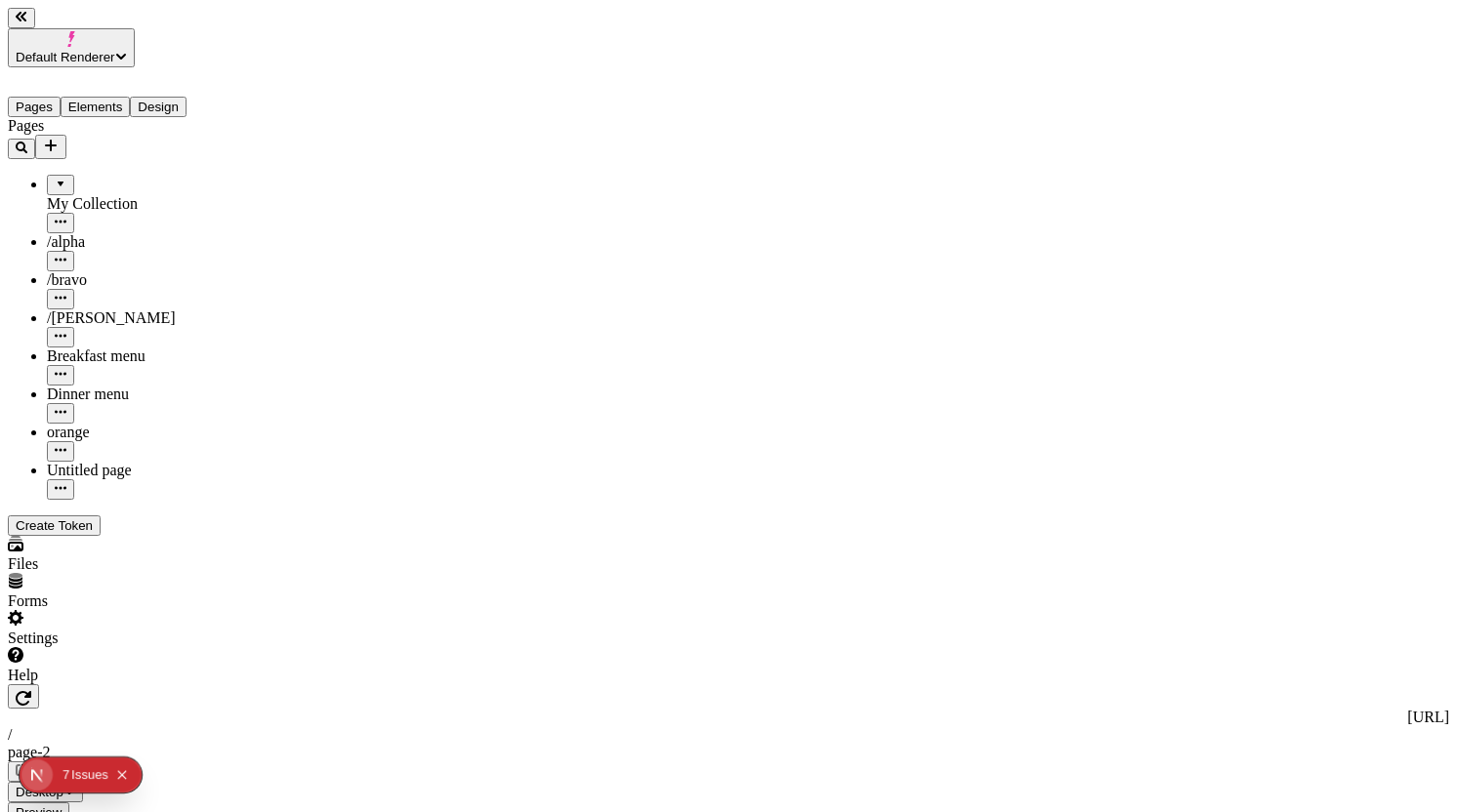 click 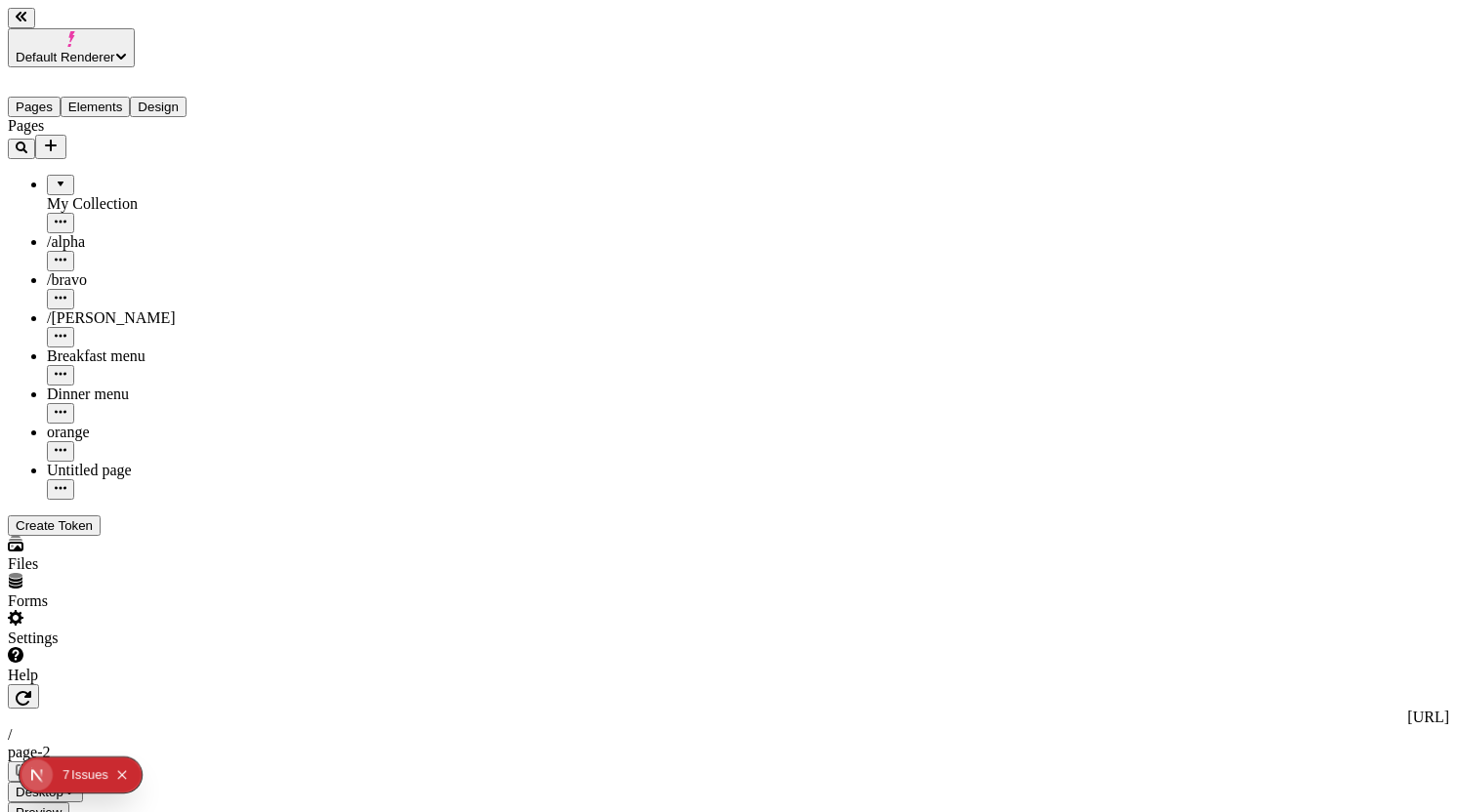 click 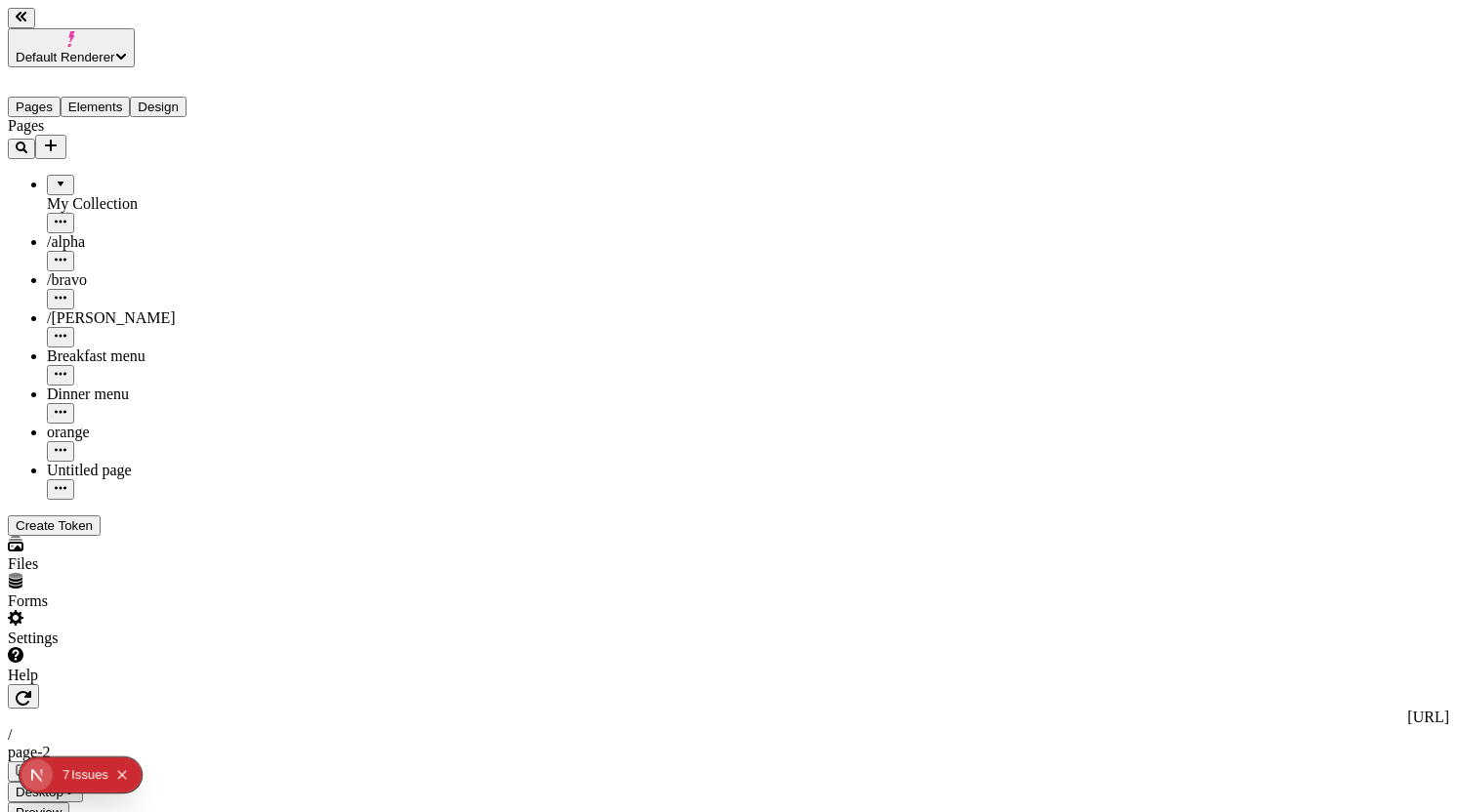 click 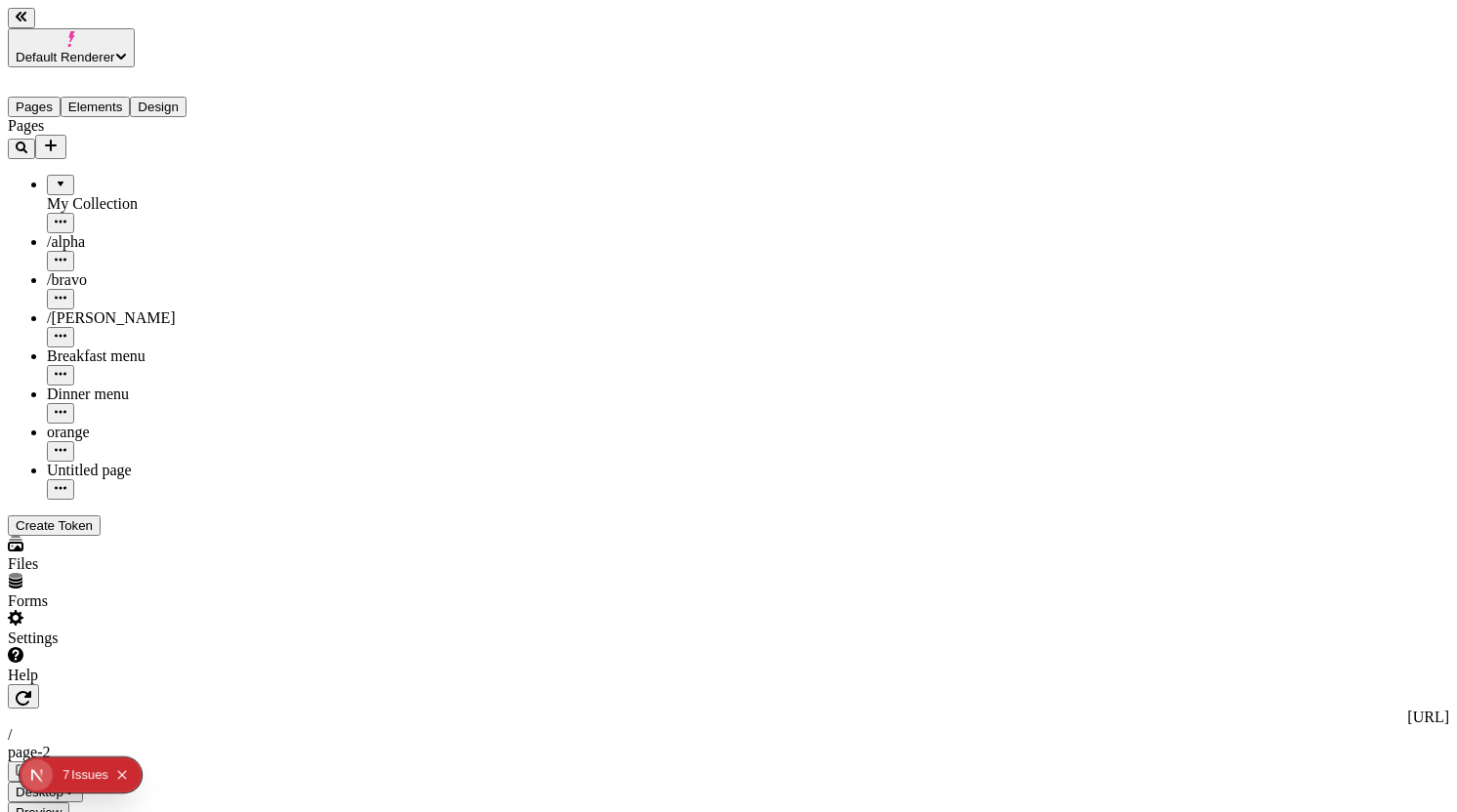 type on "alpha-3" 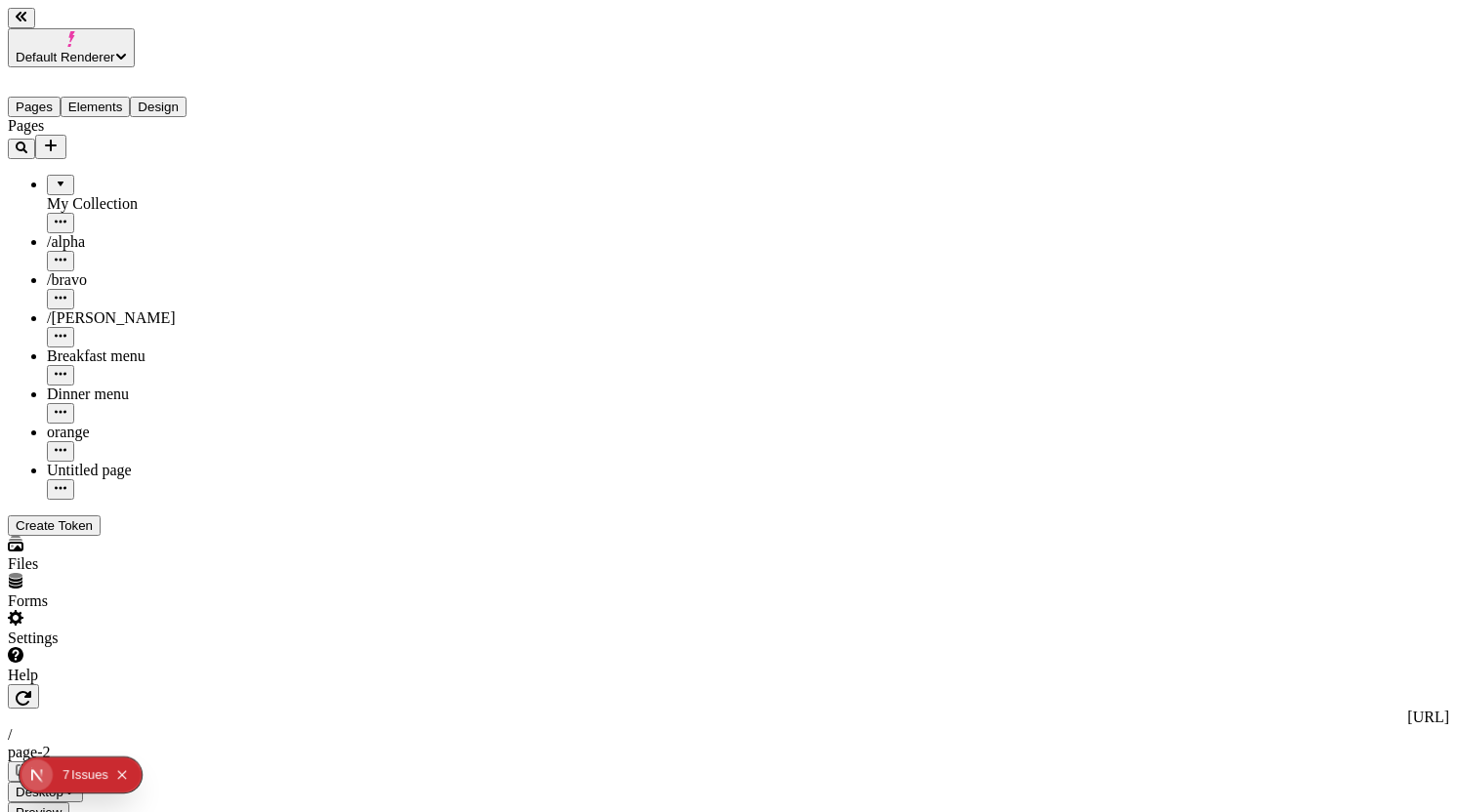 click on "Form" 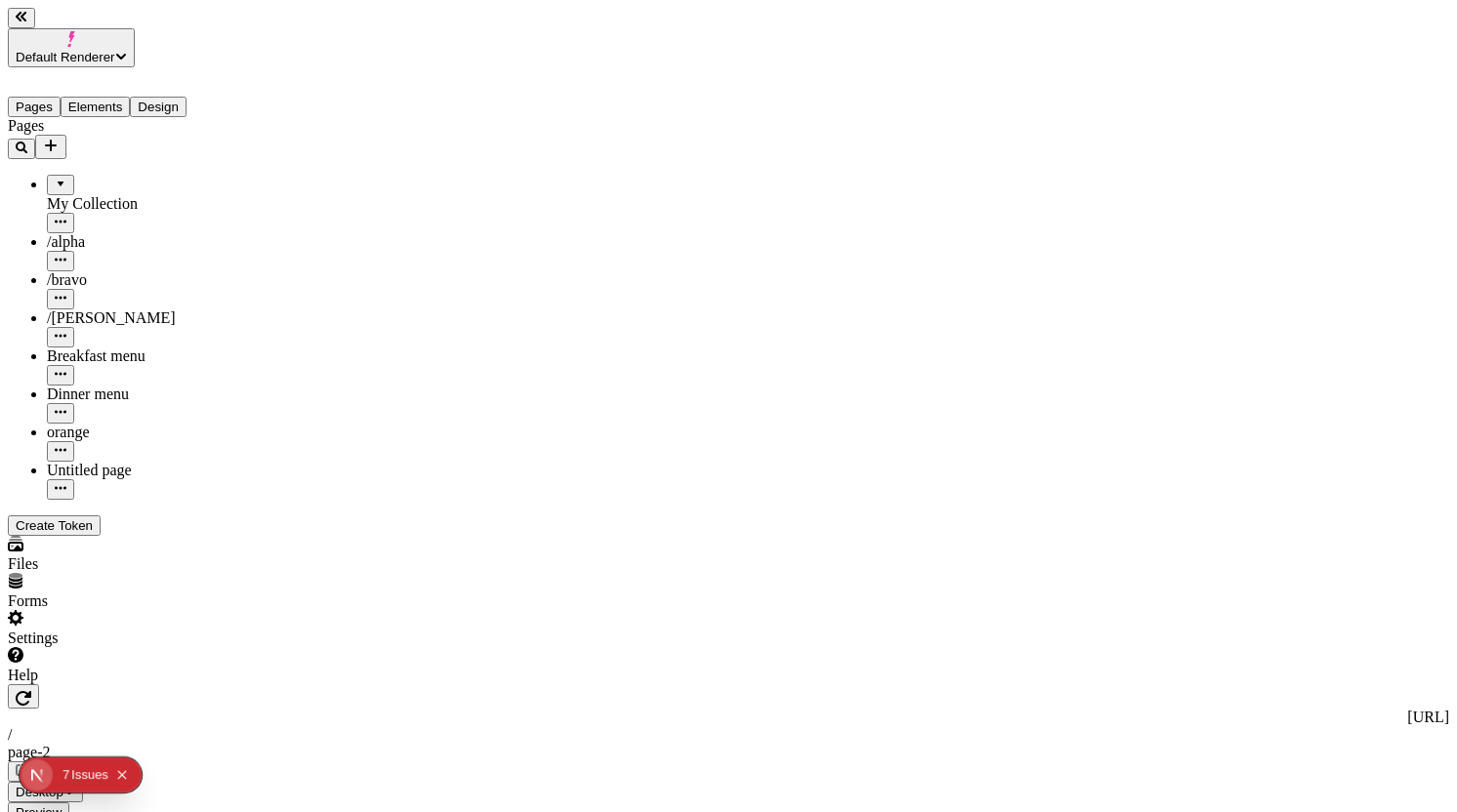 click 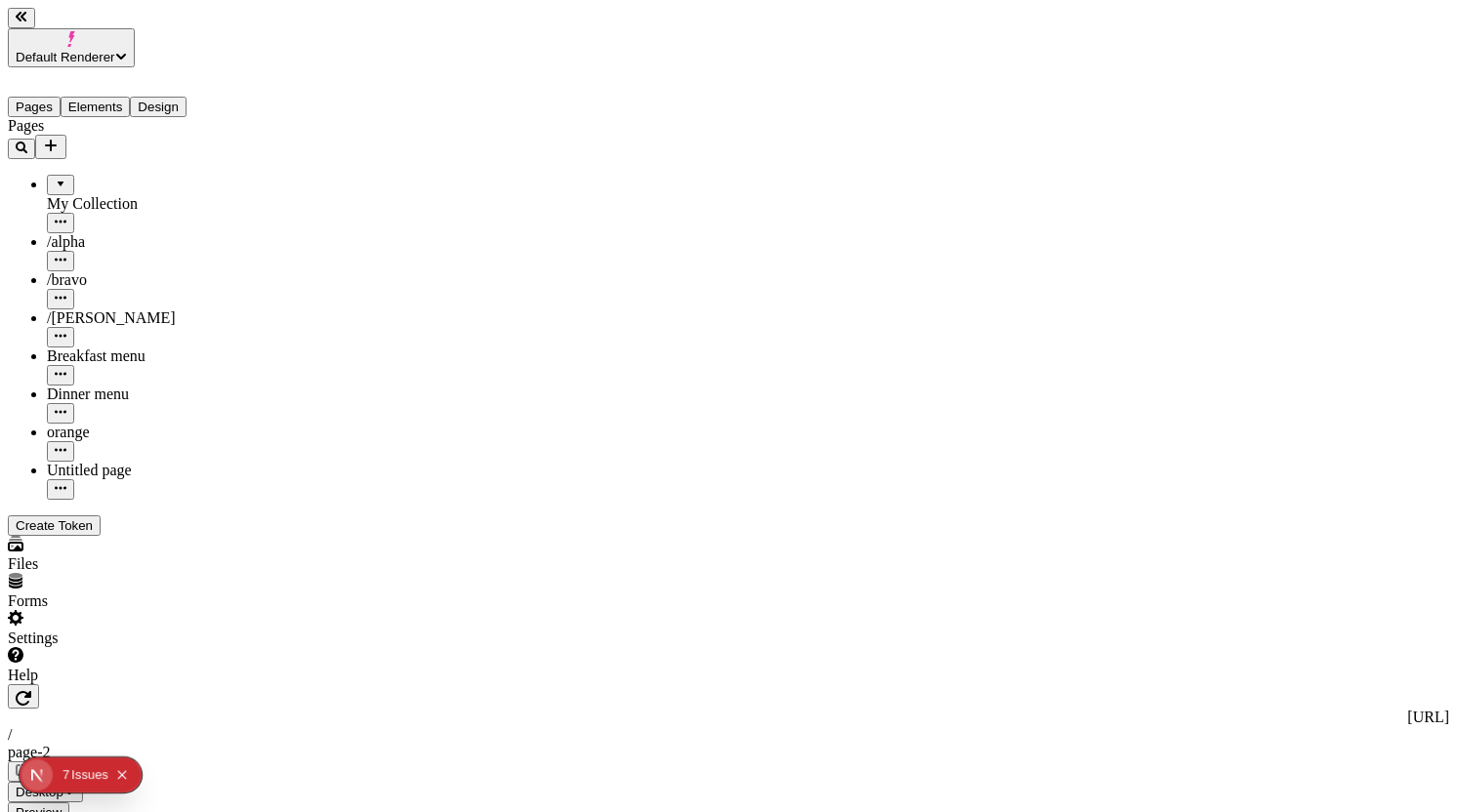 click 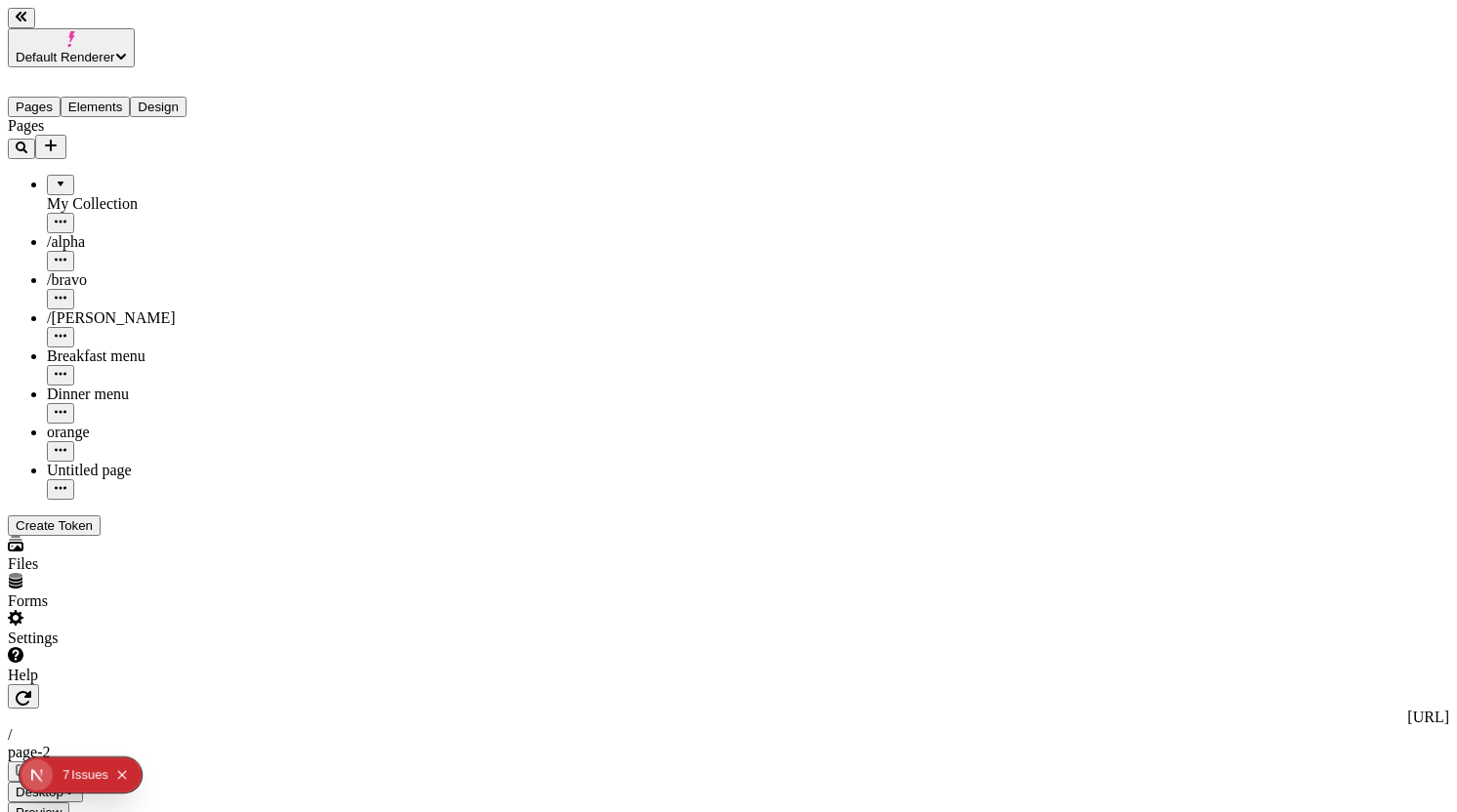 click 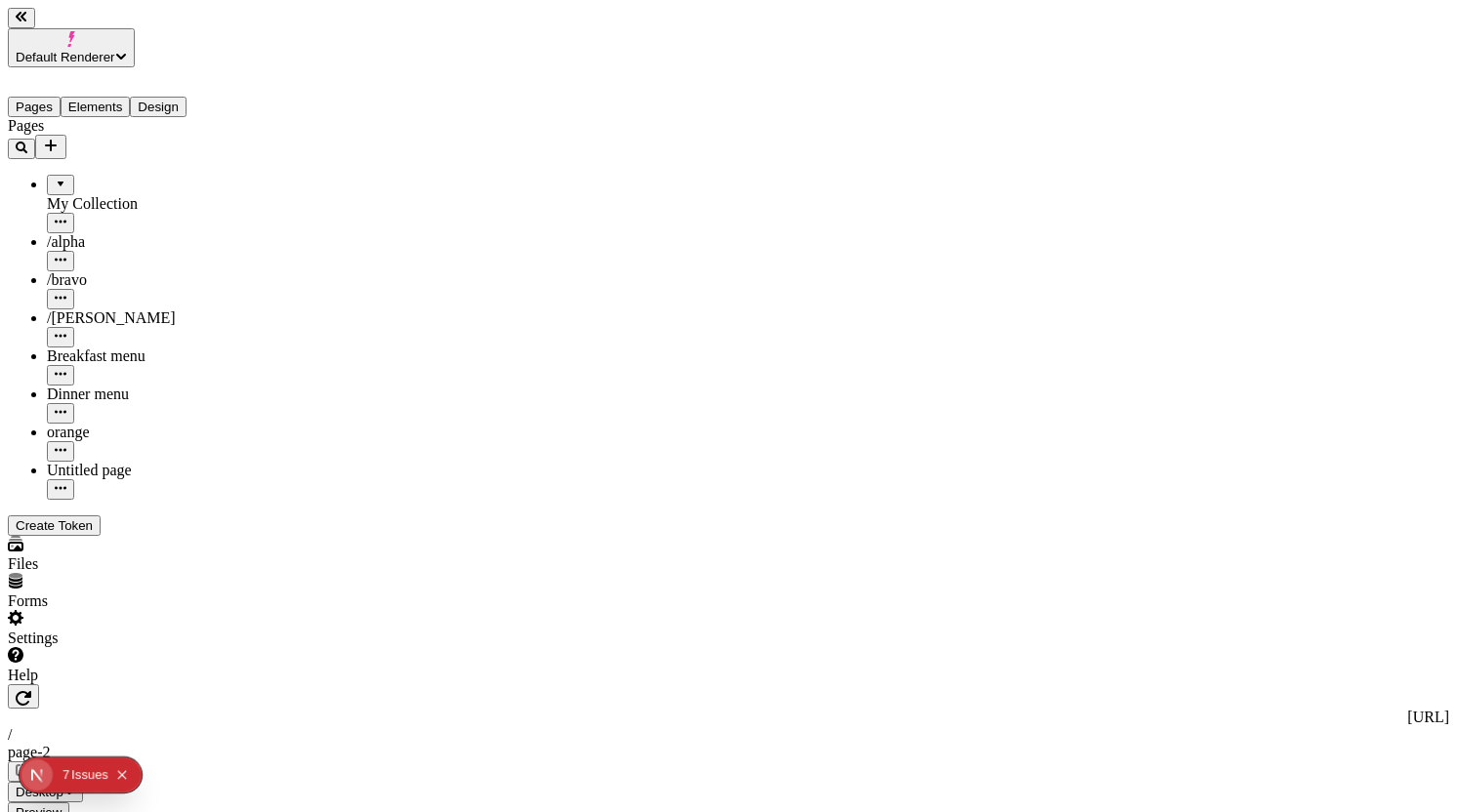 click 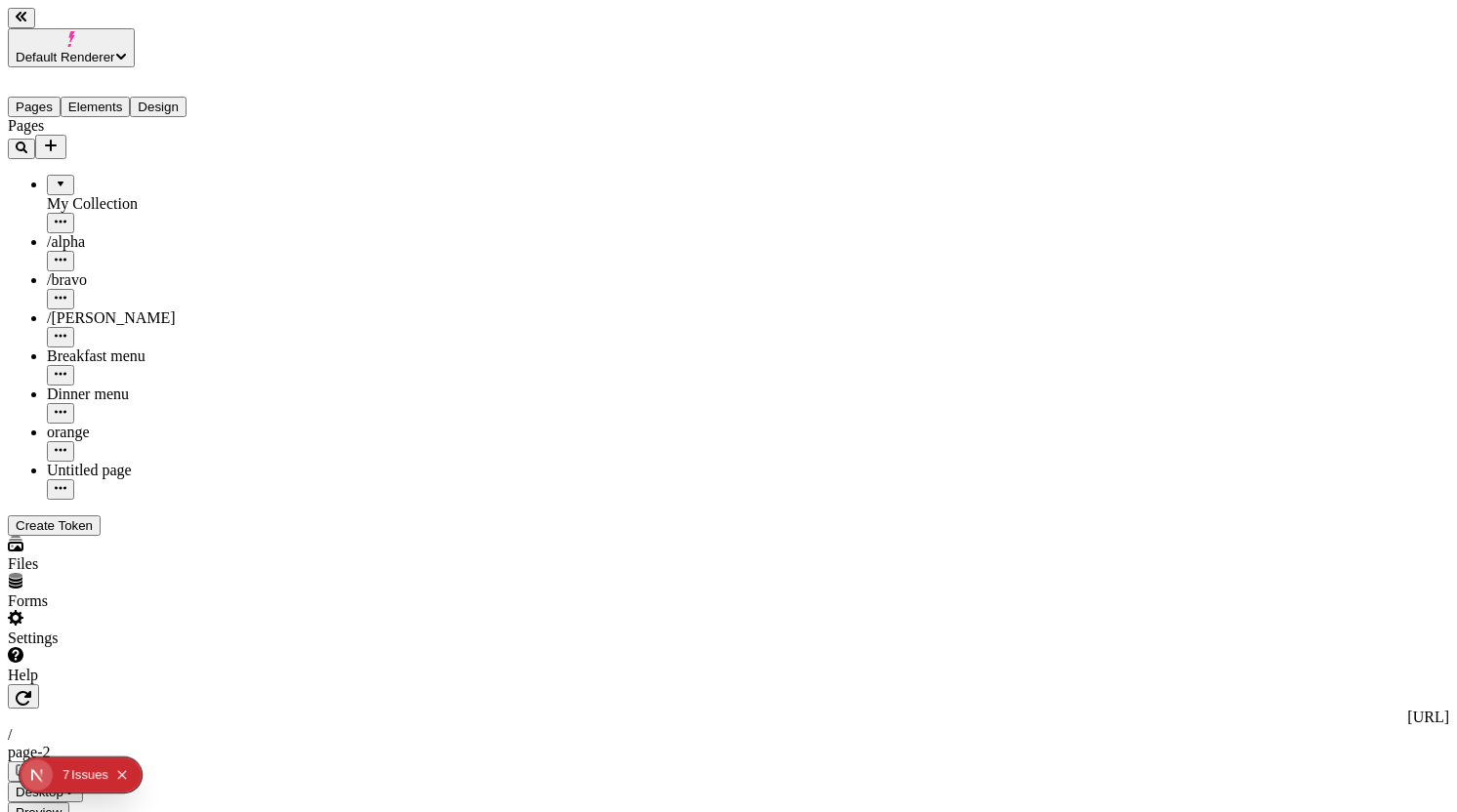 click 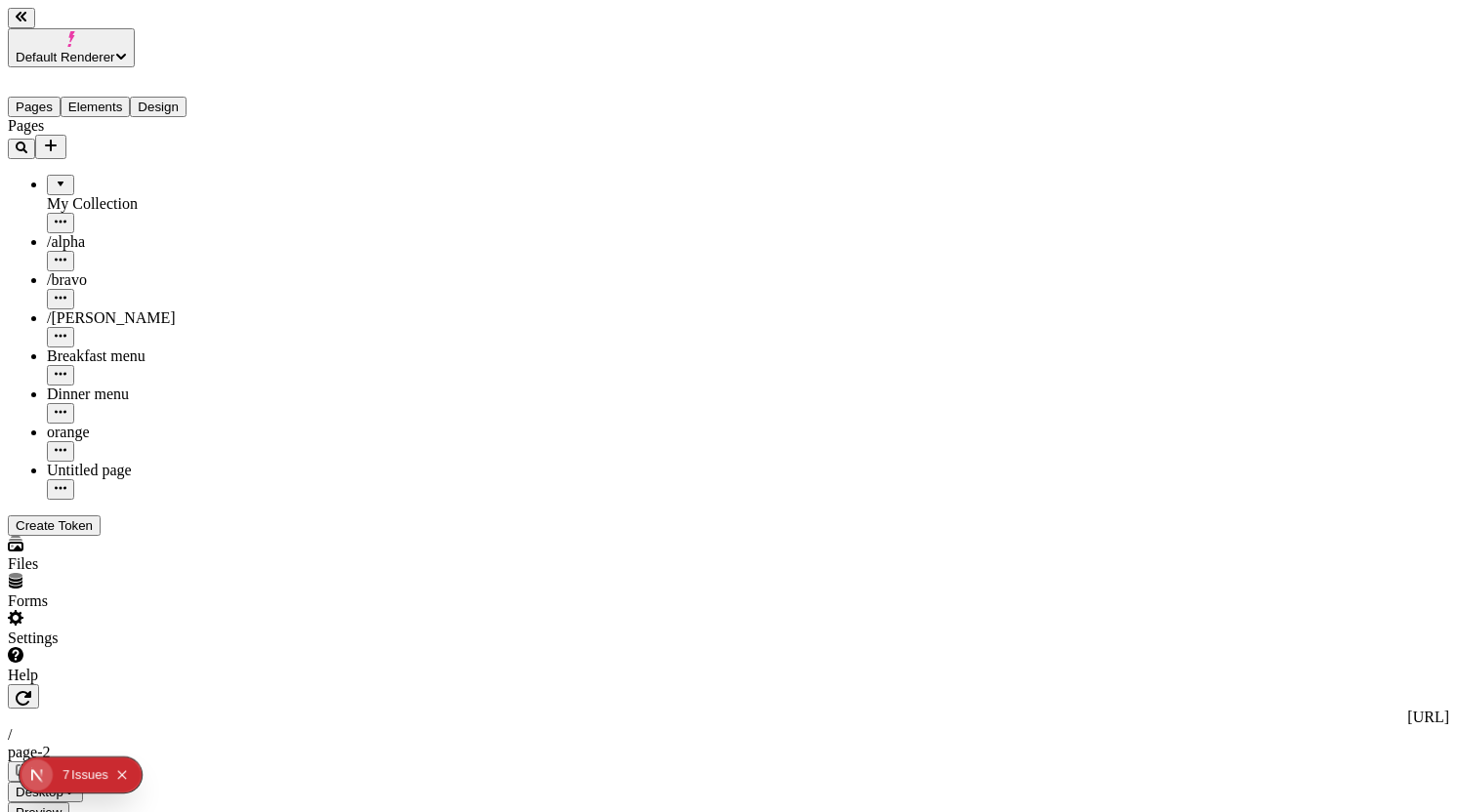 click 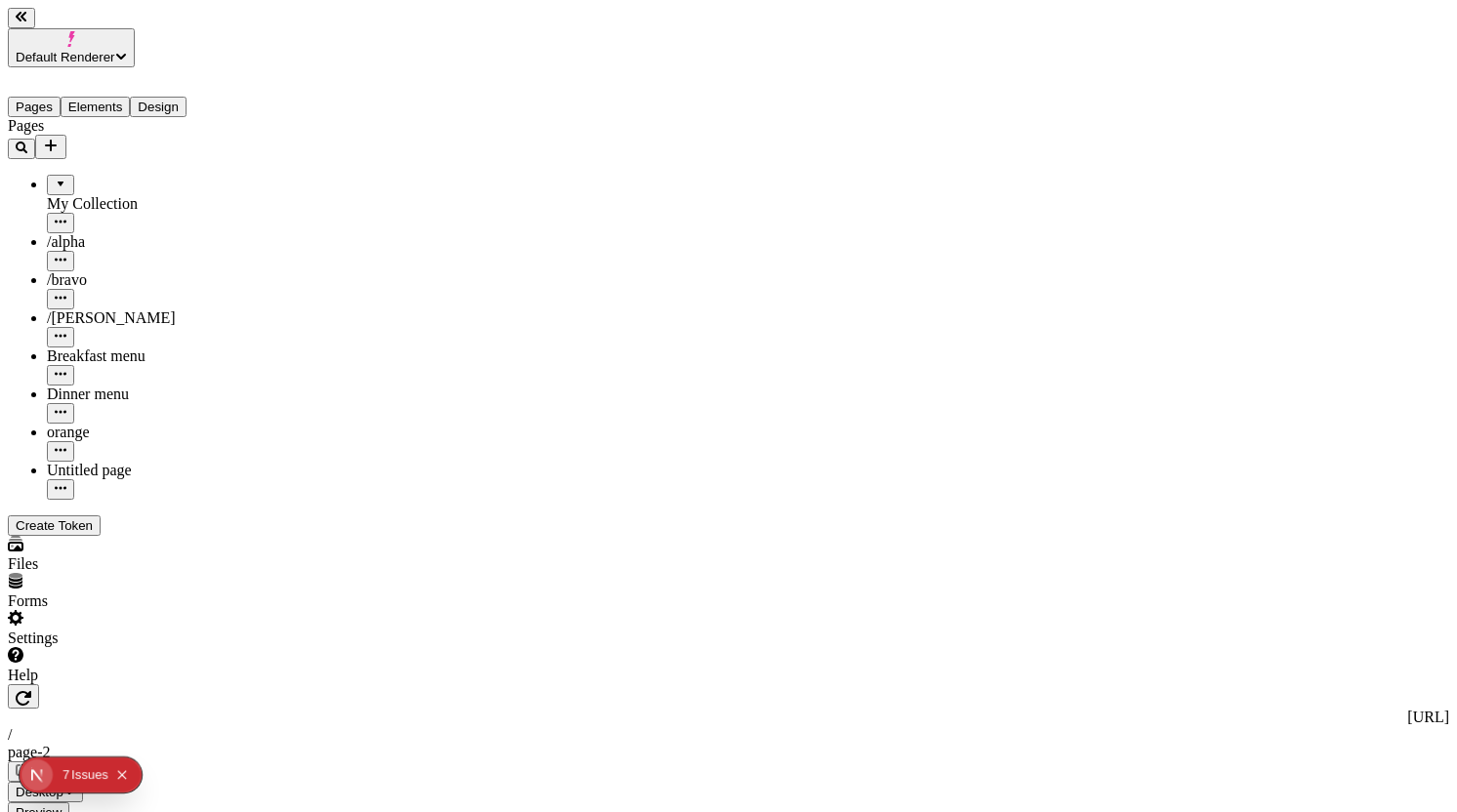 click 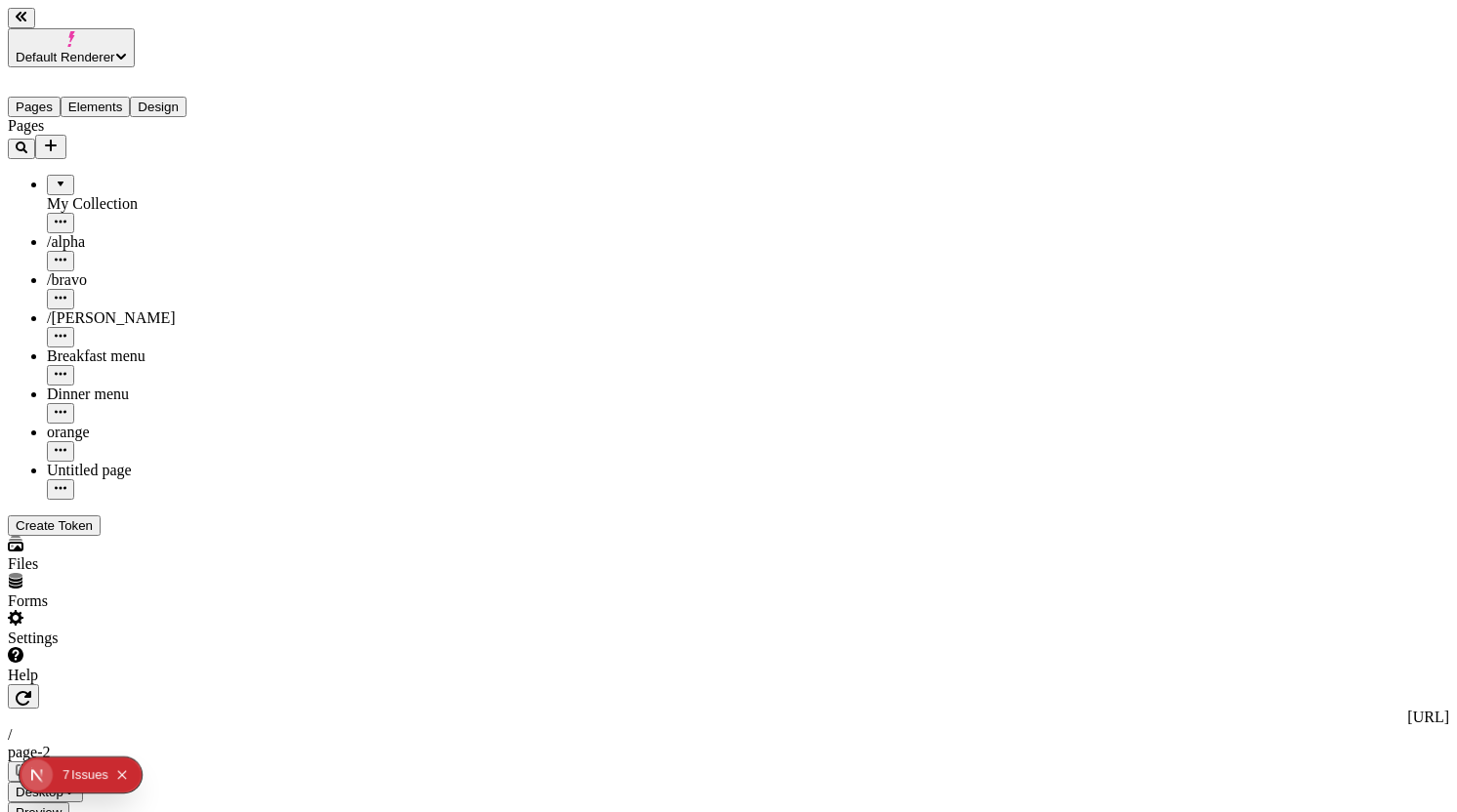 click 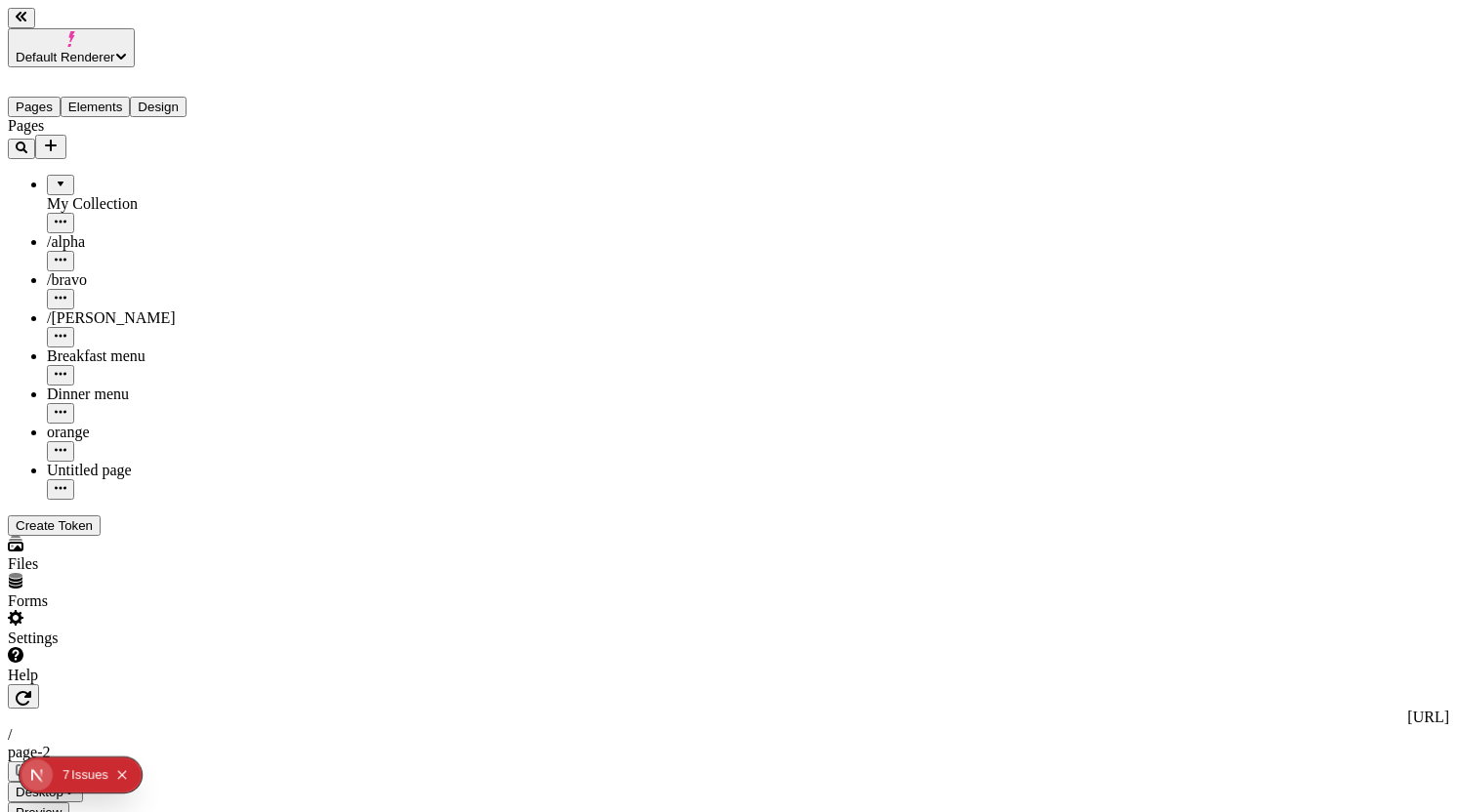 click 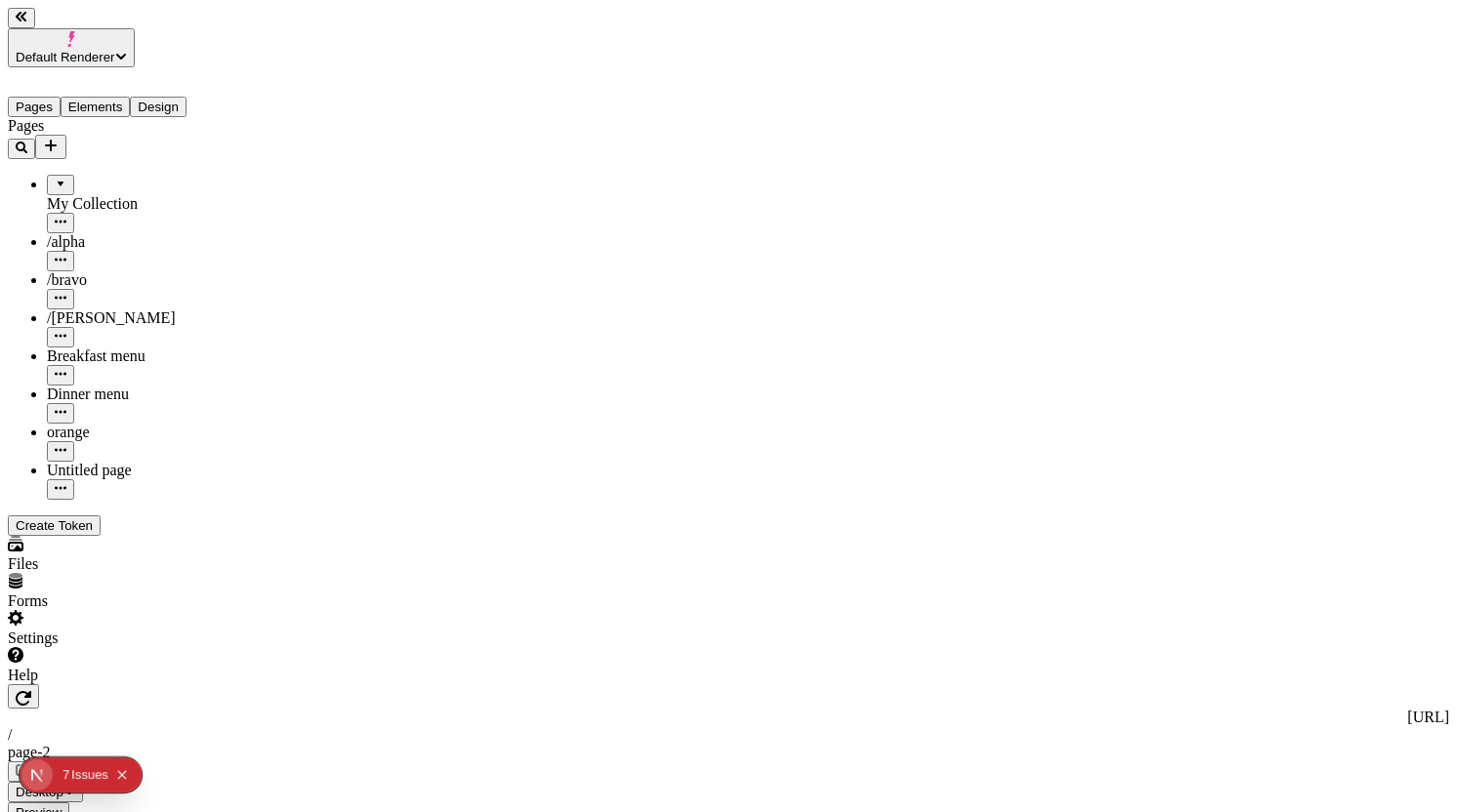click 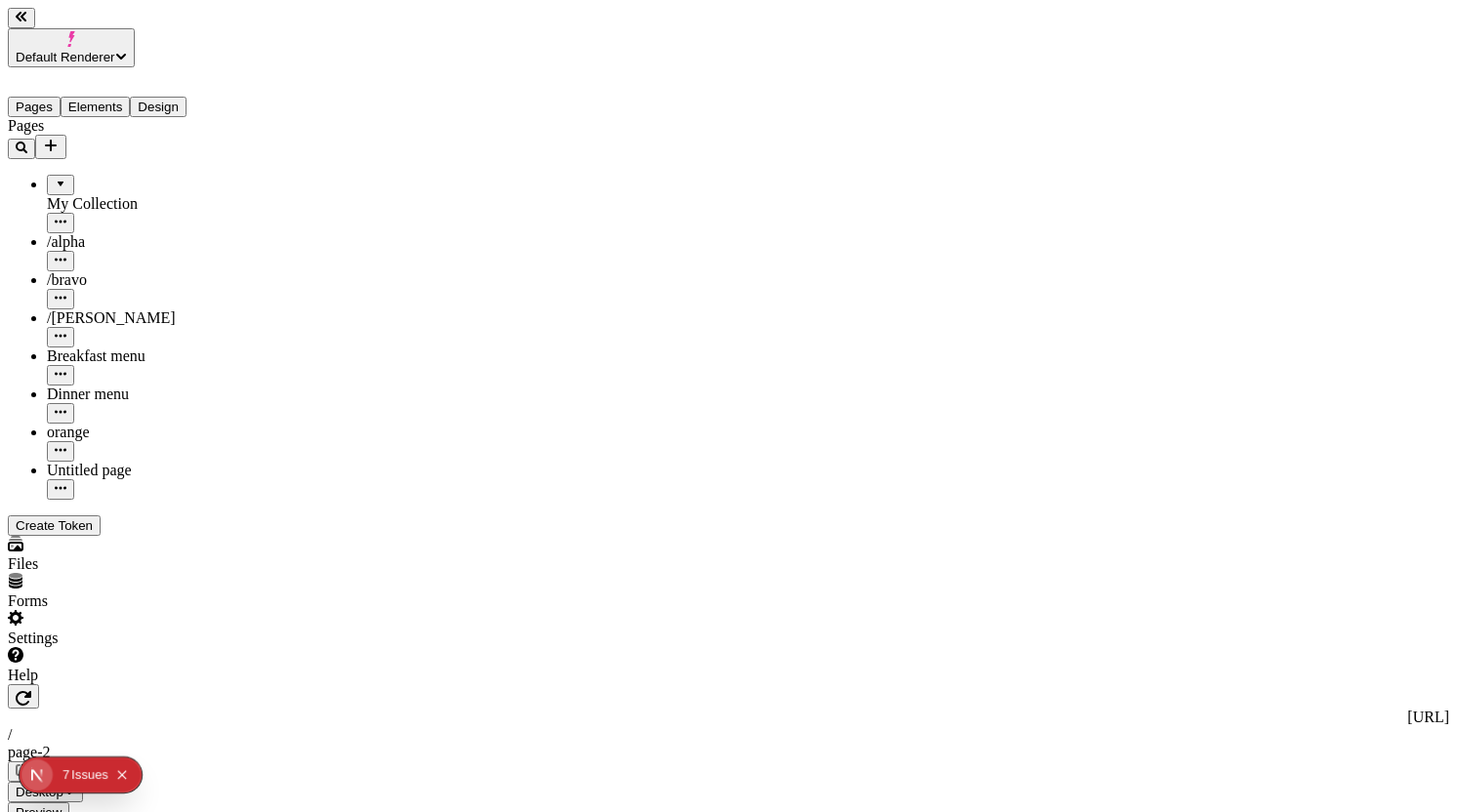type on "Plankton" 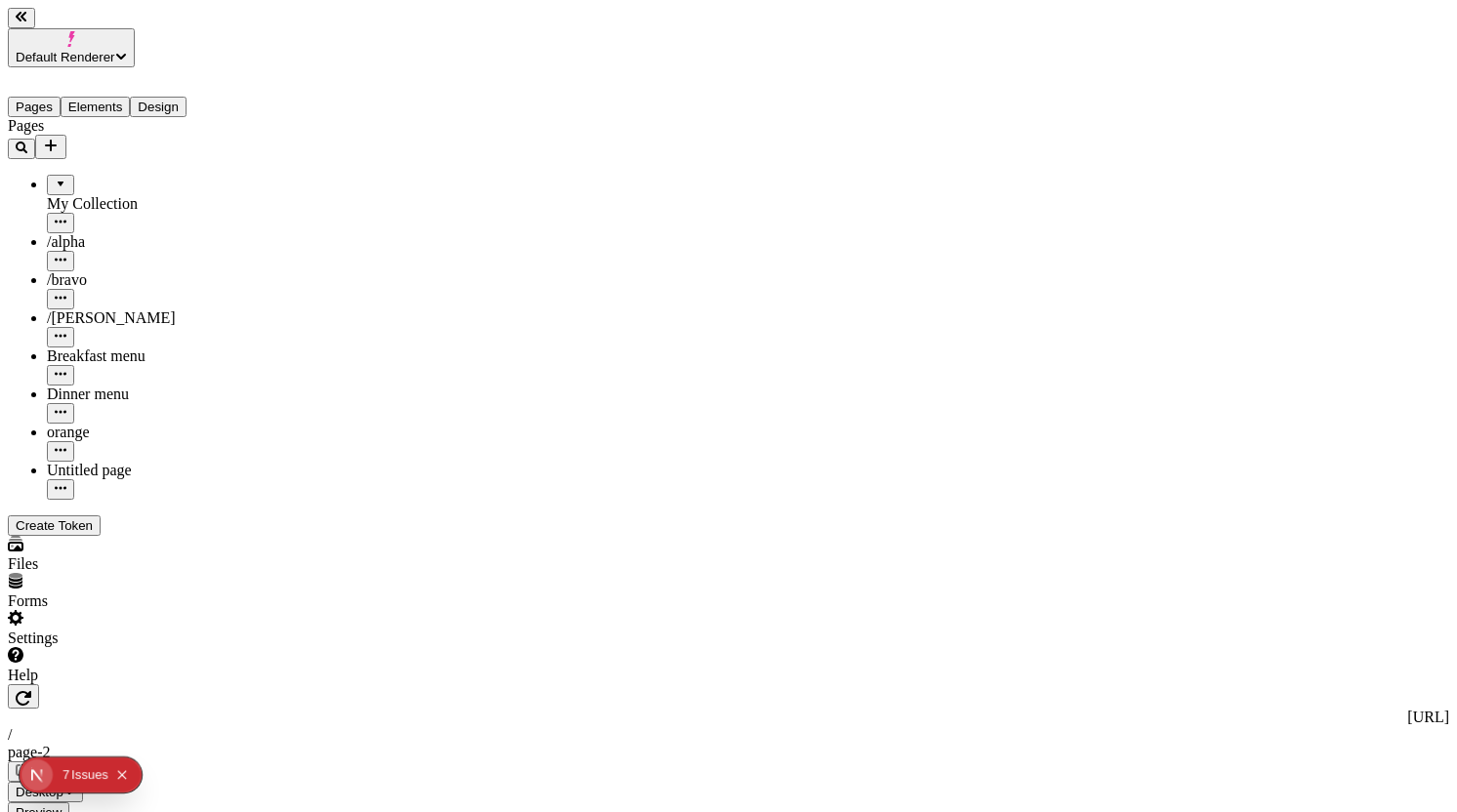 click 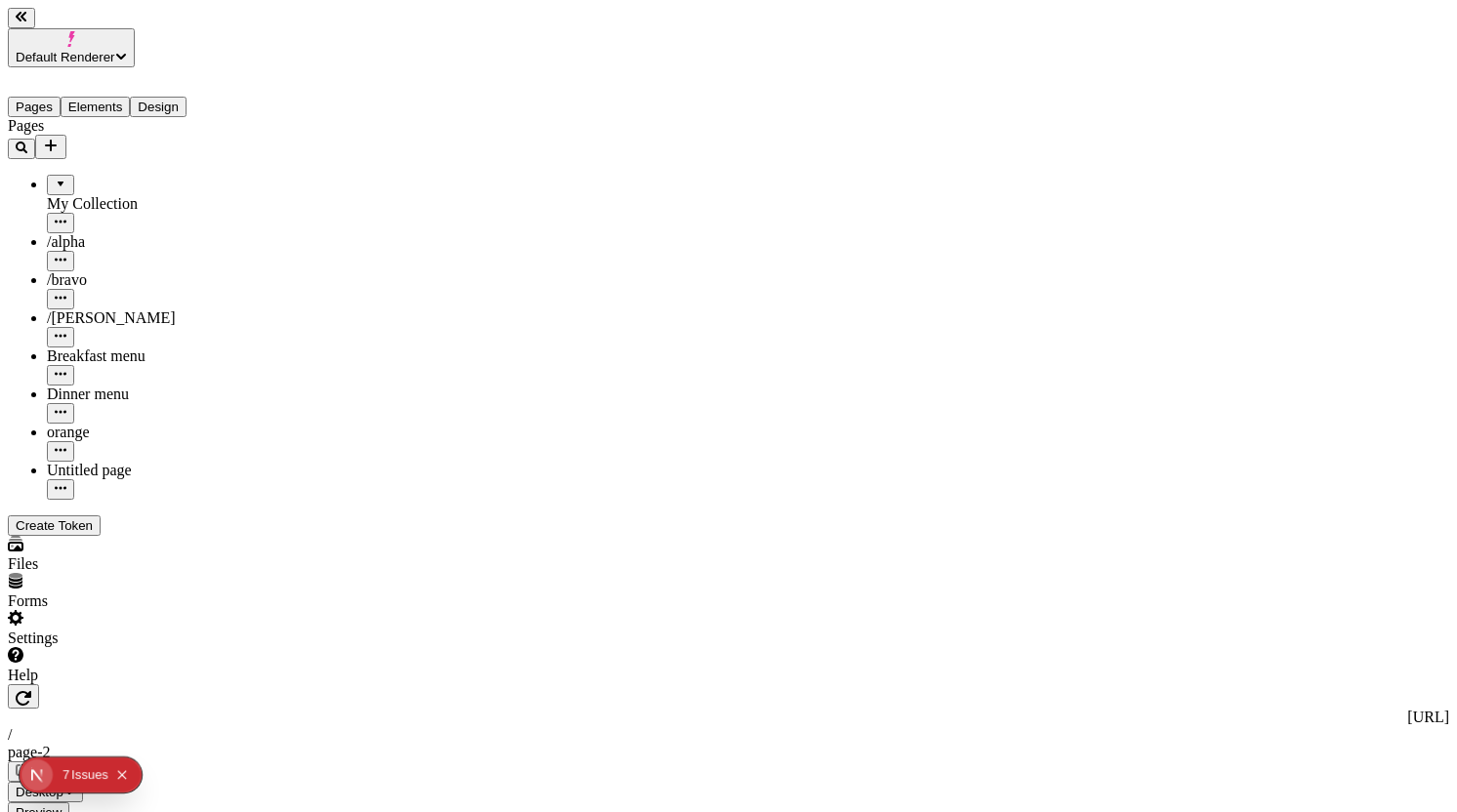 click 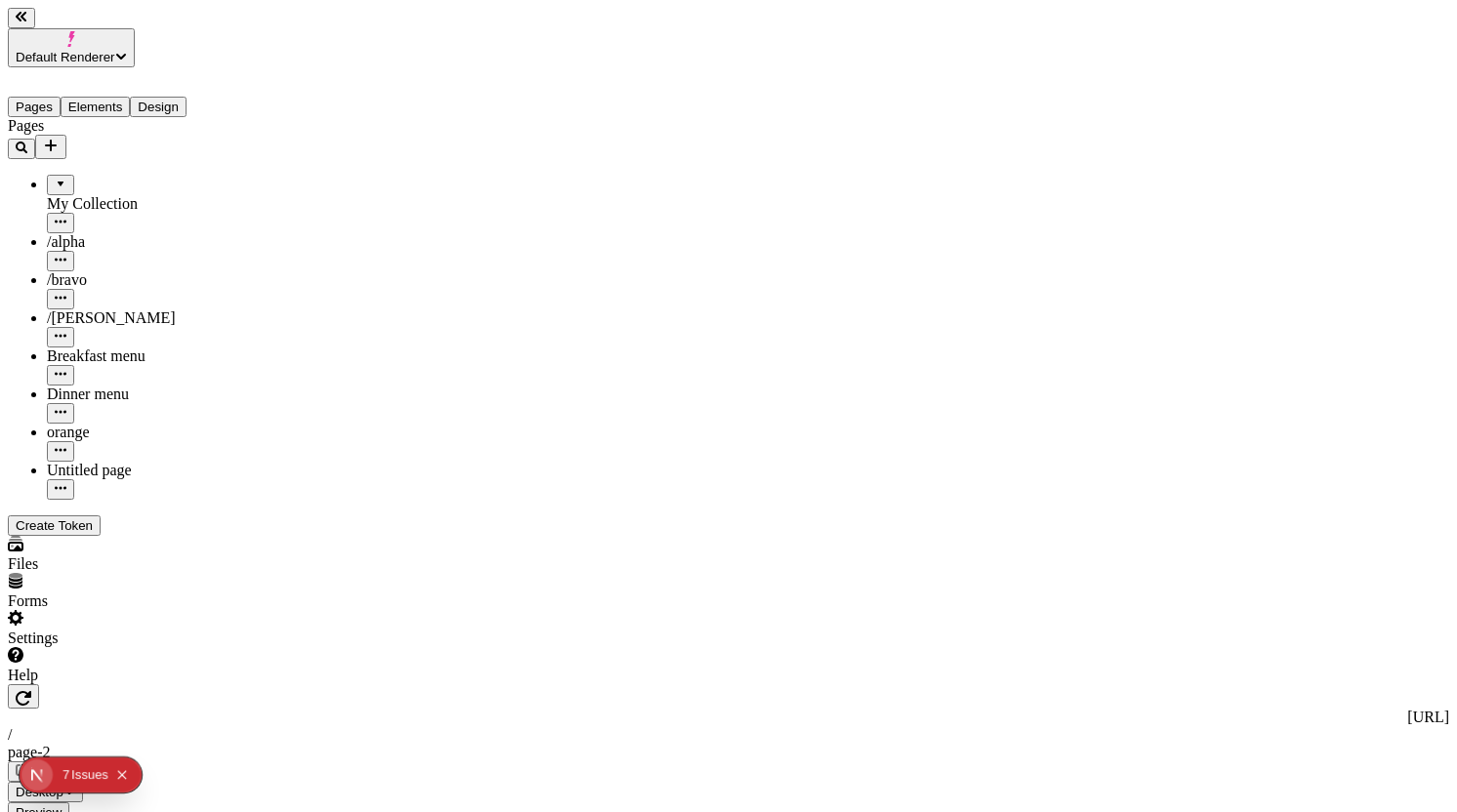 click 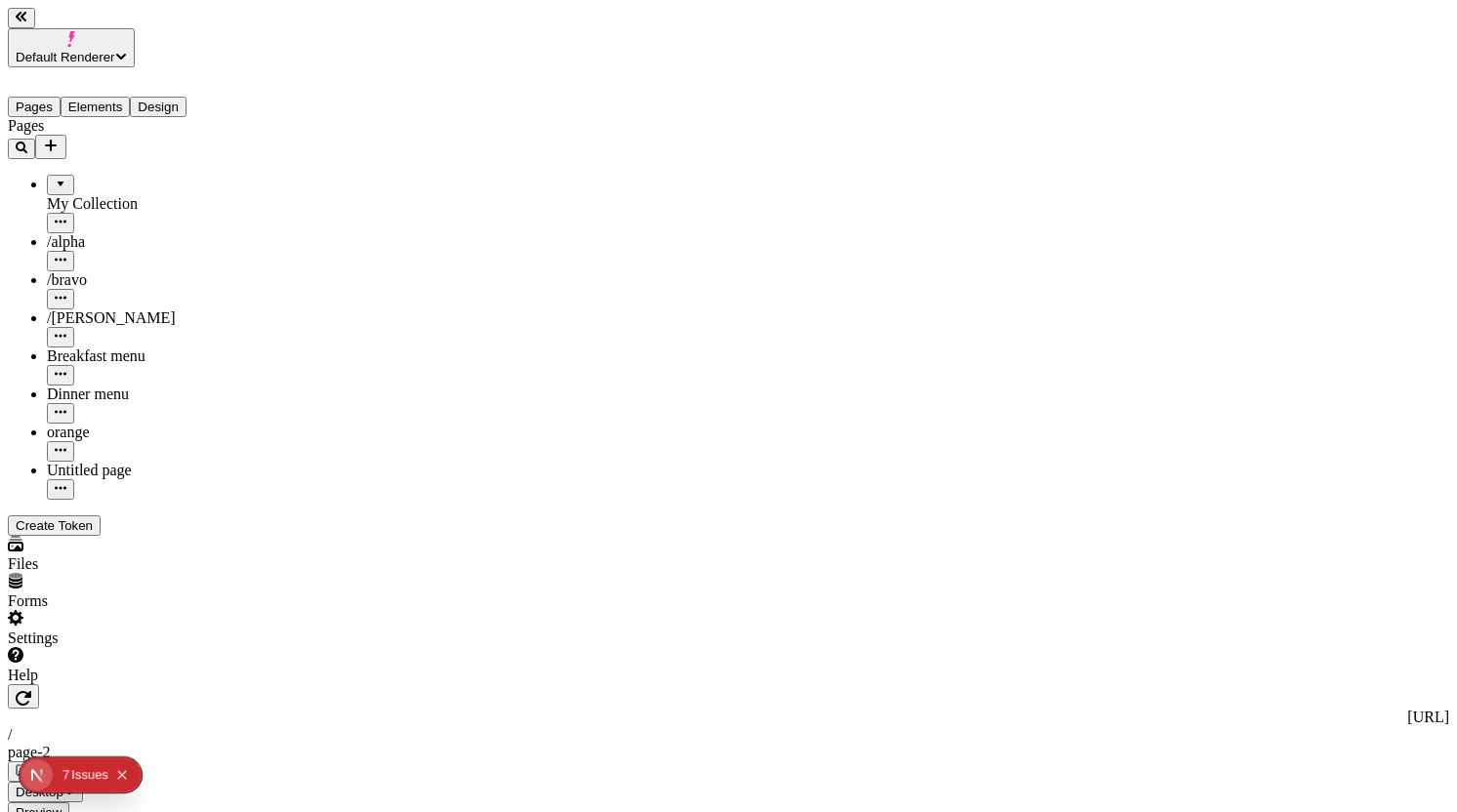 click 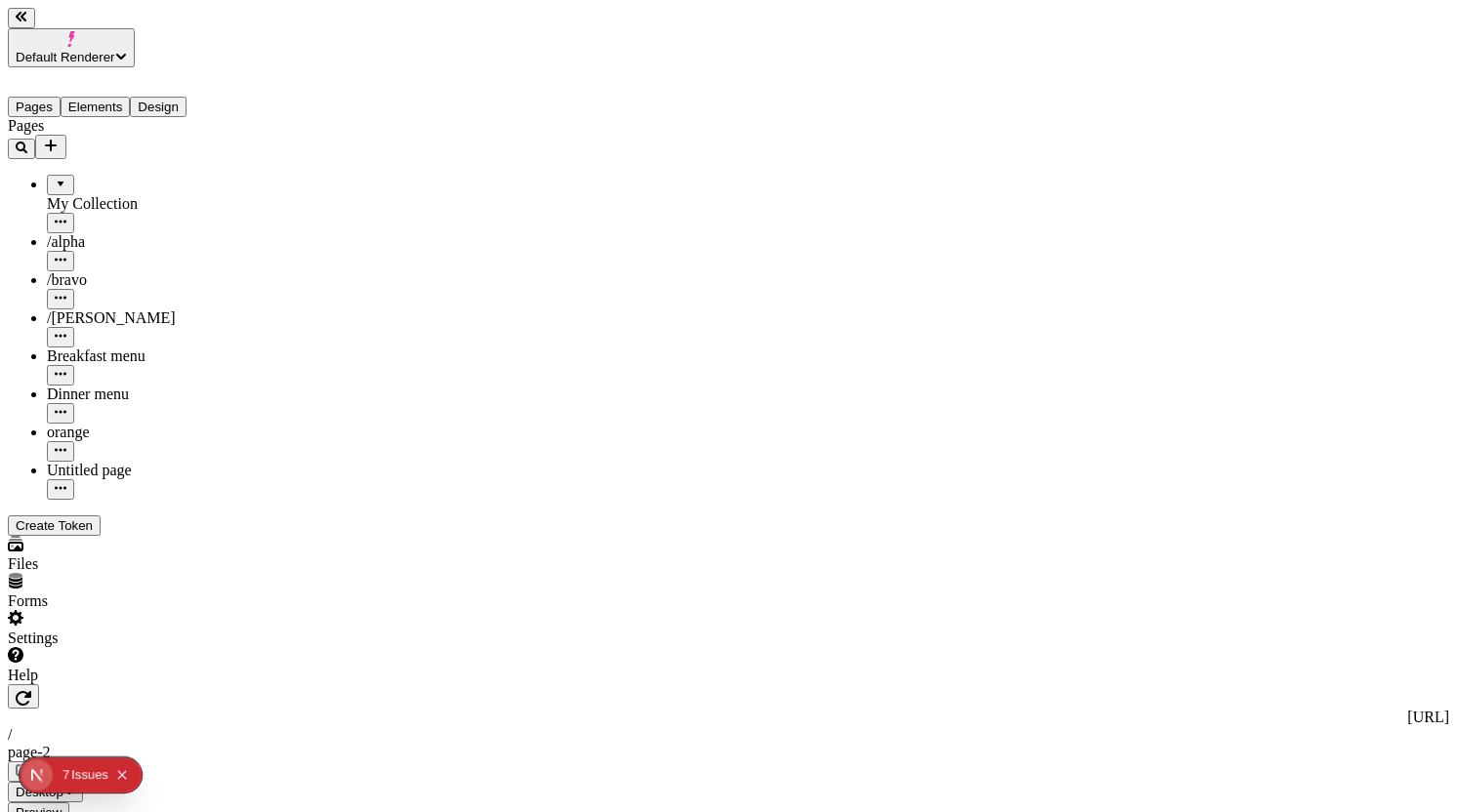 click 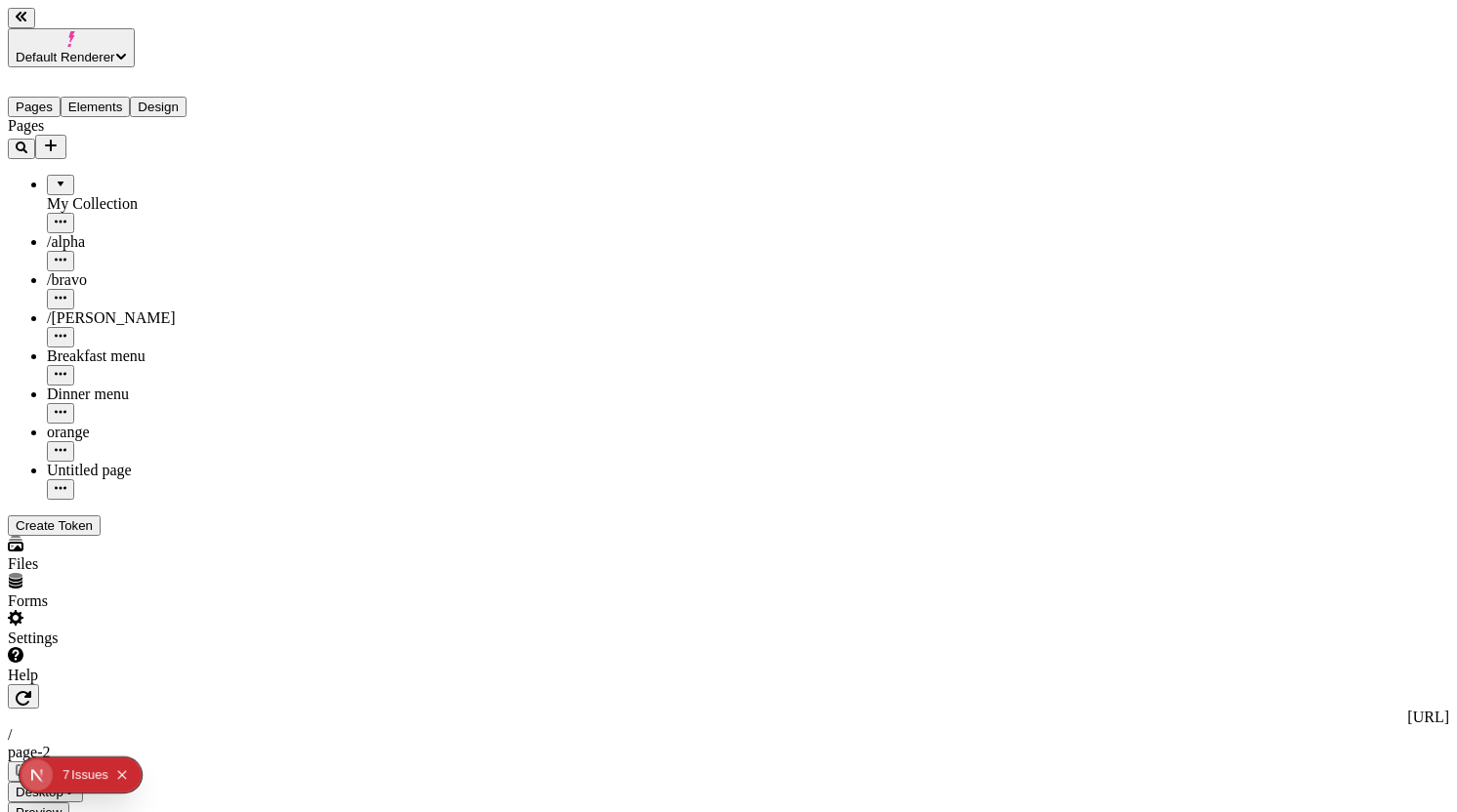 click 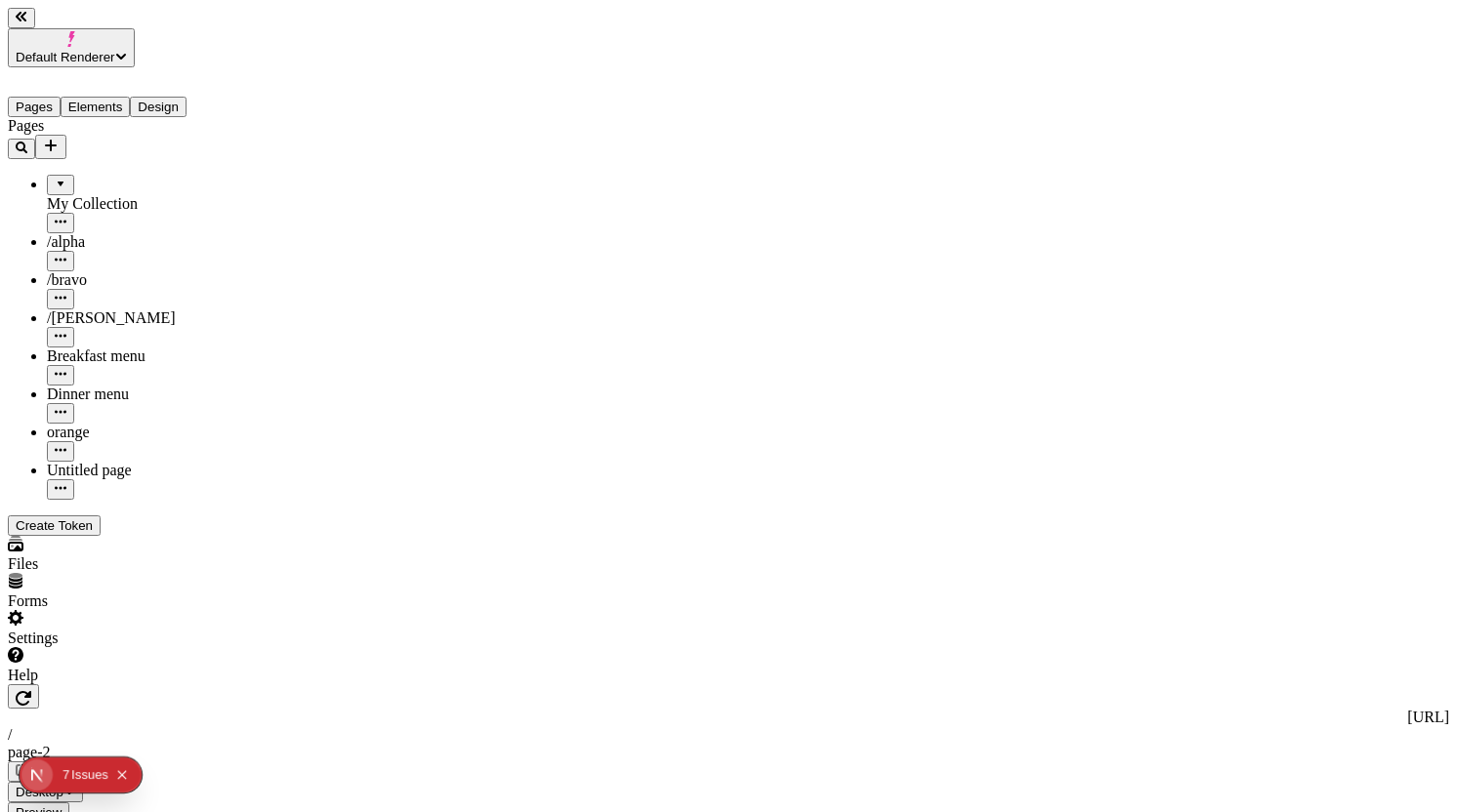 click 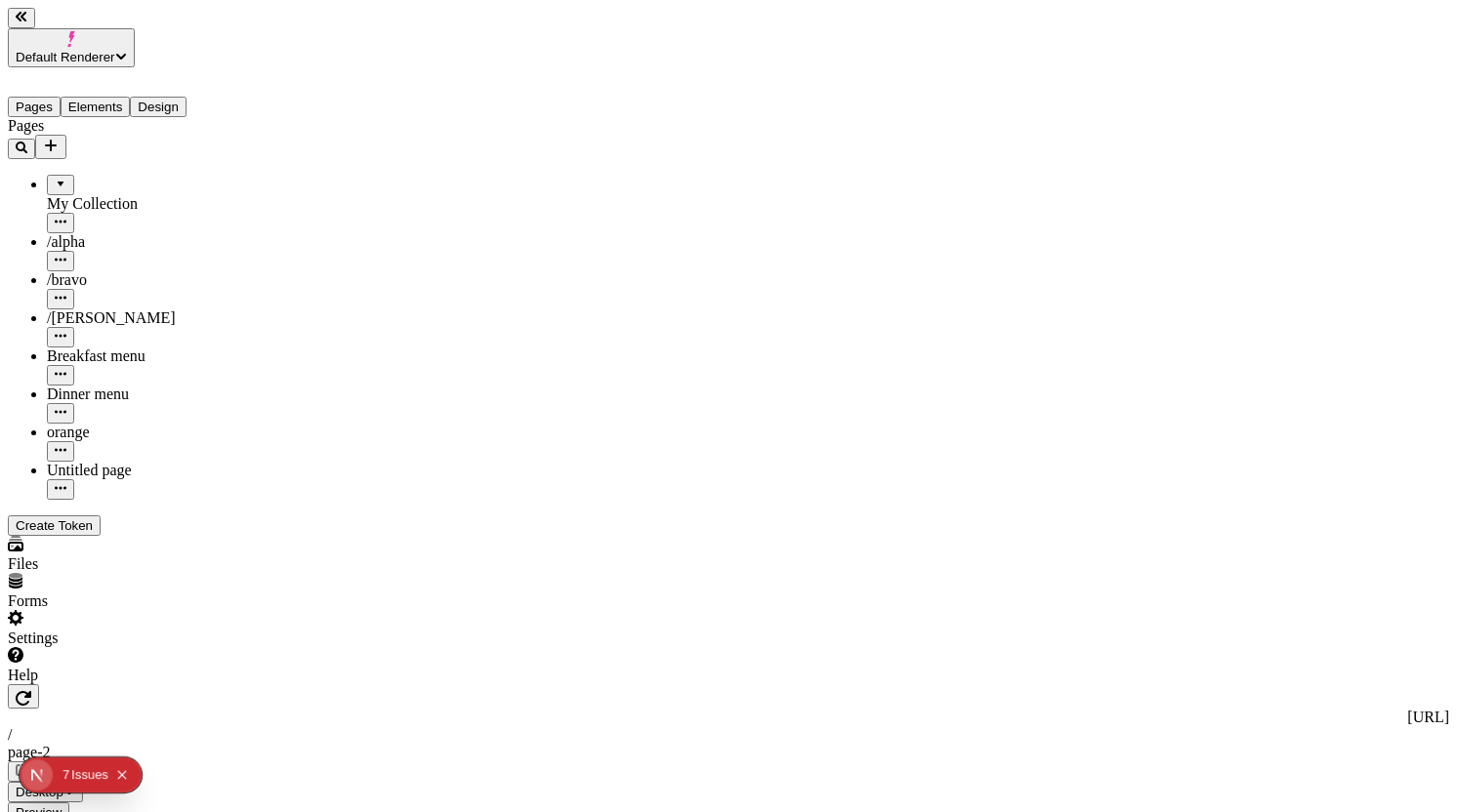 click 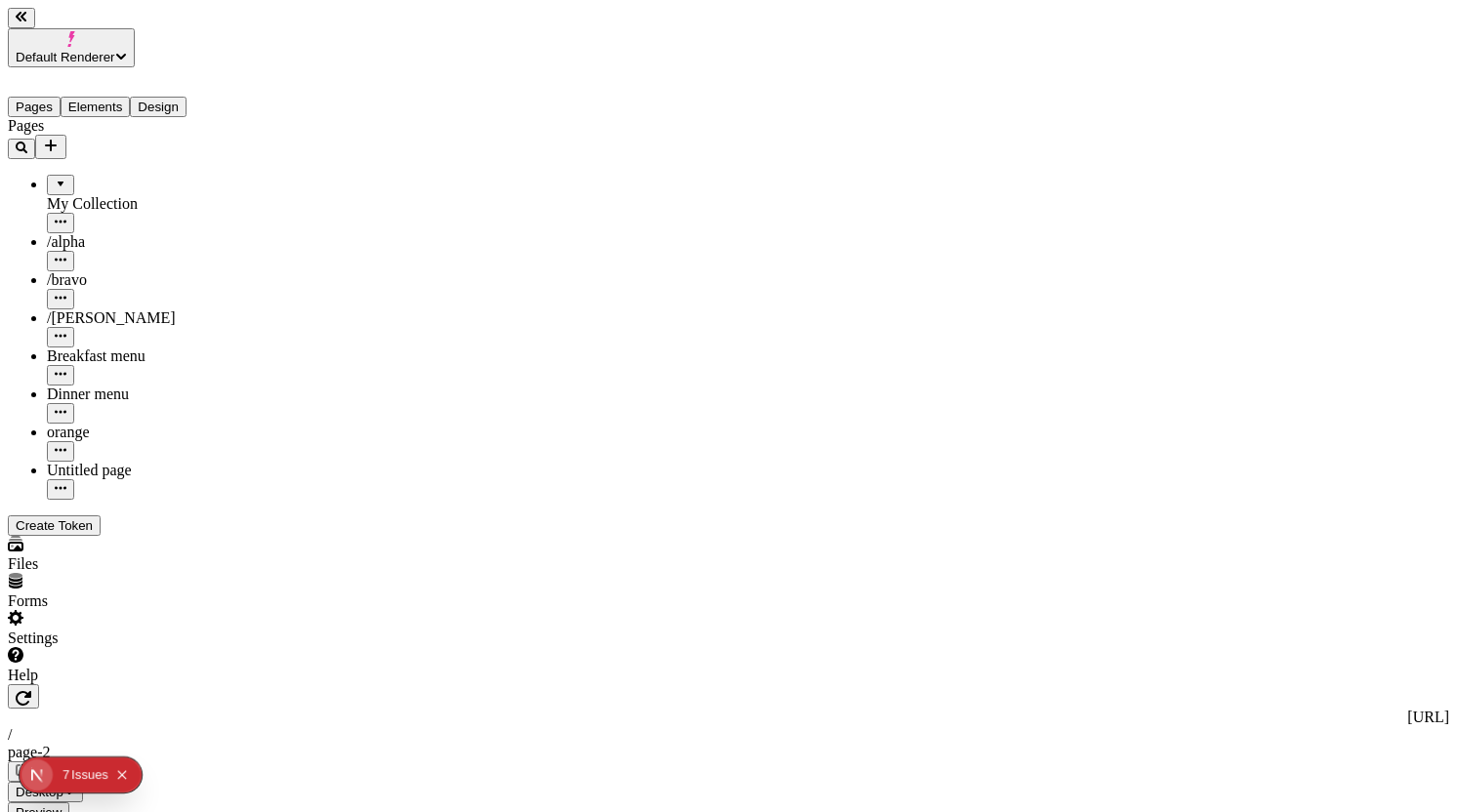 click 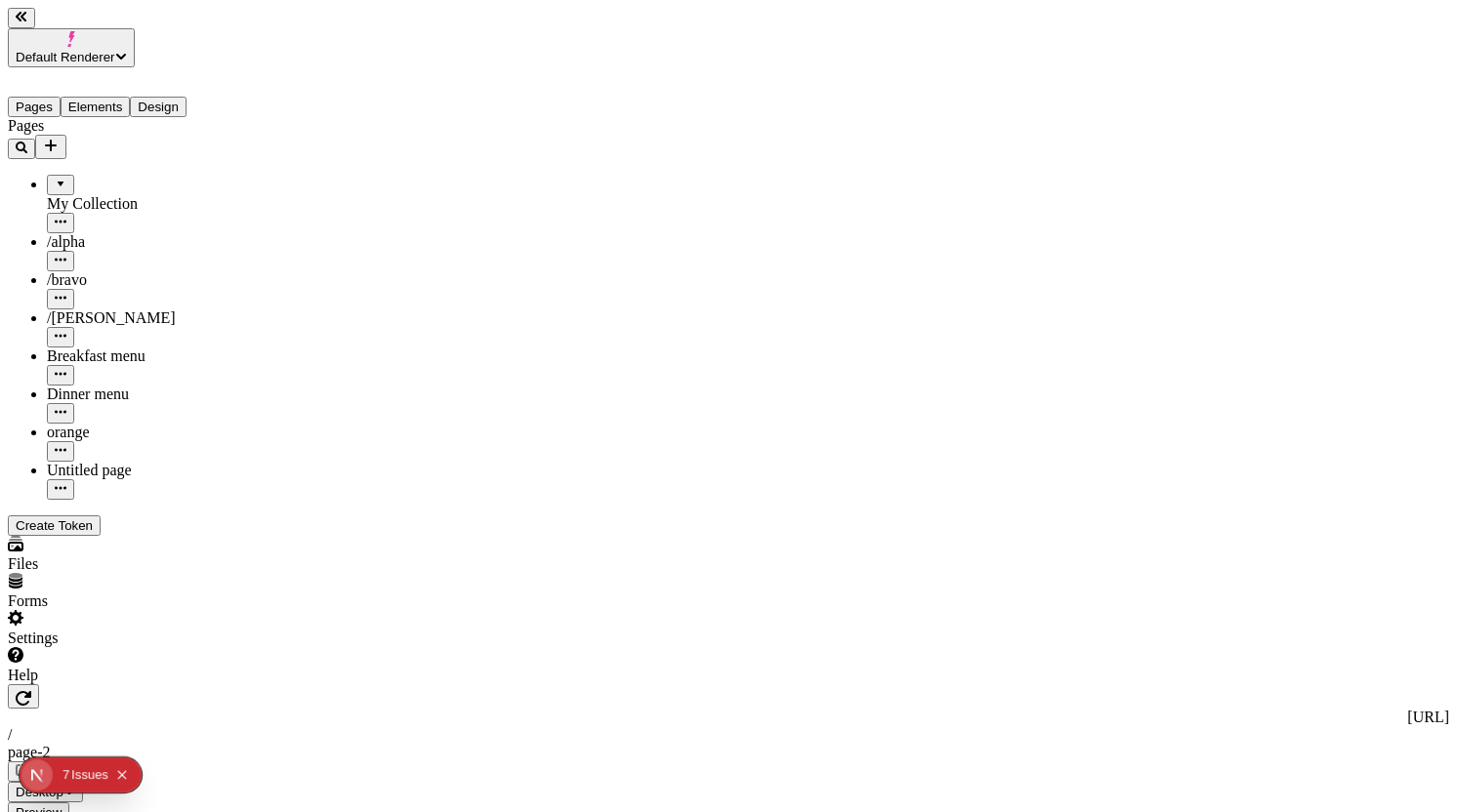click 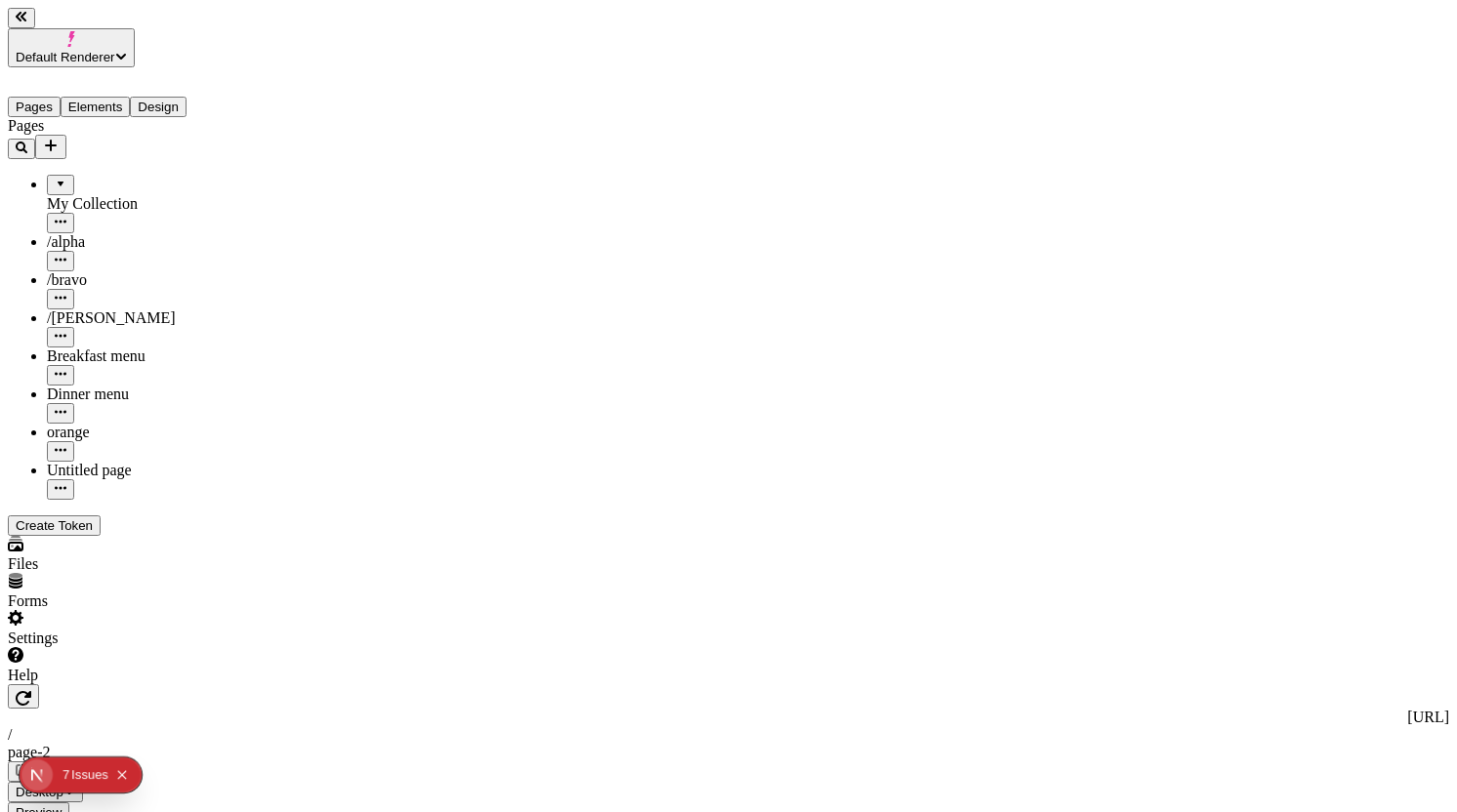 click 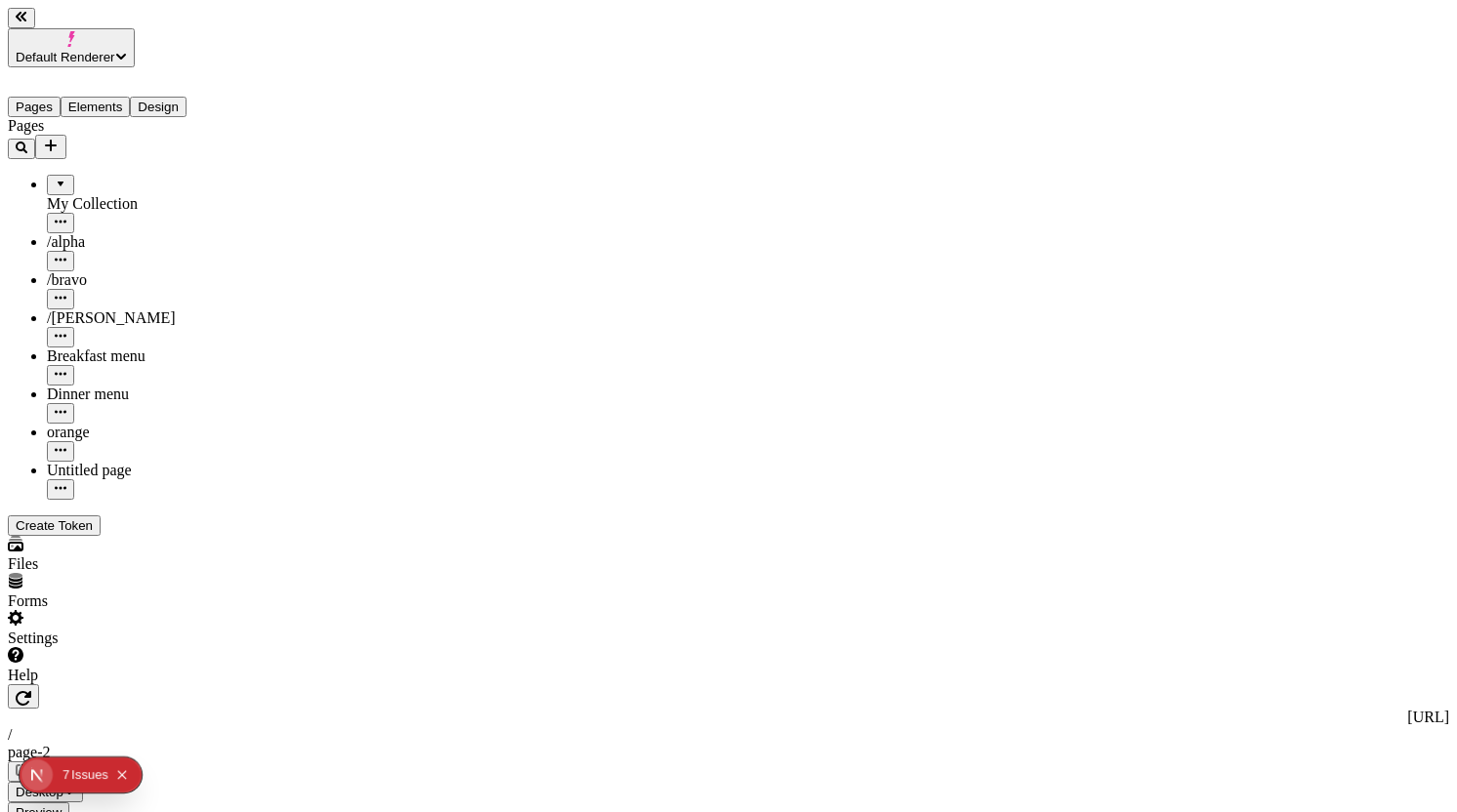 click 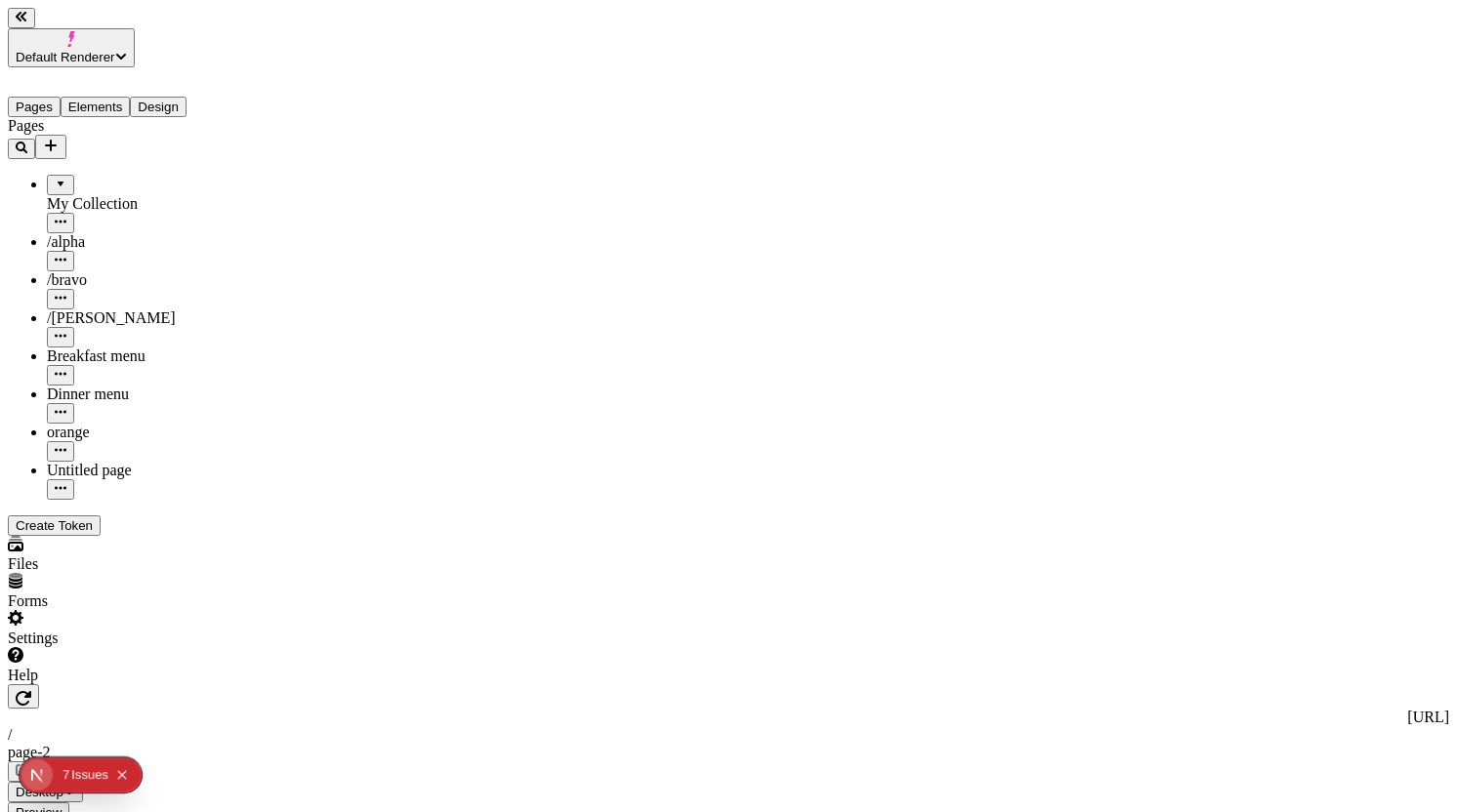 click 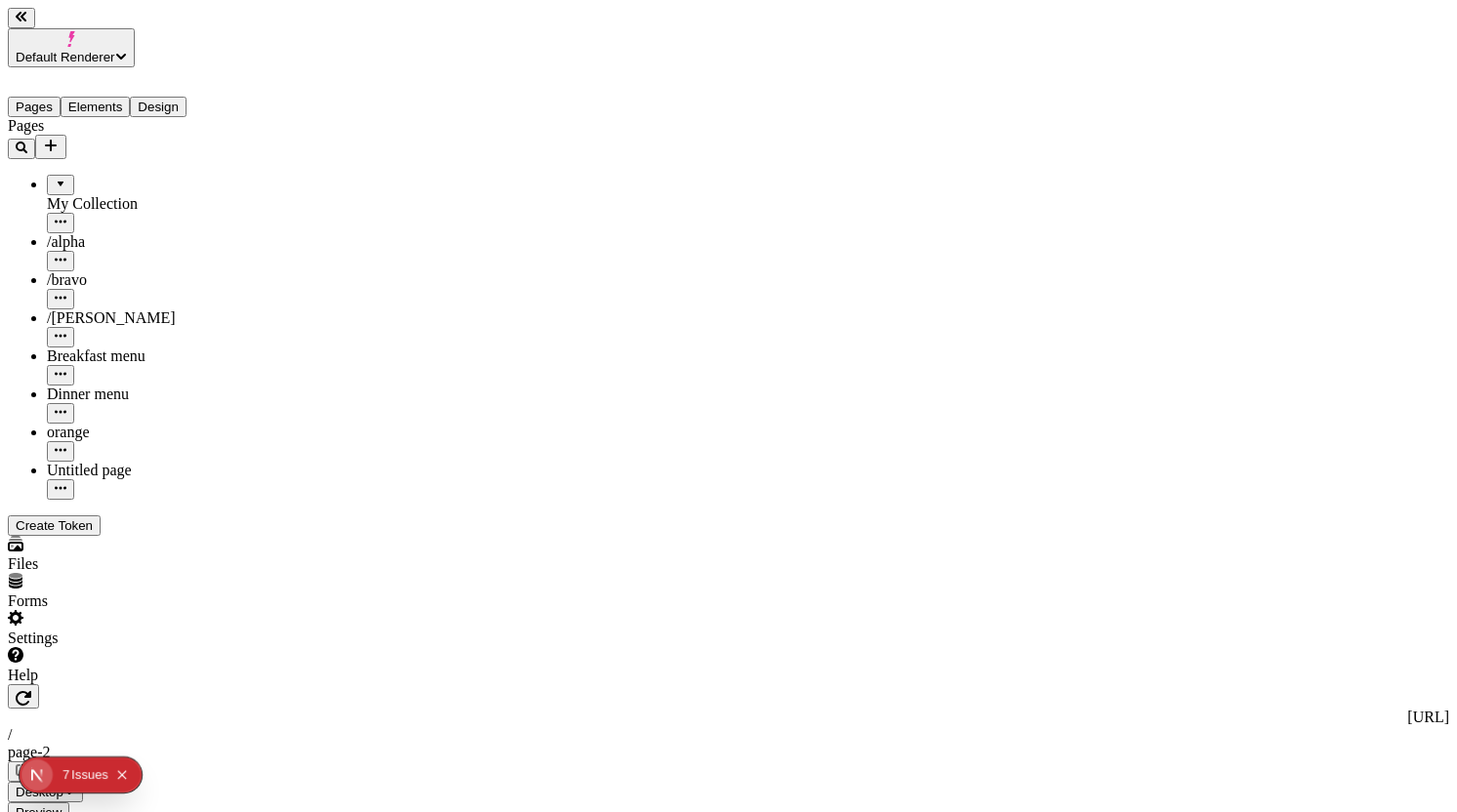 click 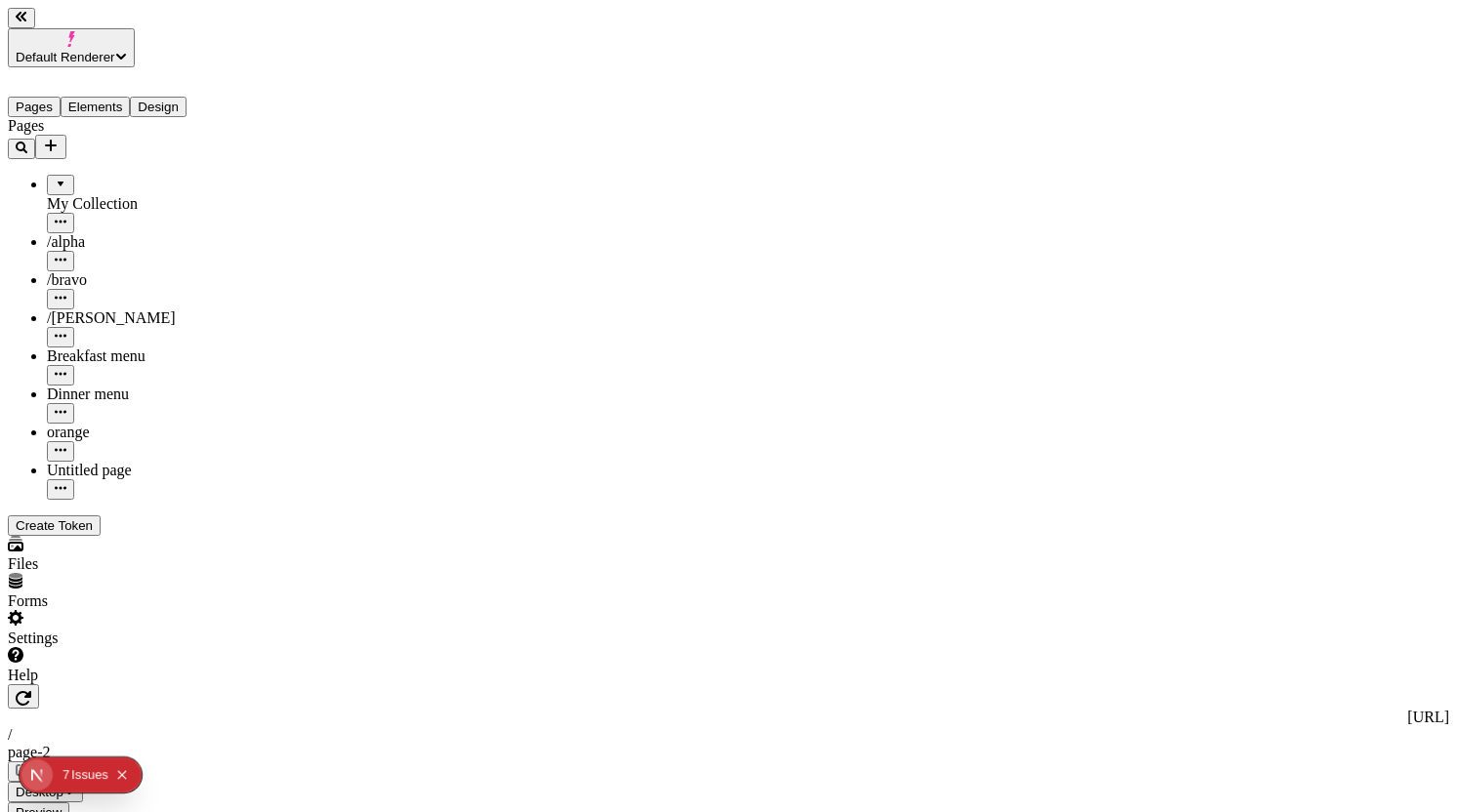 click 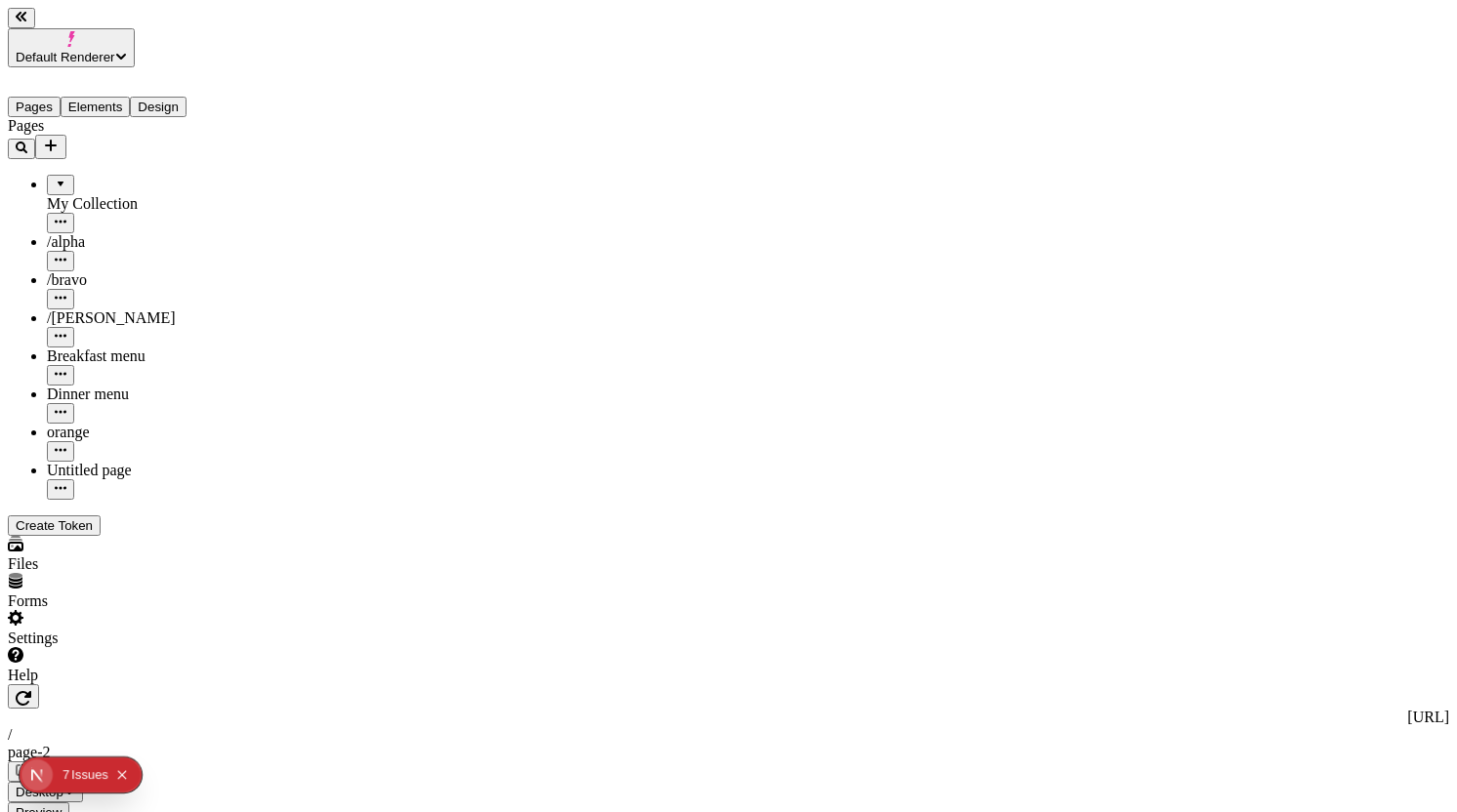 click 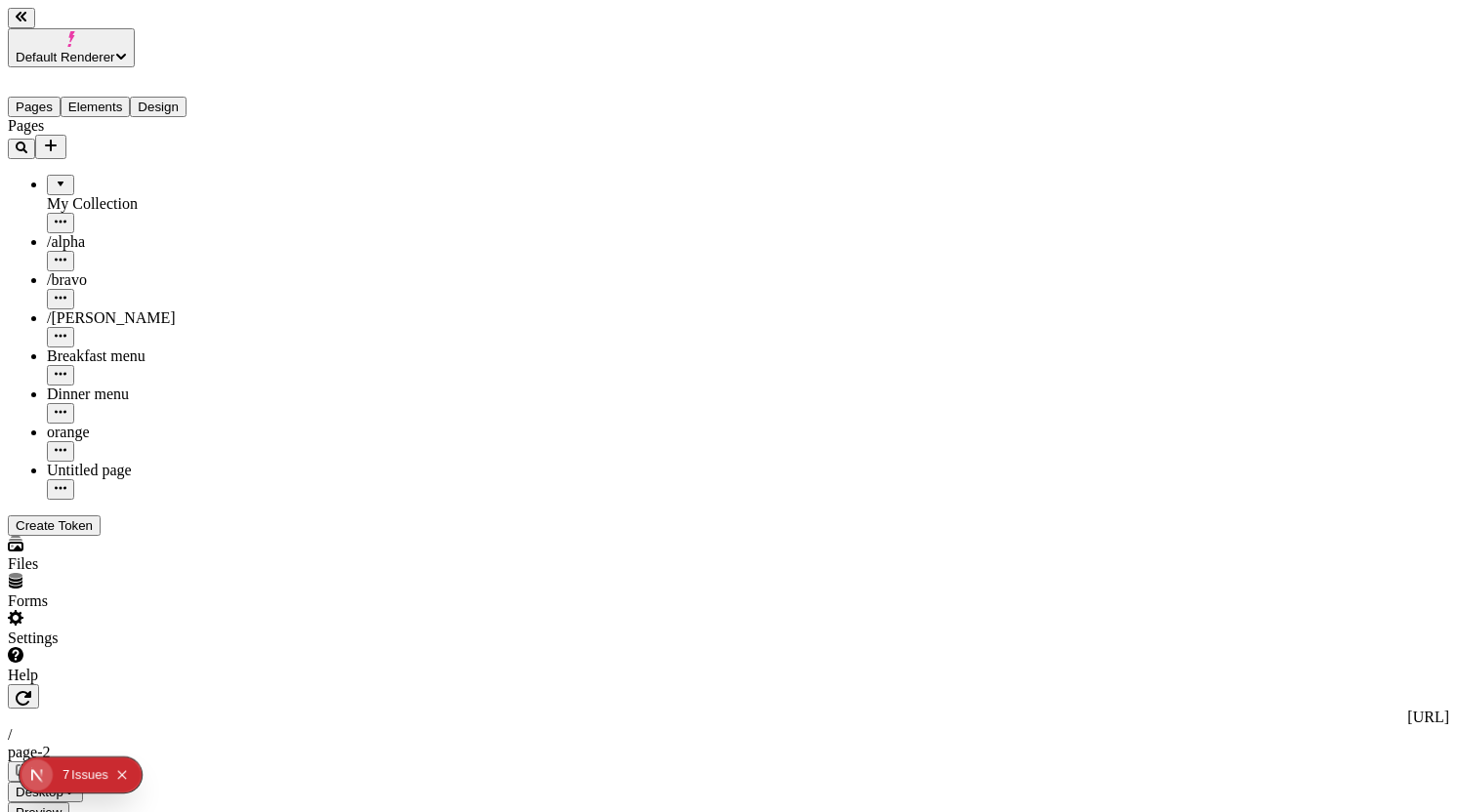 click 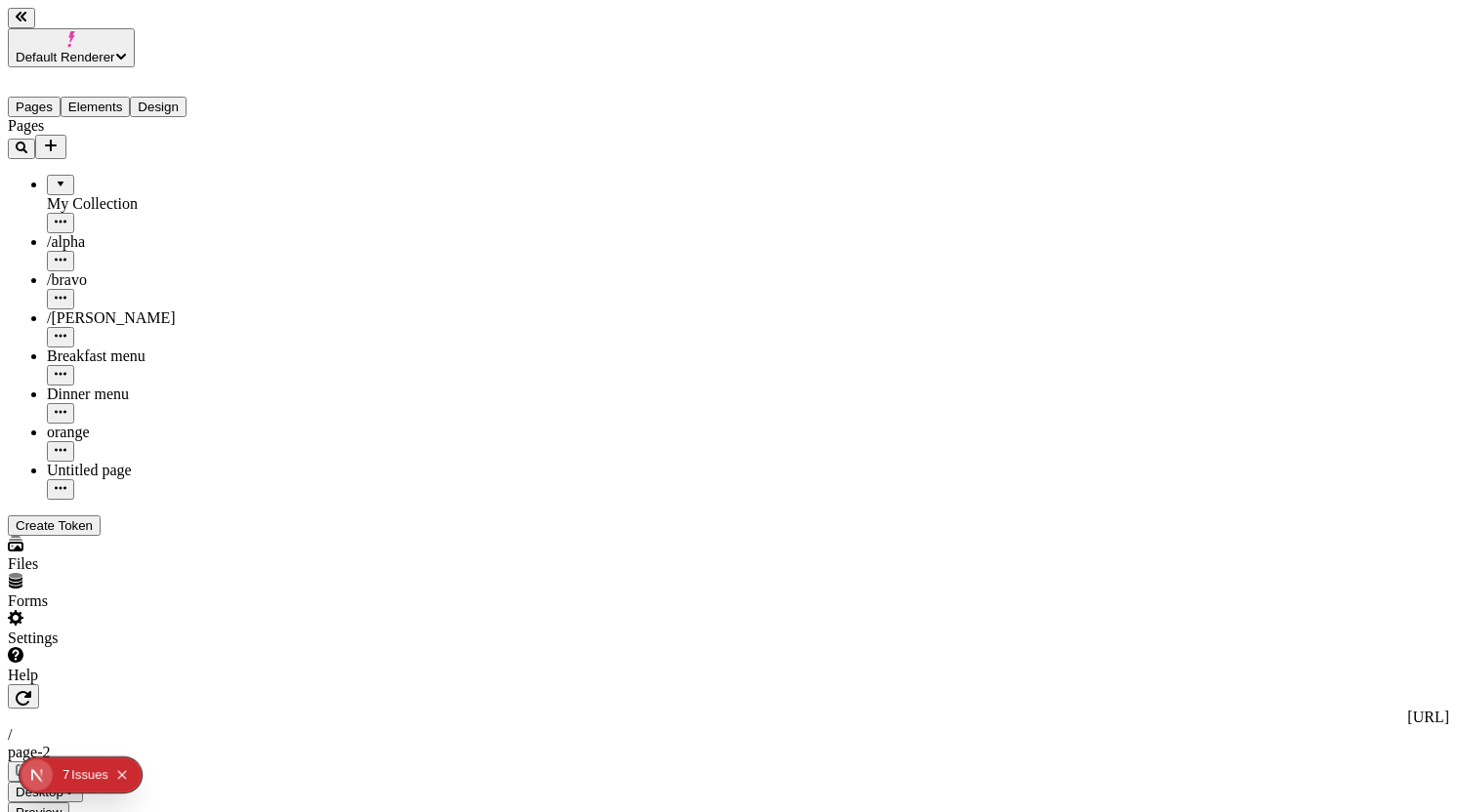 click 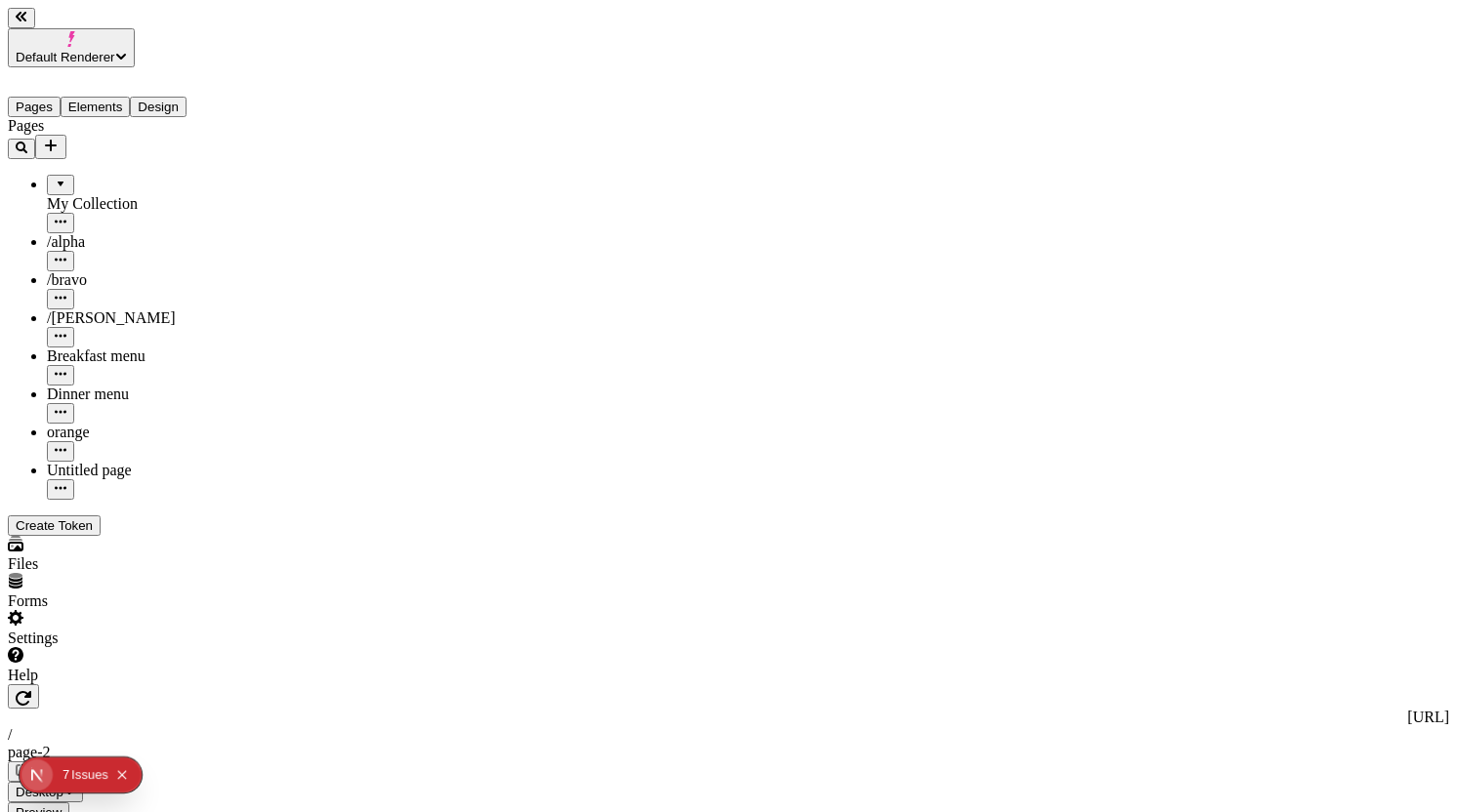 click 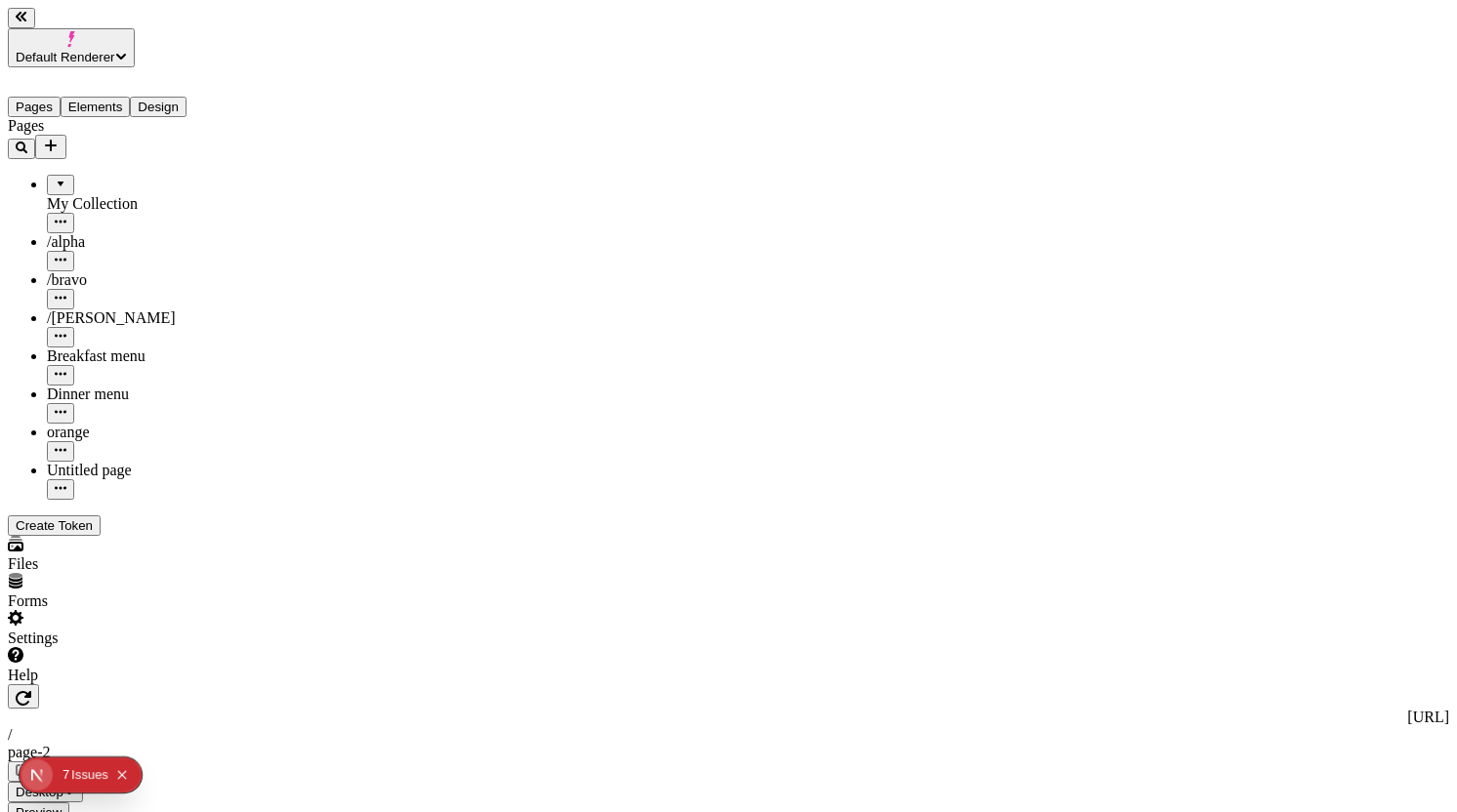 click 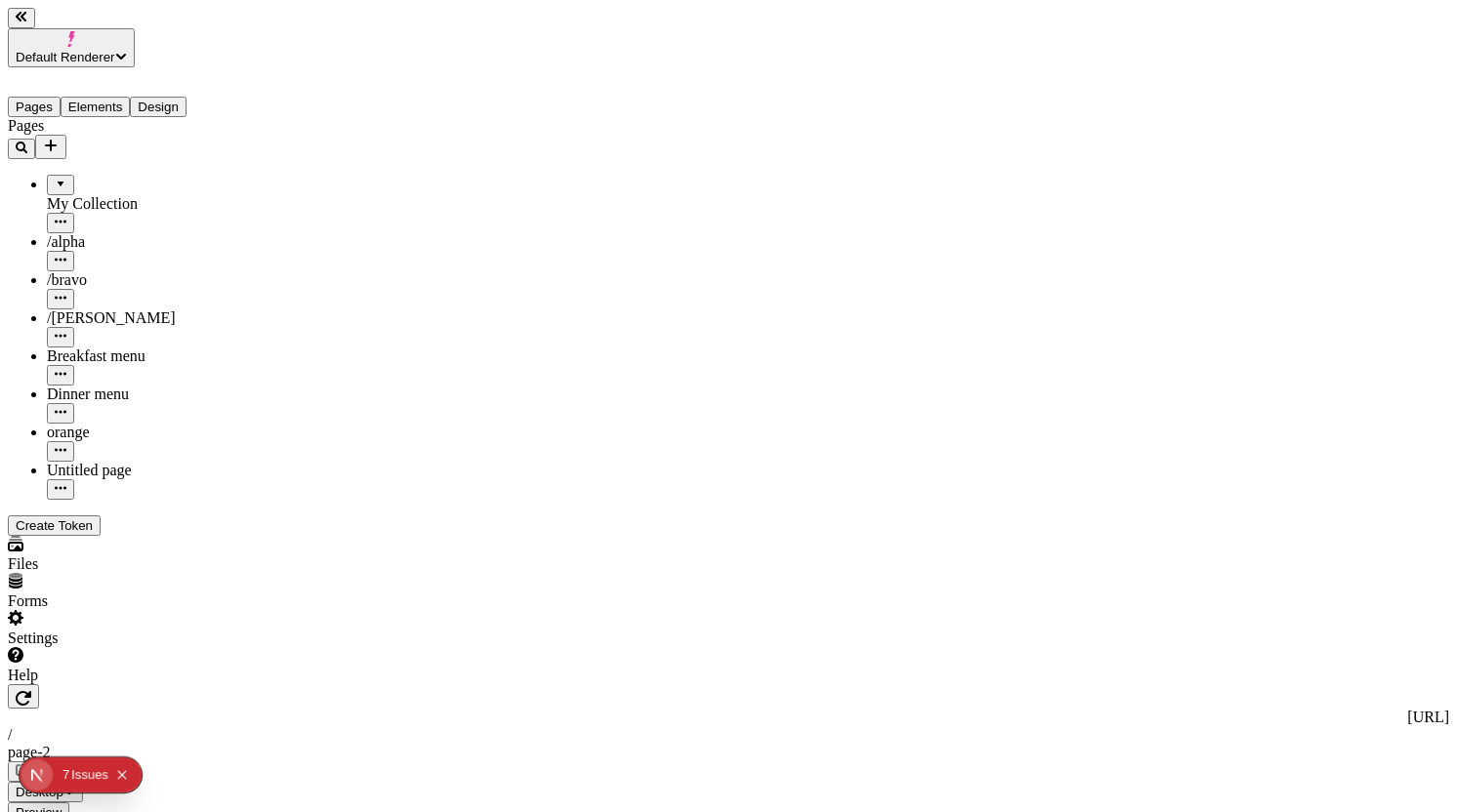 click 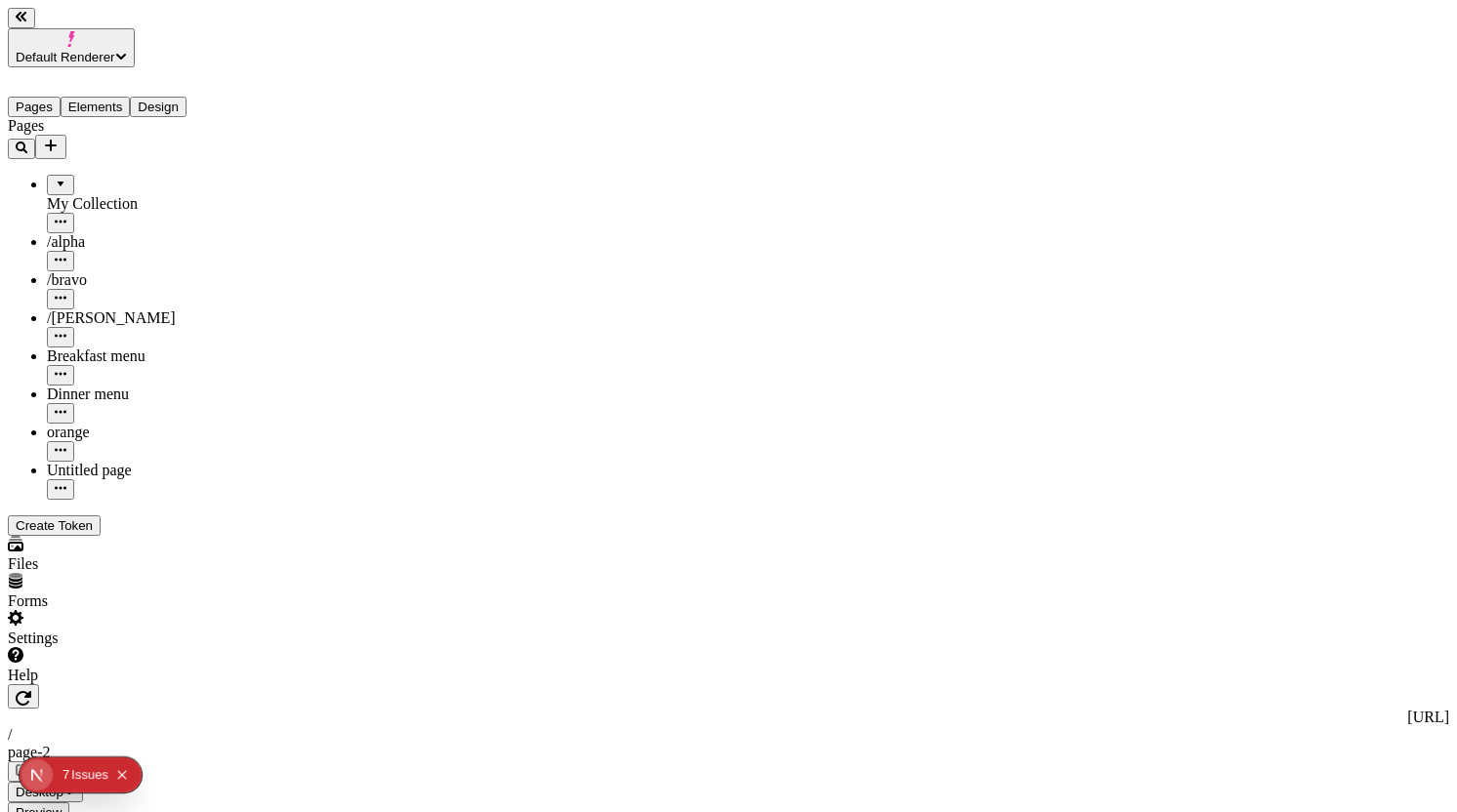 click 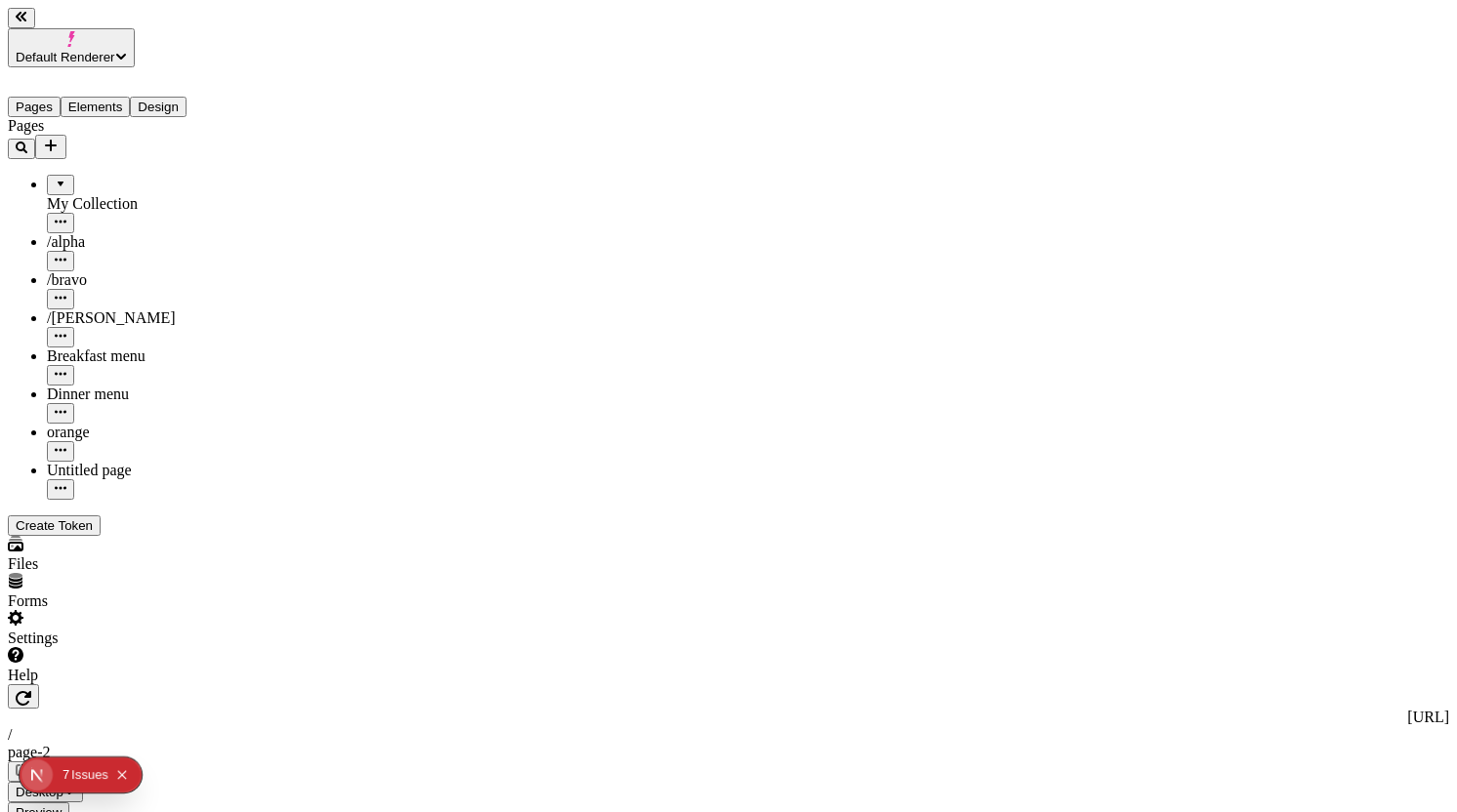 click 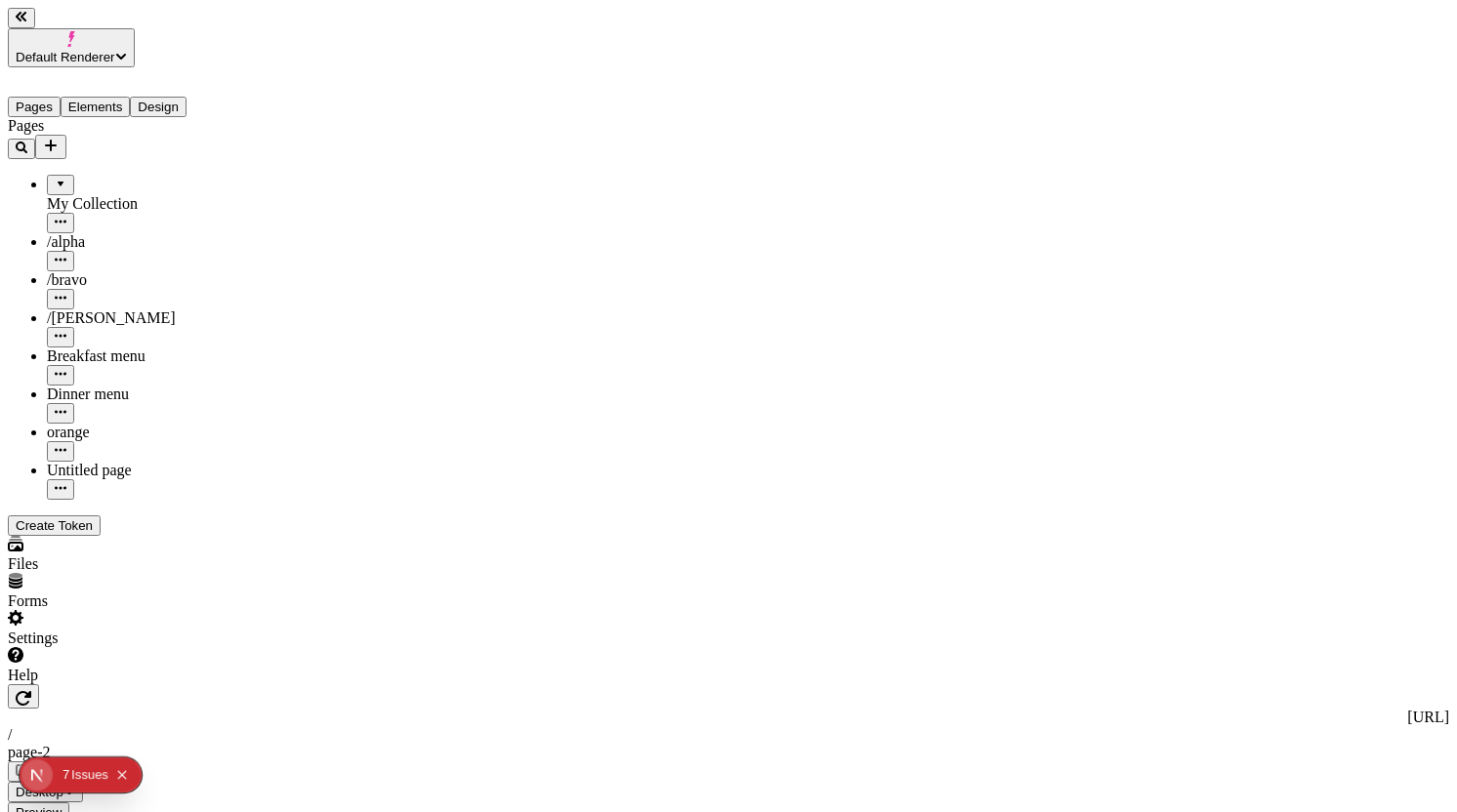 click 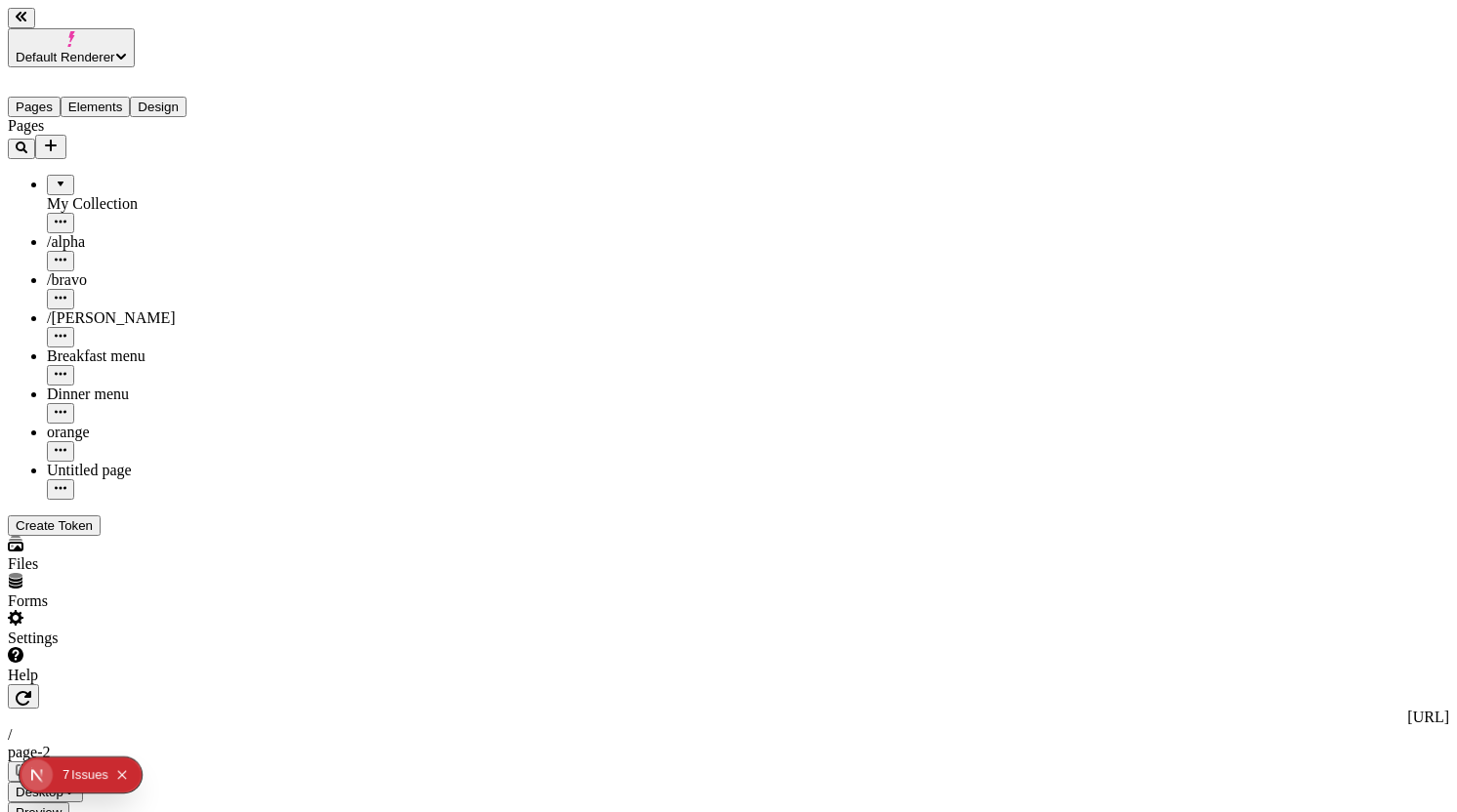click on "Box" 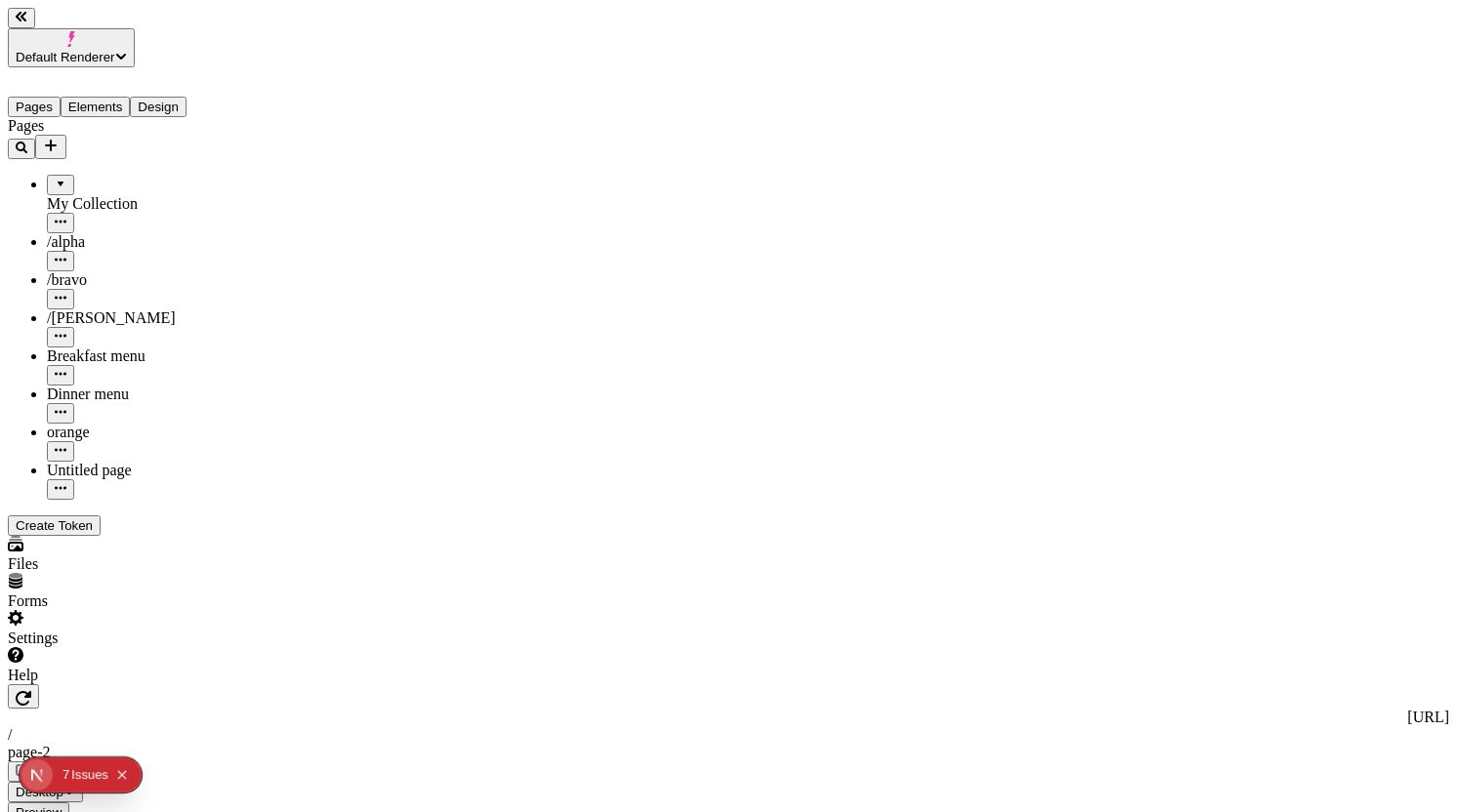 click 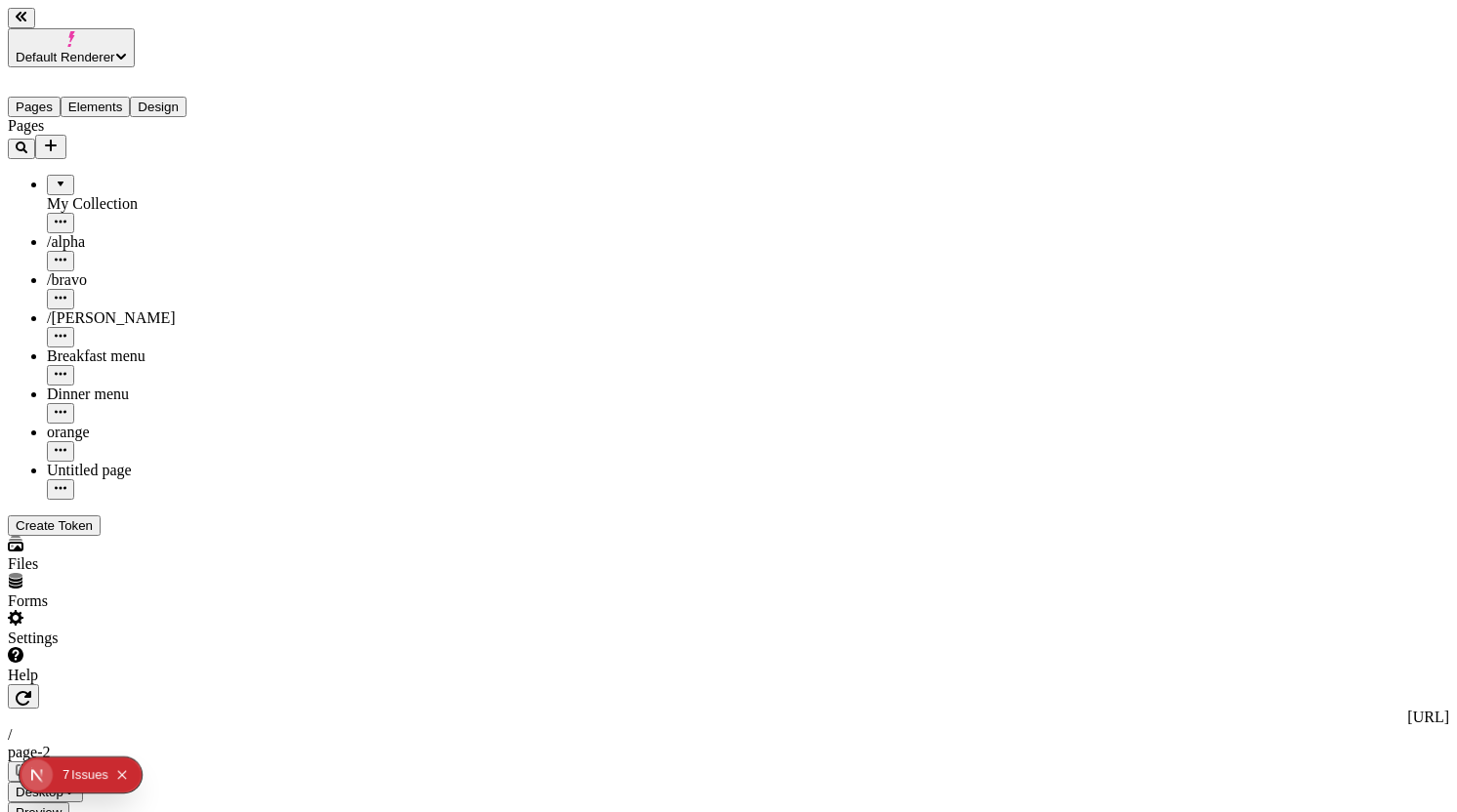 click 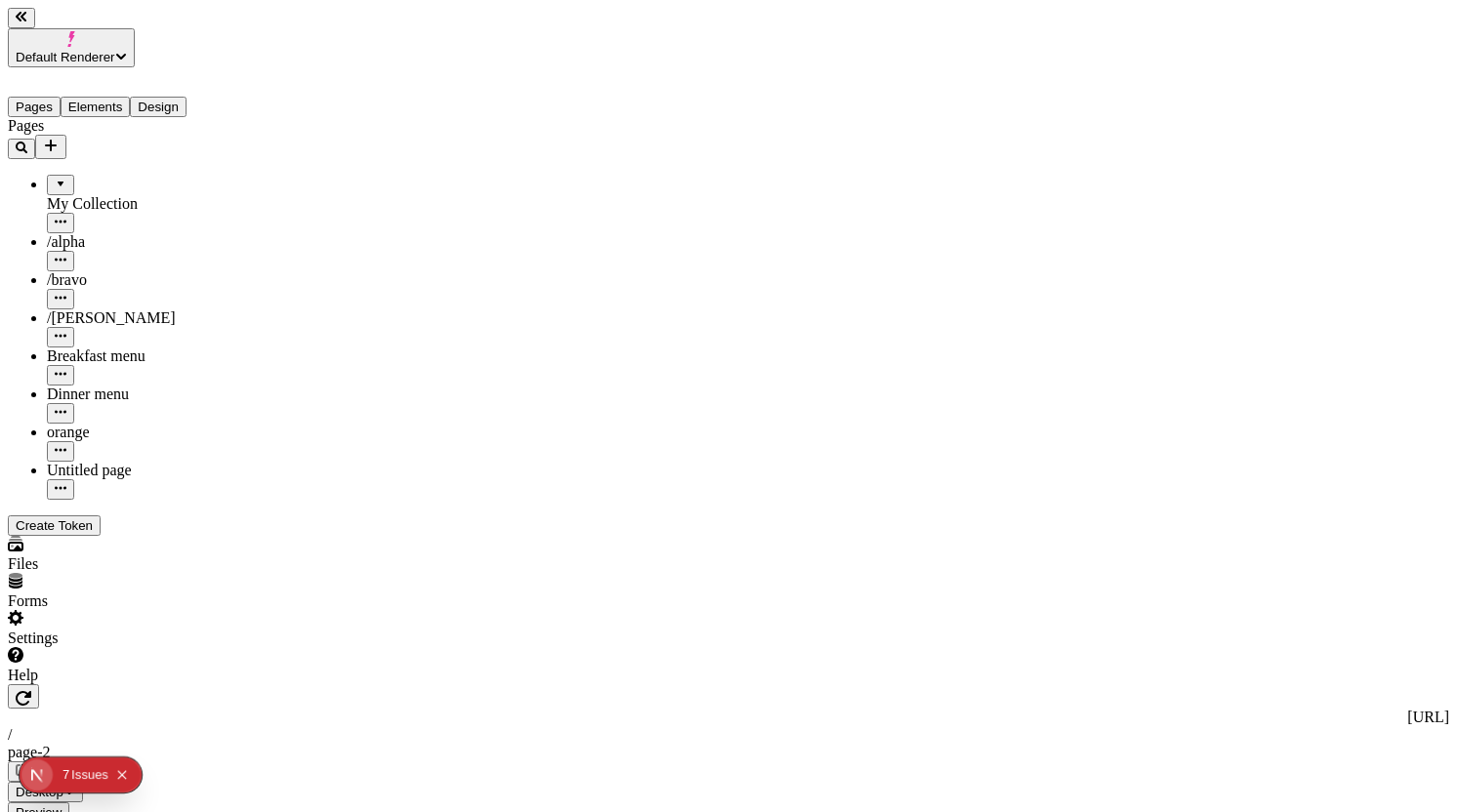 click 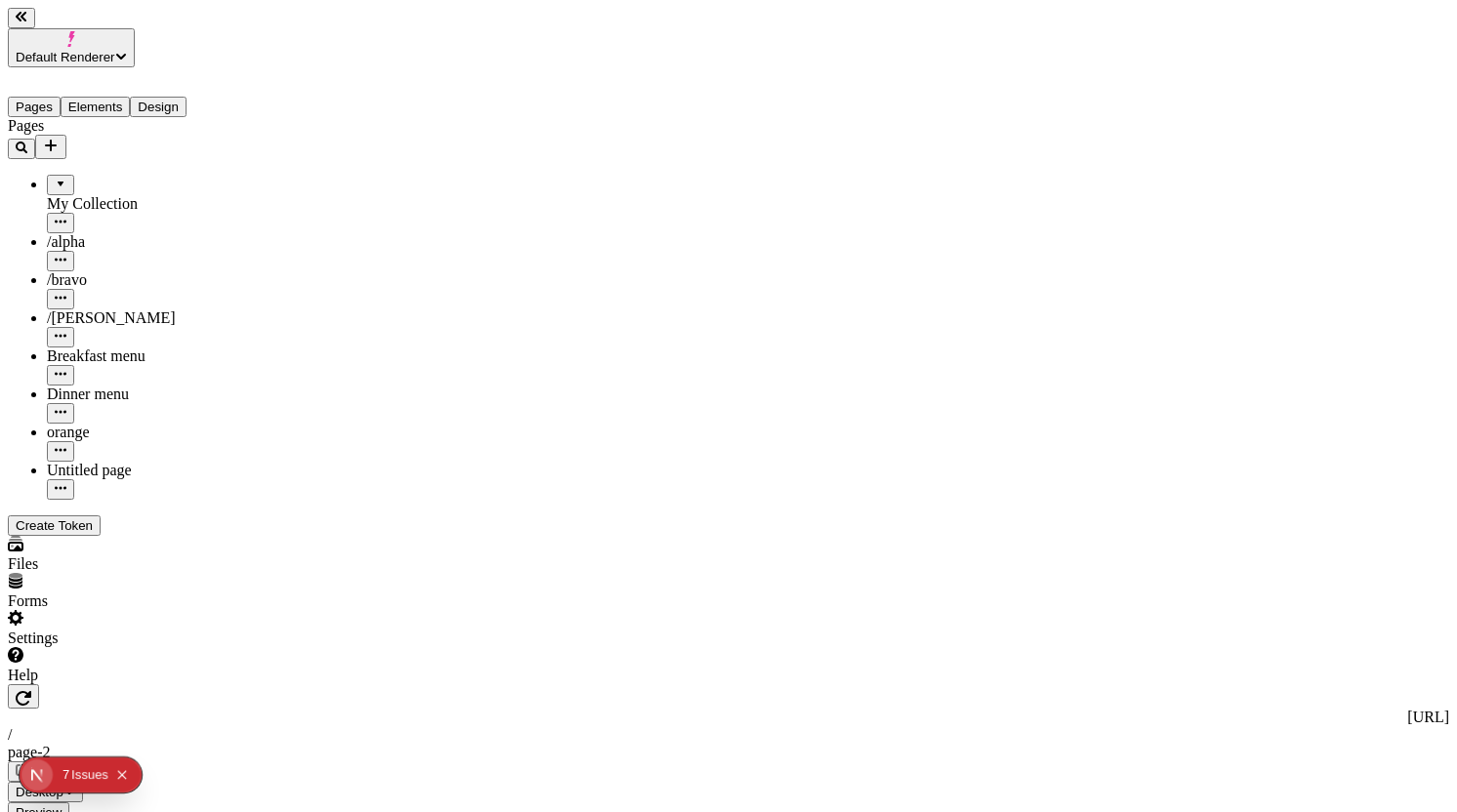 click 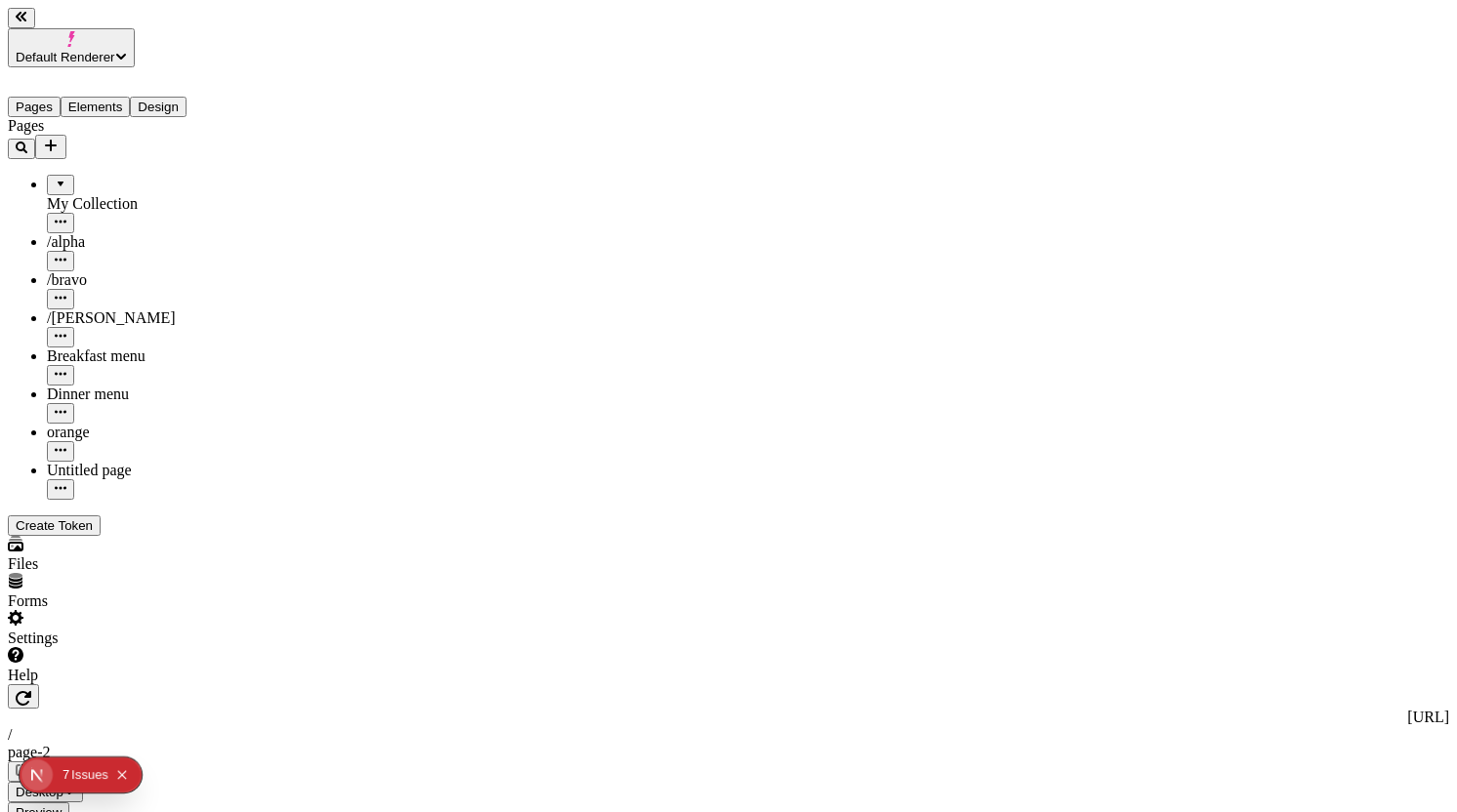click 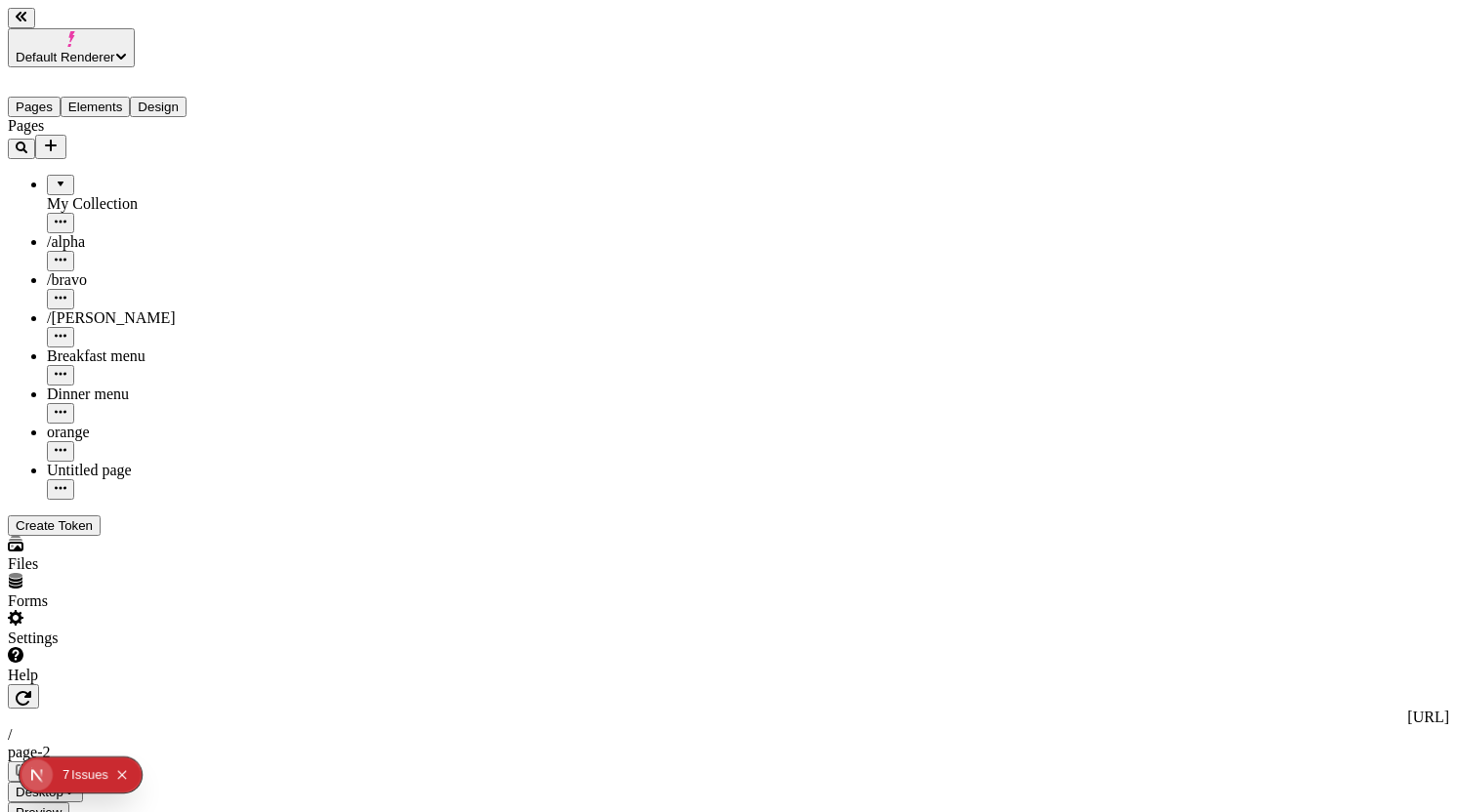 click at bounding box center (23, 696) 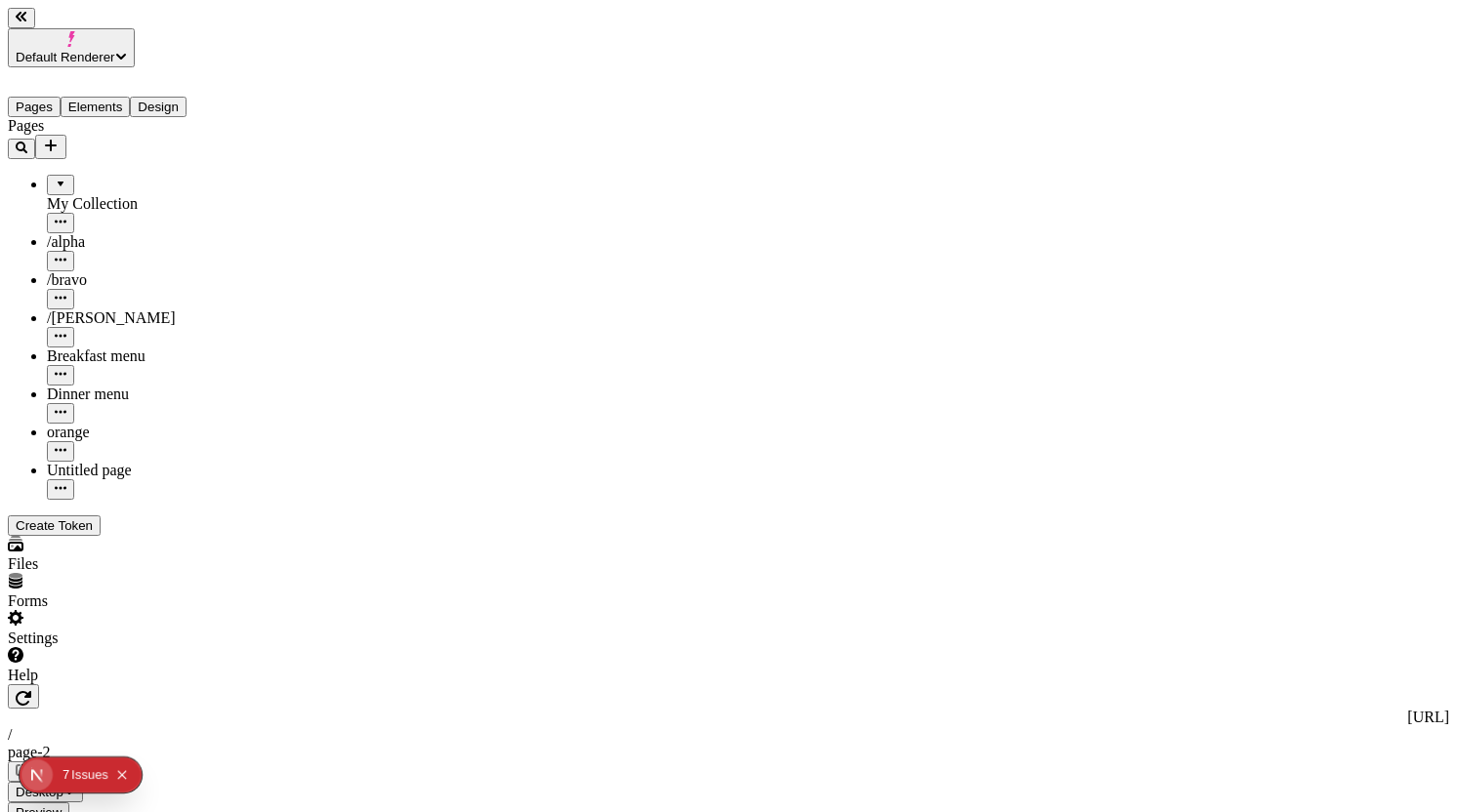 click 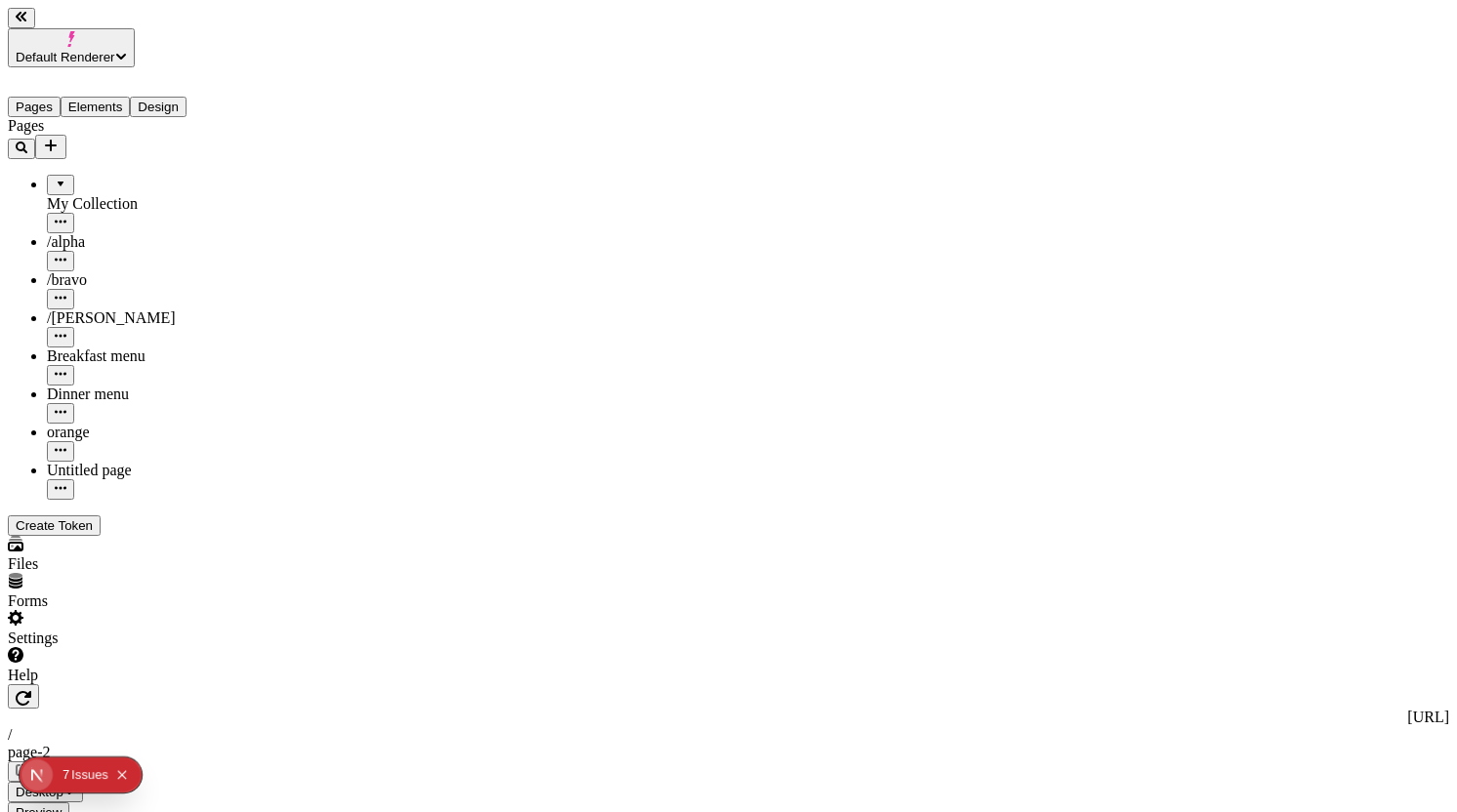 click 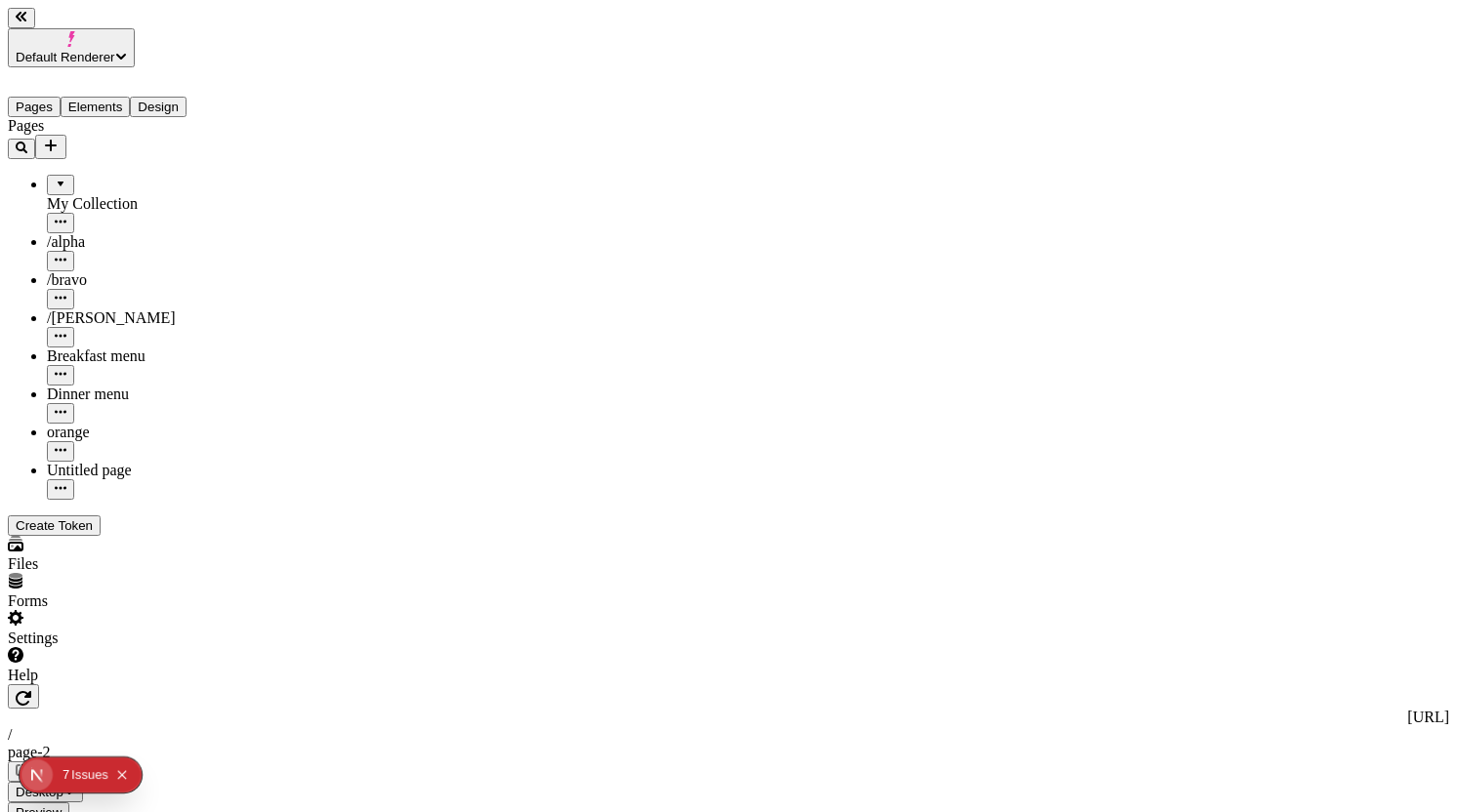 click 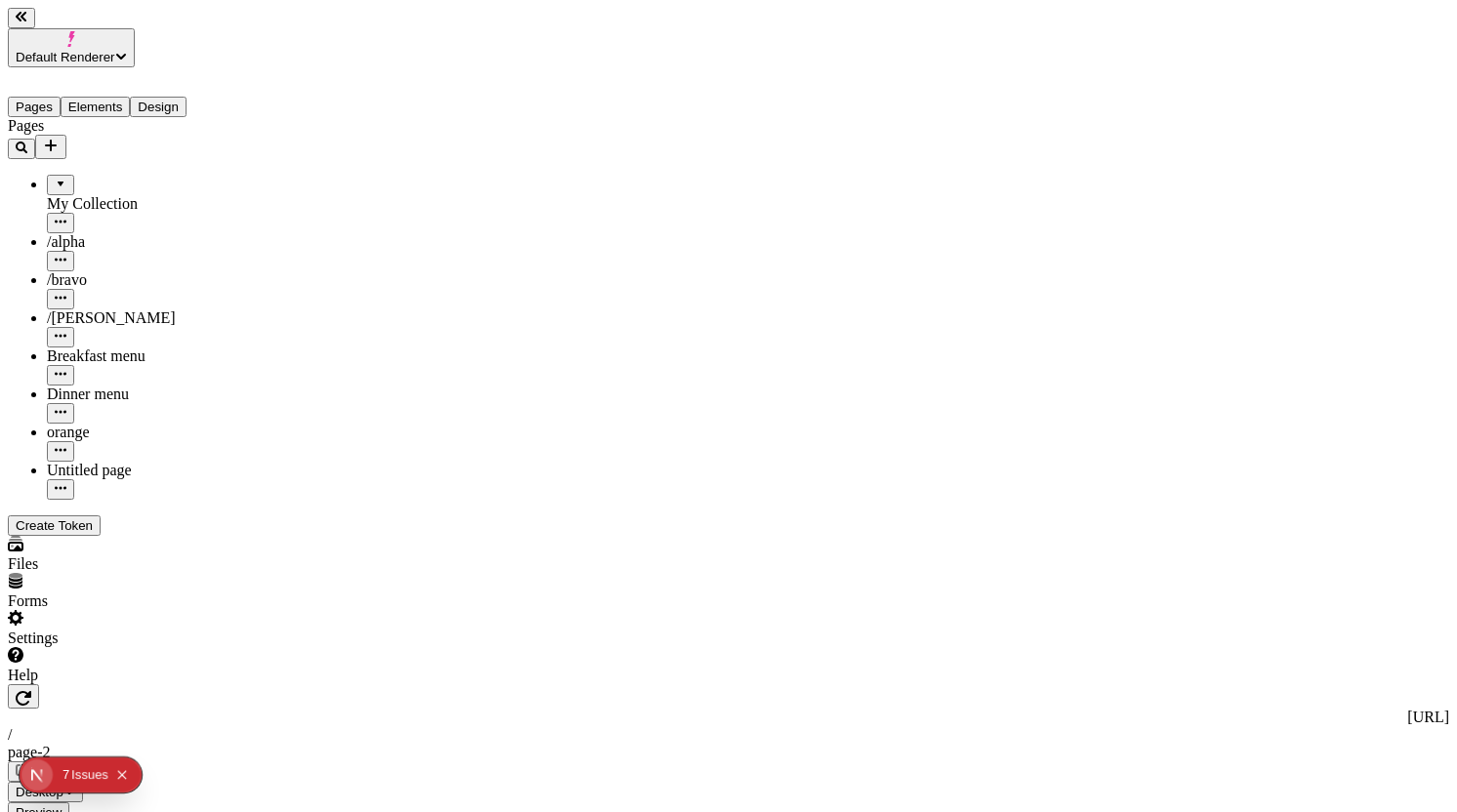 click 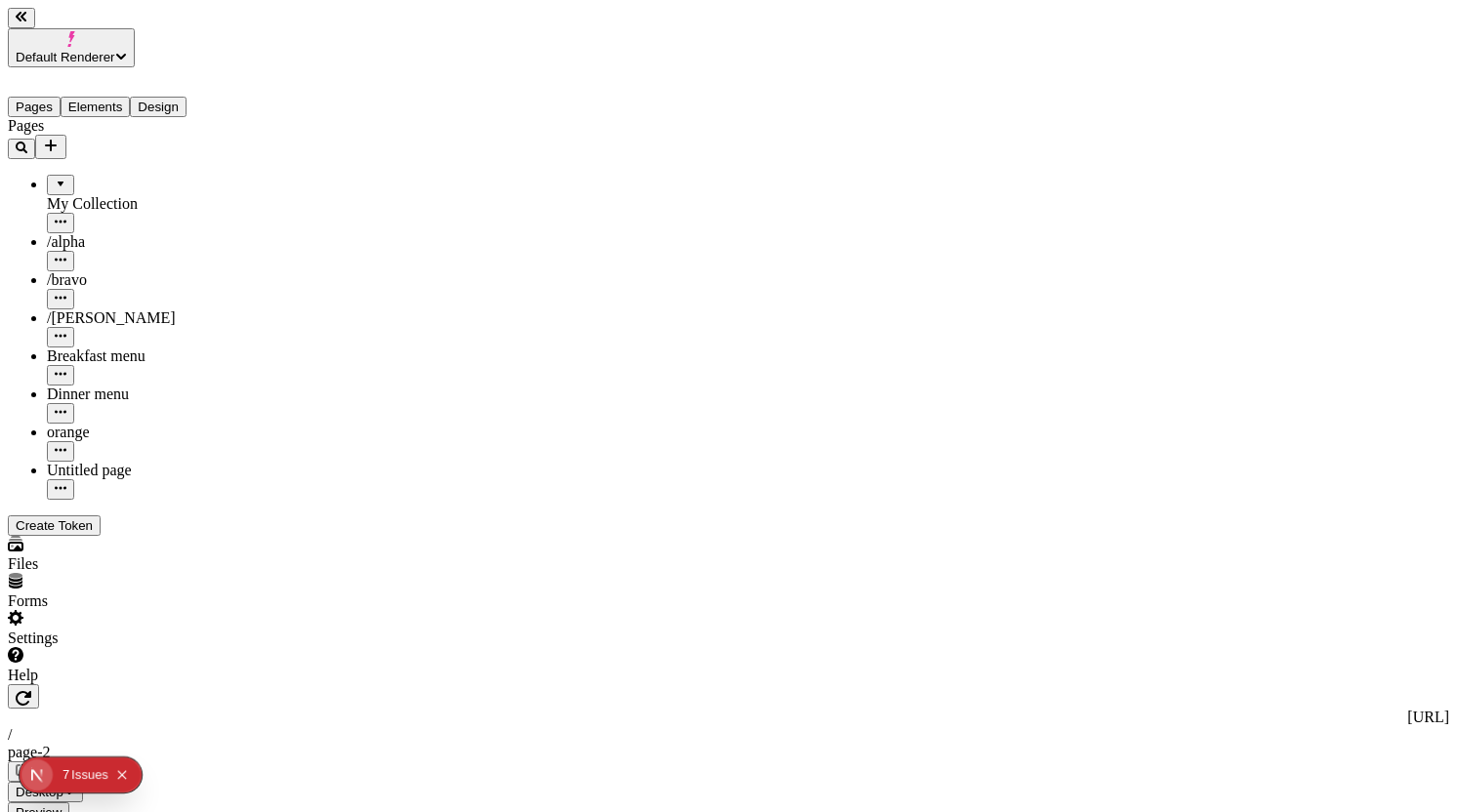 click 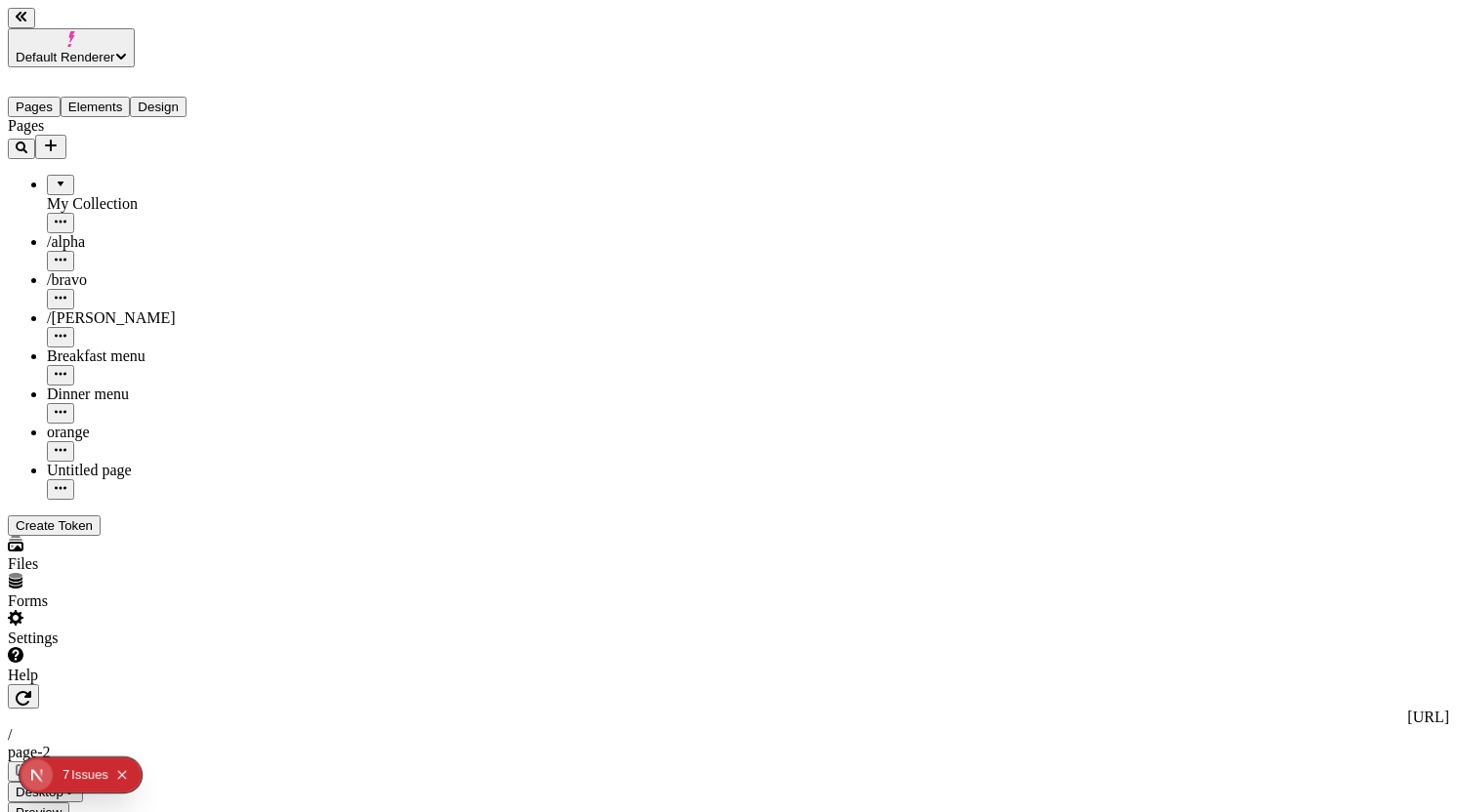 click 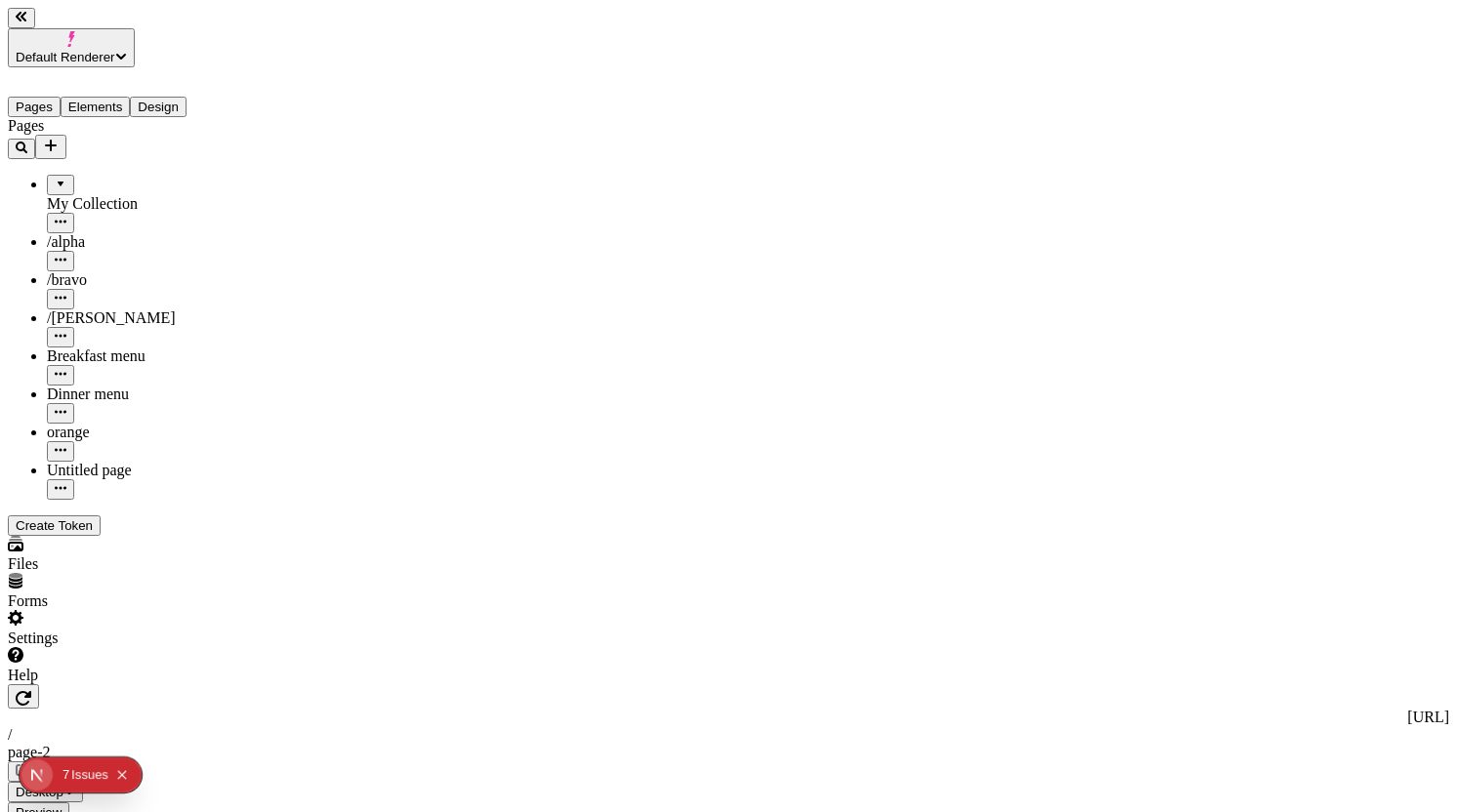 type on "Plankton" 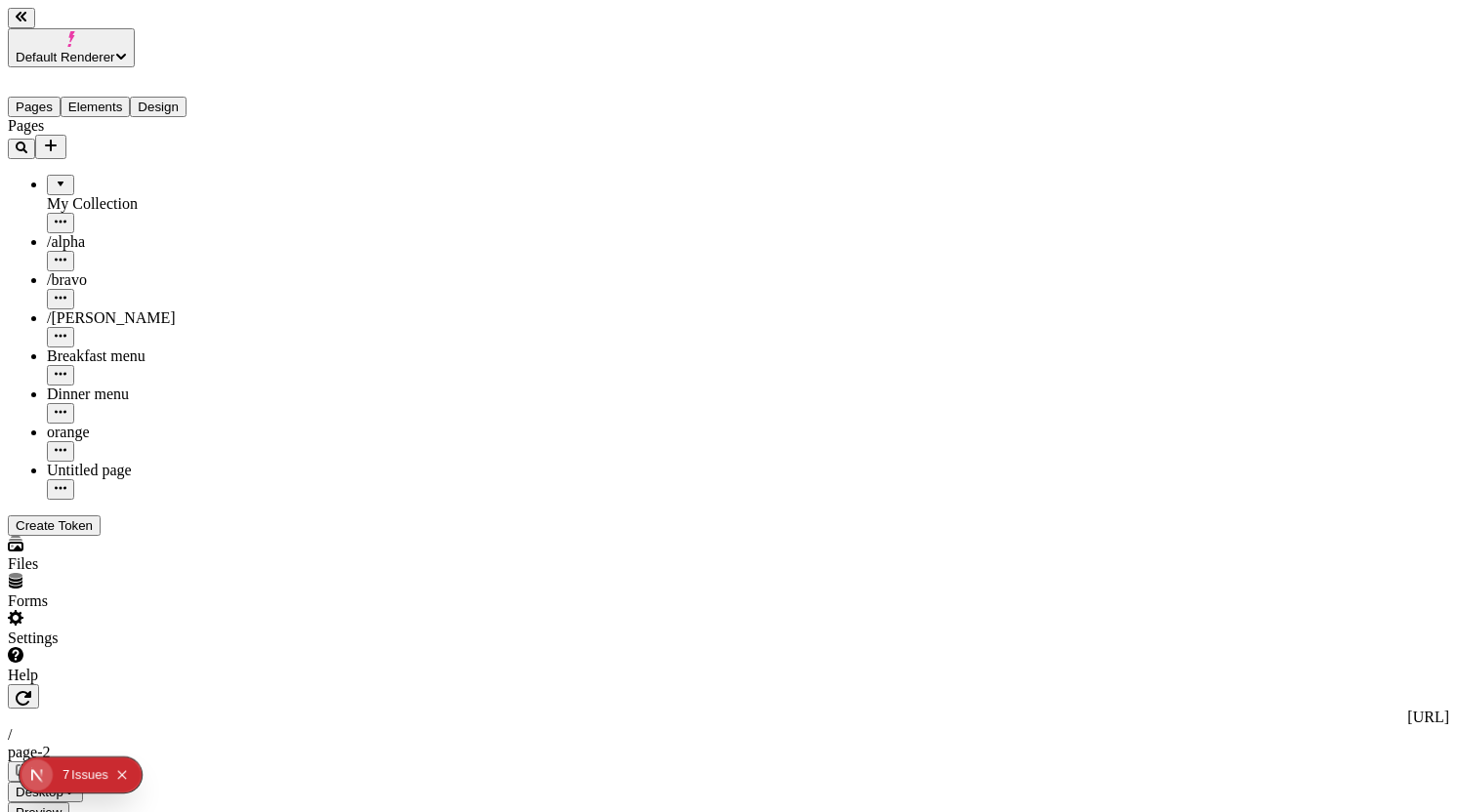 click 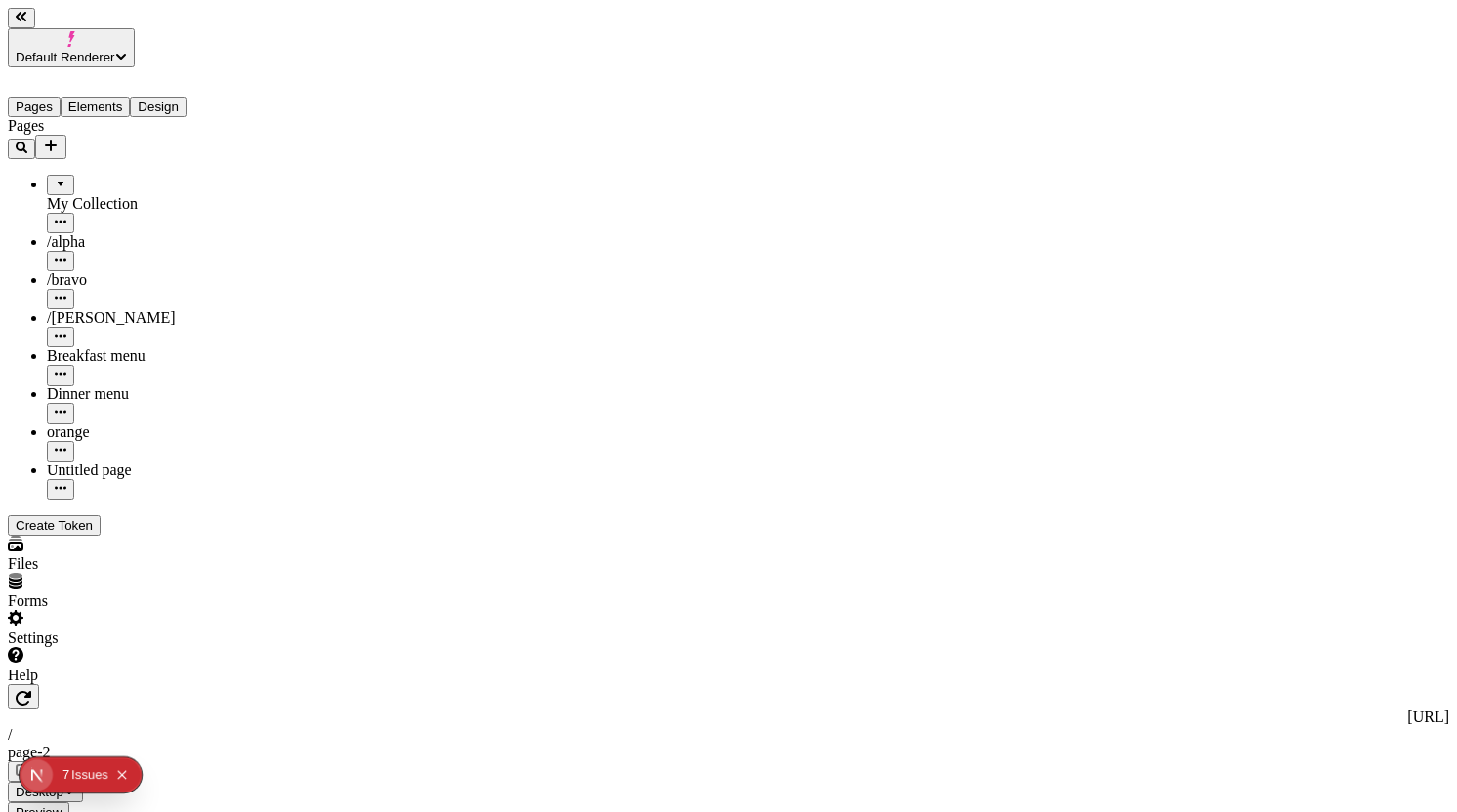 click 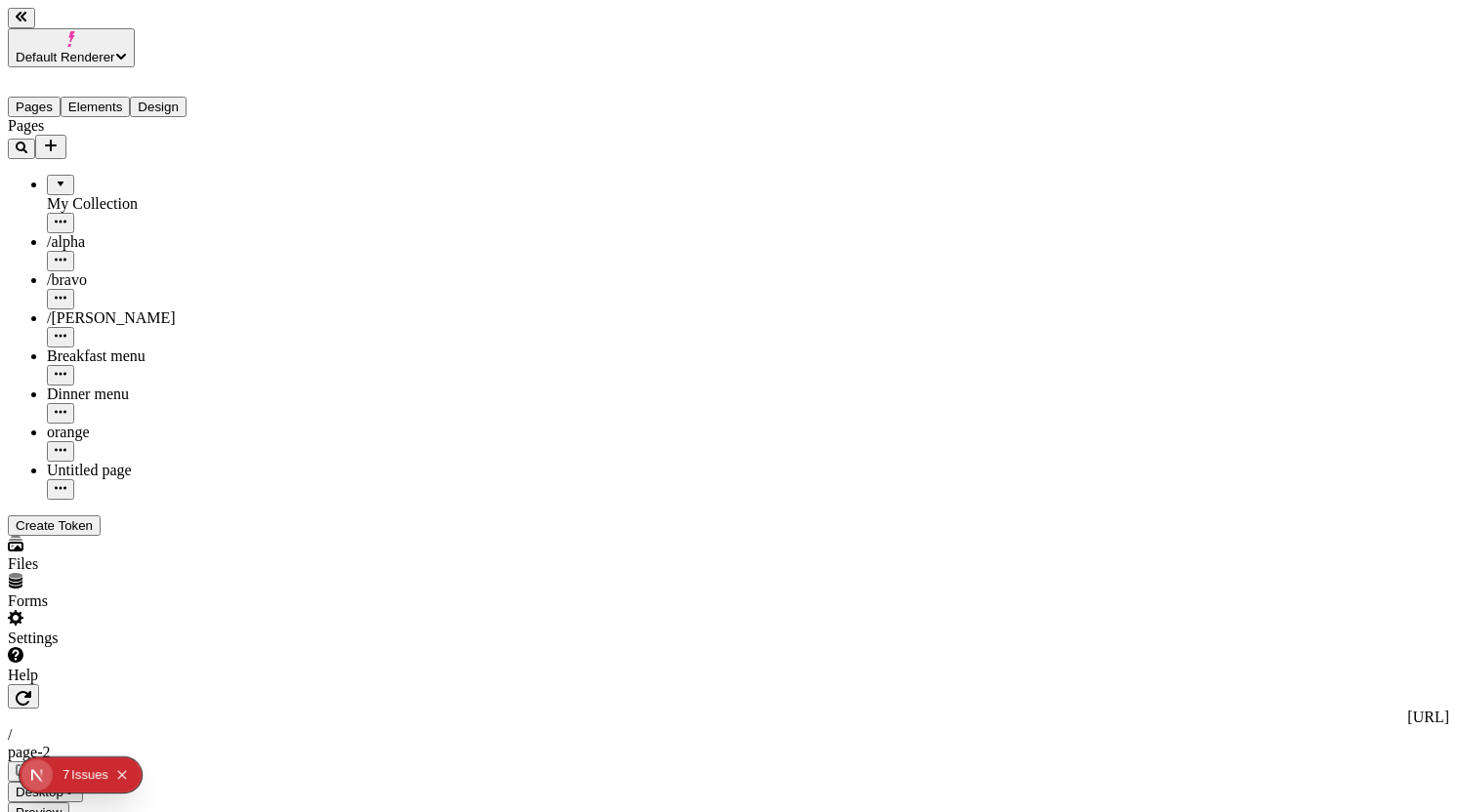 click 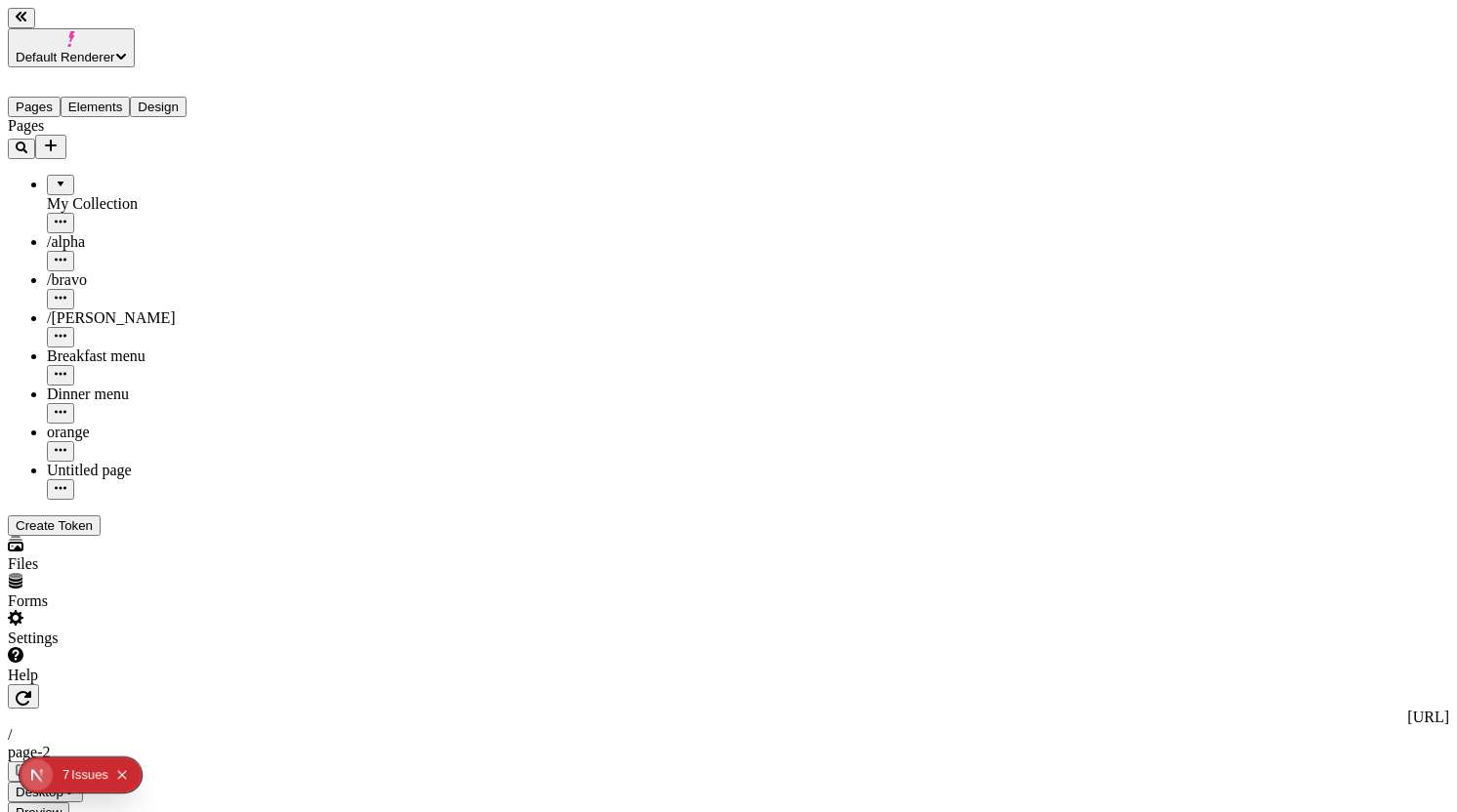 click 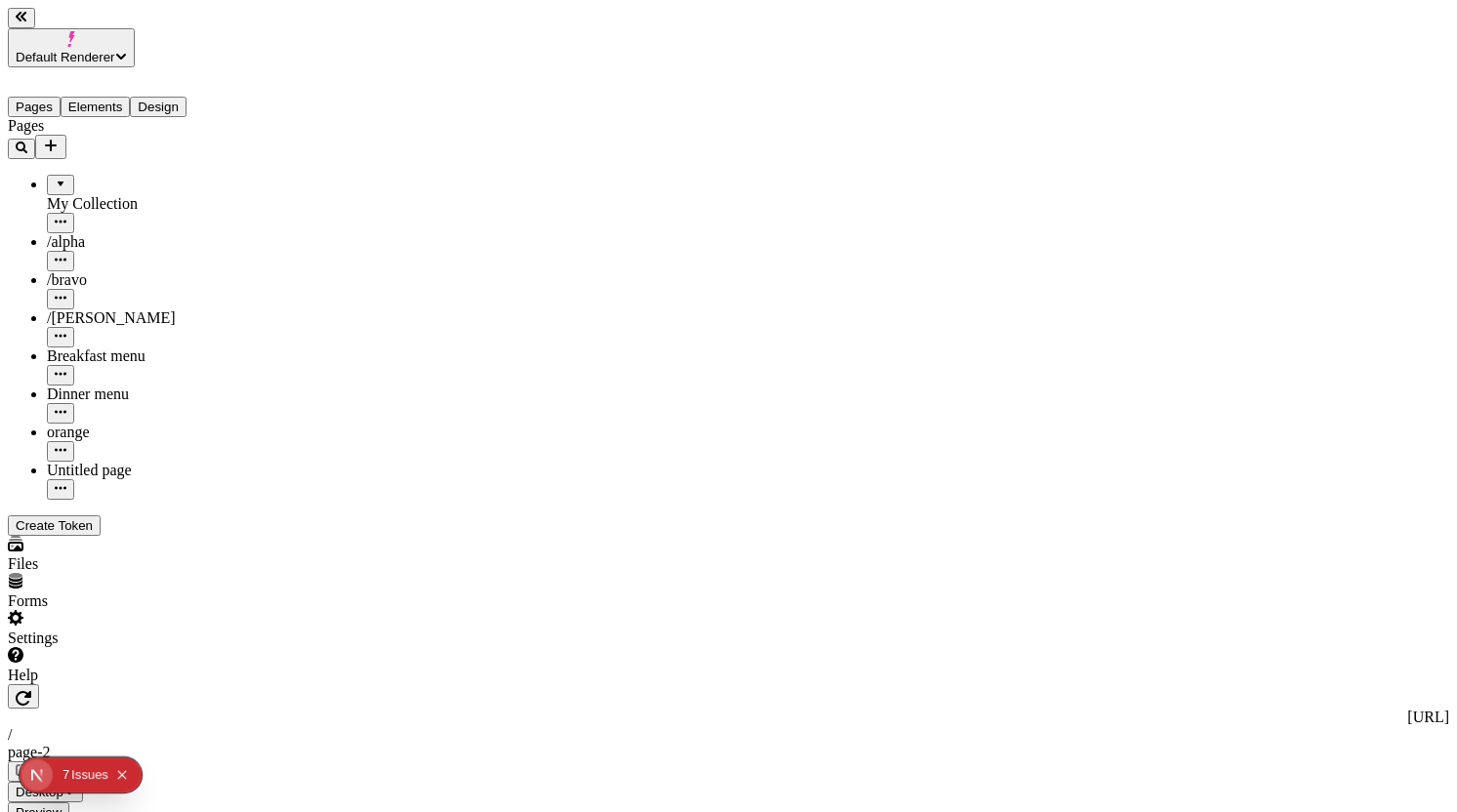 click 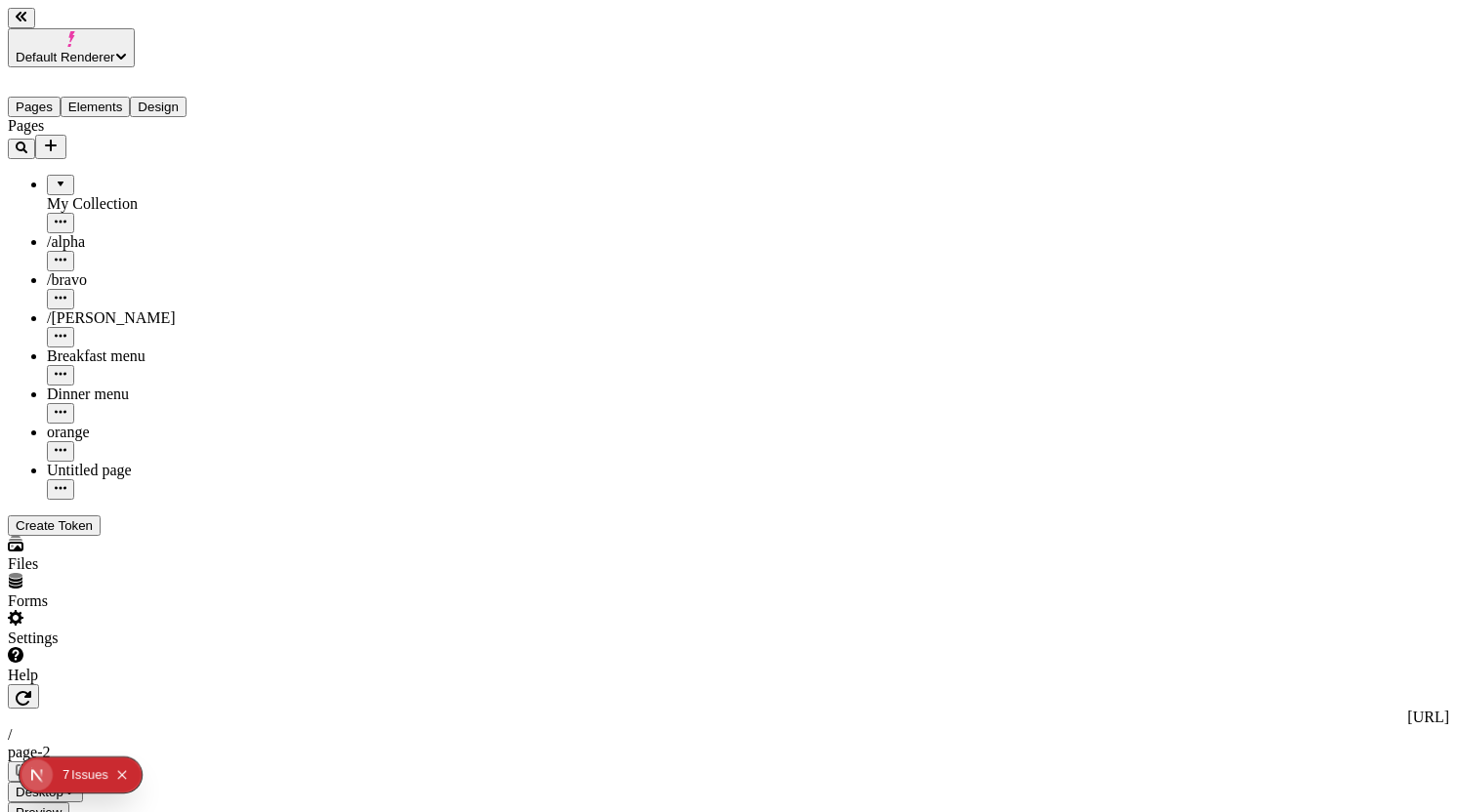 click 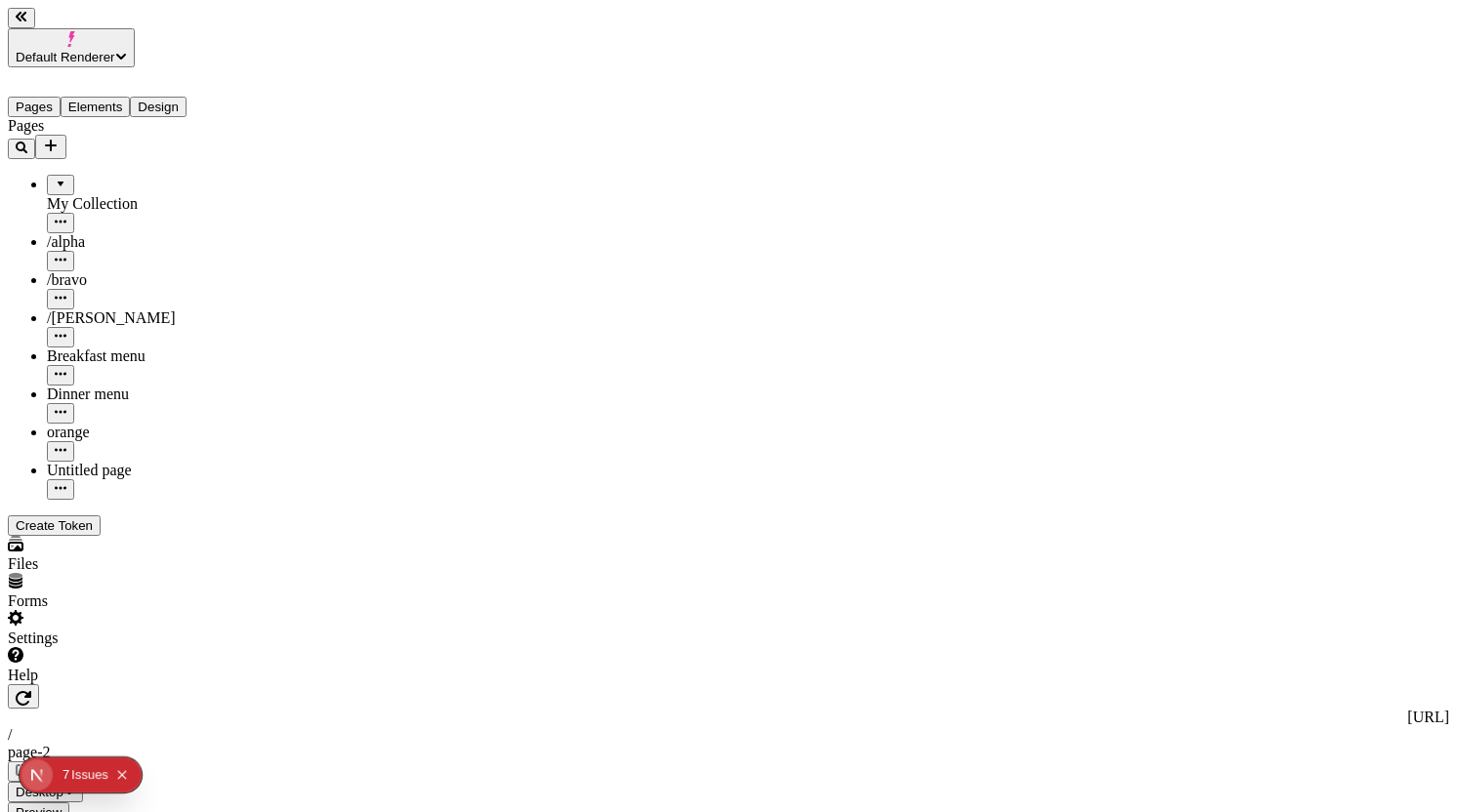 click on "Form" 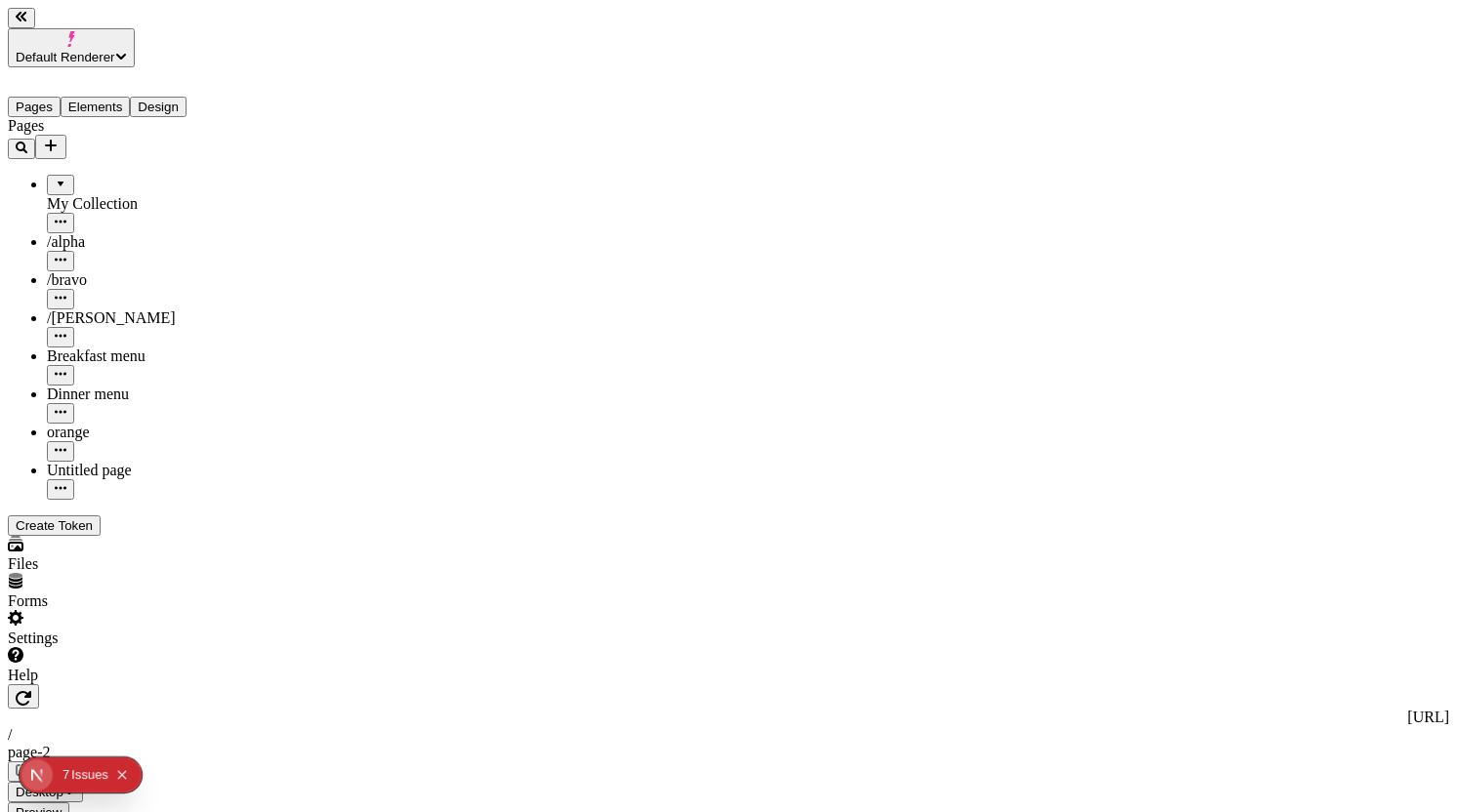 click 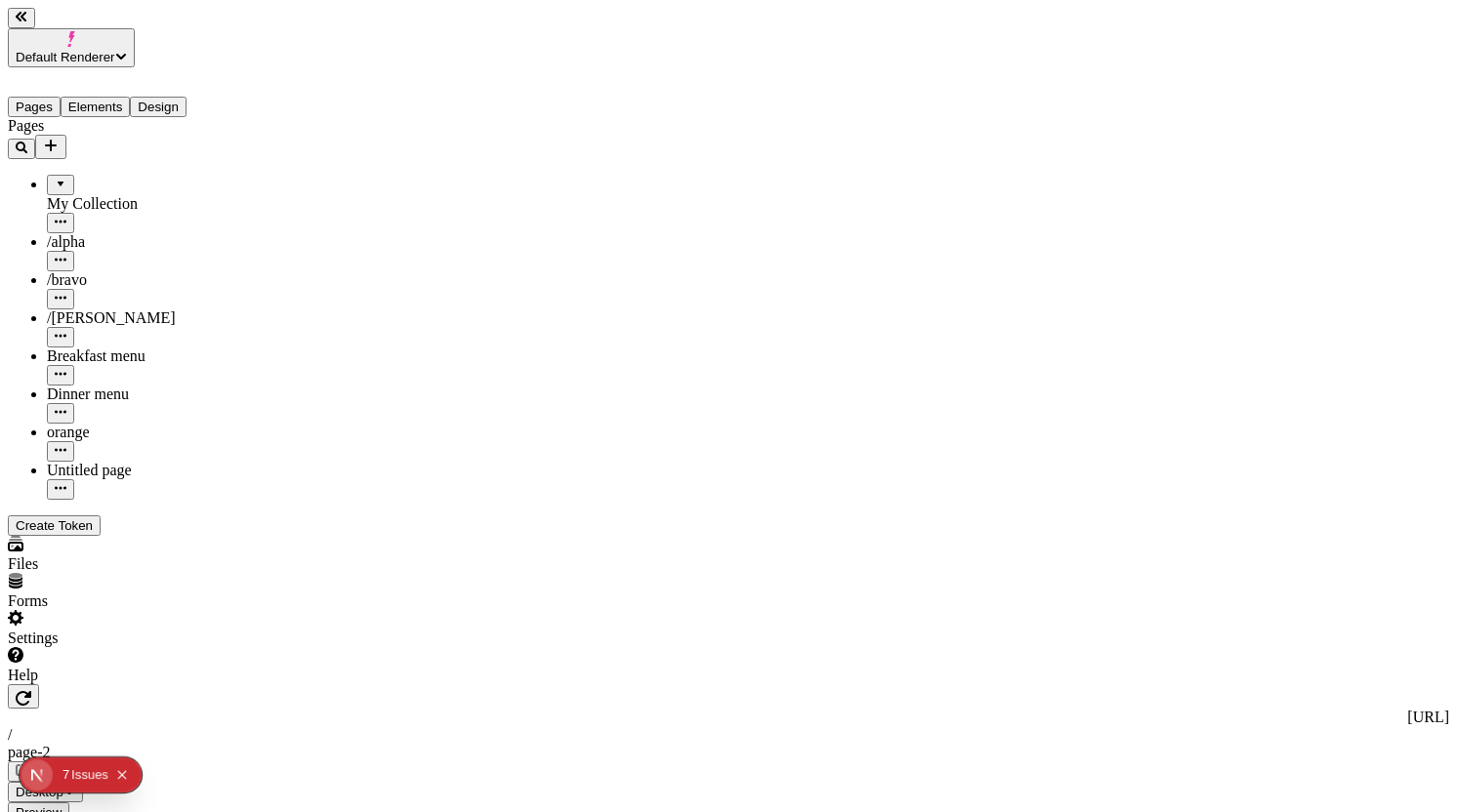 click 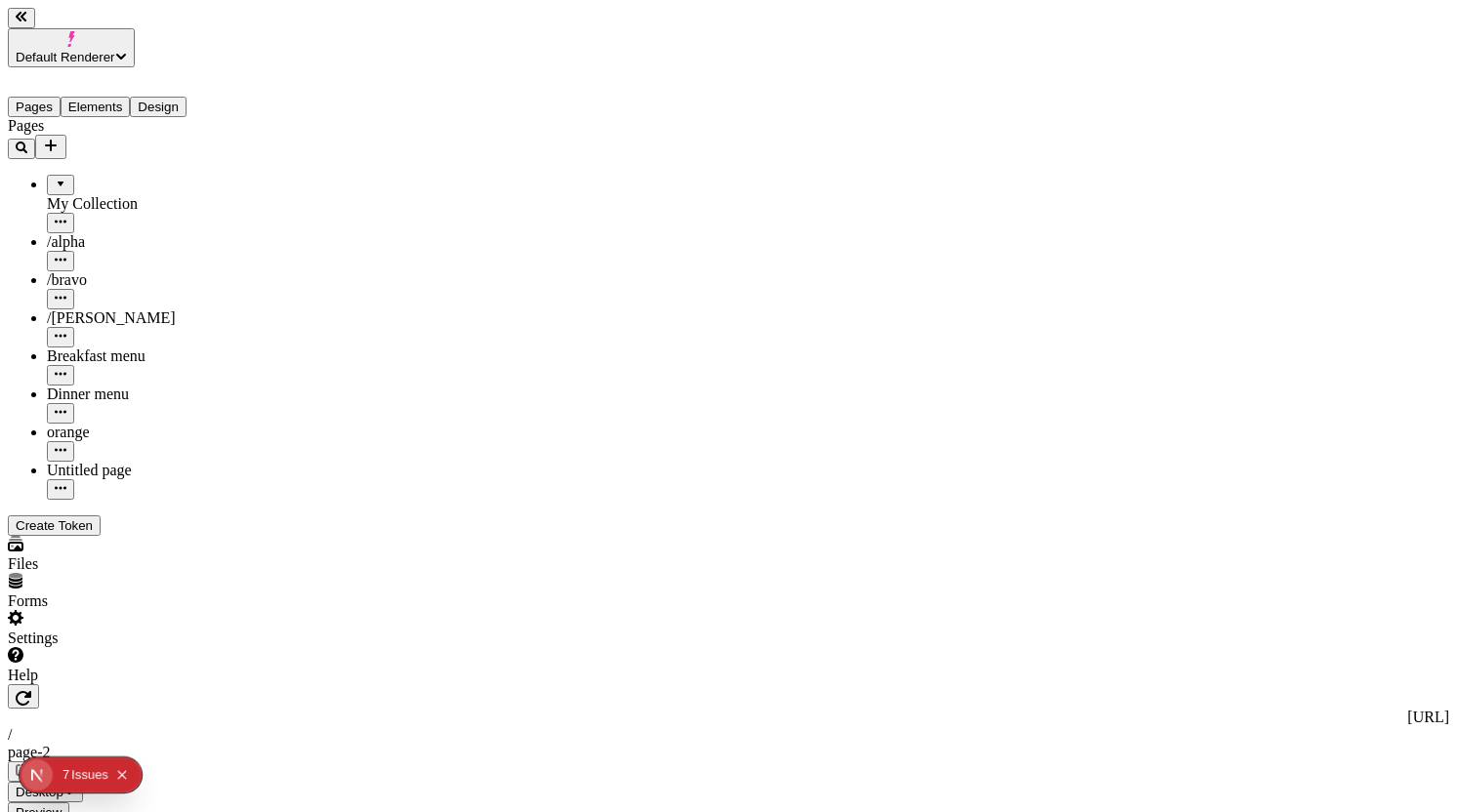 click 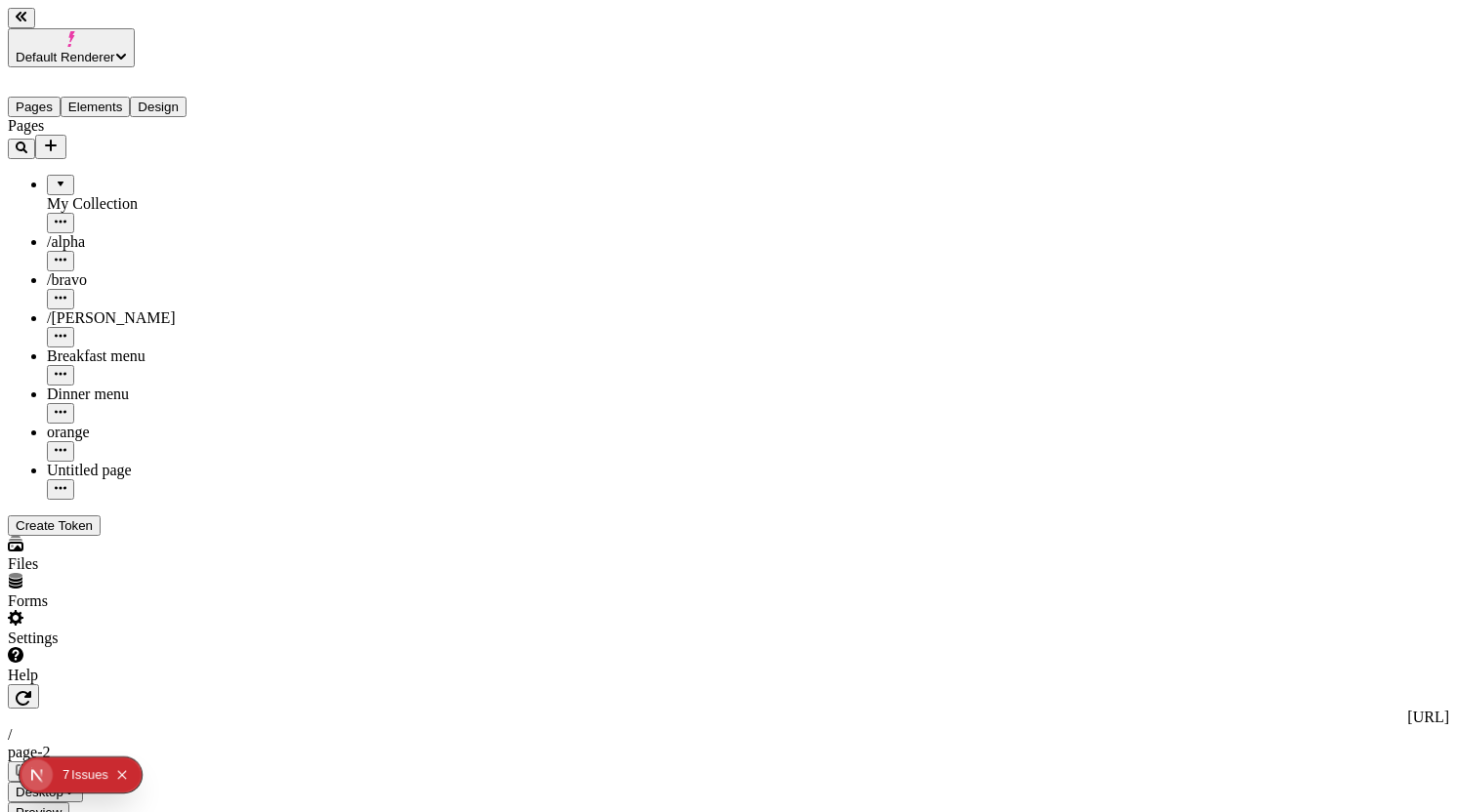 click on "Button text style Select a font Select a font style" at bounding box center (125, 2695) 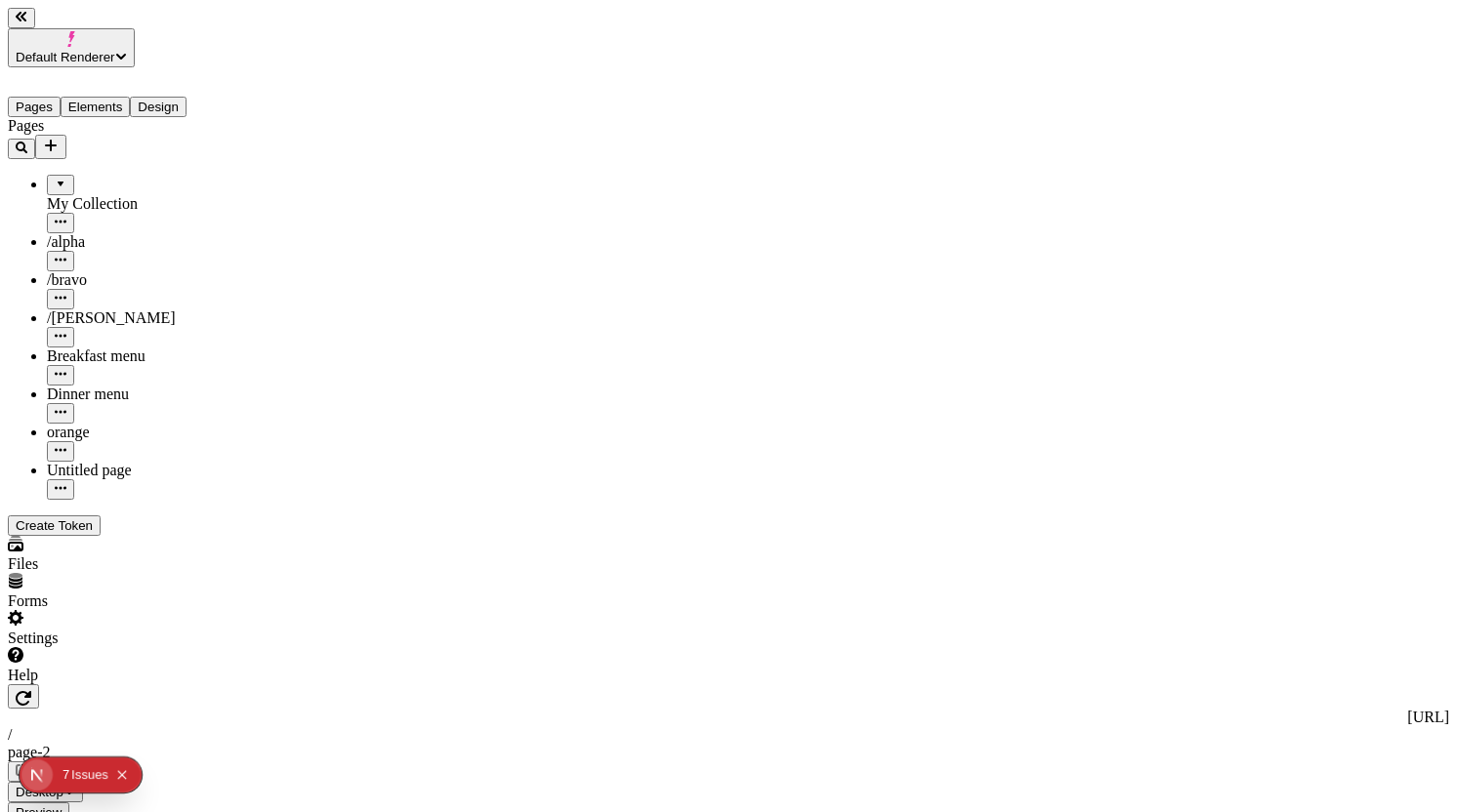 click 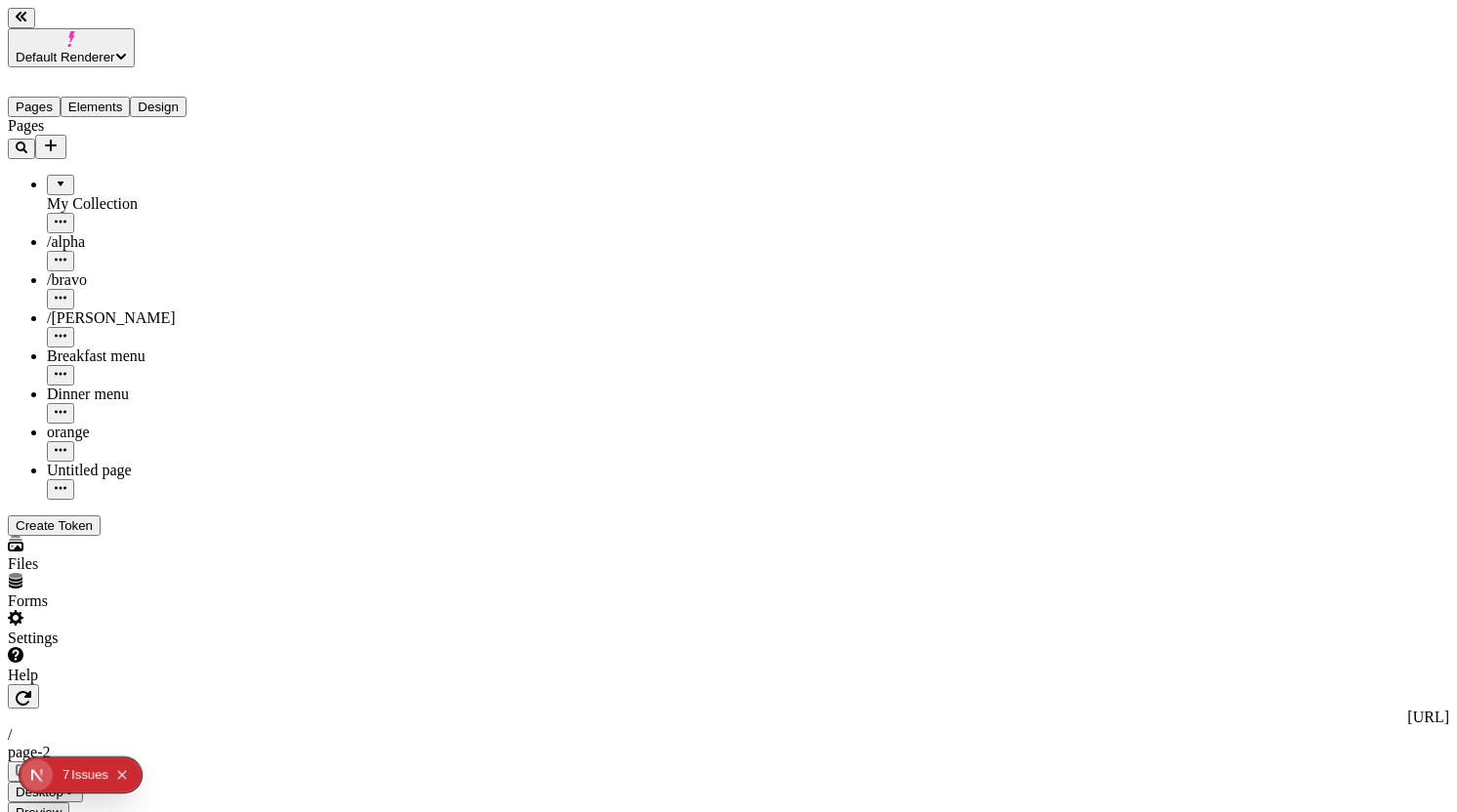 click 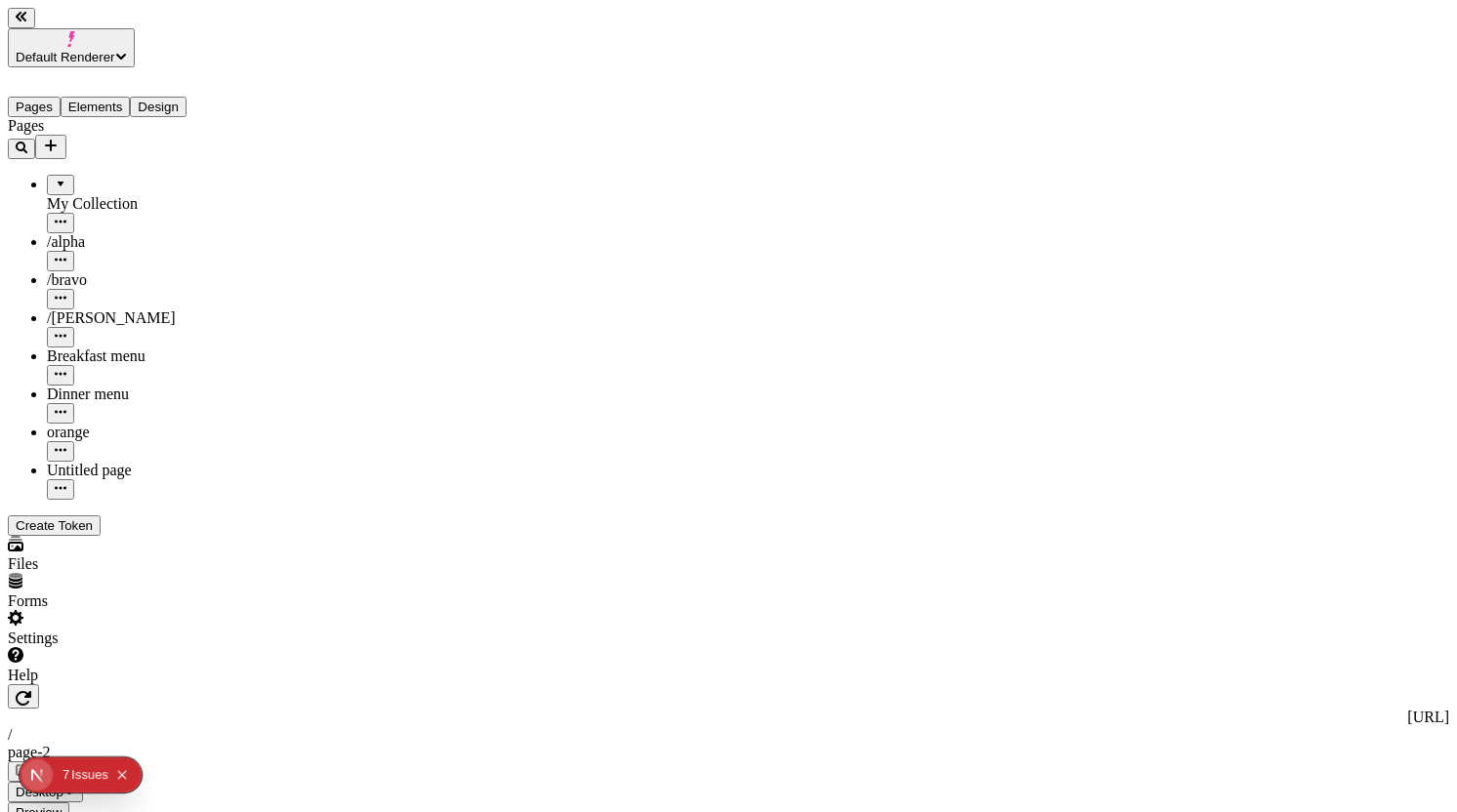 click 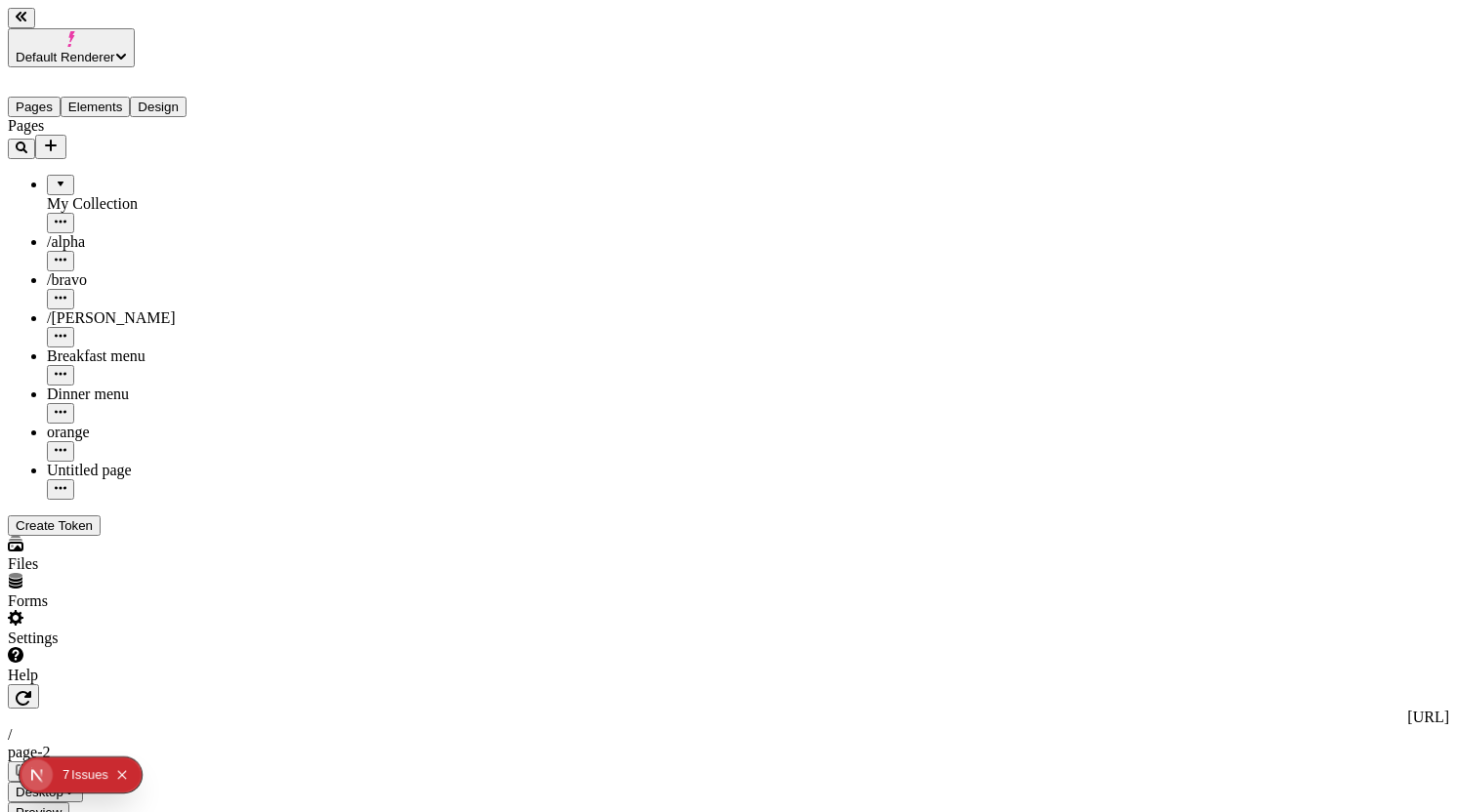 click 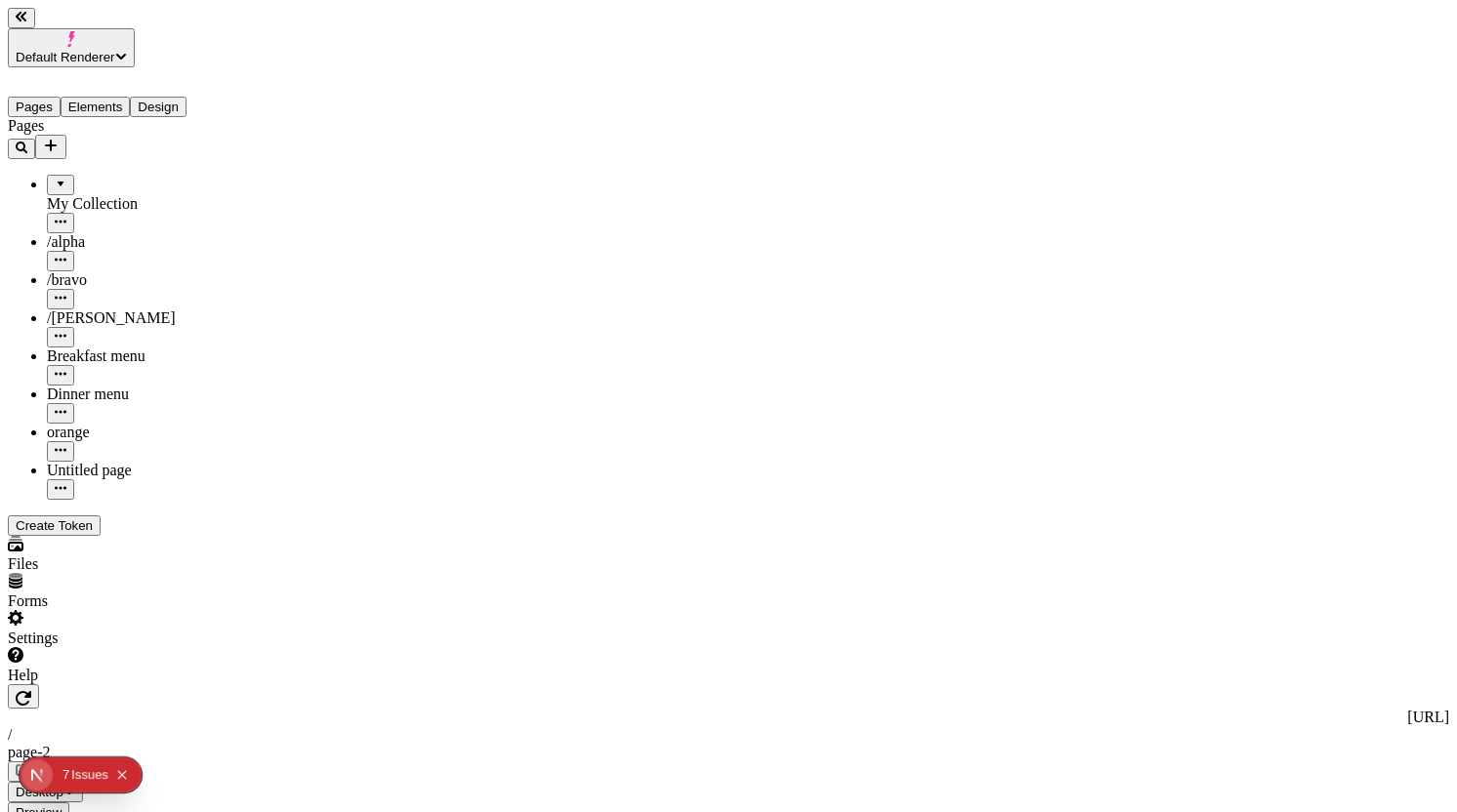 click 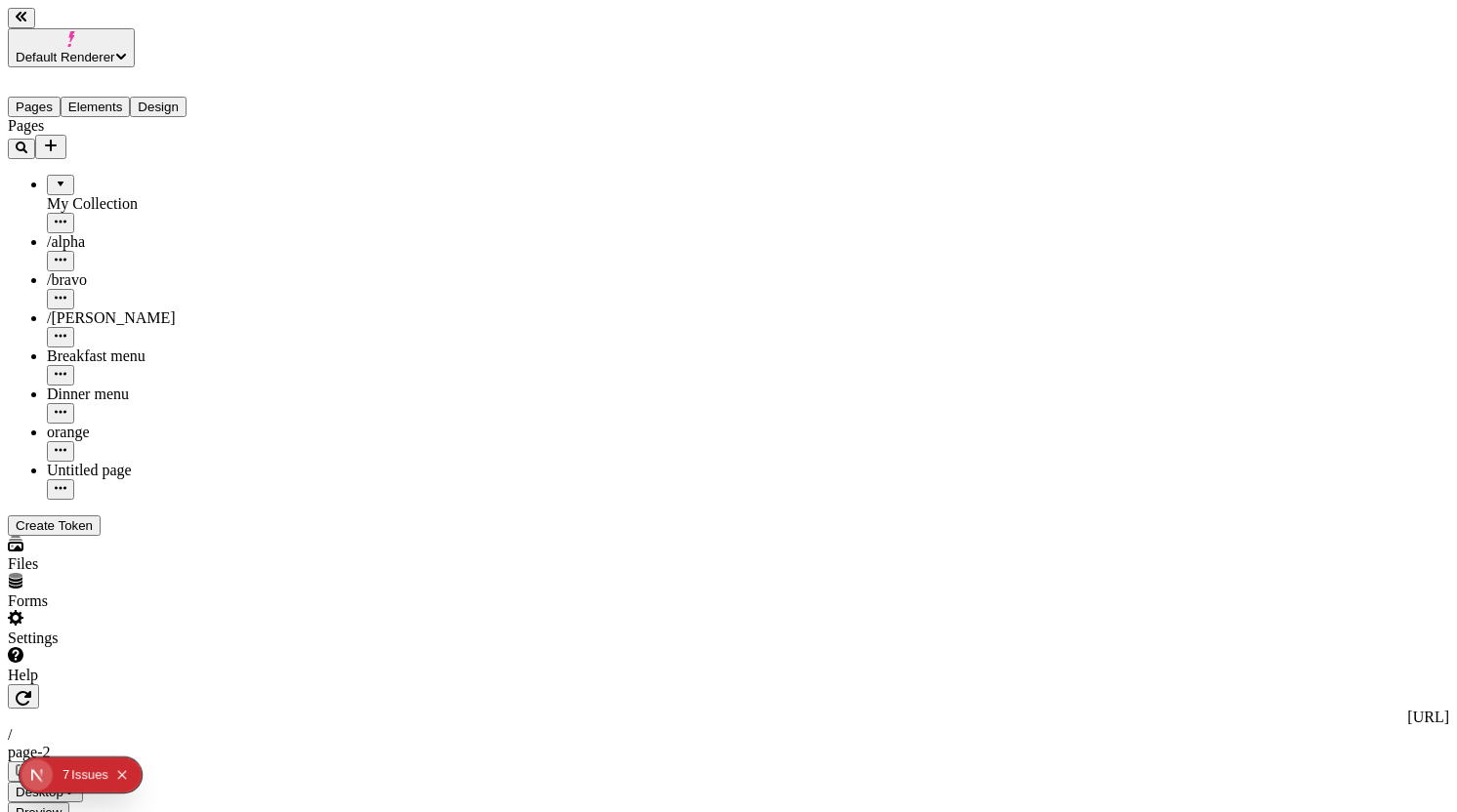 click 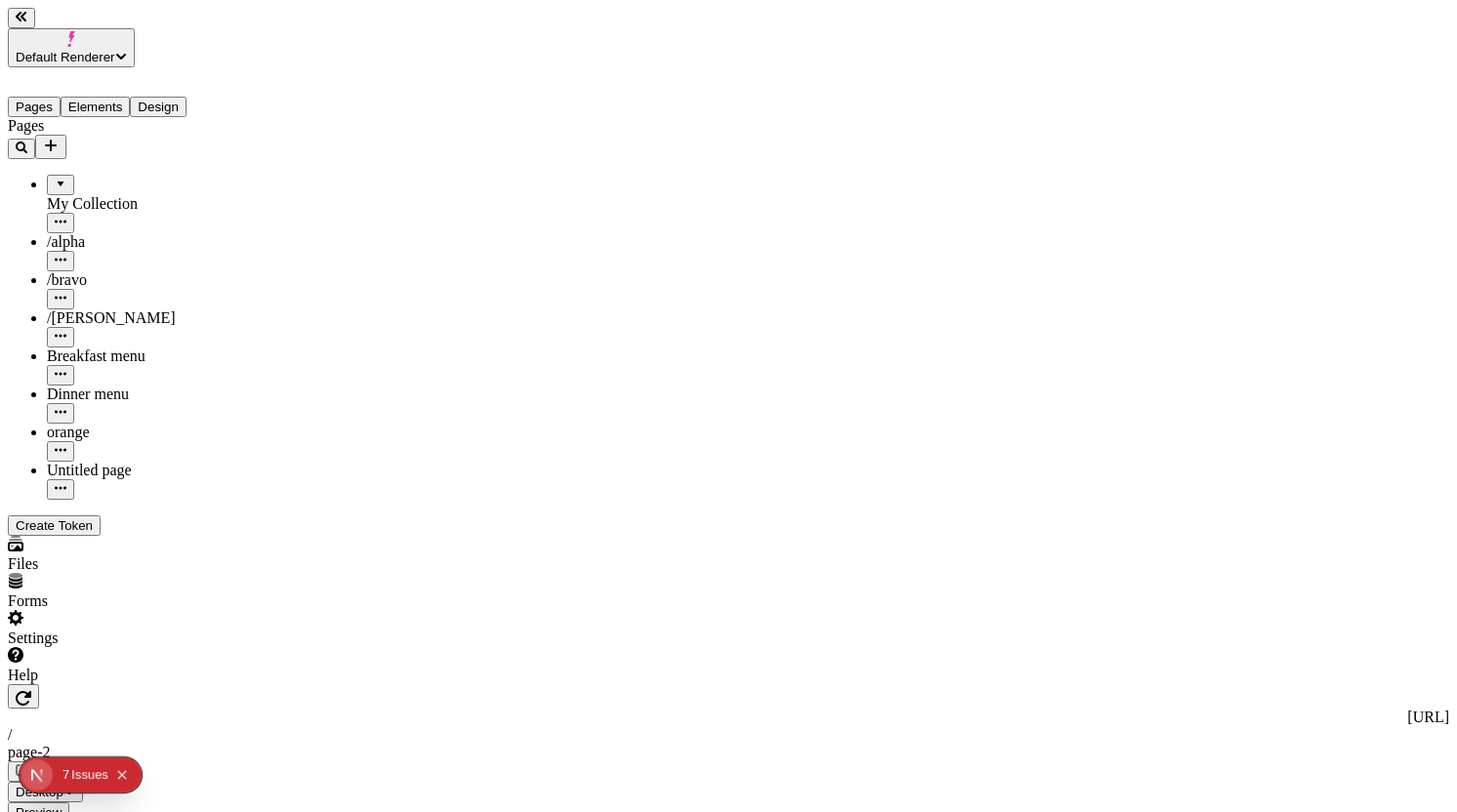 click 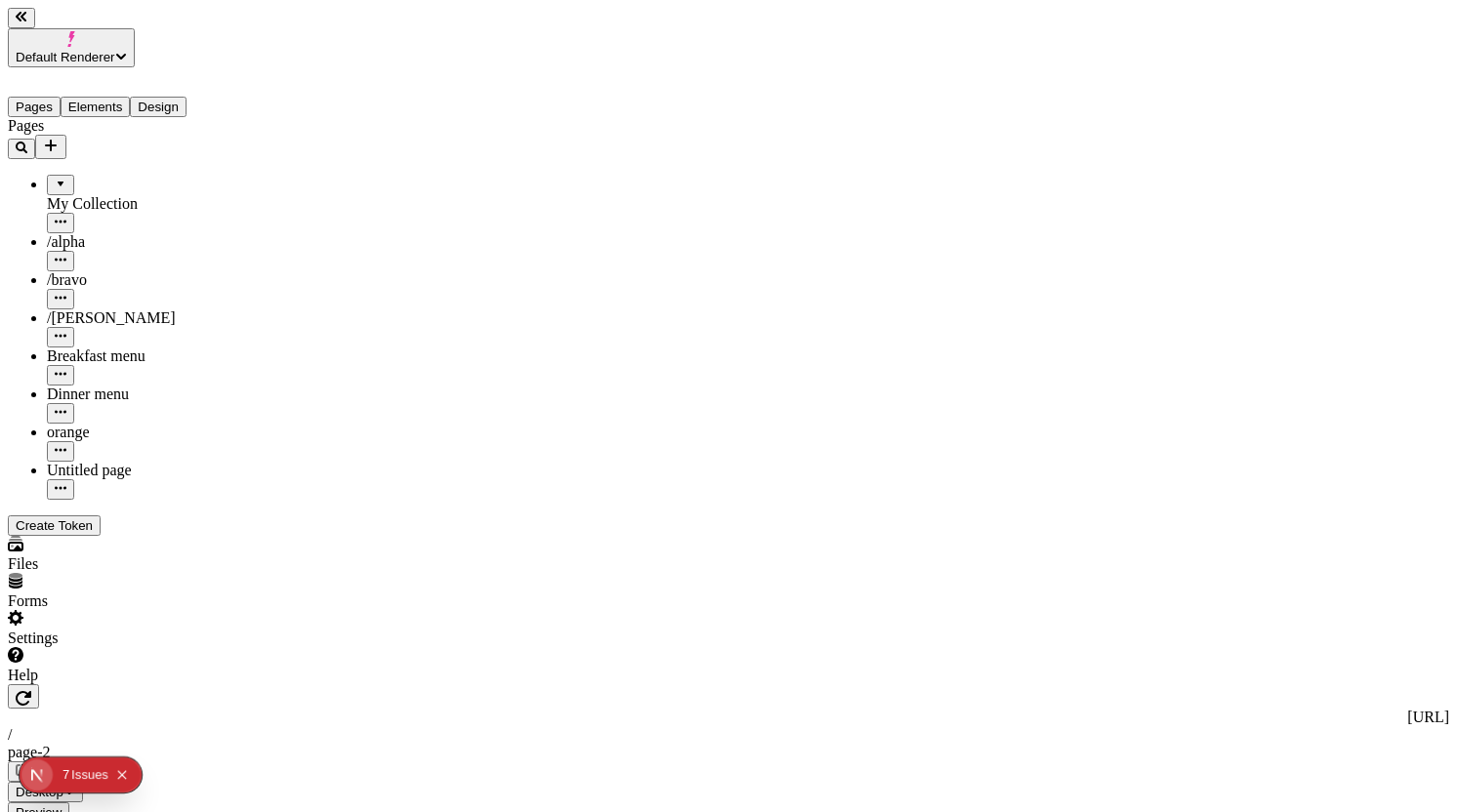 click 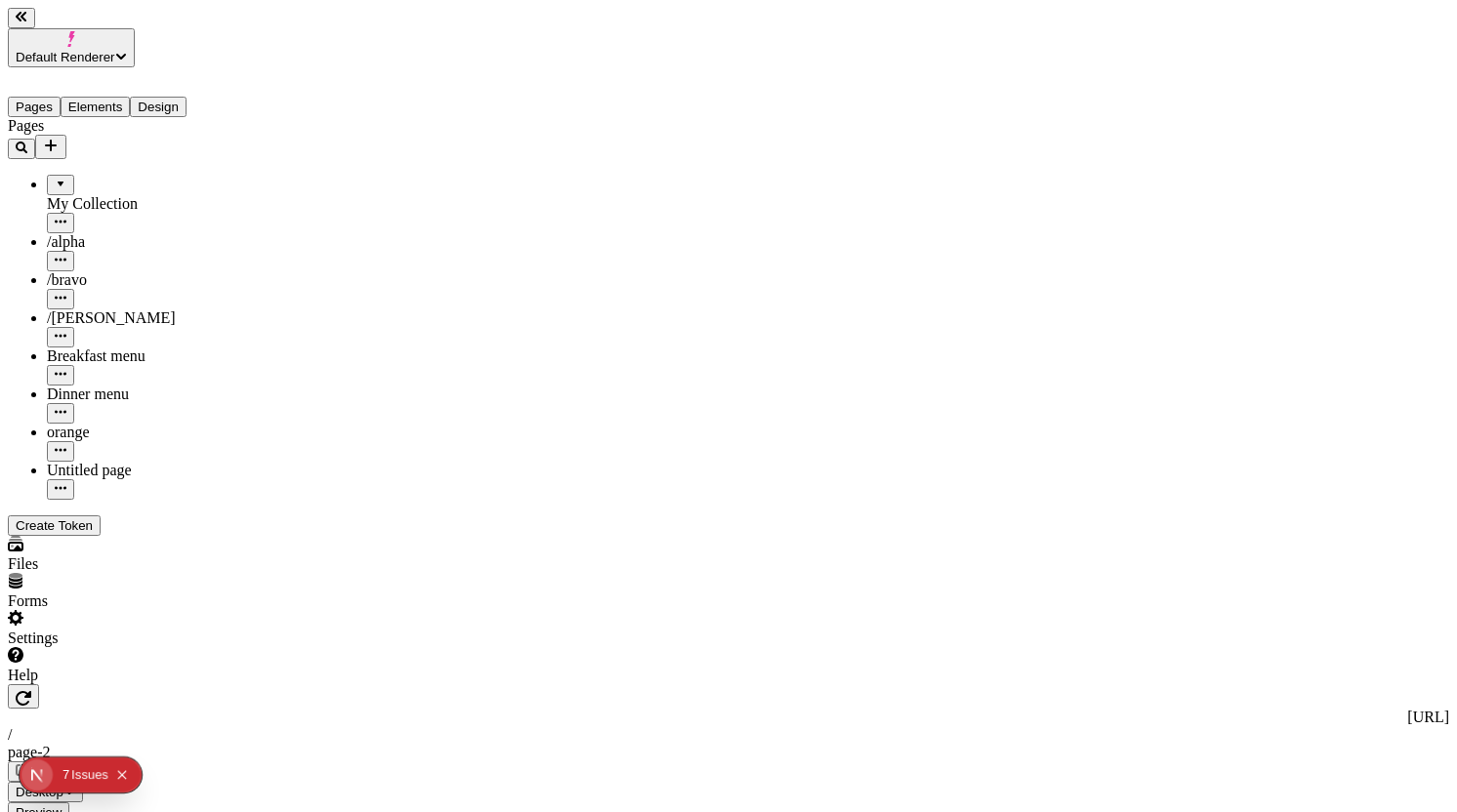 click 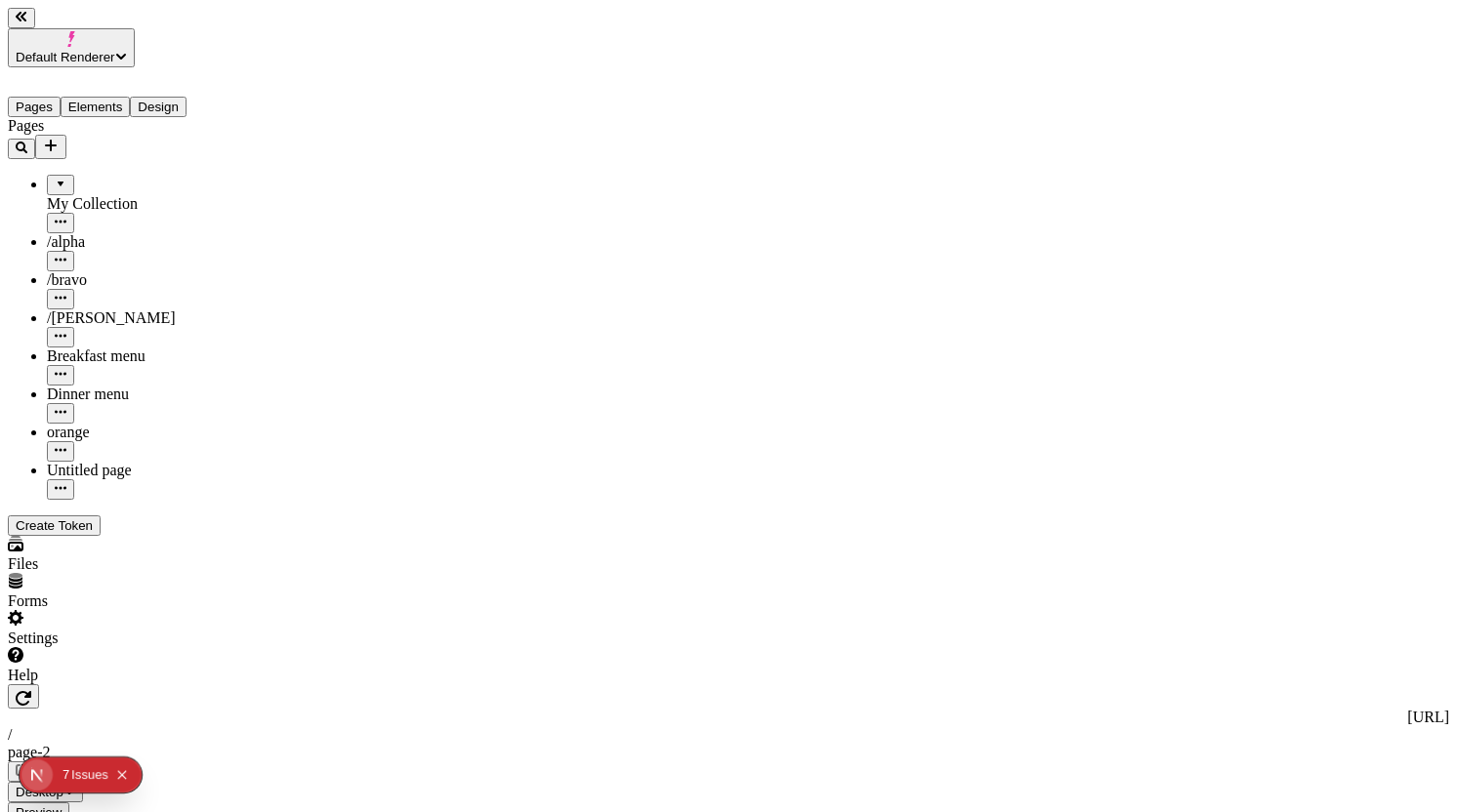 click 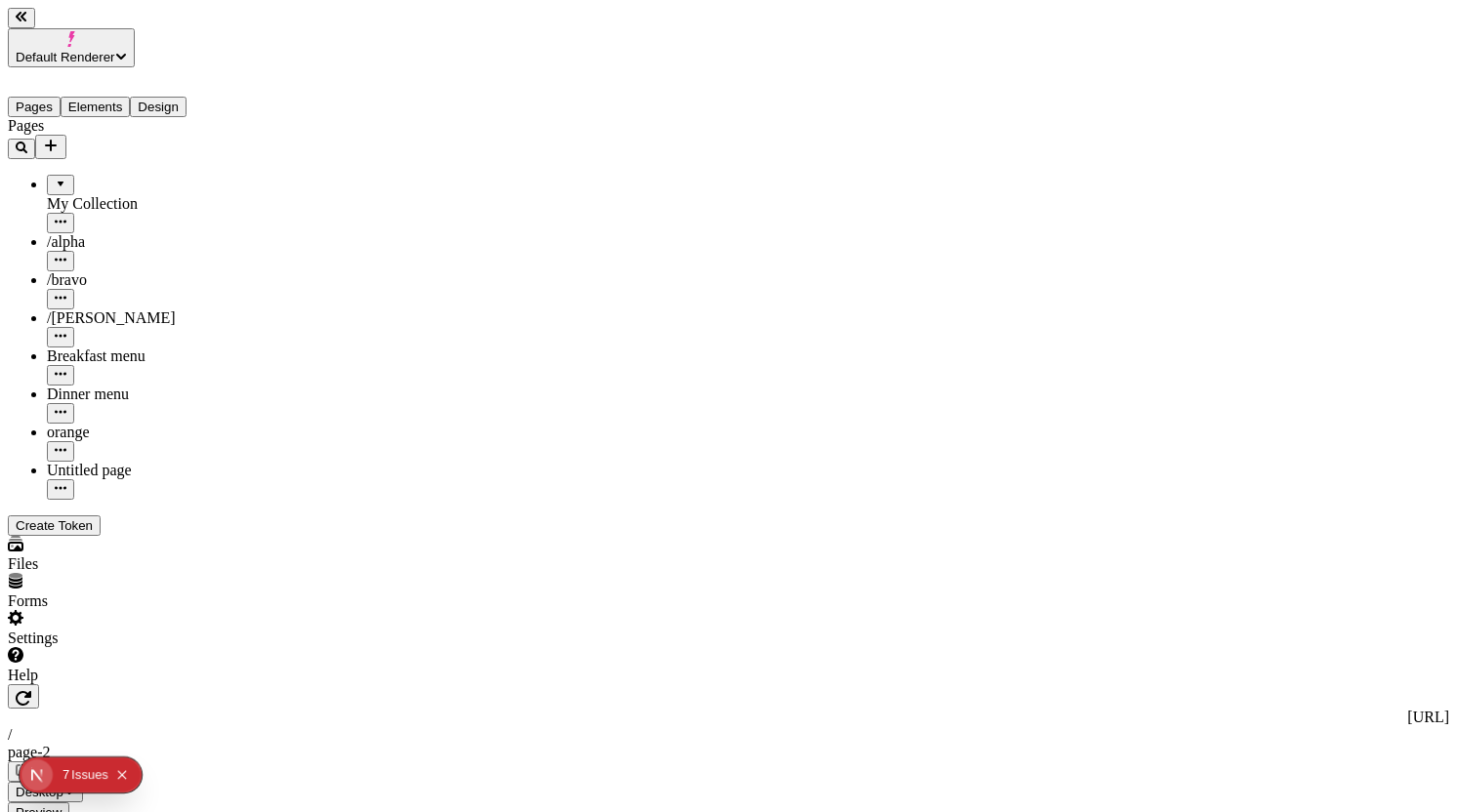 click 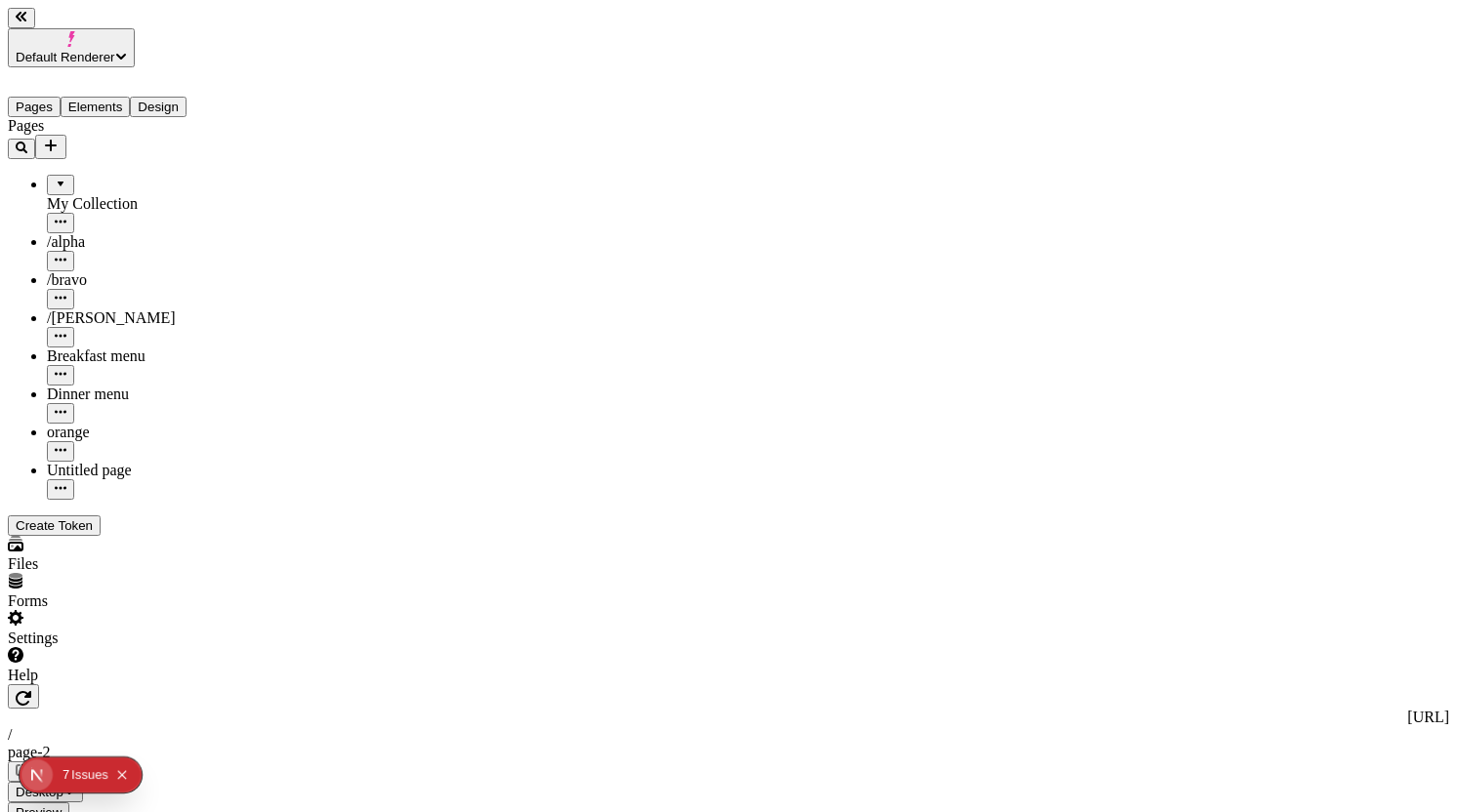 click 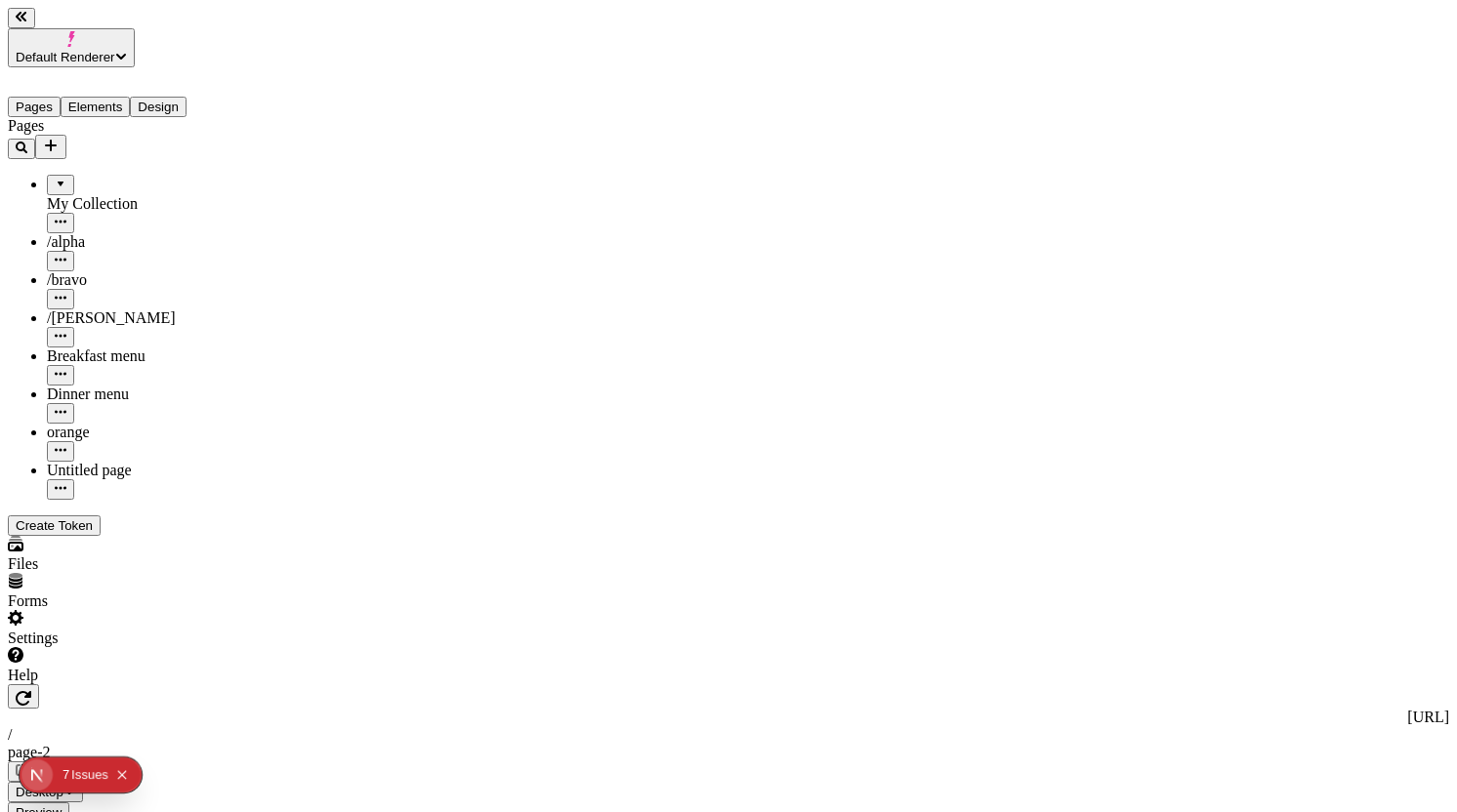 click 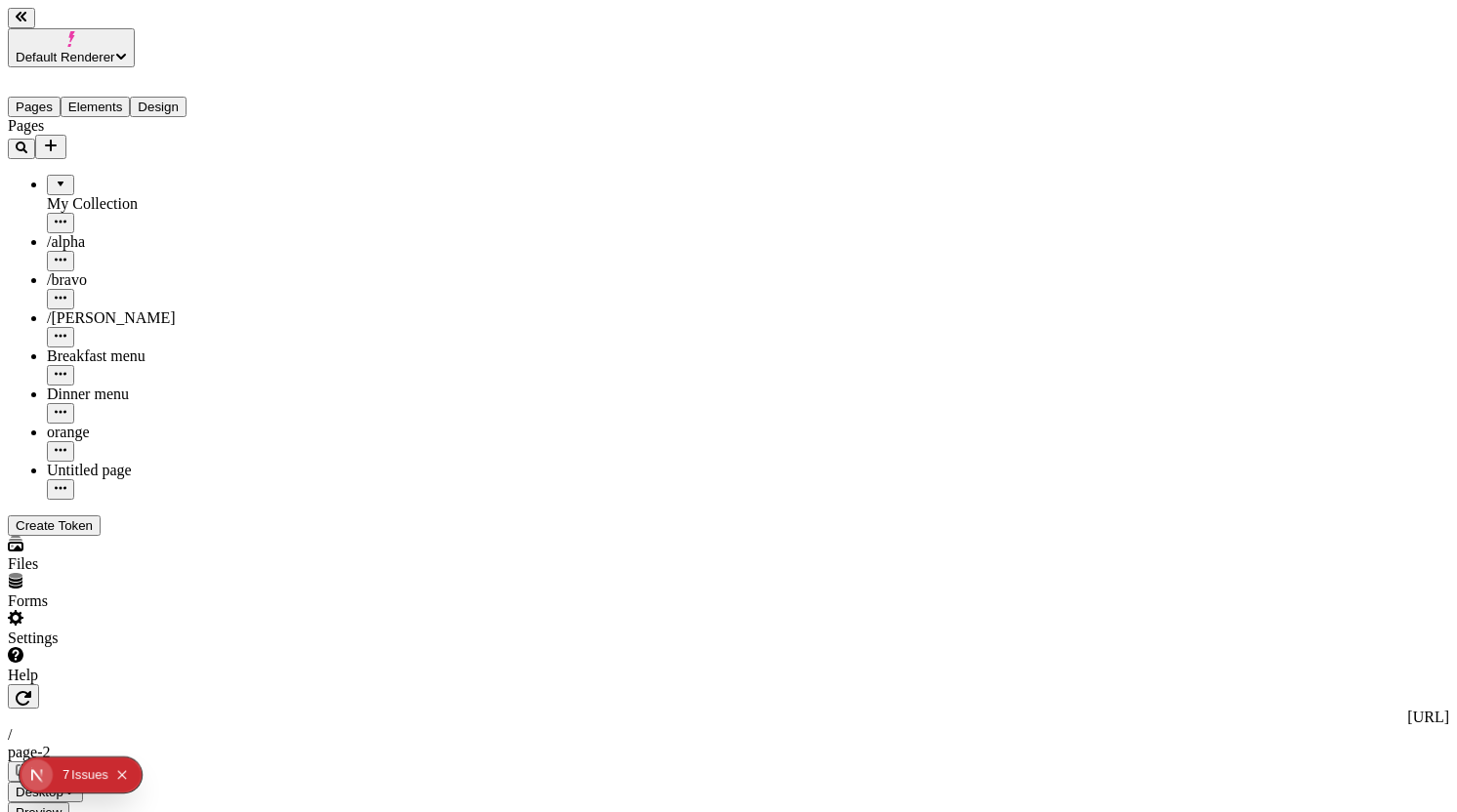 click 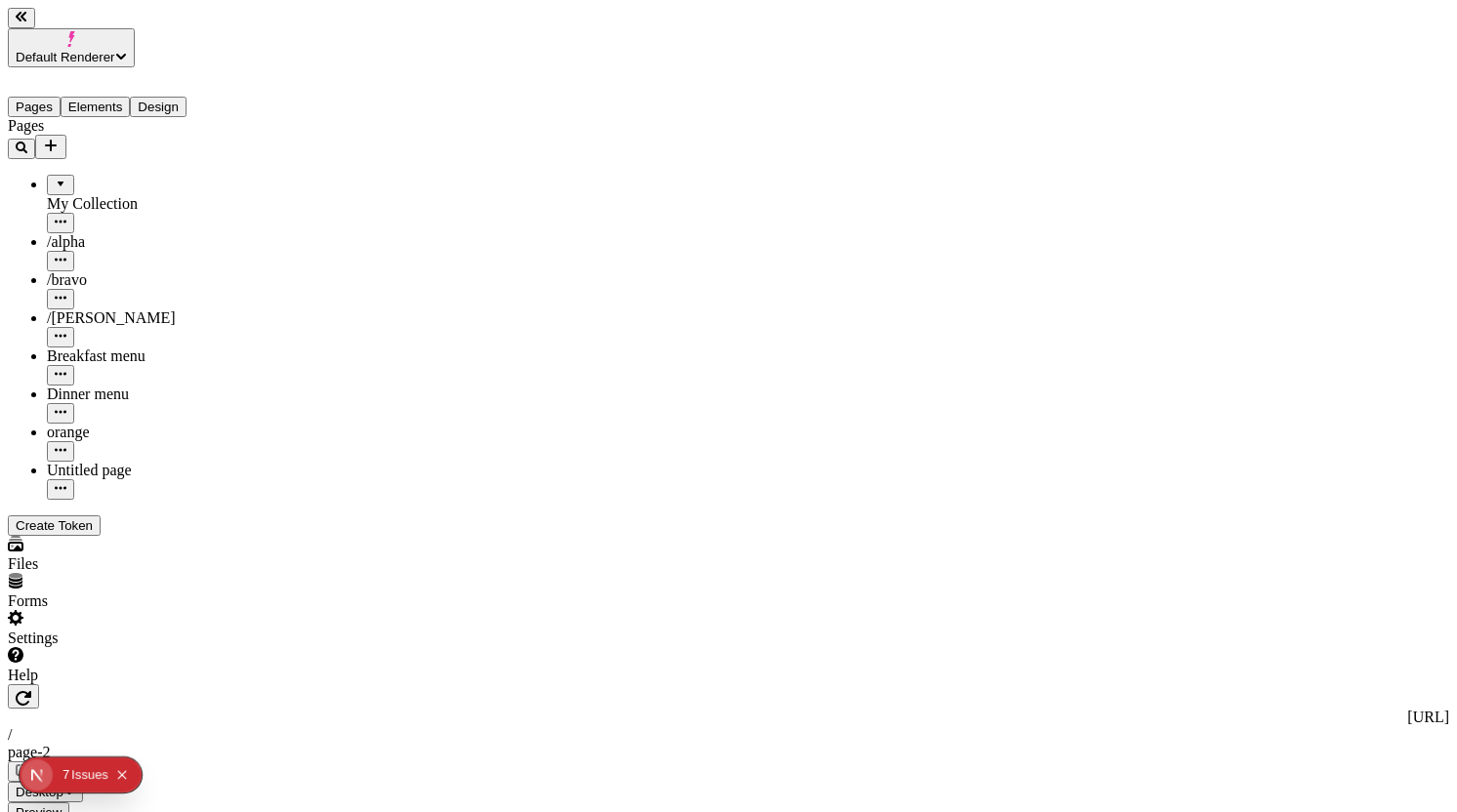click on "Box" 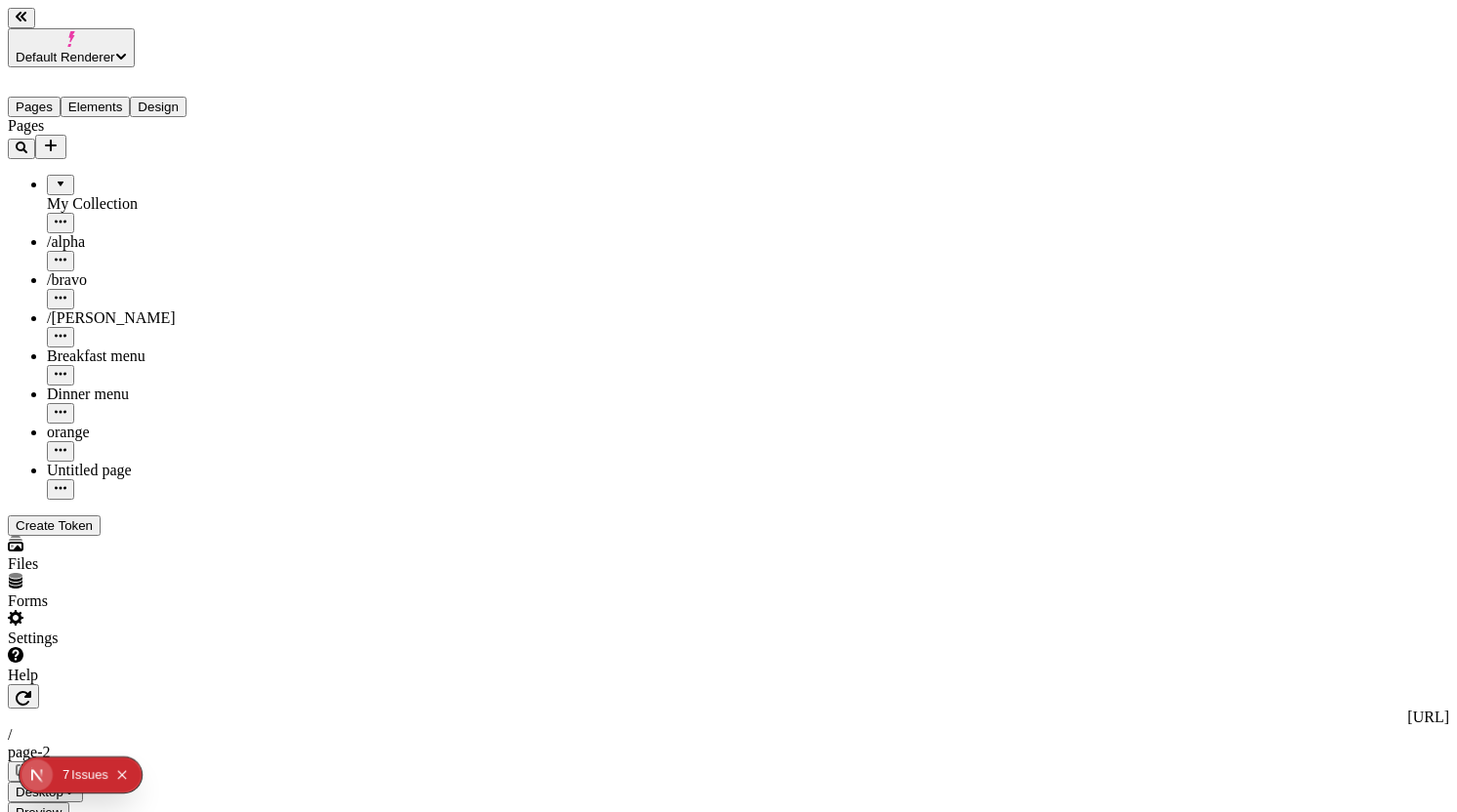 click 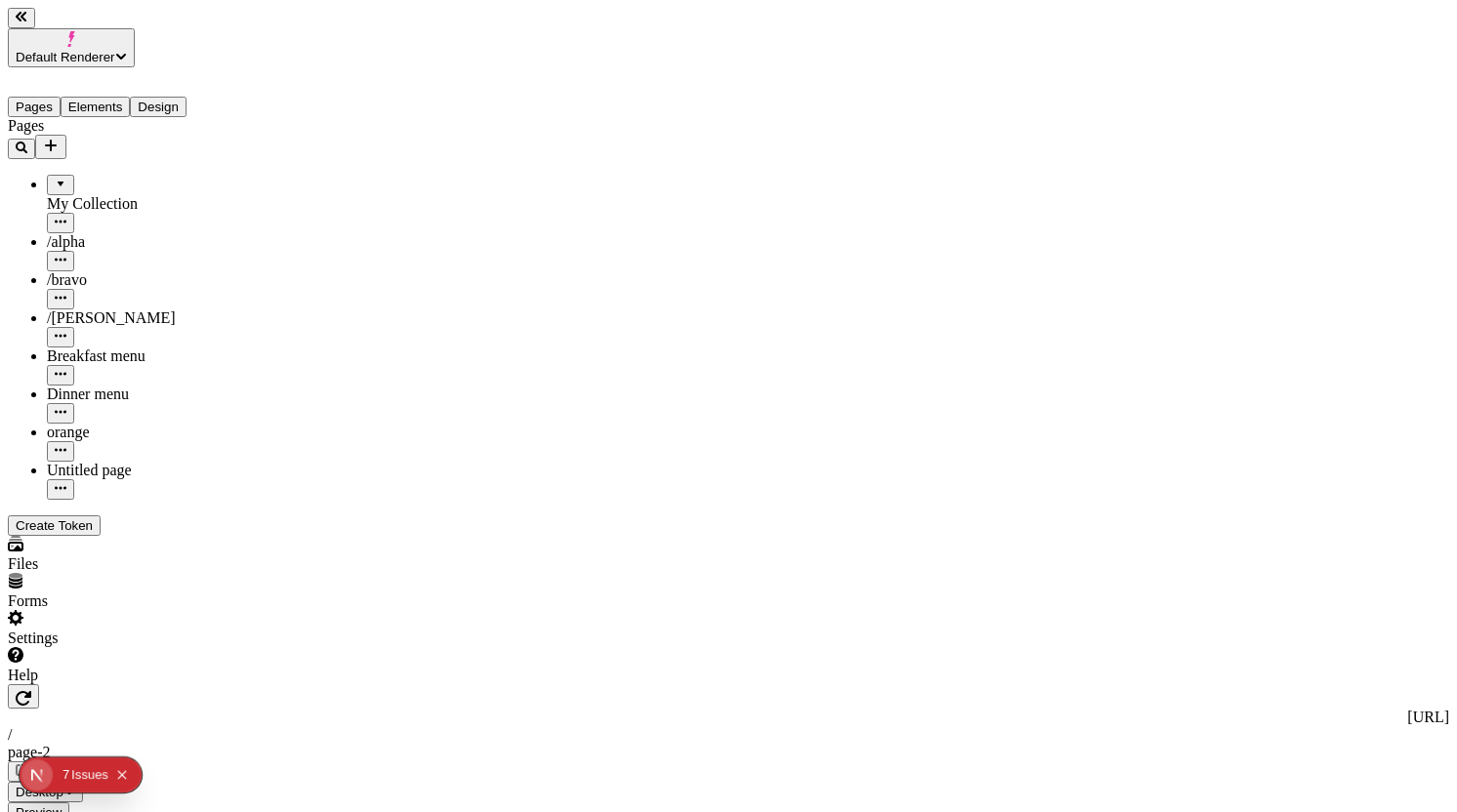 click 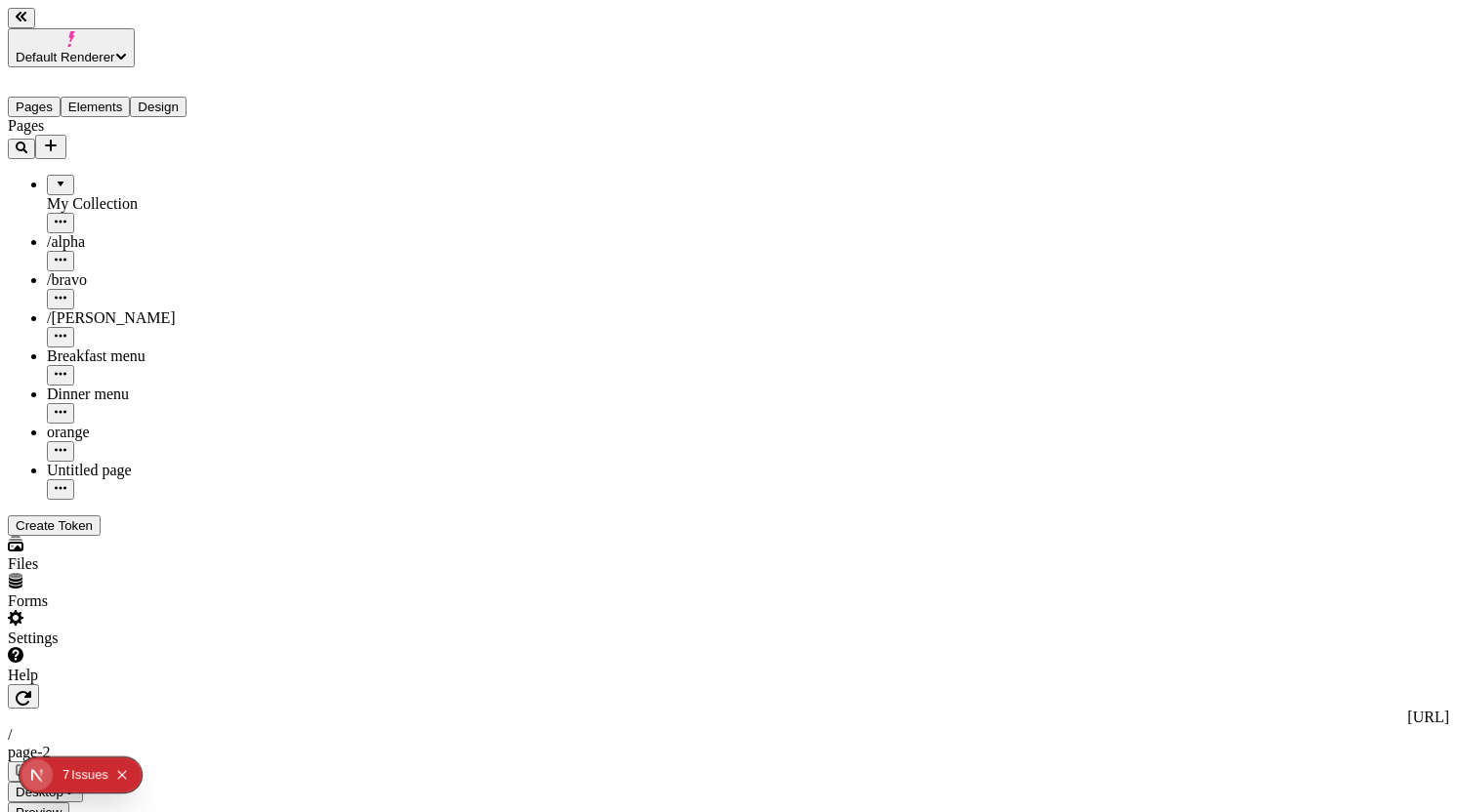 click on "Form" 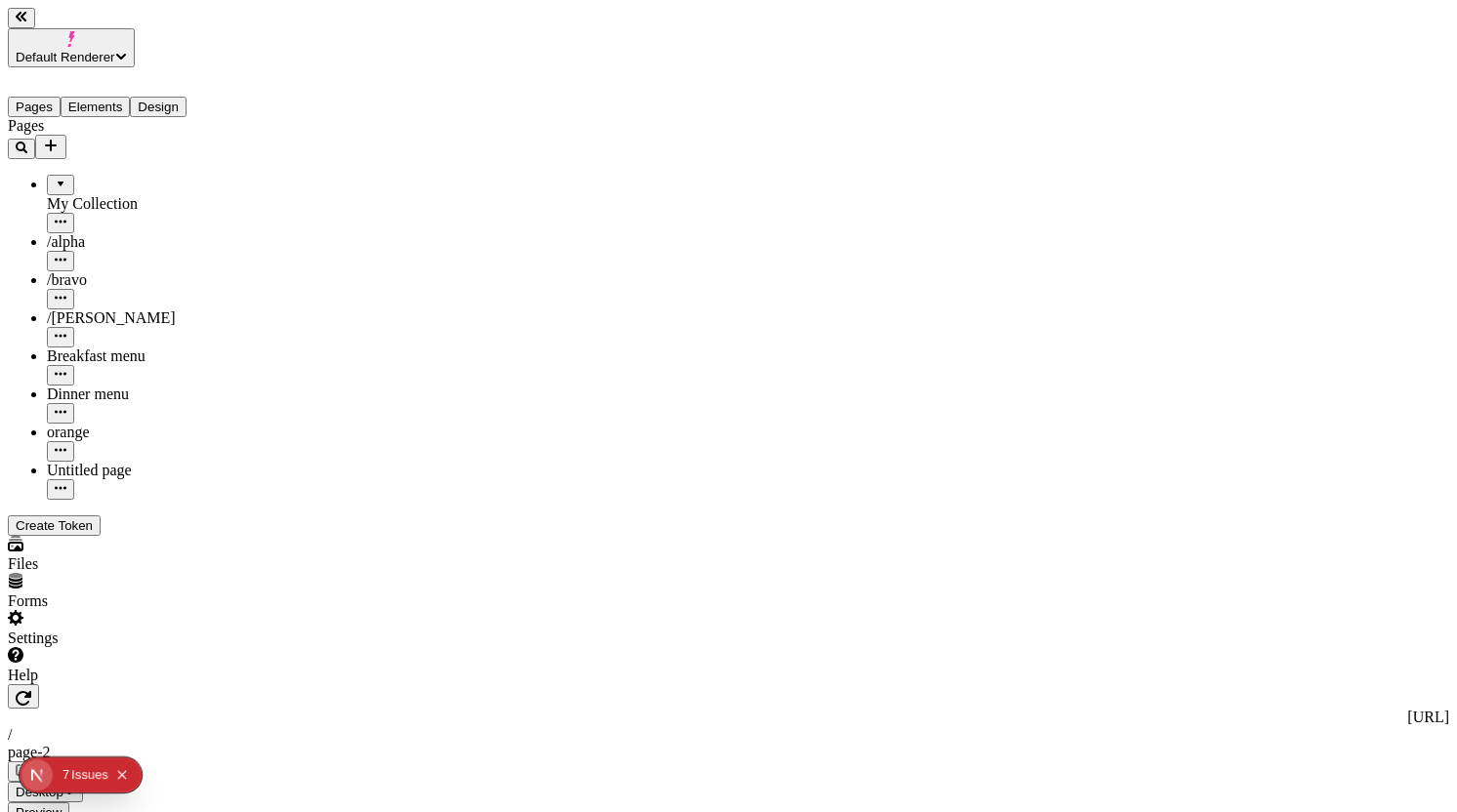 click 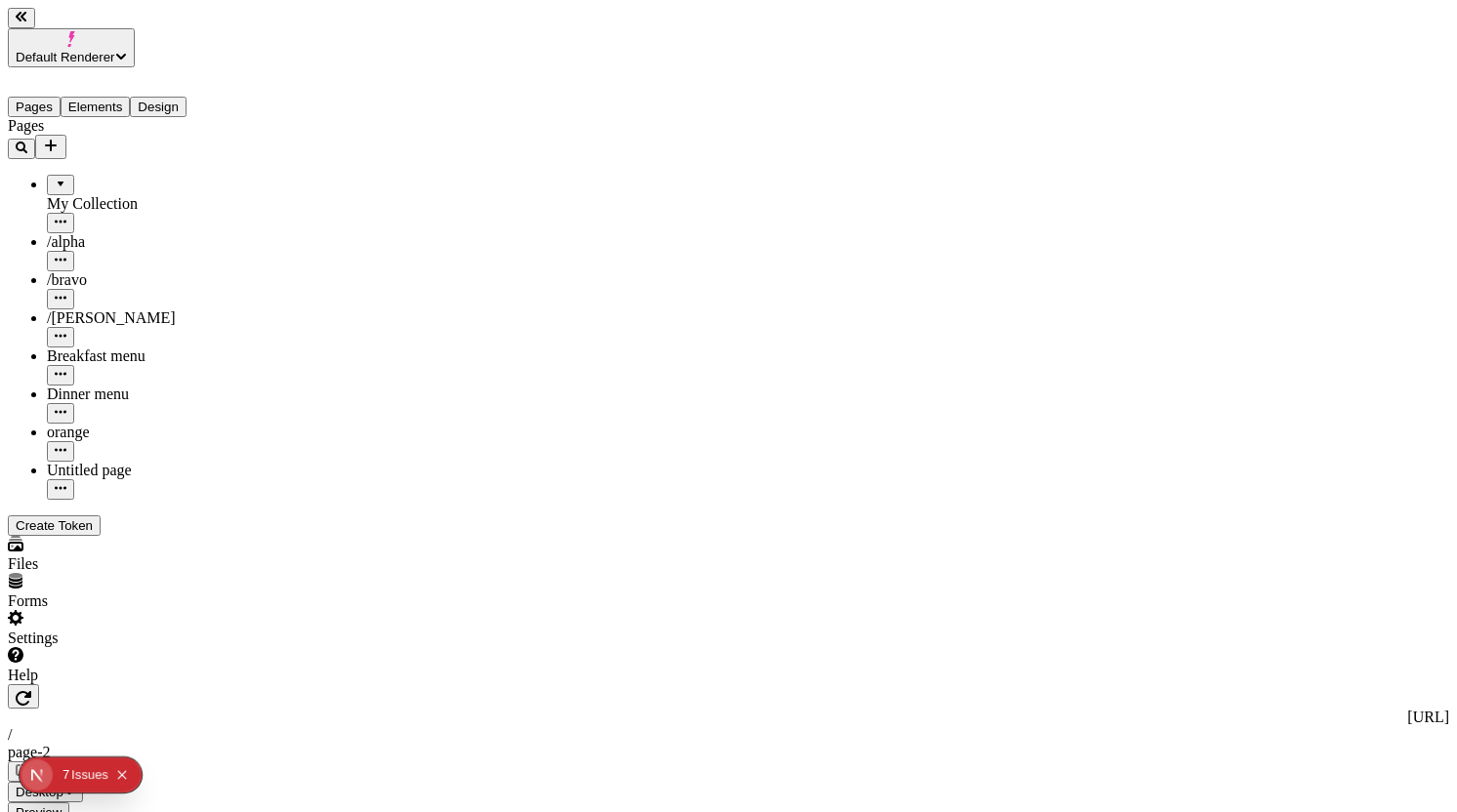 click 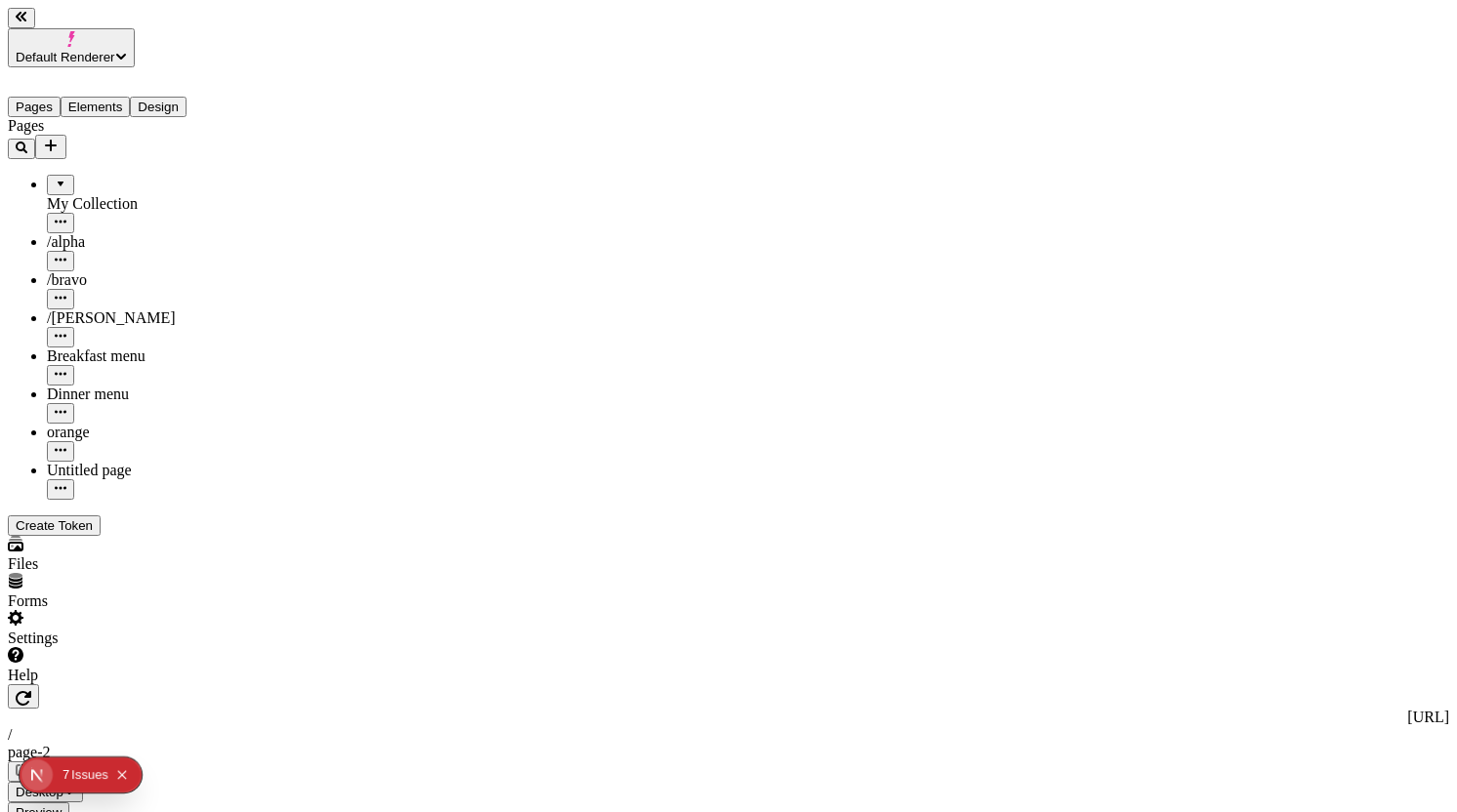 click 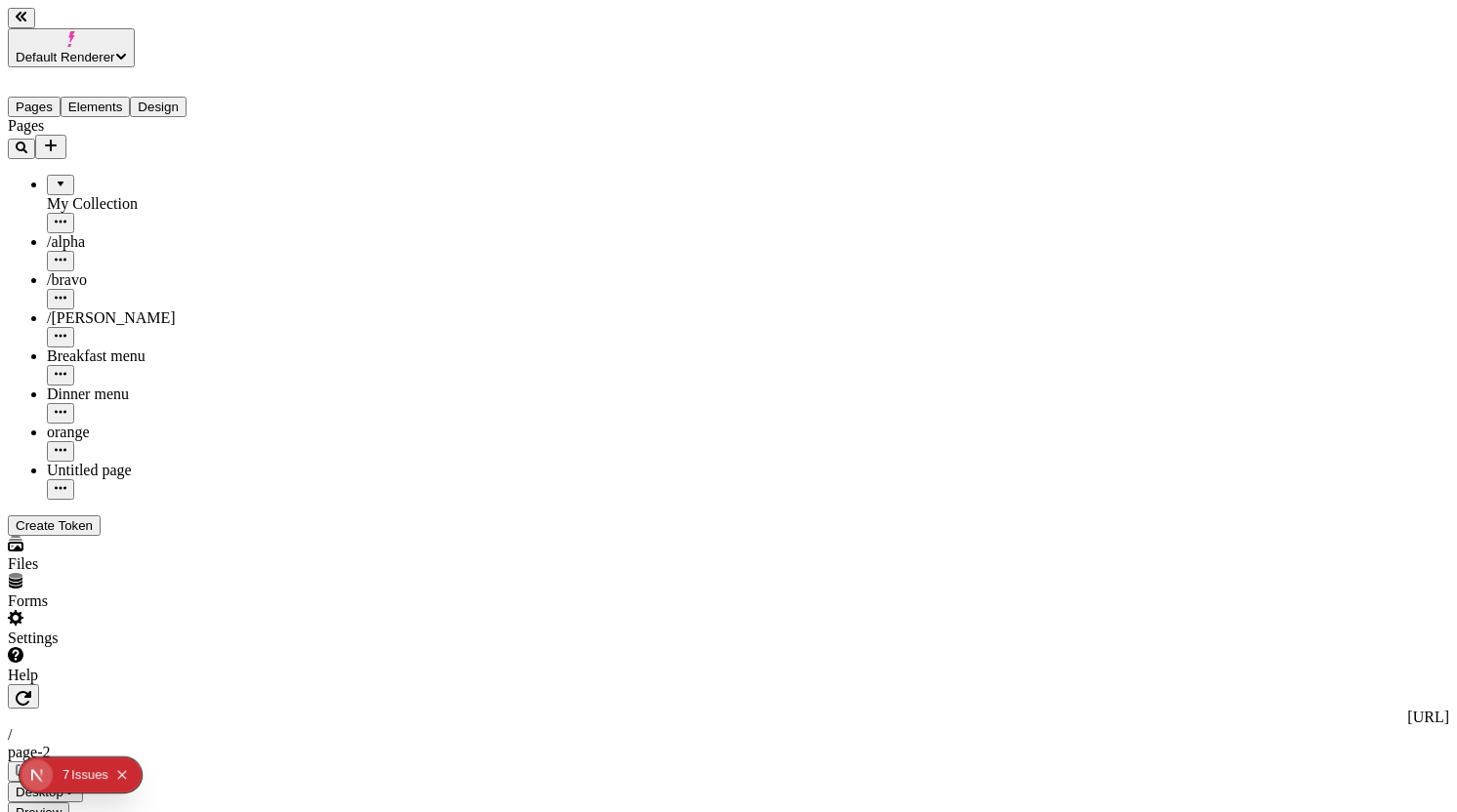 click 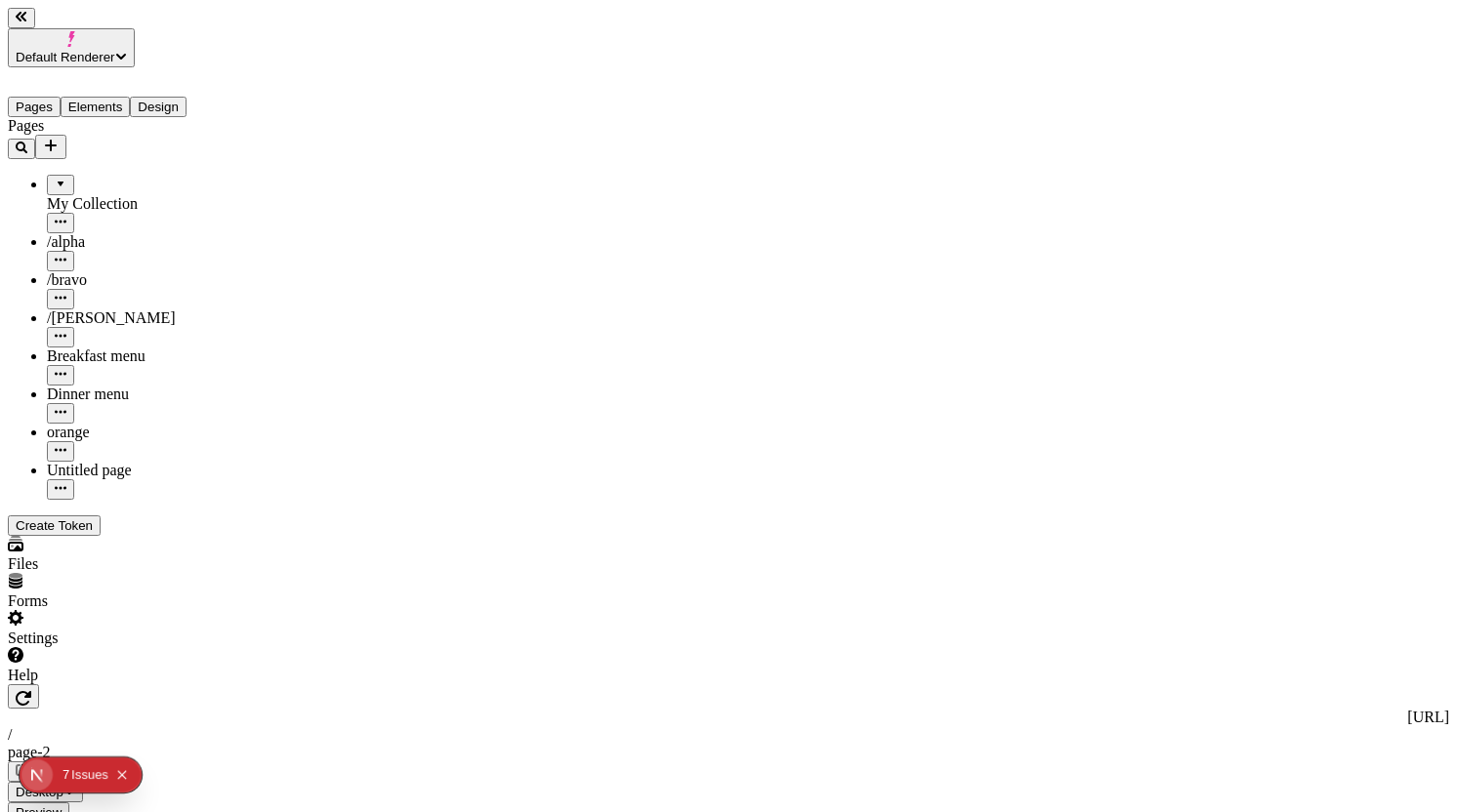 click on "Box" 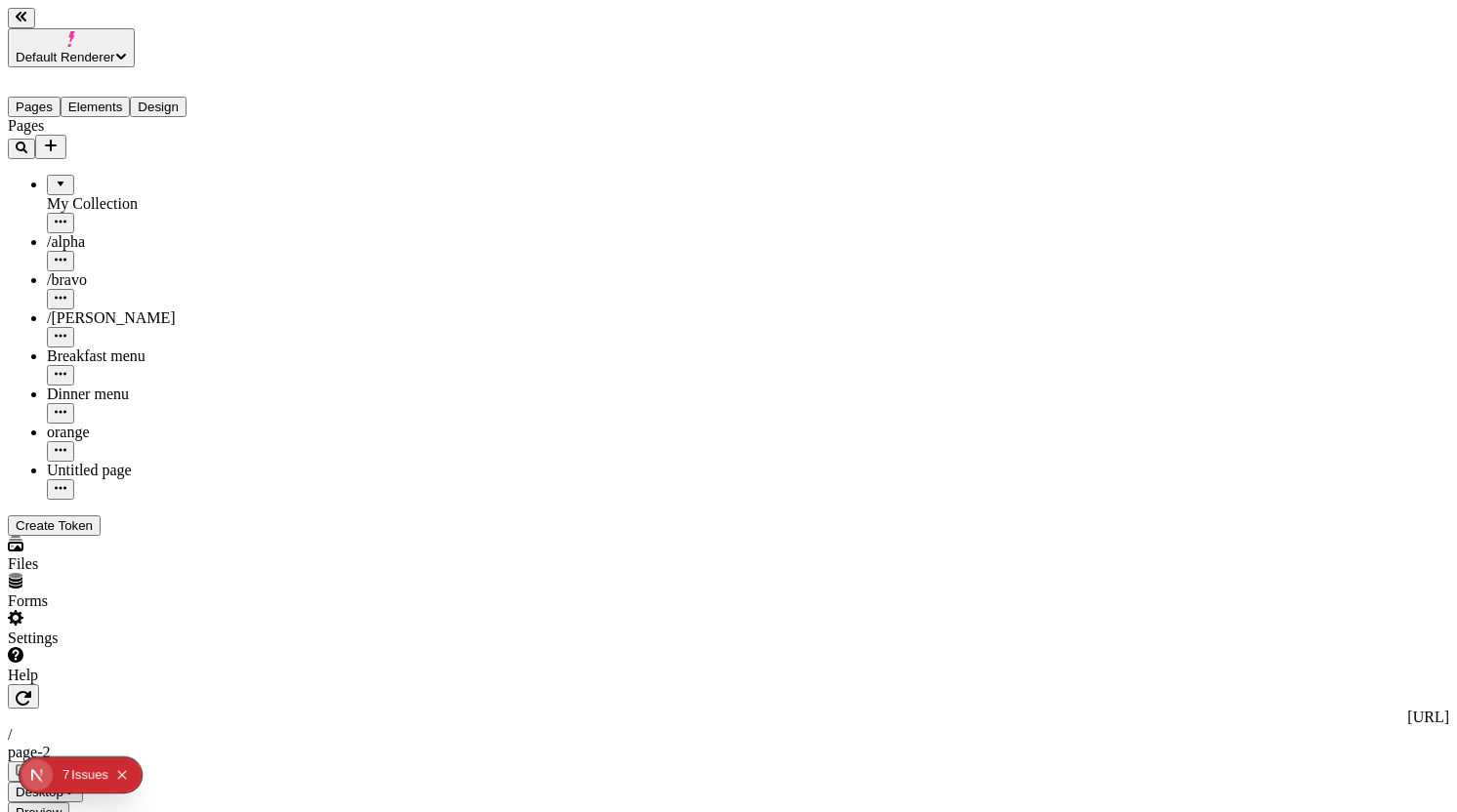 click 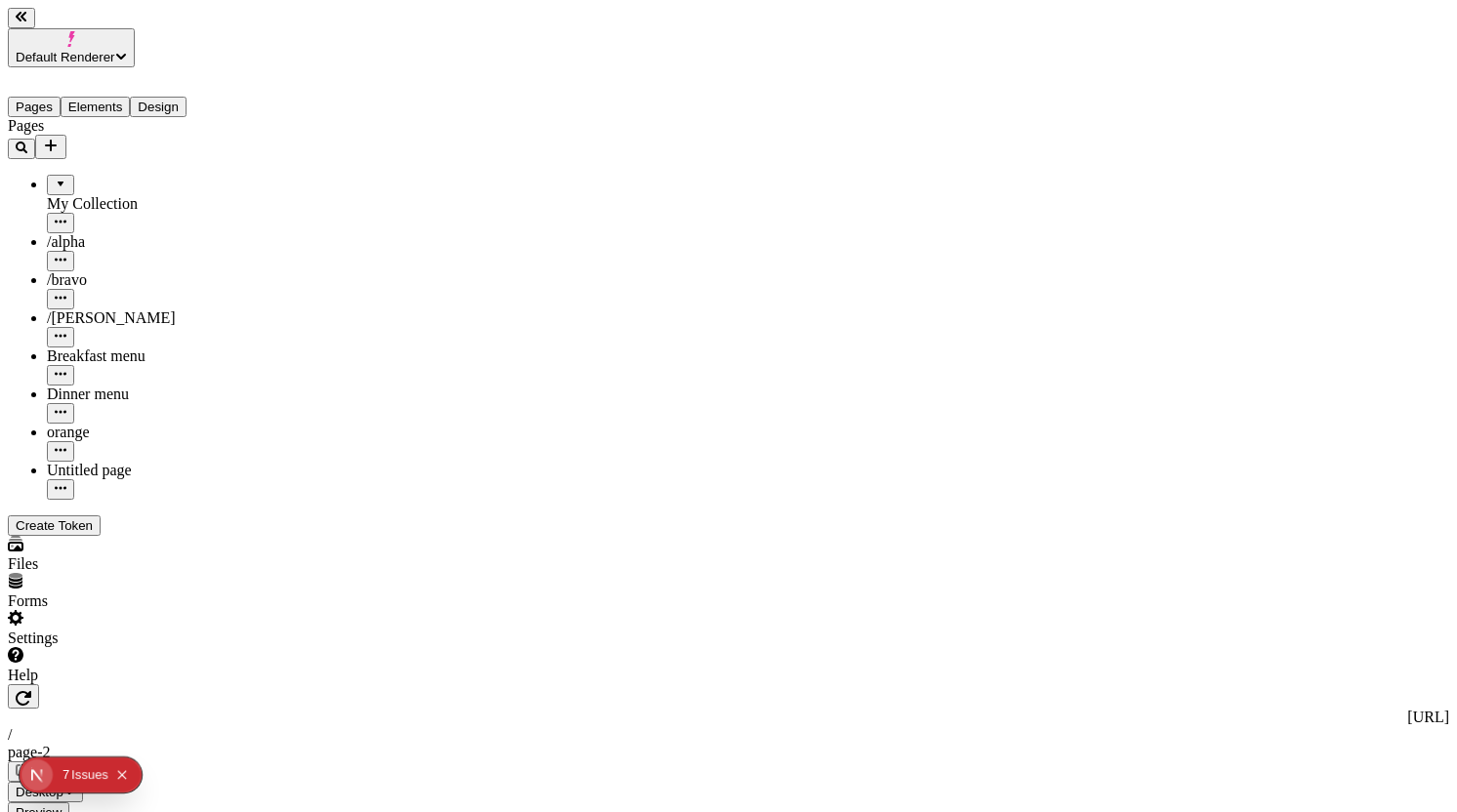 click 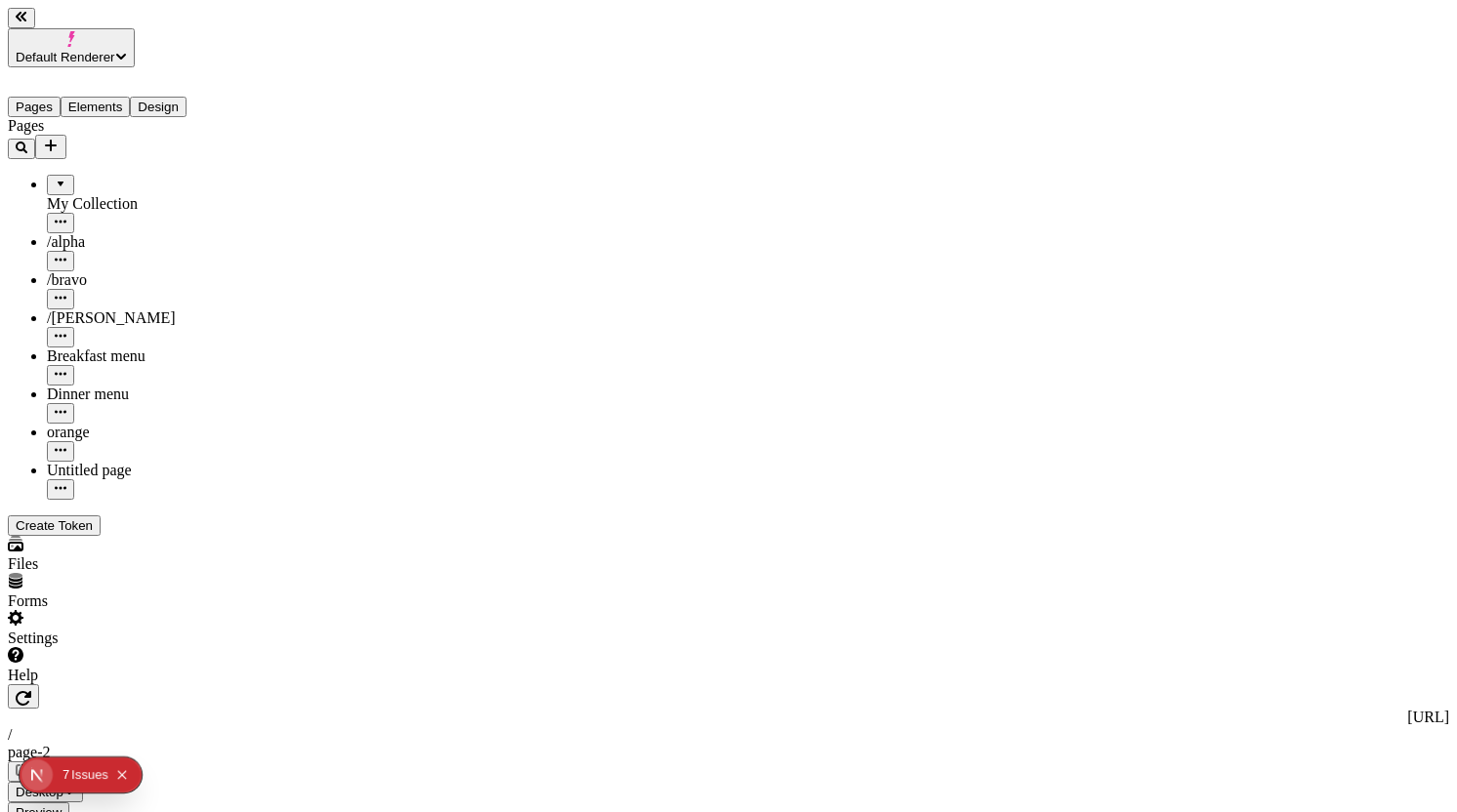 click 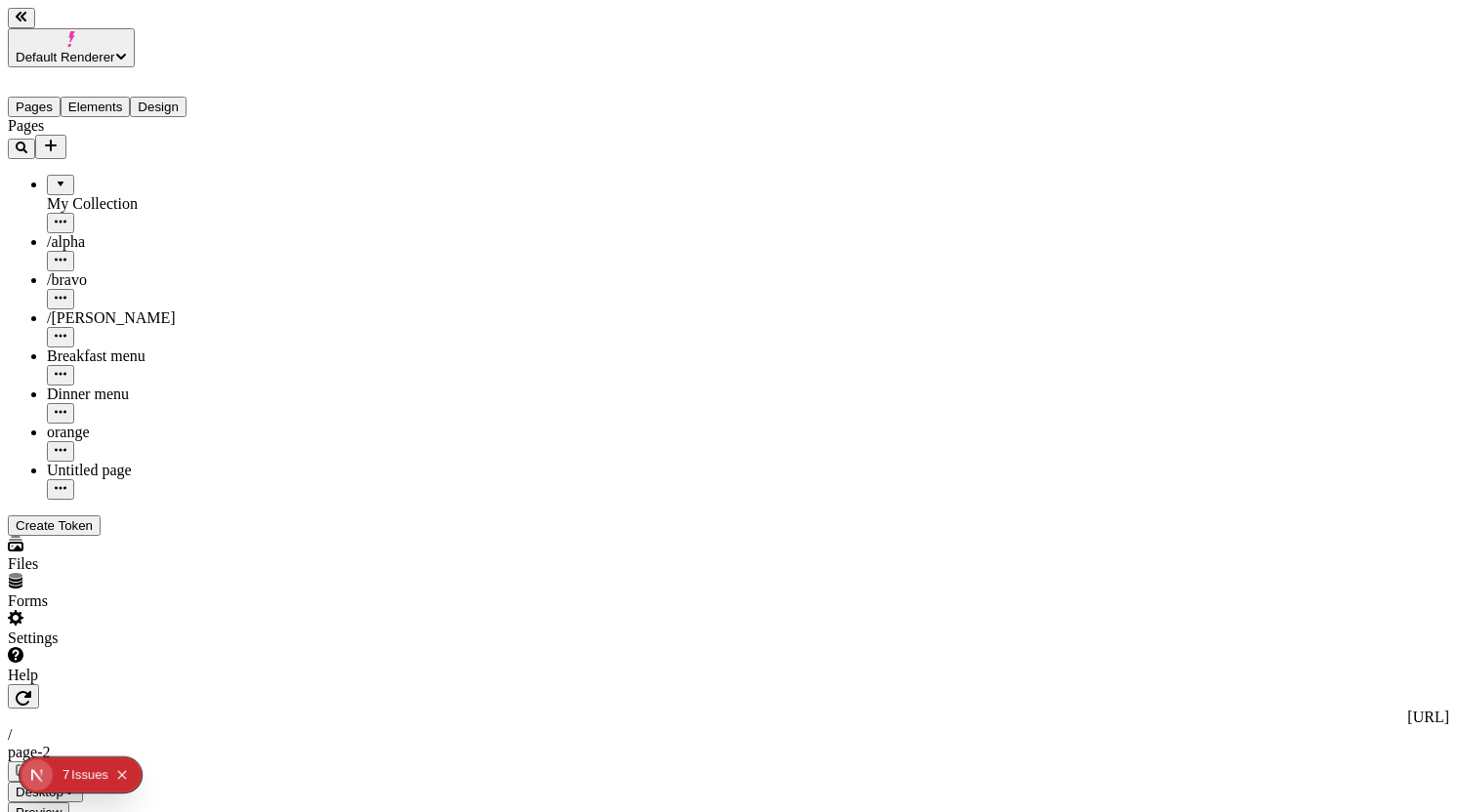 click 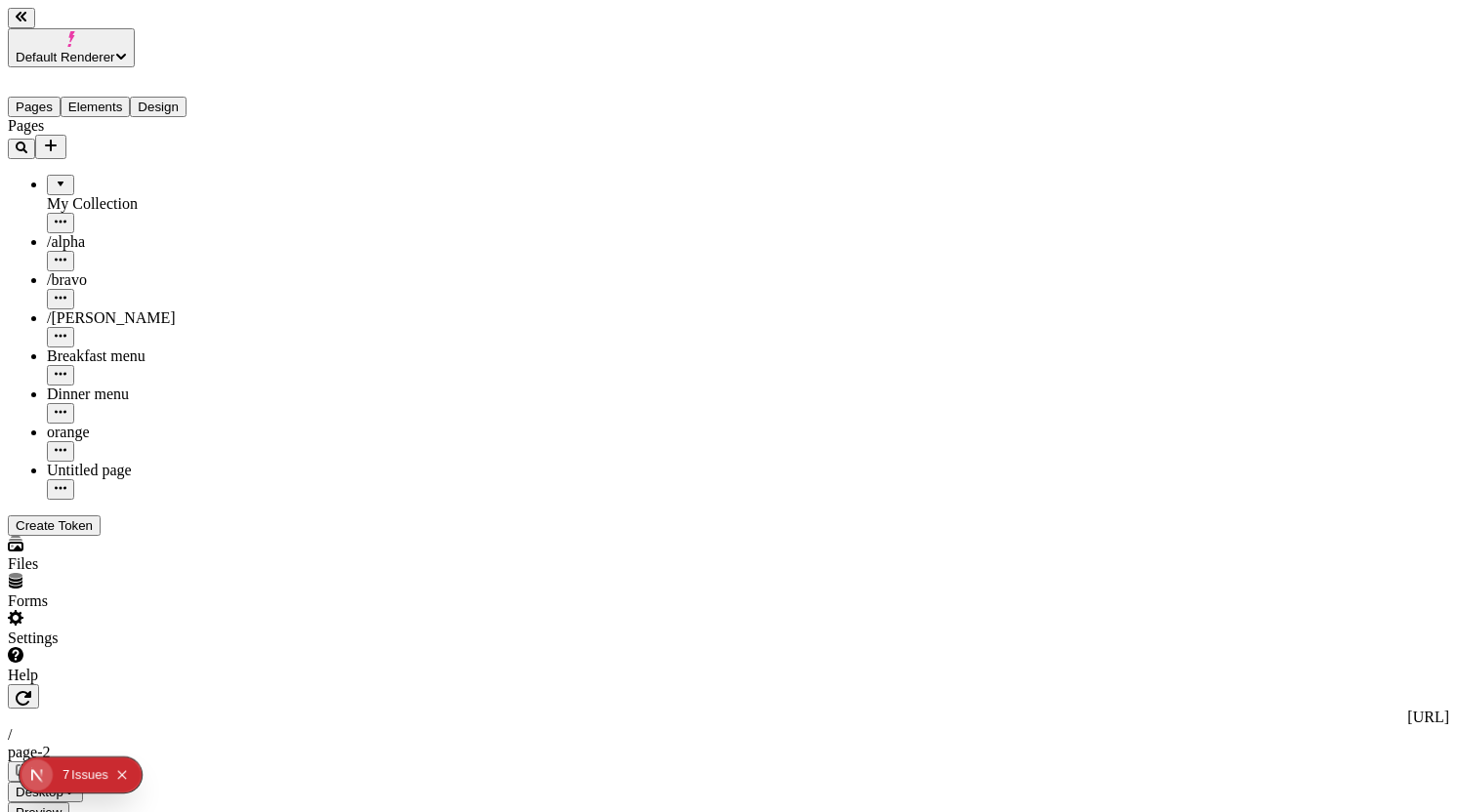 click on "Box" 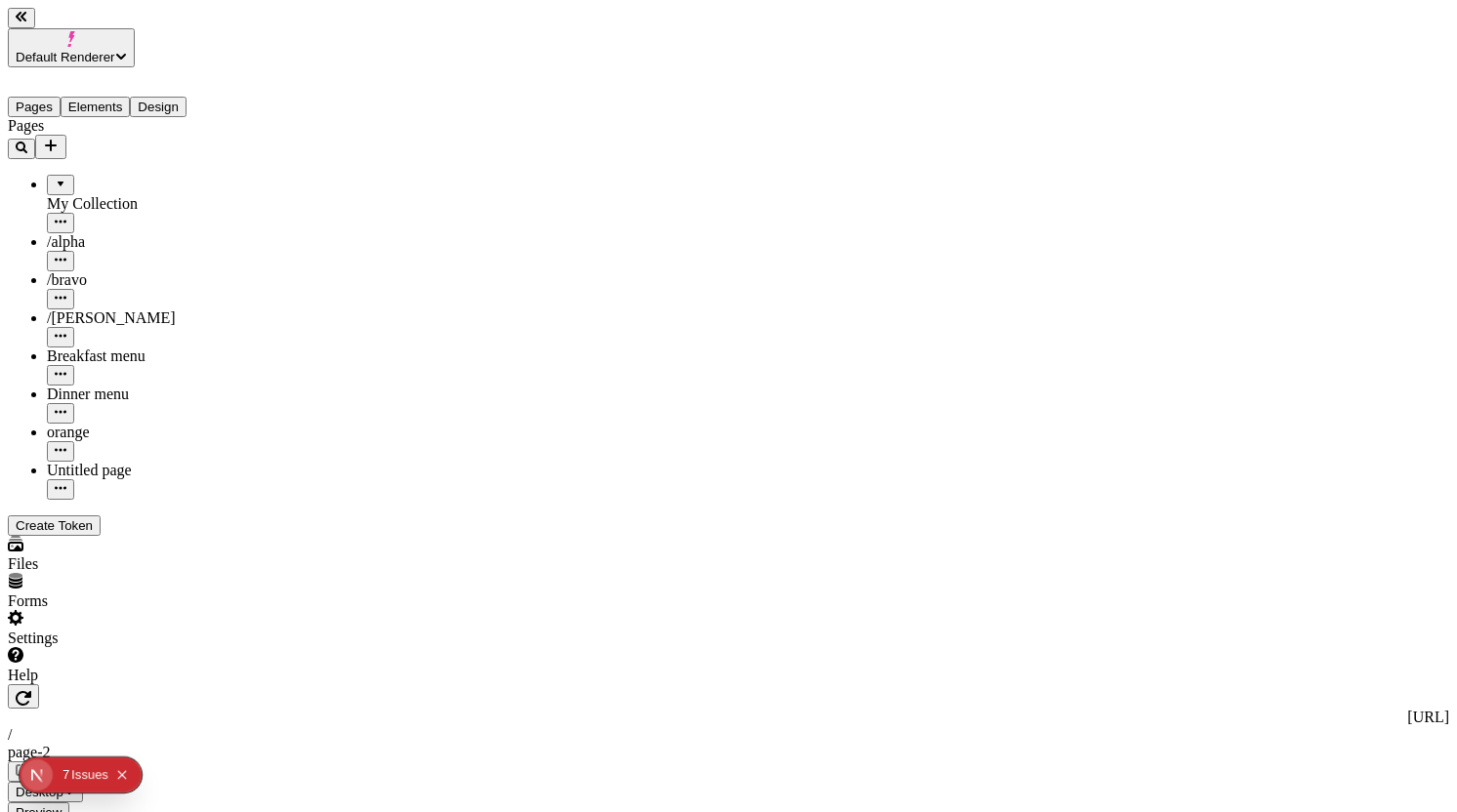 click 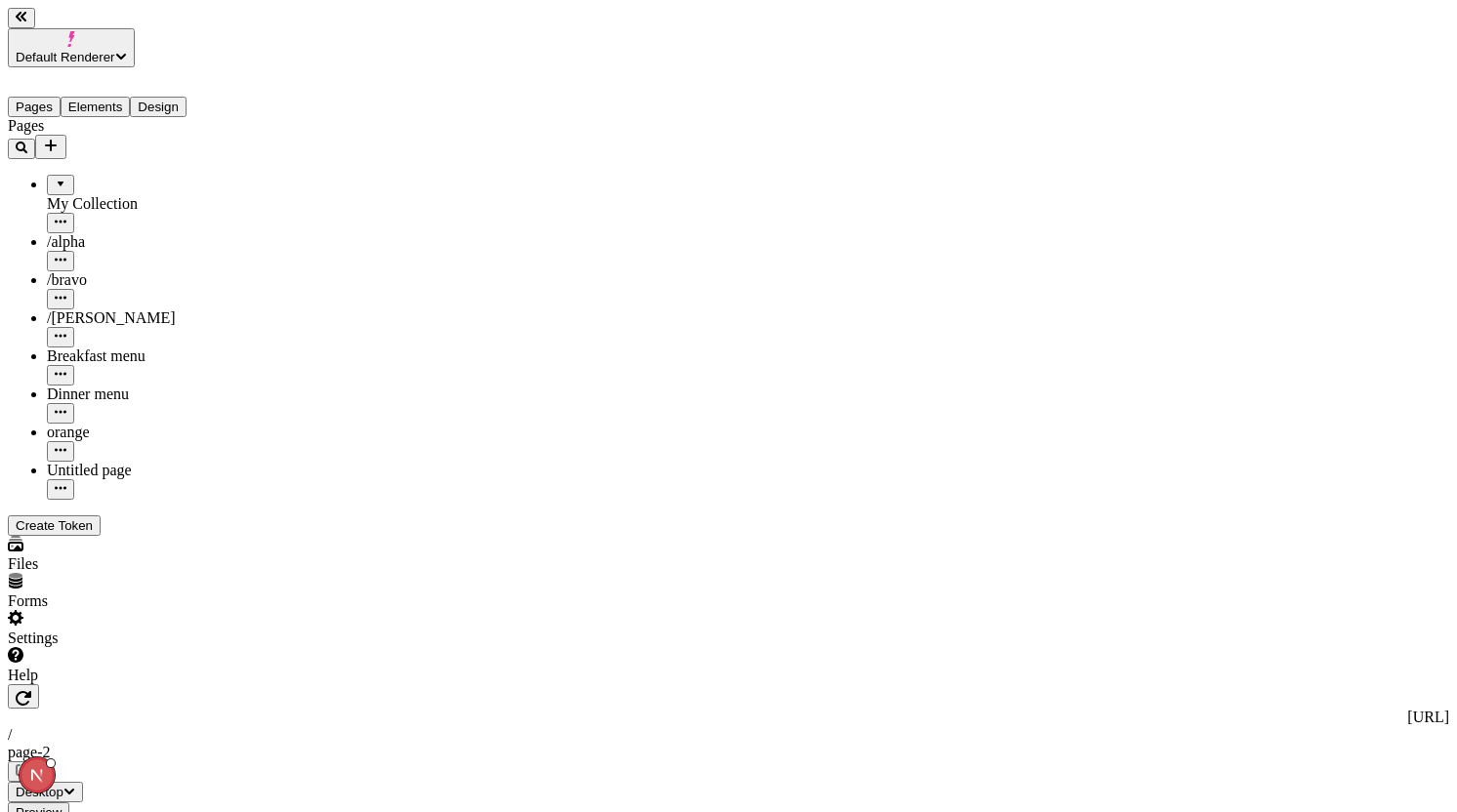 click 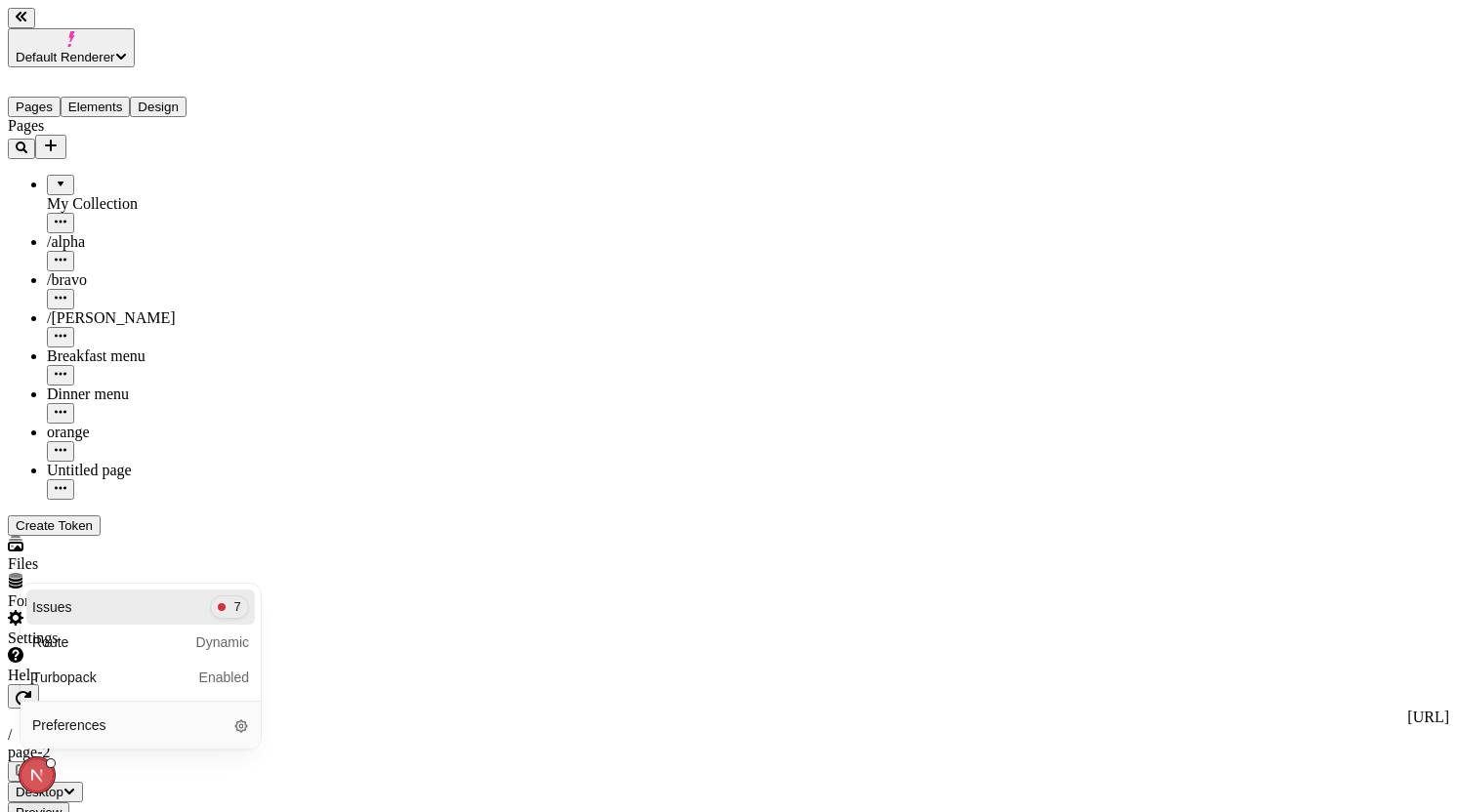 click on "Issues 7" at bounding box center [141, 607] 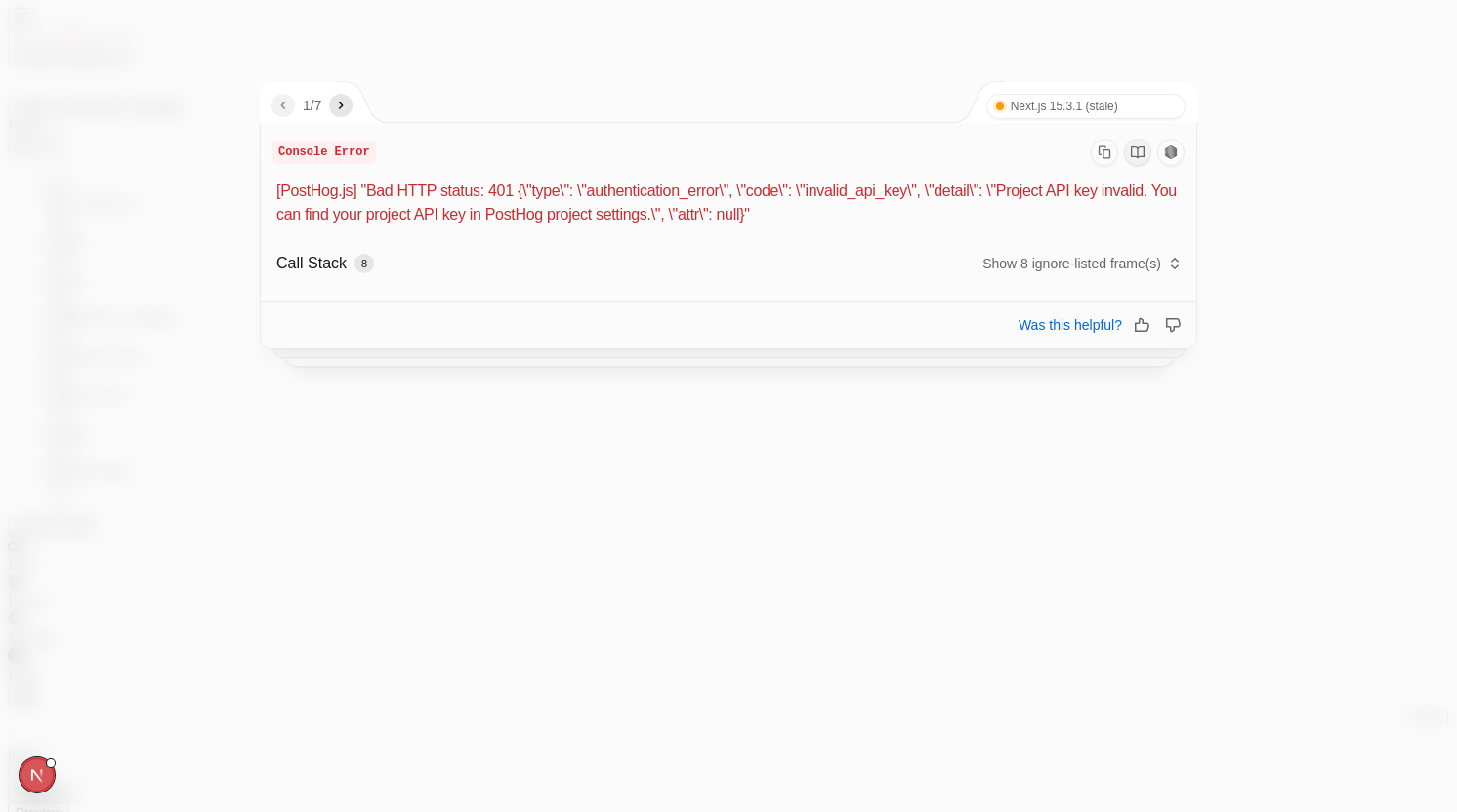 click 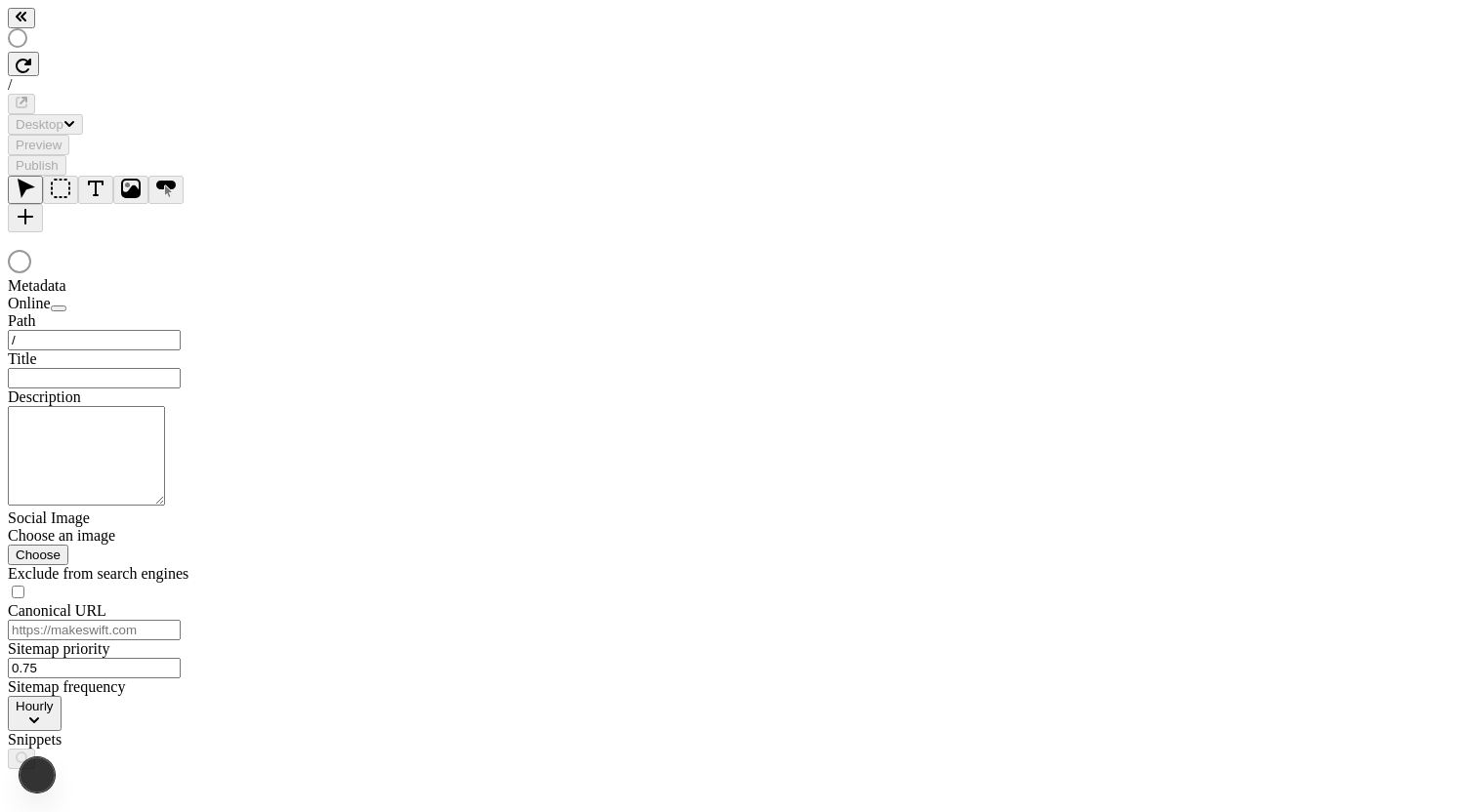 scroll, scrollTop: 0, scrollLeft: 0, axis: both 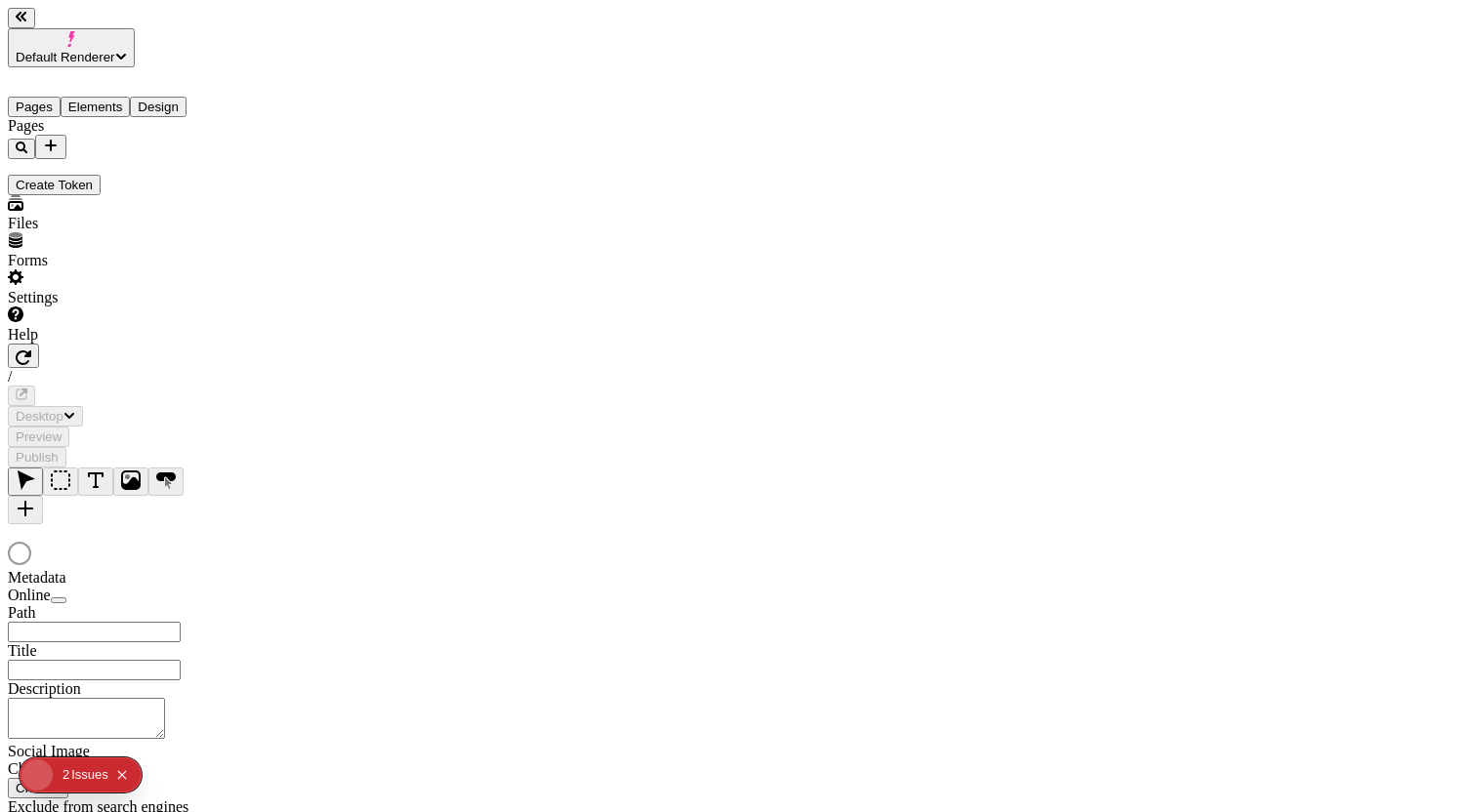 type on "this is something" 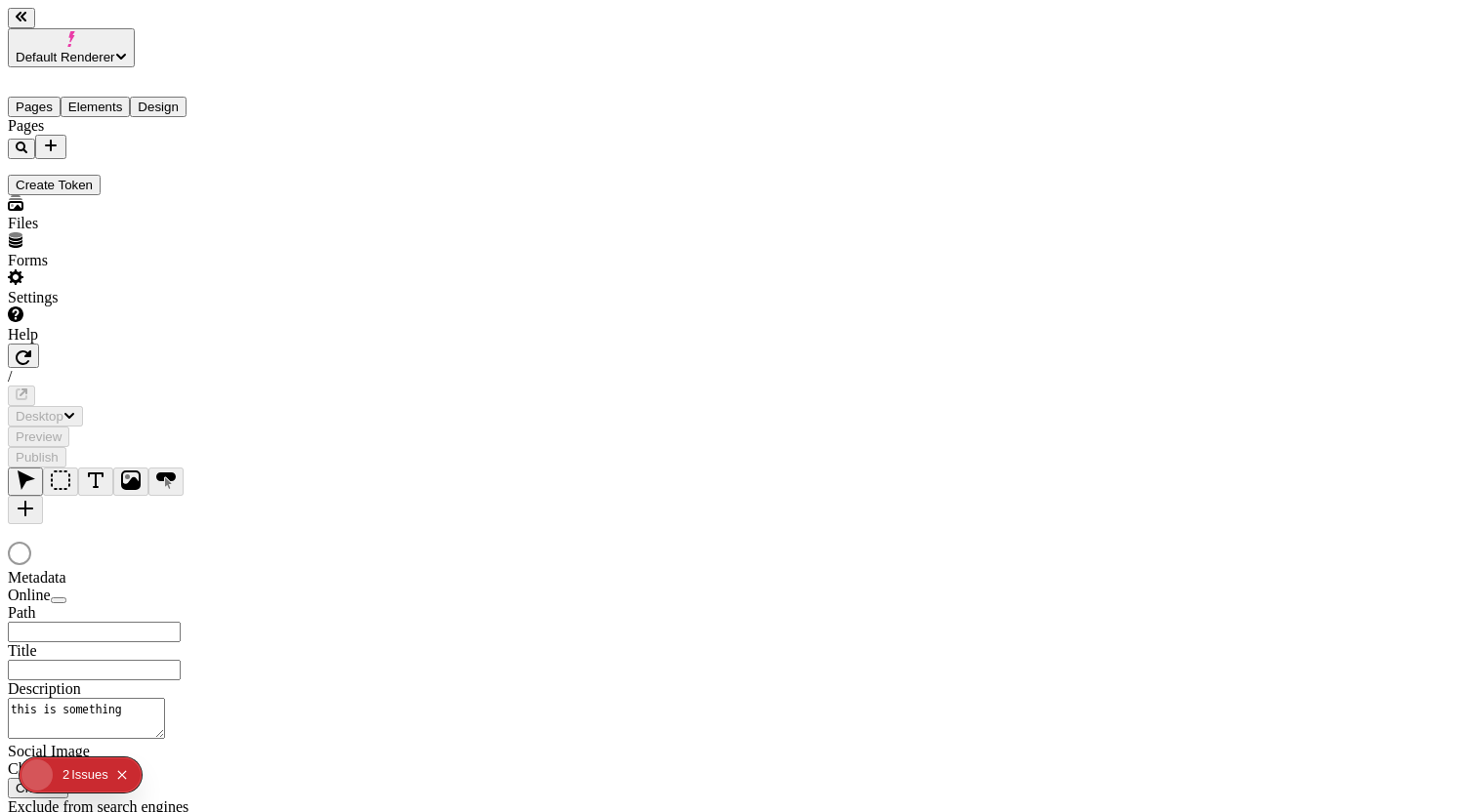 type on "0.95" 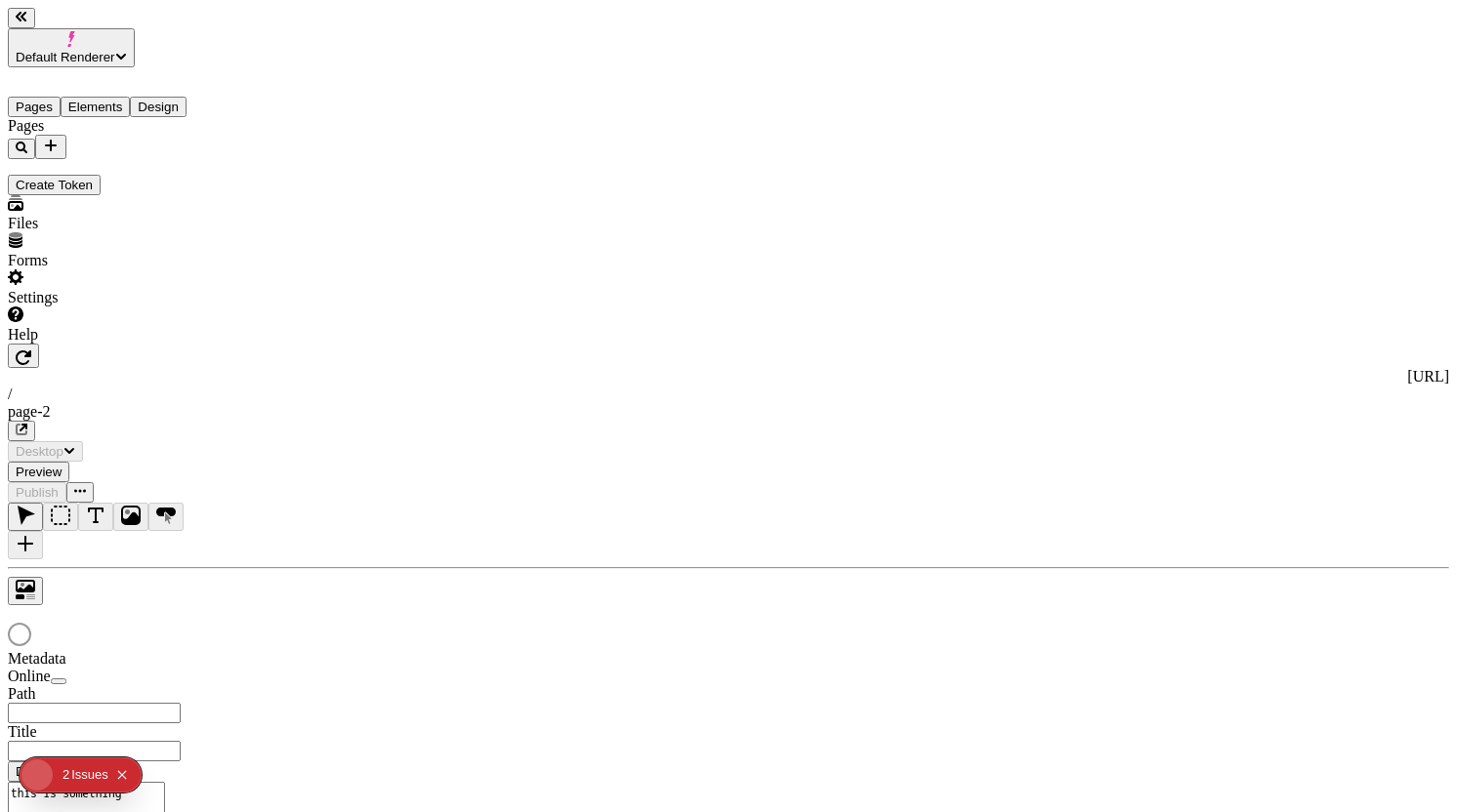 type on "/page-2" 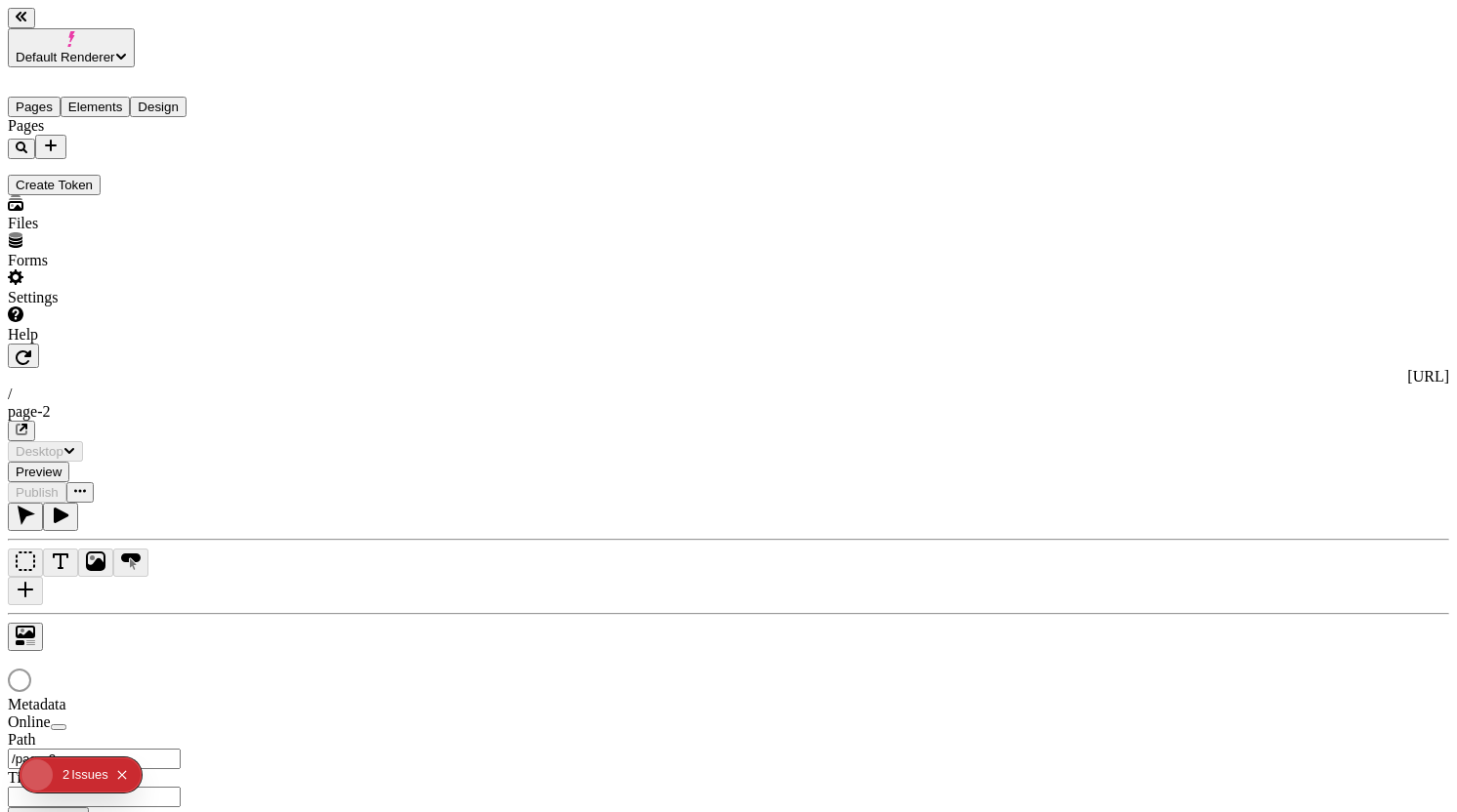scroll, scrollTop: 0, scrollLeft: 0, axis: both 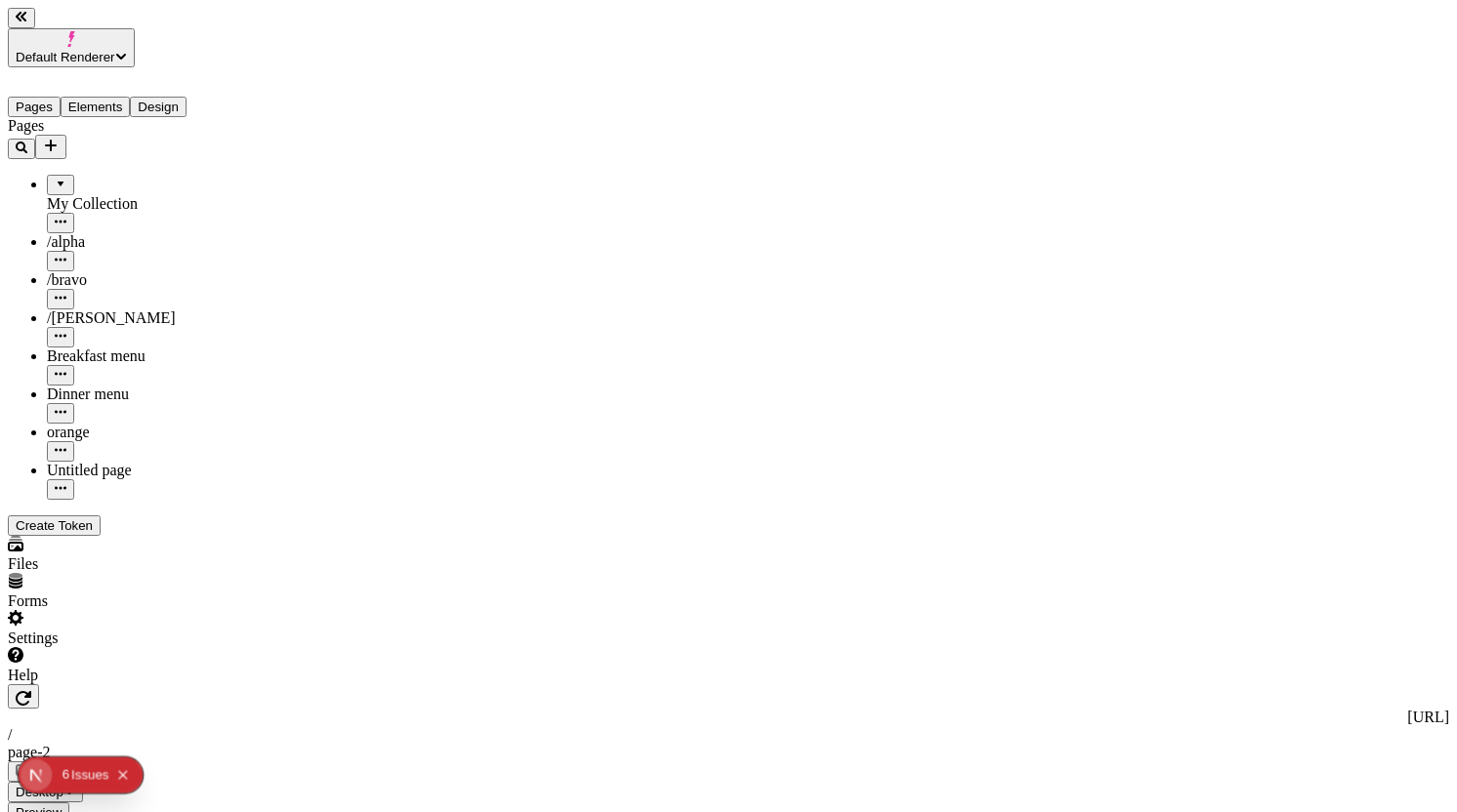 type on "Plankton" 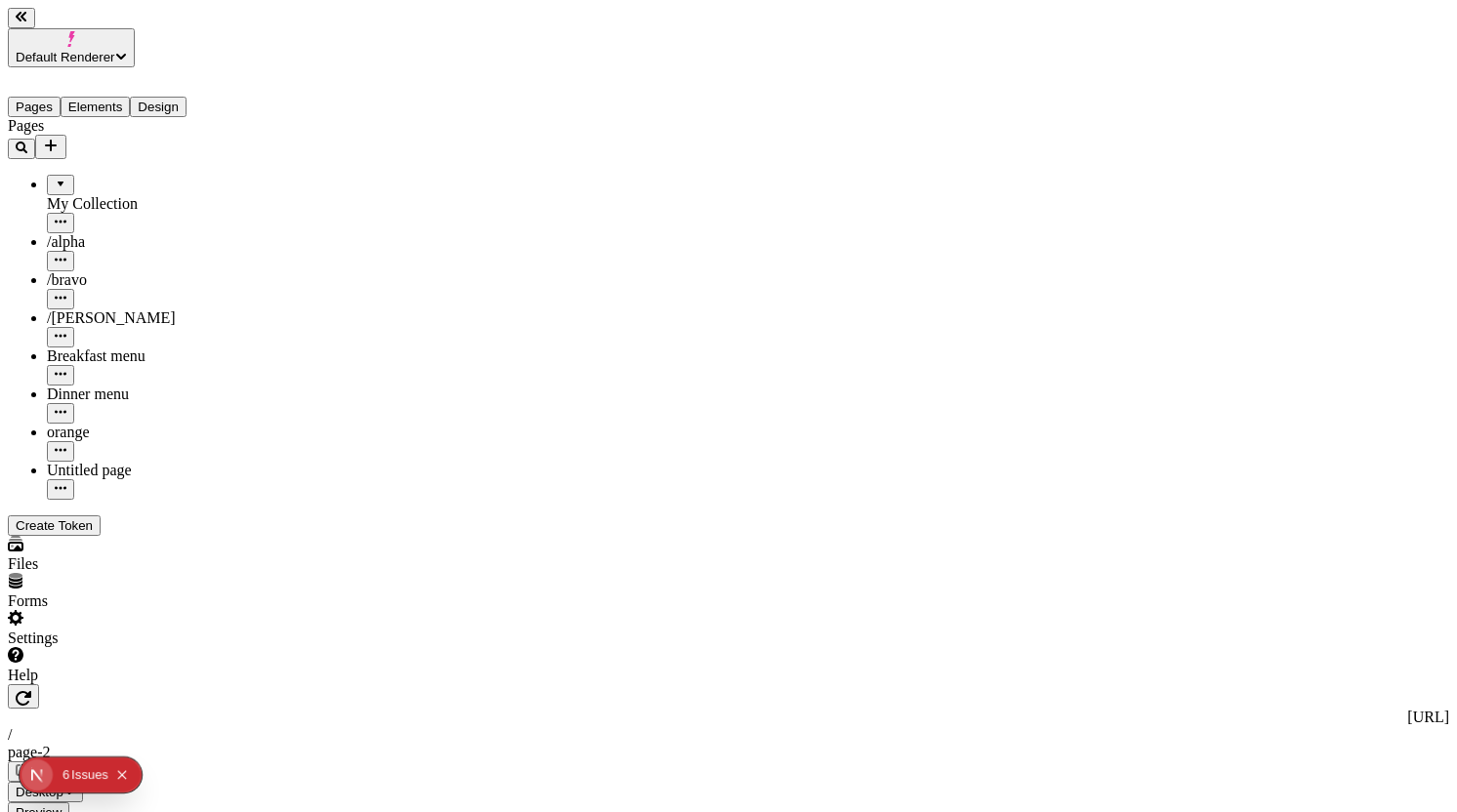 click 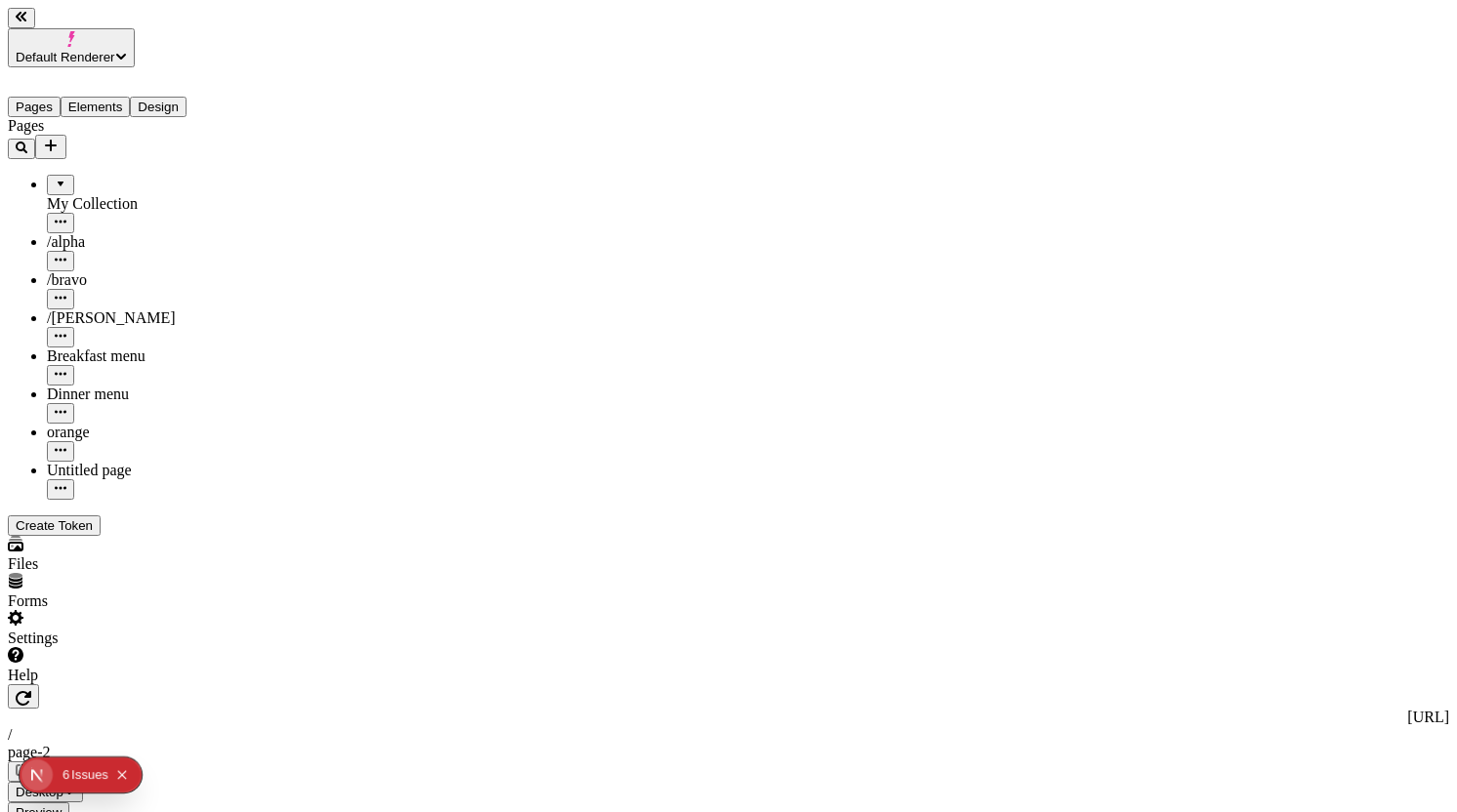 type on "alpha-3" 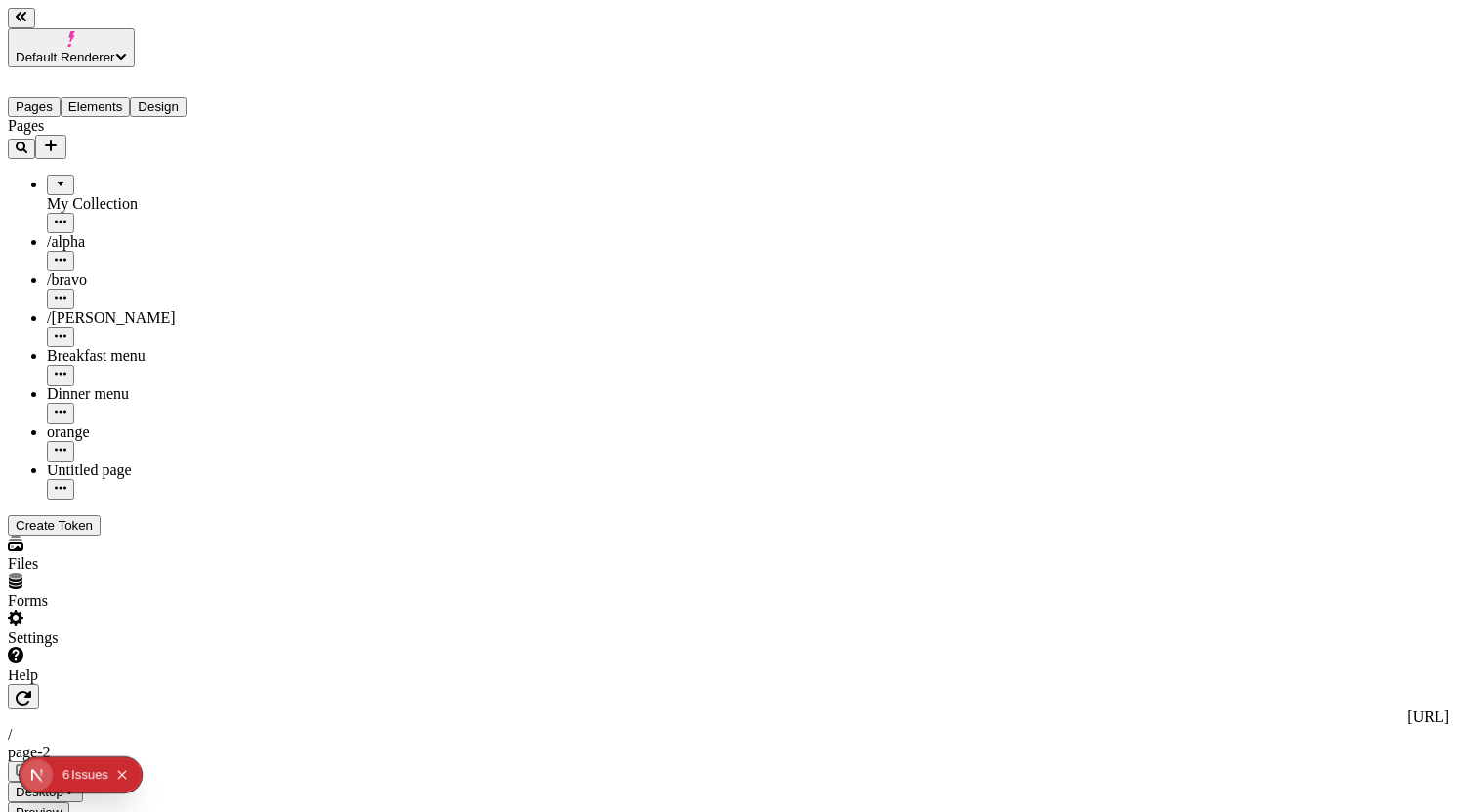 click 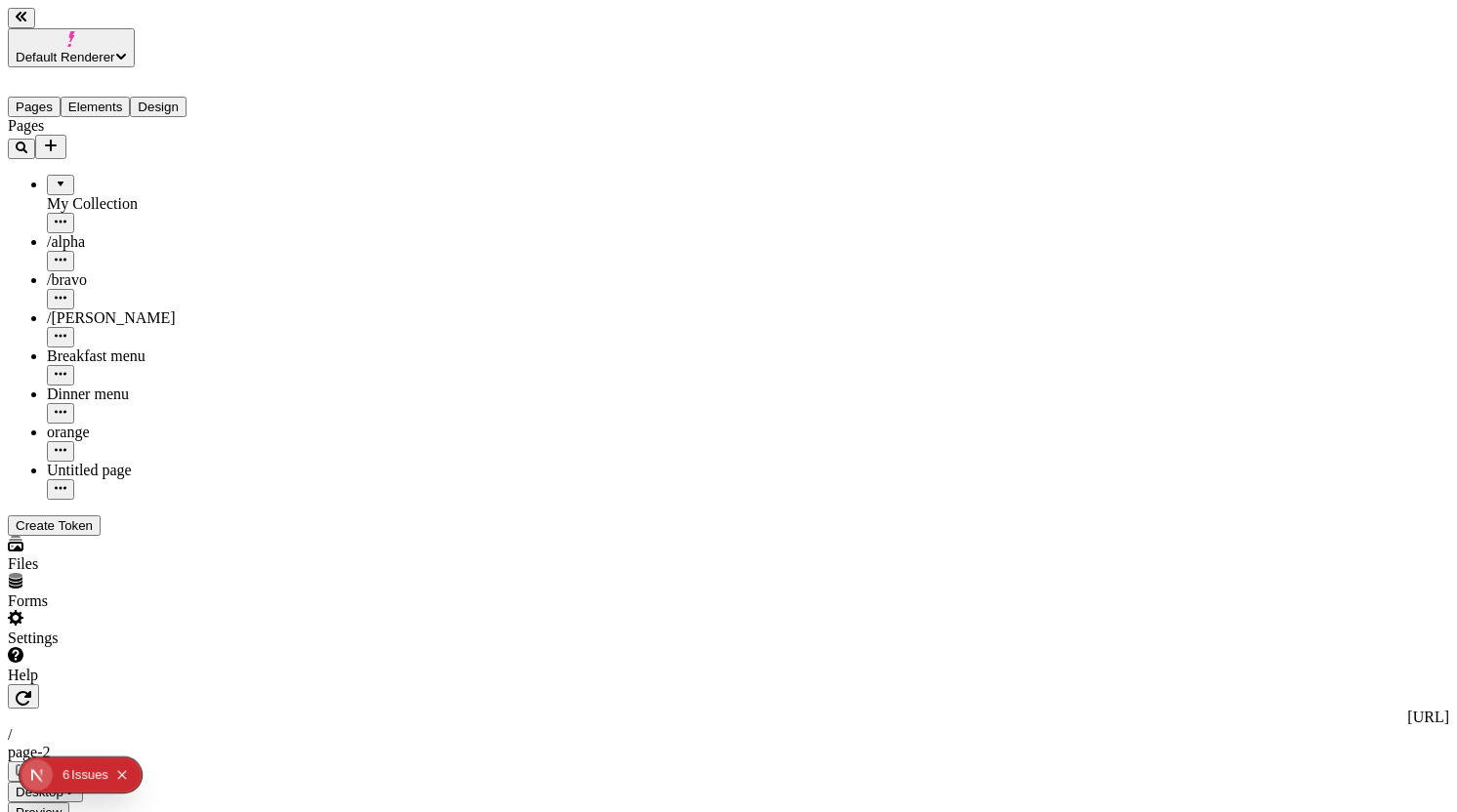 click 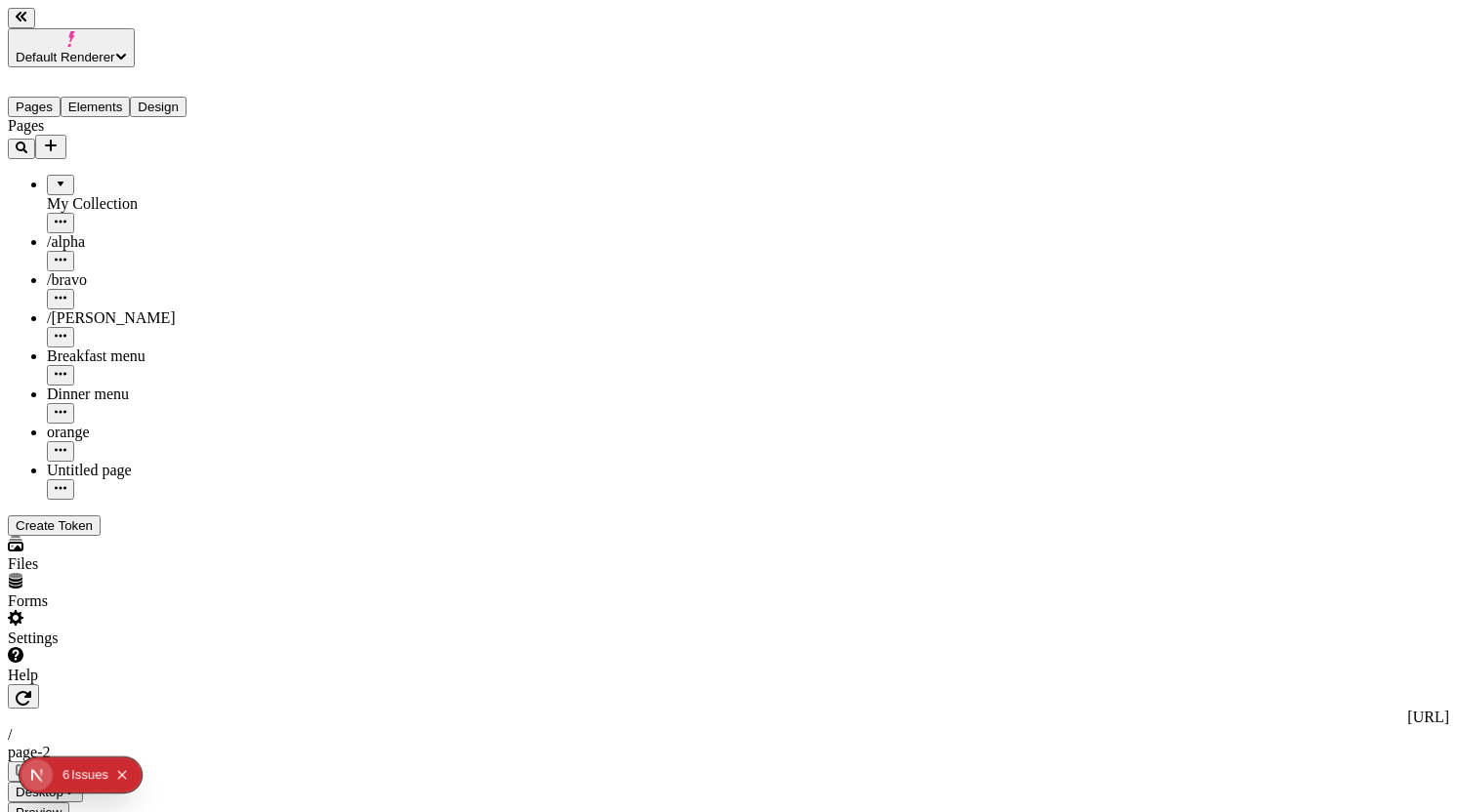 click 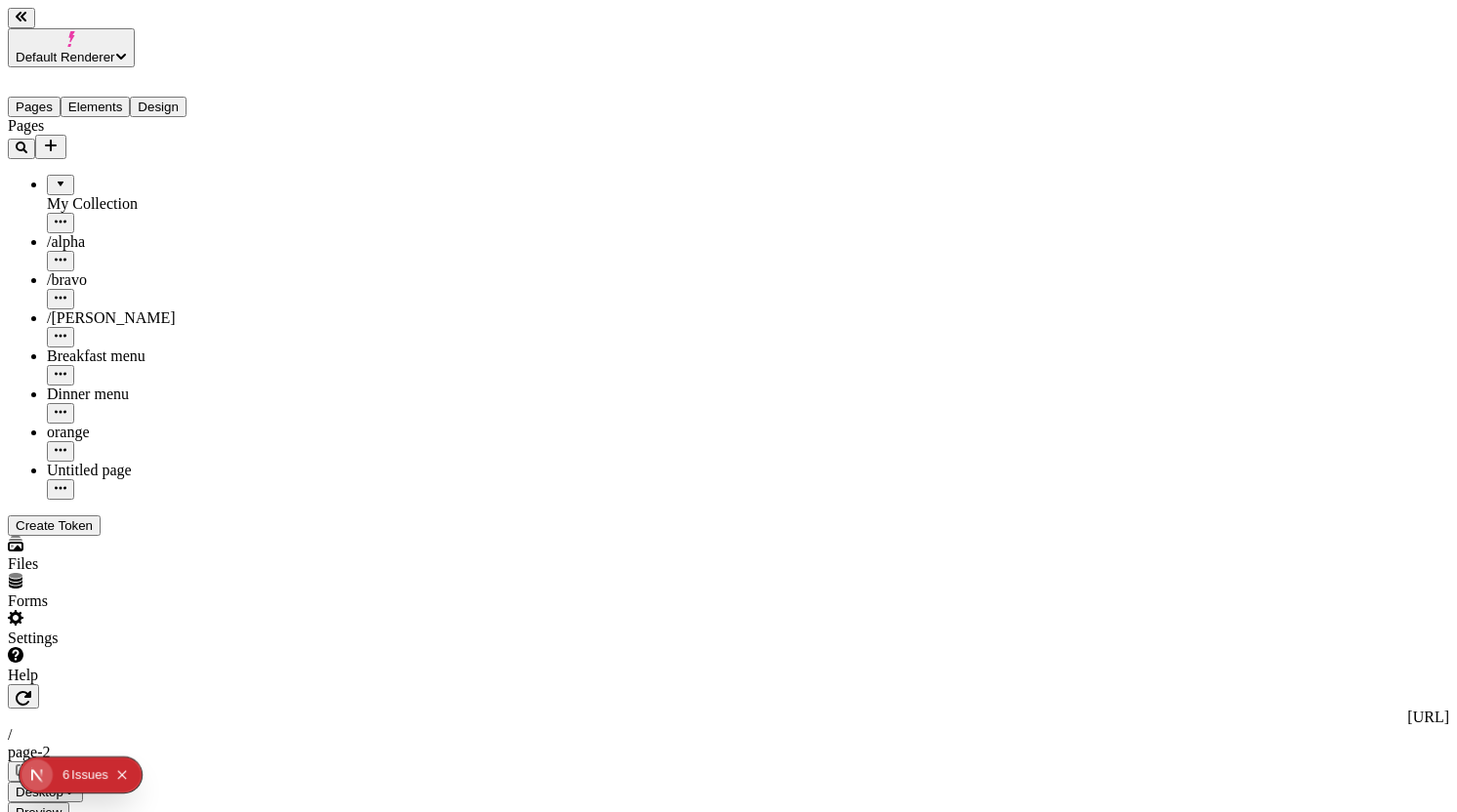 click 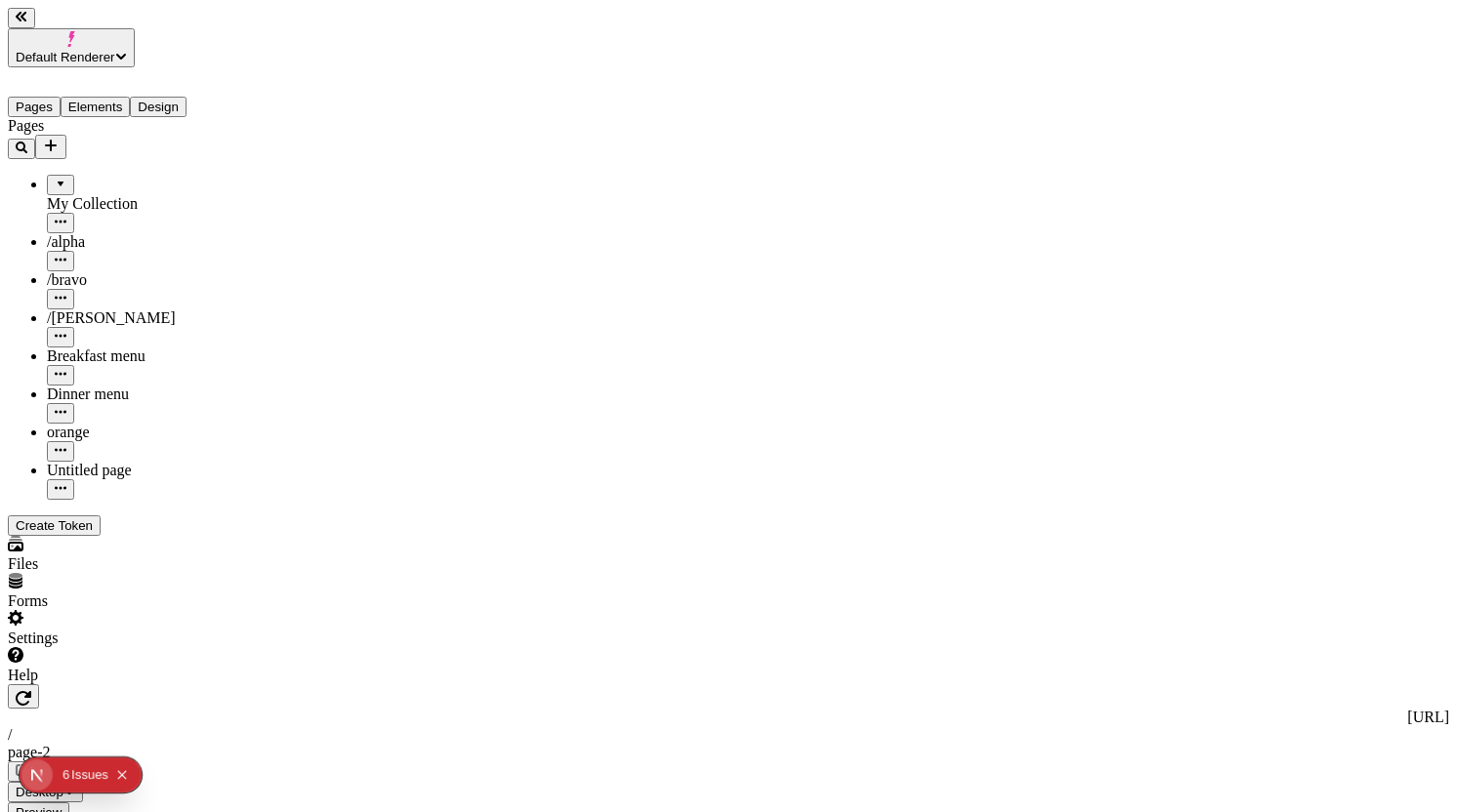 click 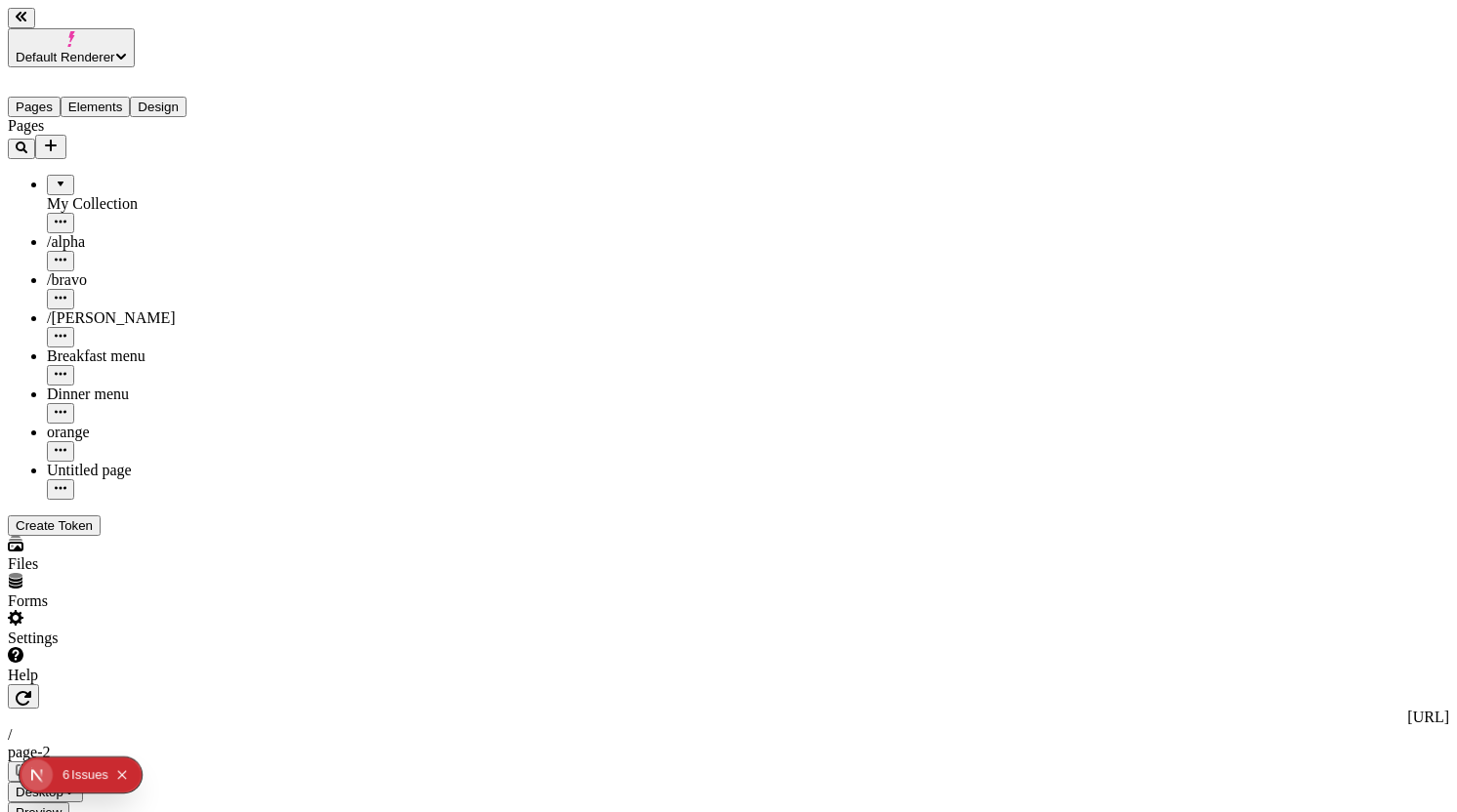 click 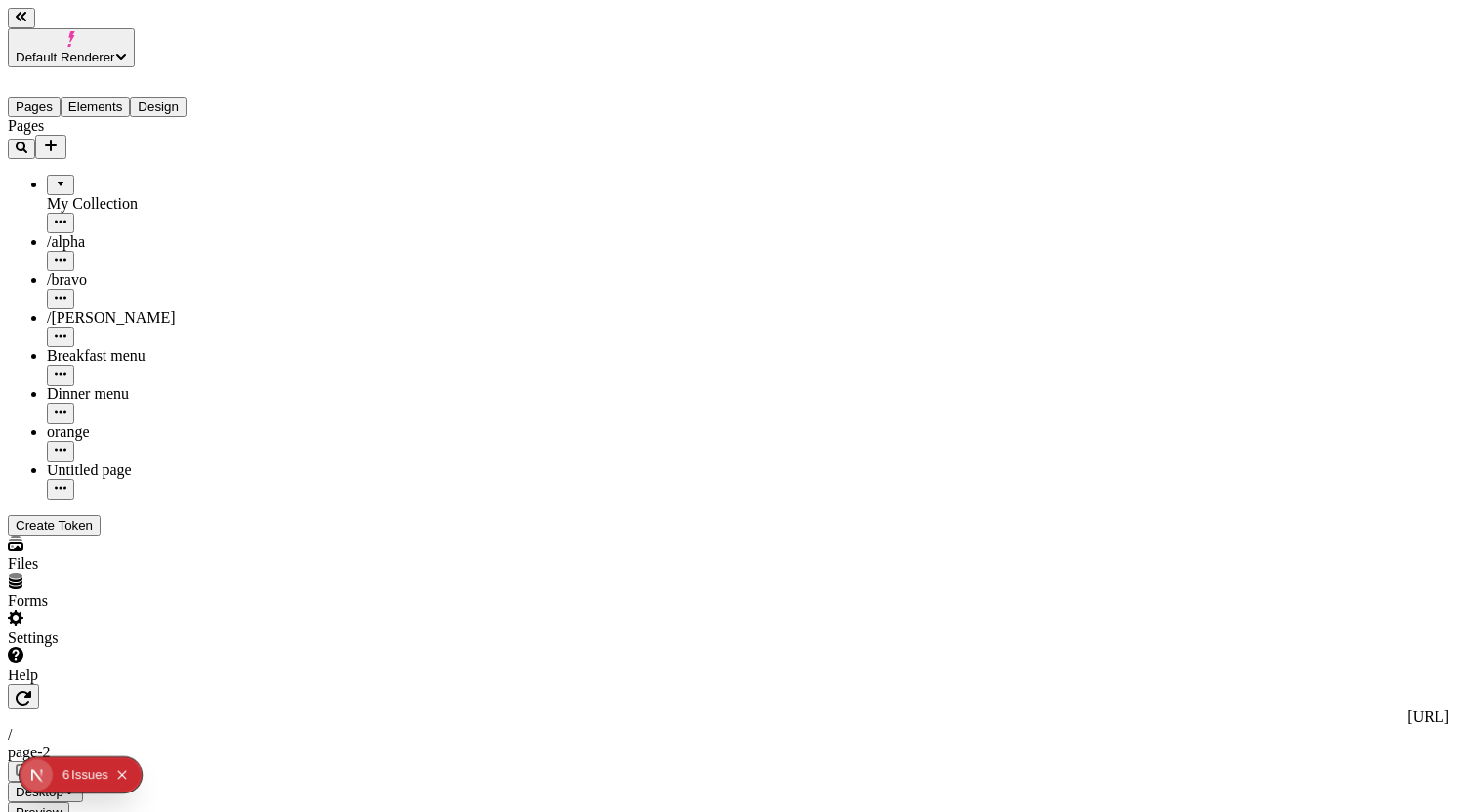 click 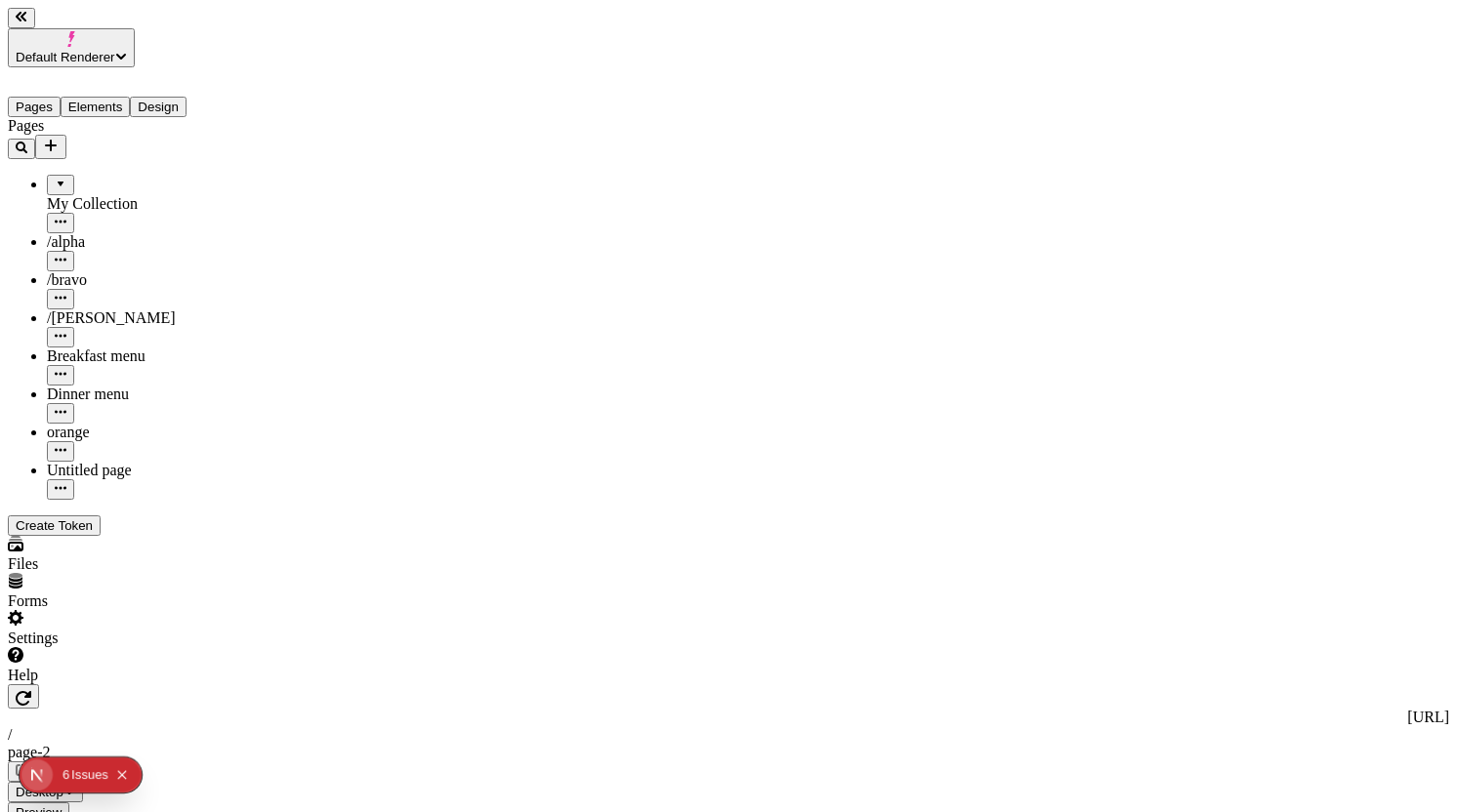 click 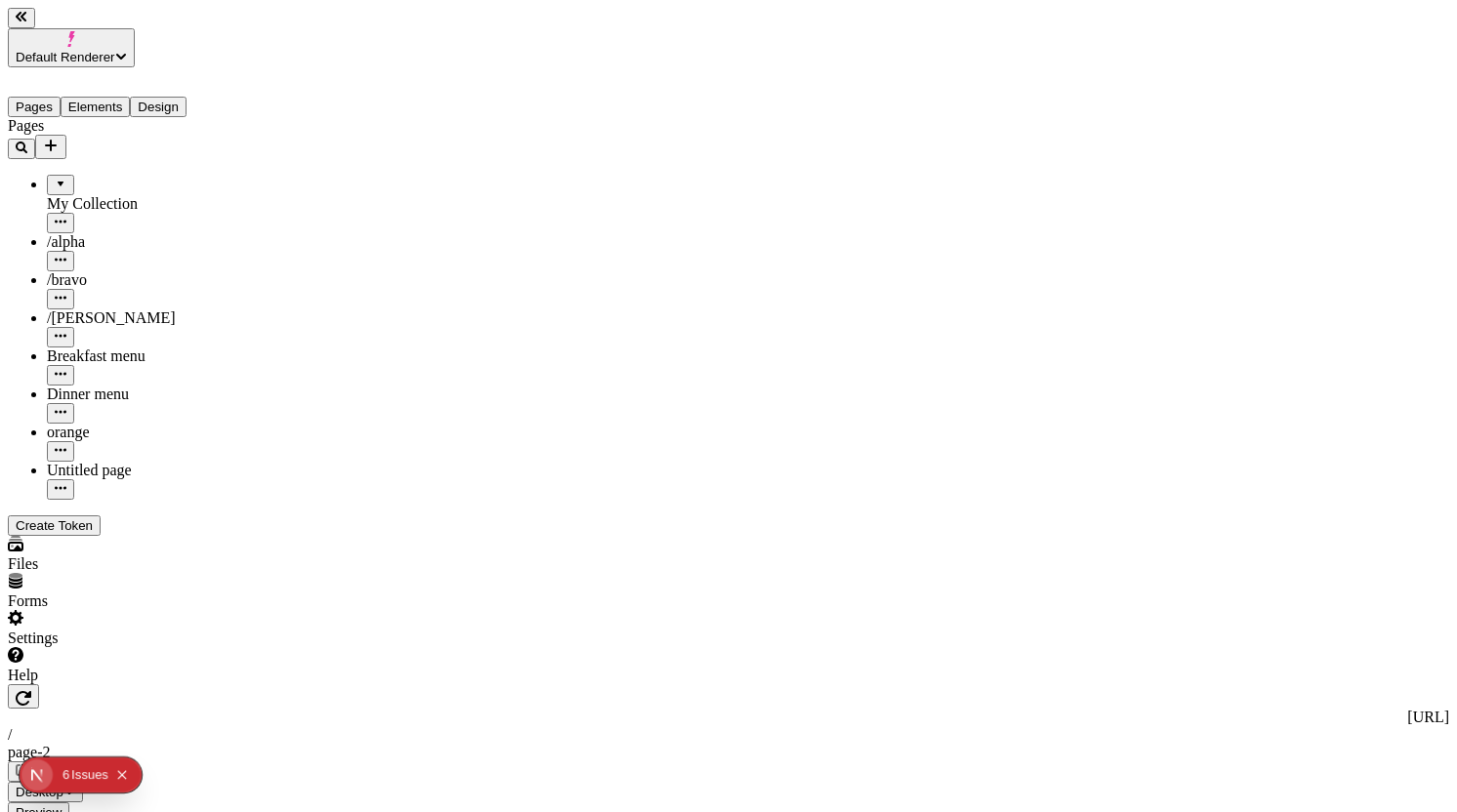 click 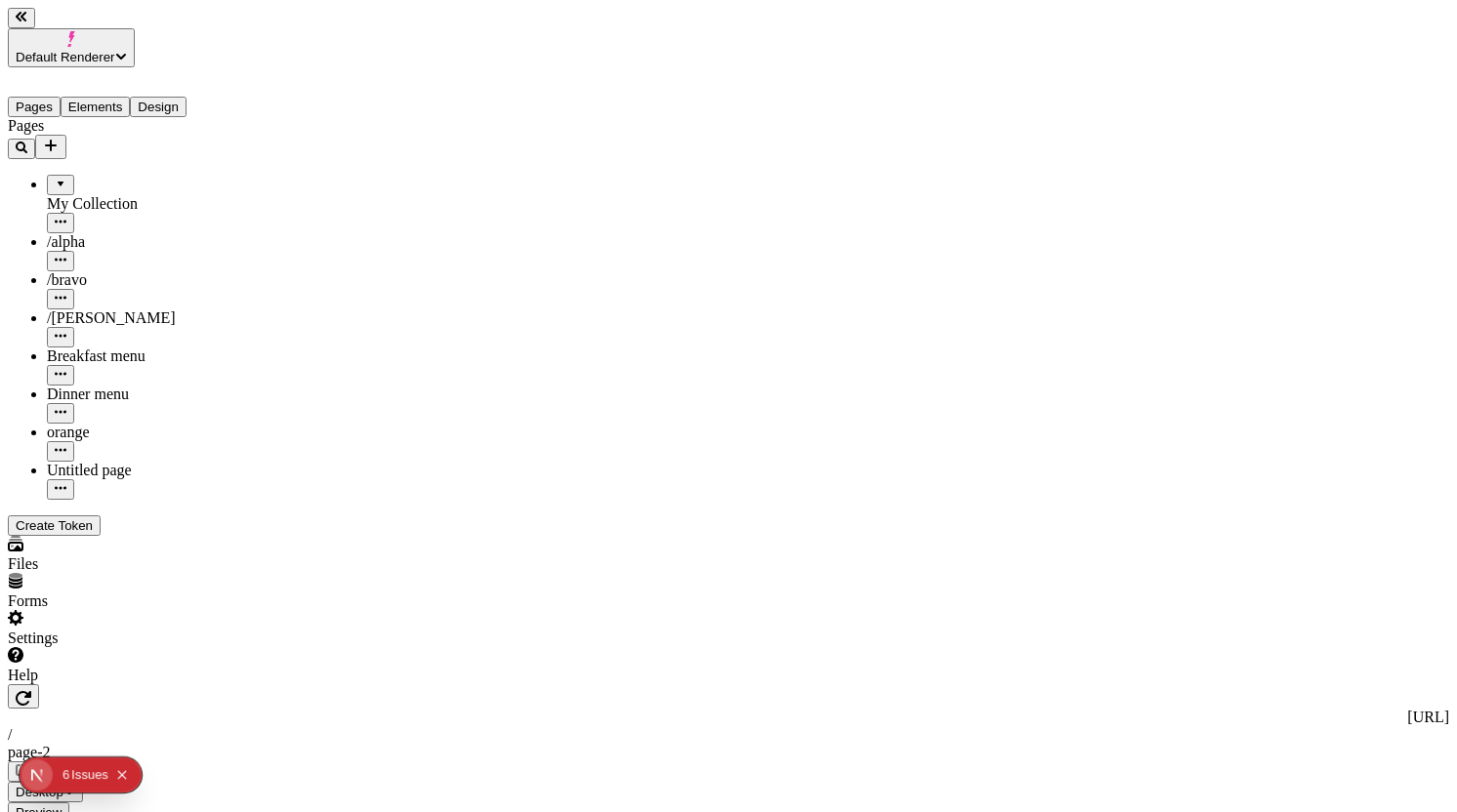 click 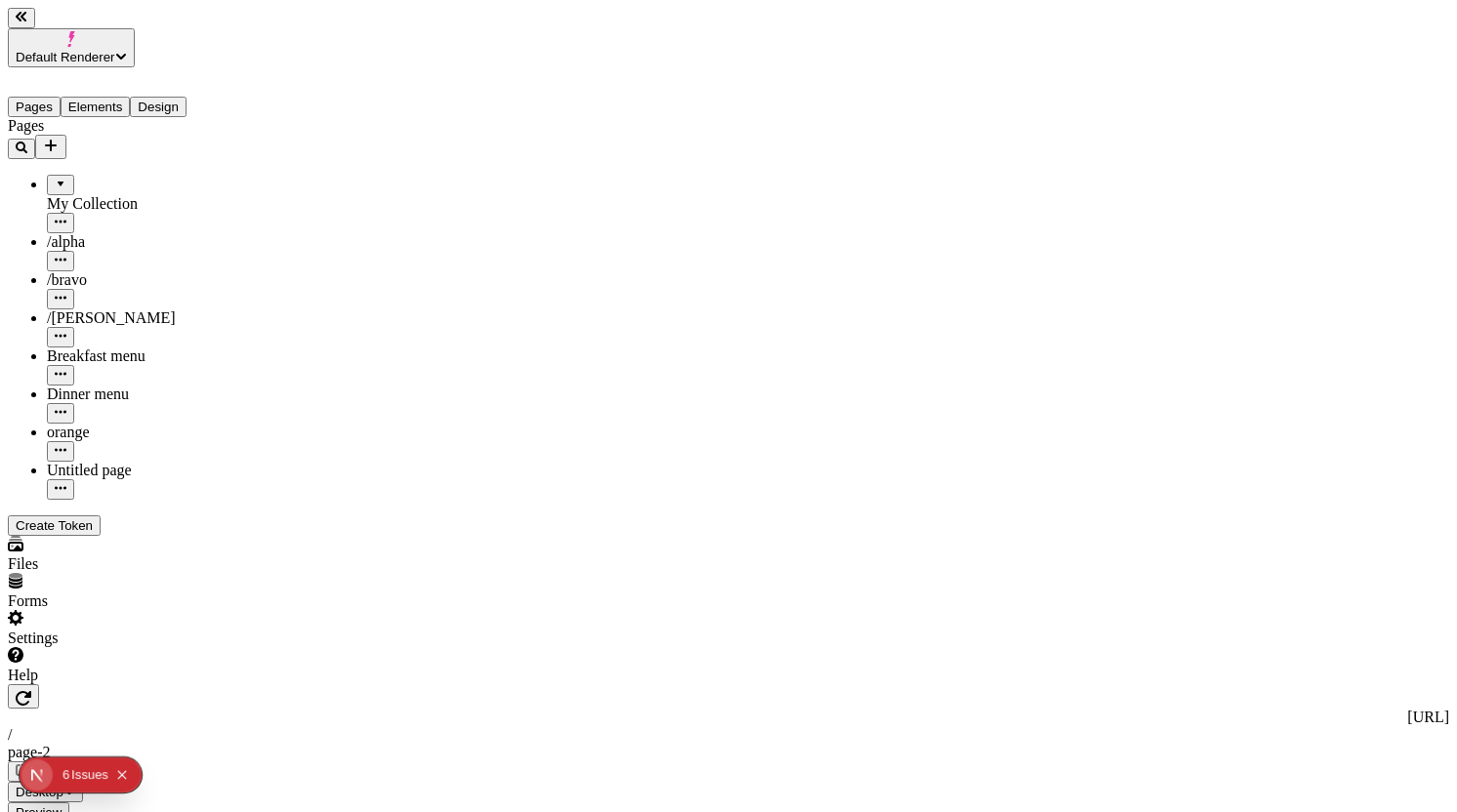 click 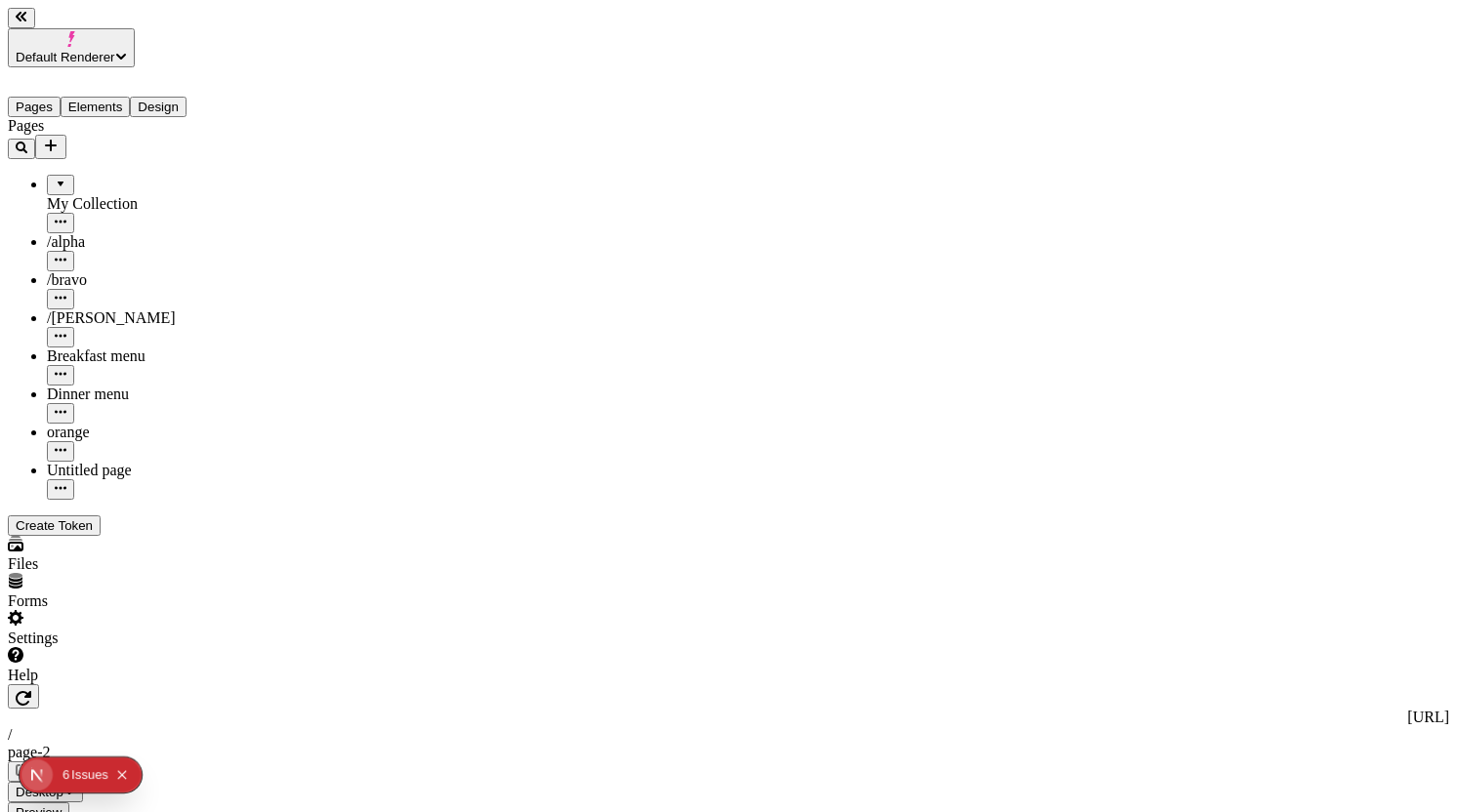 click 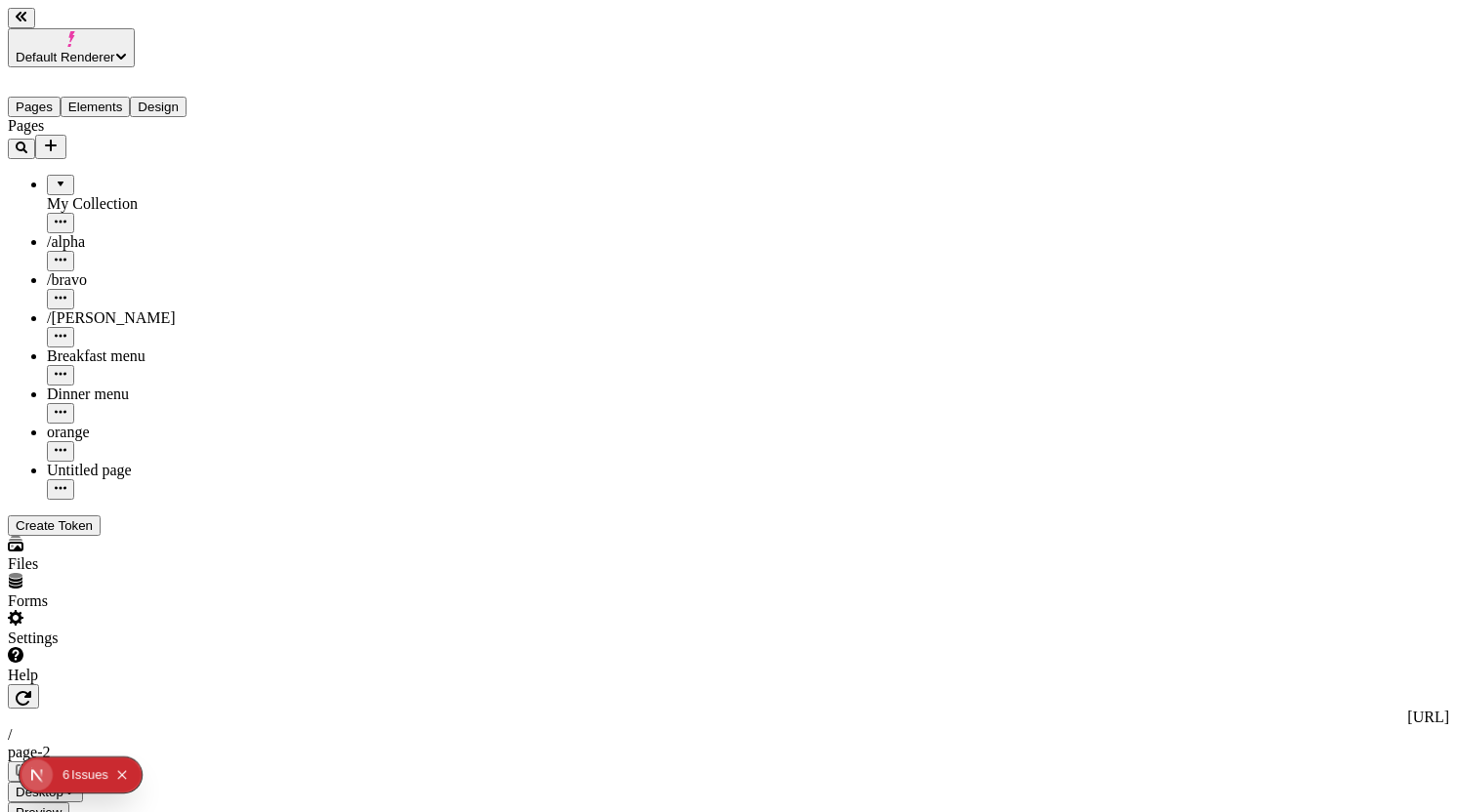 click 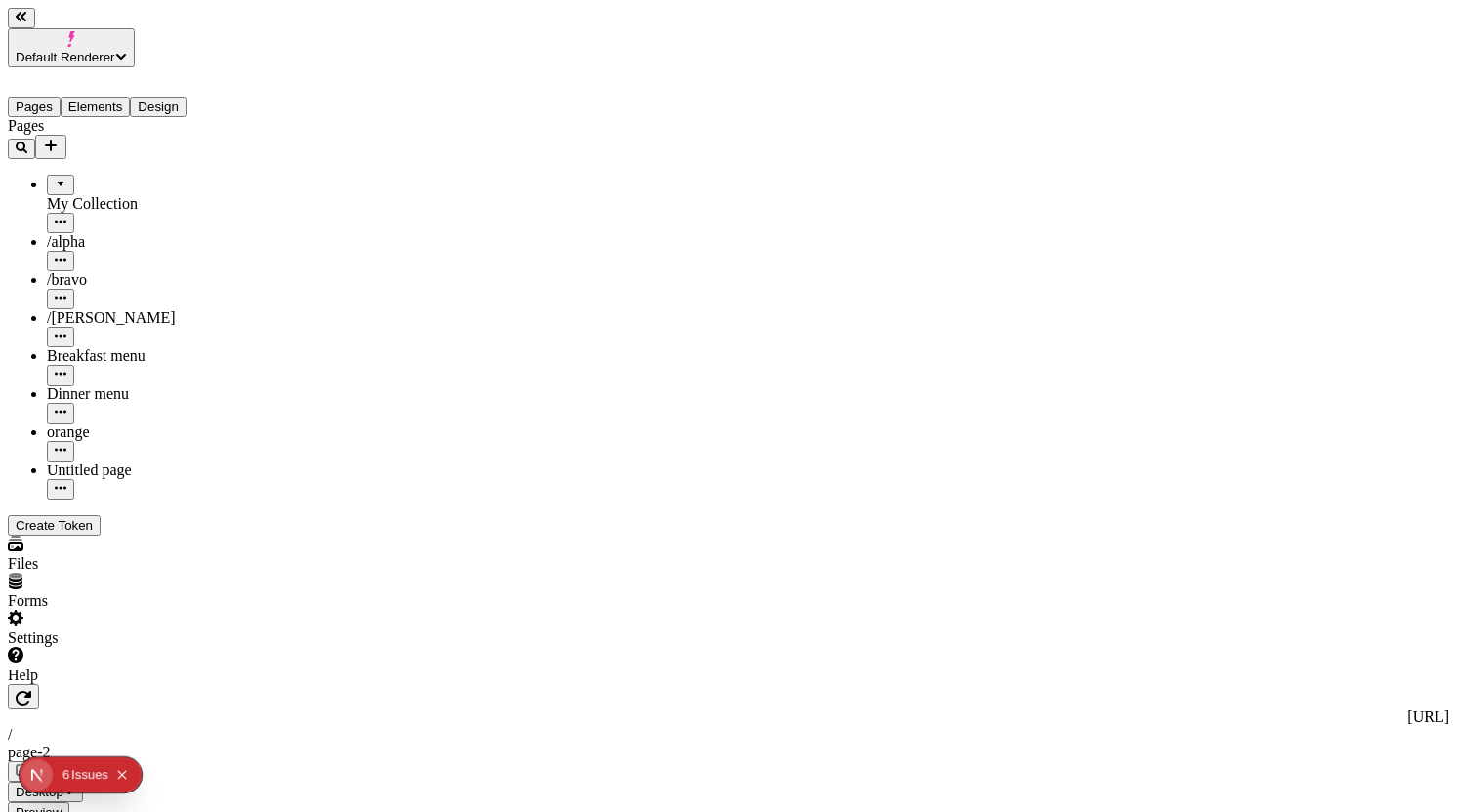 type 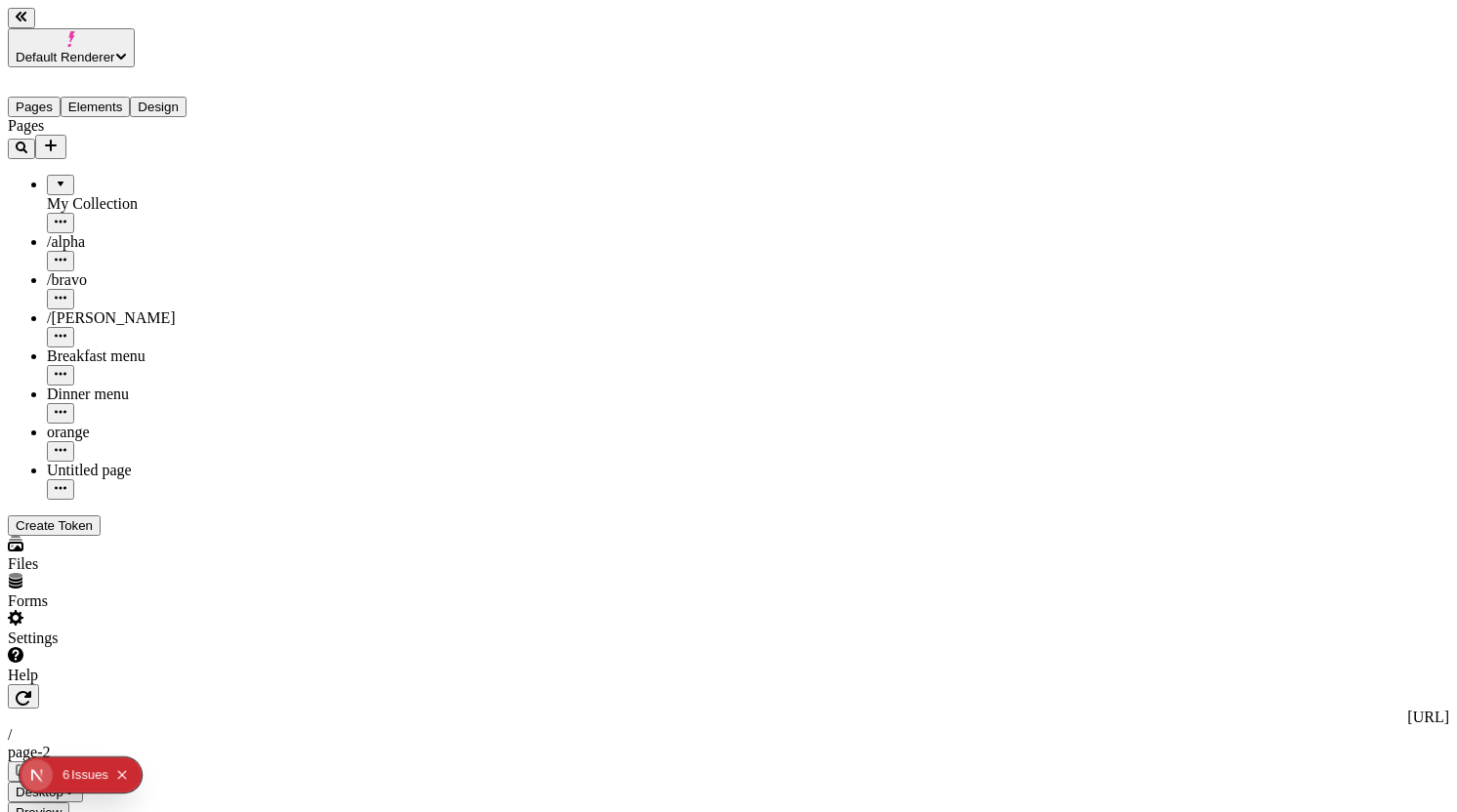 type 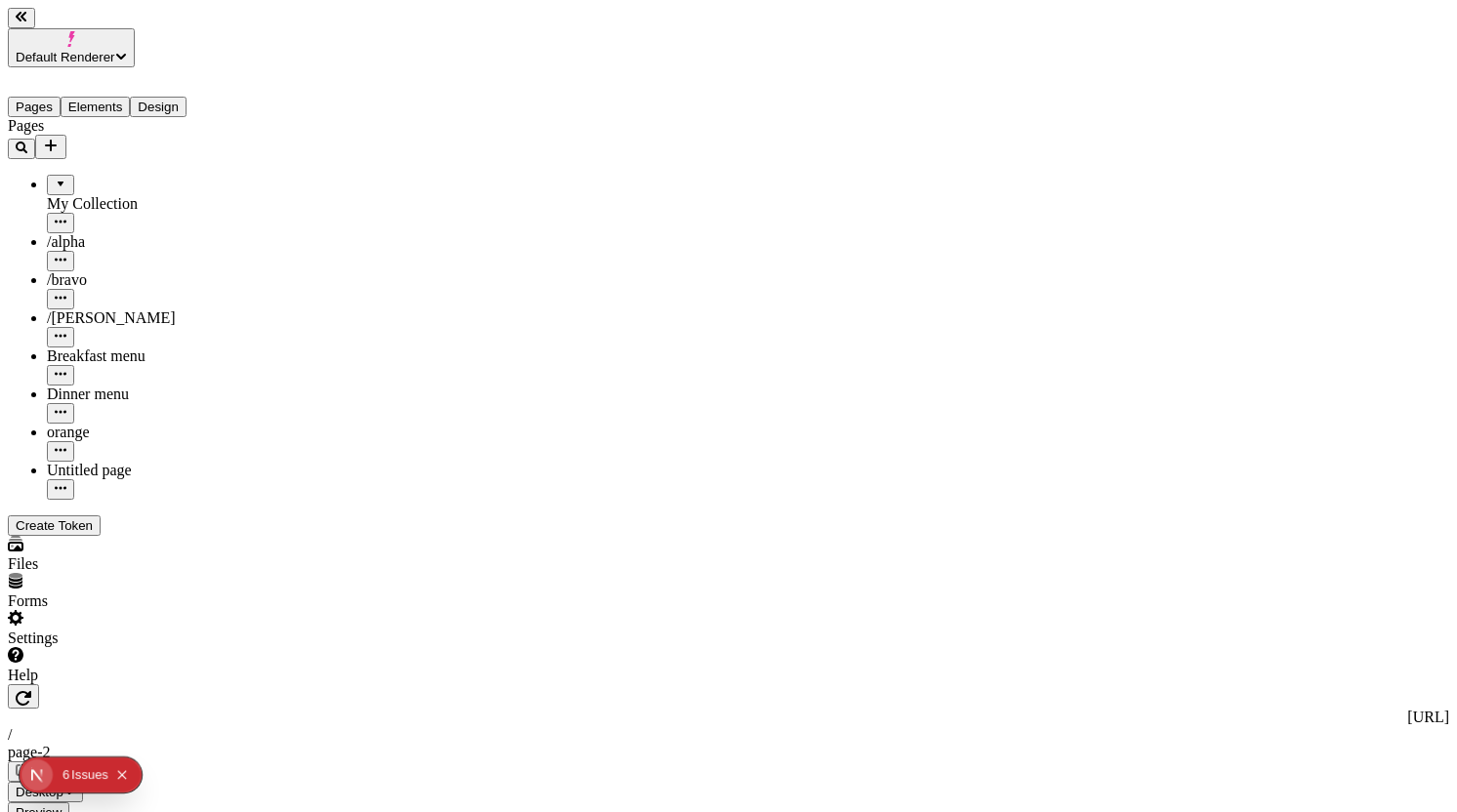 type on "0" 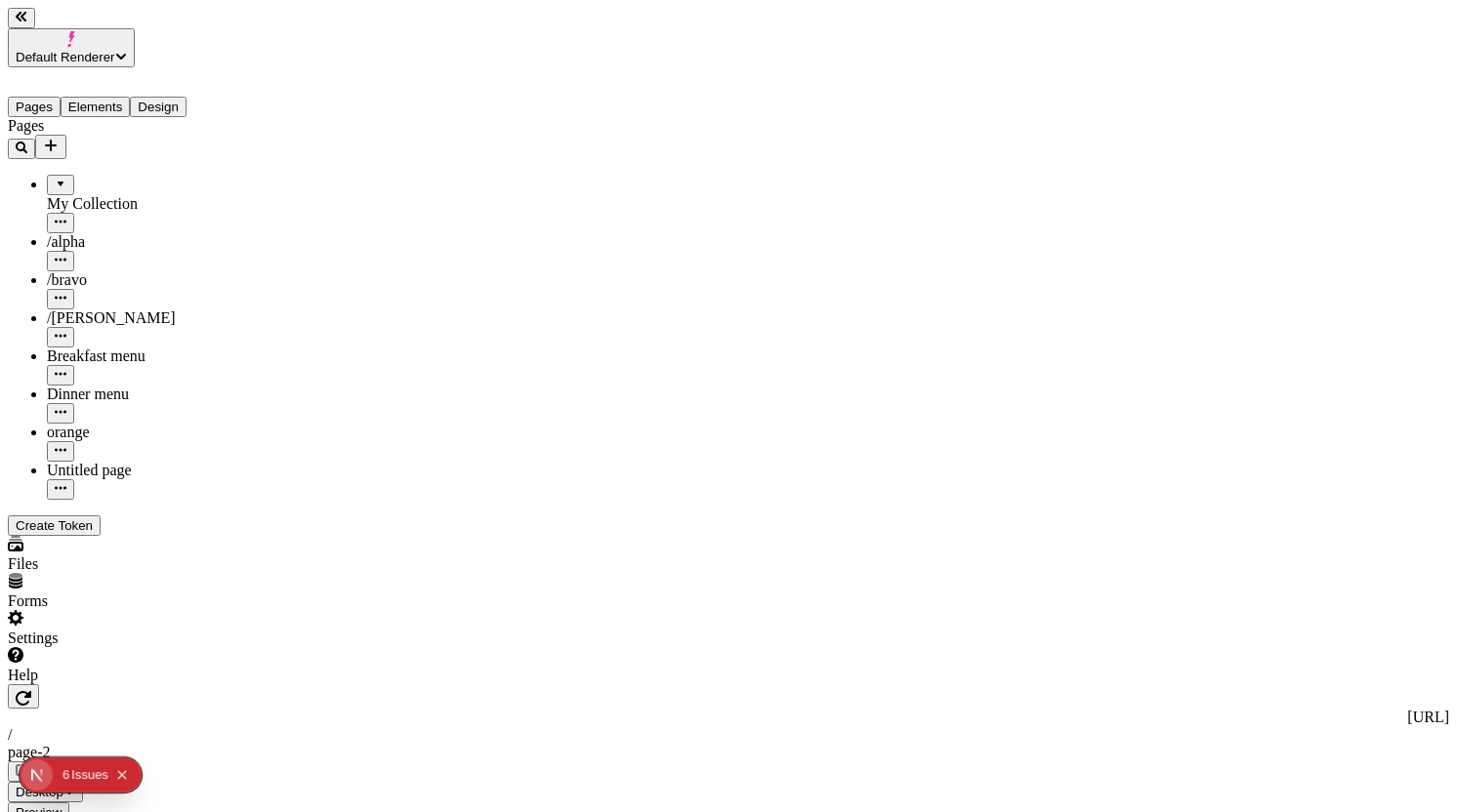 click on "Default Renderer Pages Elements Design Pages My Collection /alpha /bravo /charlie Breakfast menu Dinner menu orange Untitled page Create Token Files Forms Settings Help http://e3y84uzj1f.localhost:3000 / page-2 Desktop Preview Publish A Form Submissions Plankton View Fields Recipes Redirect to Open page Open in a new tab Gap 10 Shape Size Color Label text style Select a font Select a font style Label text color #000000 / 100% Button text style Select a font Select a font style Button color #000000 / 100% Button text color #FFFFFF / 100% Button label Button style Flat Button width 100 Button alignment Width 550 Margin 0 0
To pick up a draggable item, press the space bar.
While dragging, use the arrow keys to move the item.
Press space again to drop the item in its new position, or press escape to cancel.
Form Page" at bounding box center [728, 1717] 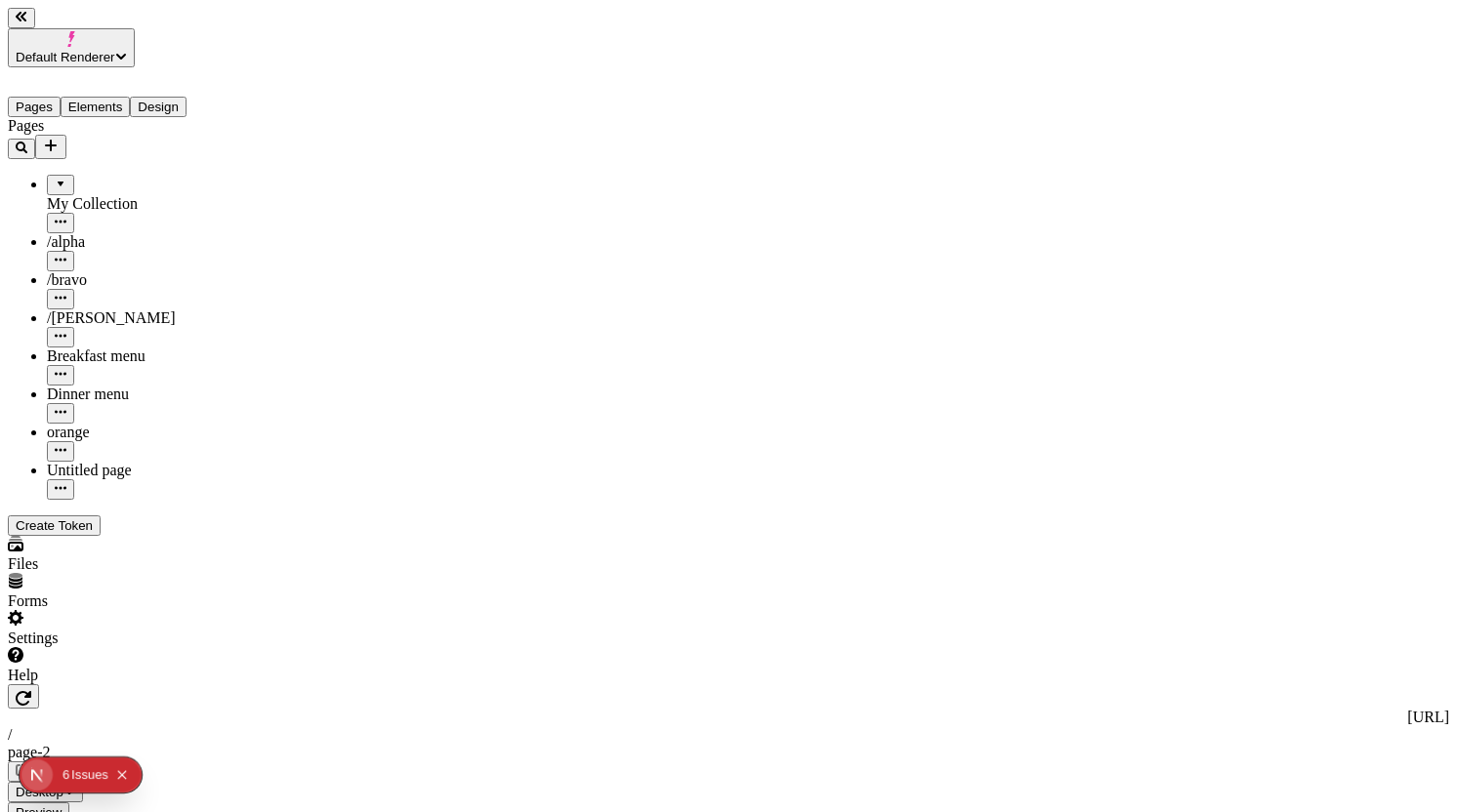 click 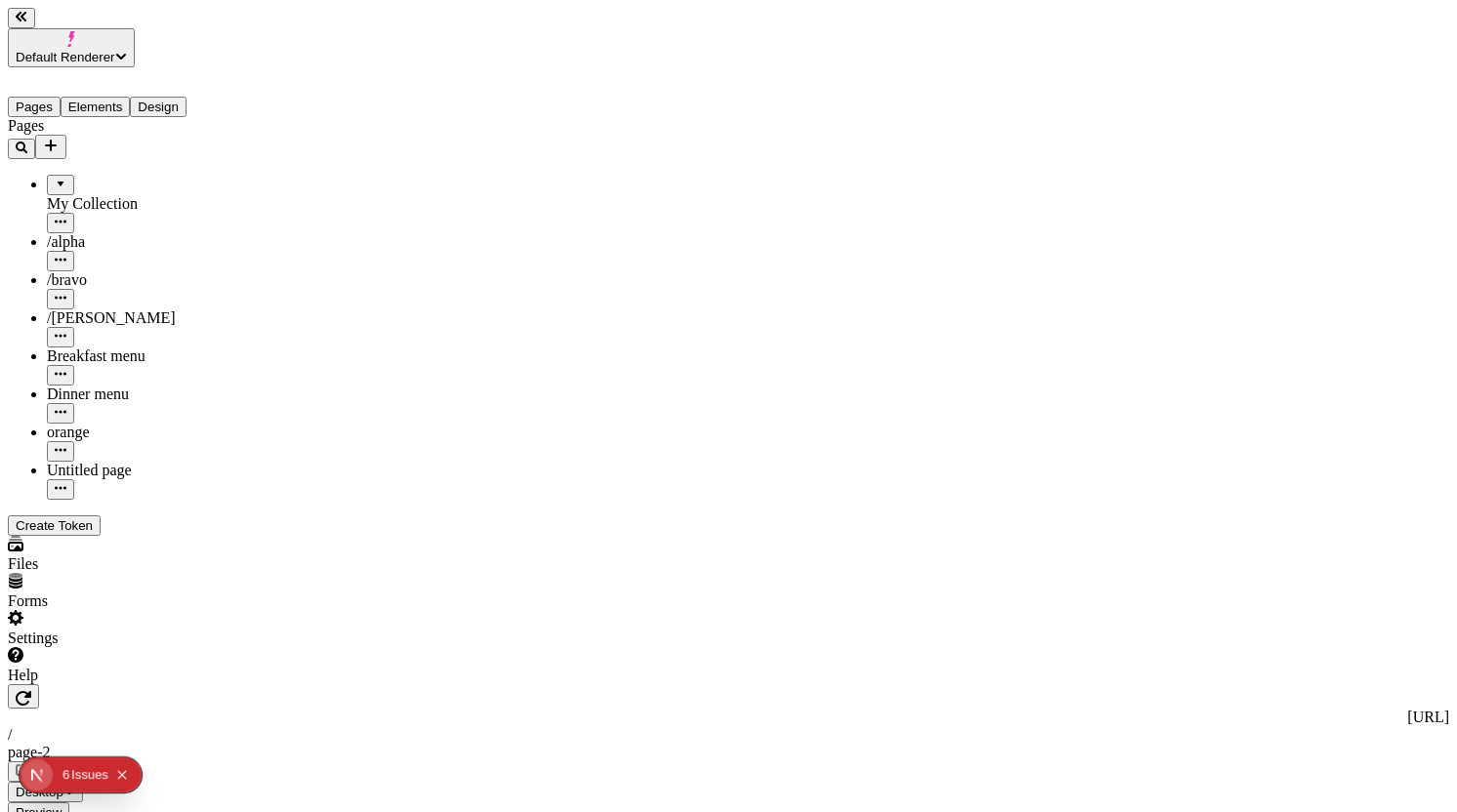 click 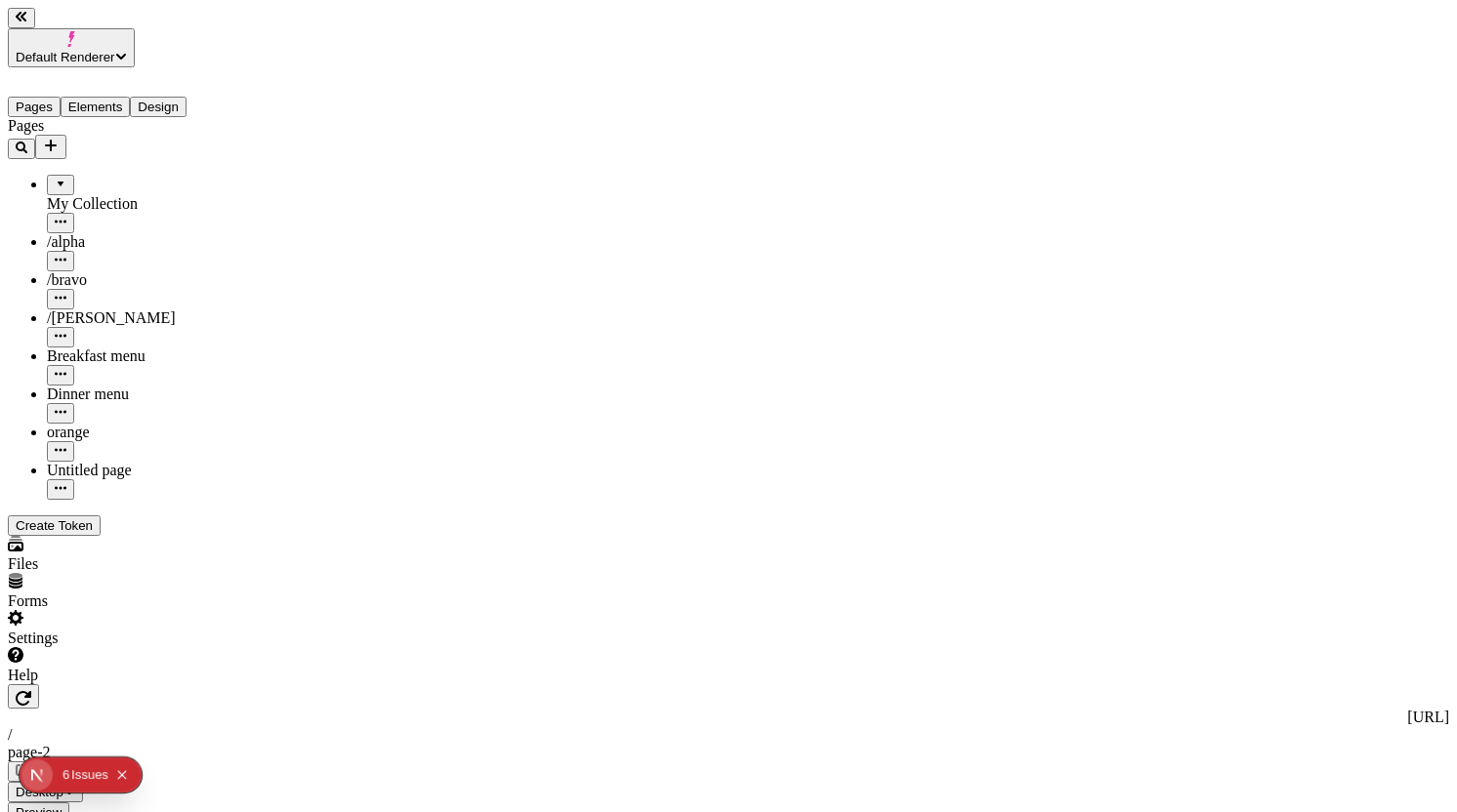 click 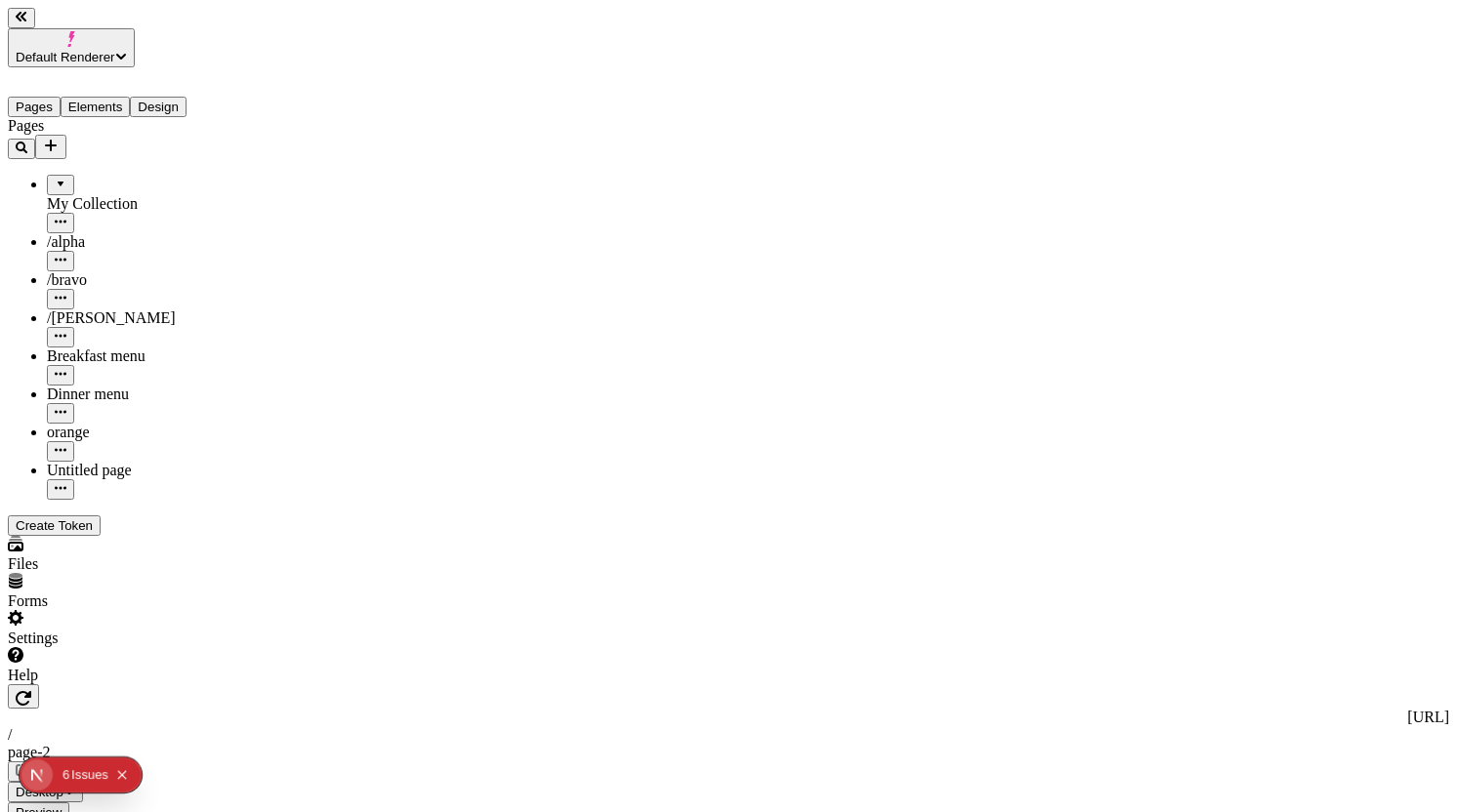 click 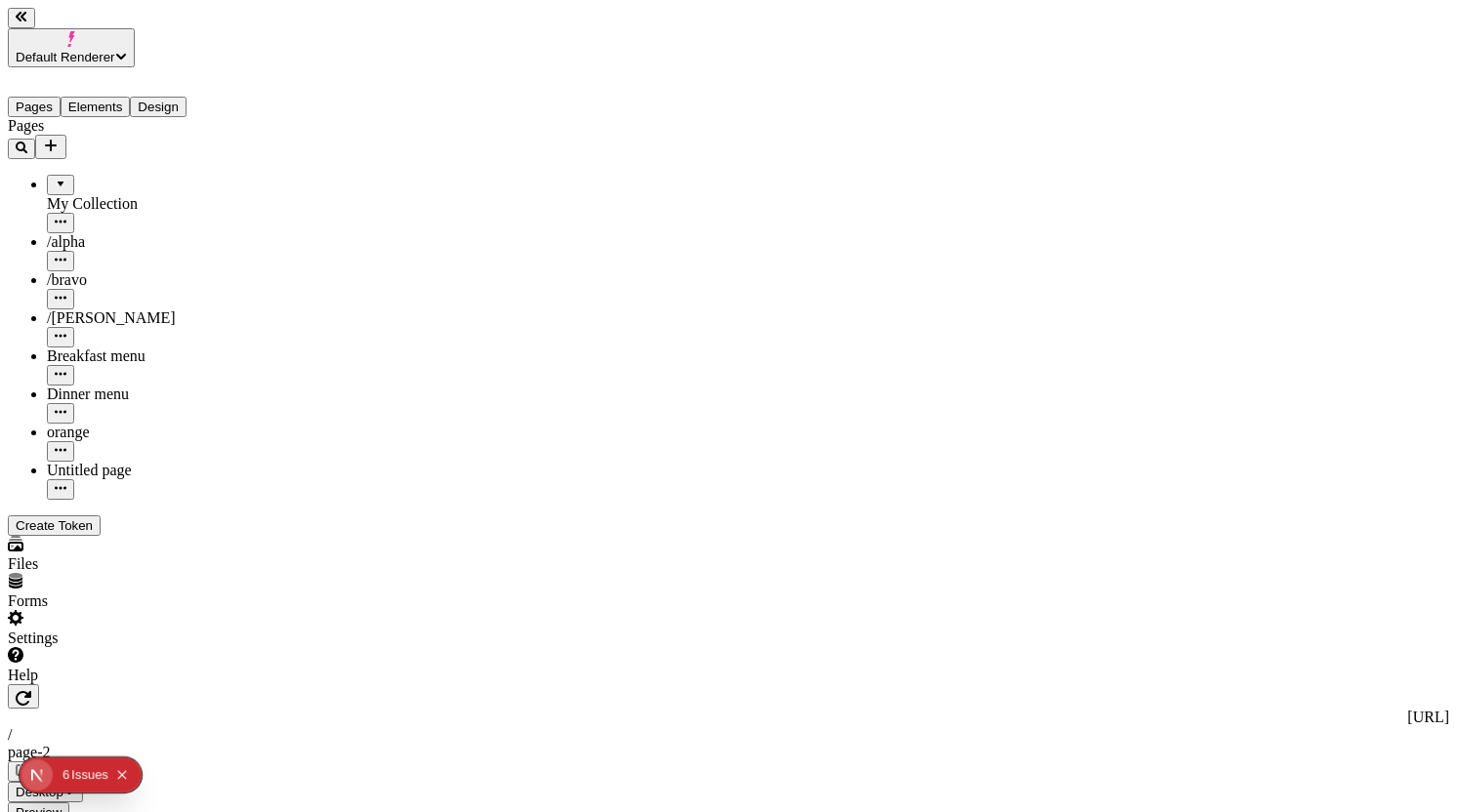 click 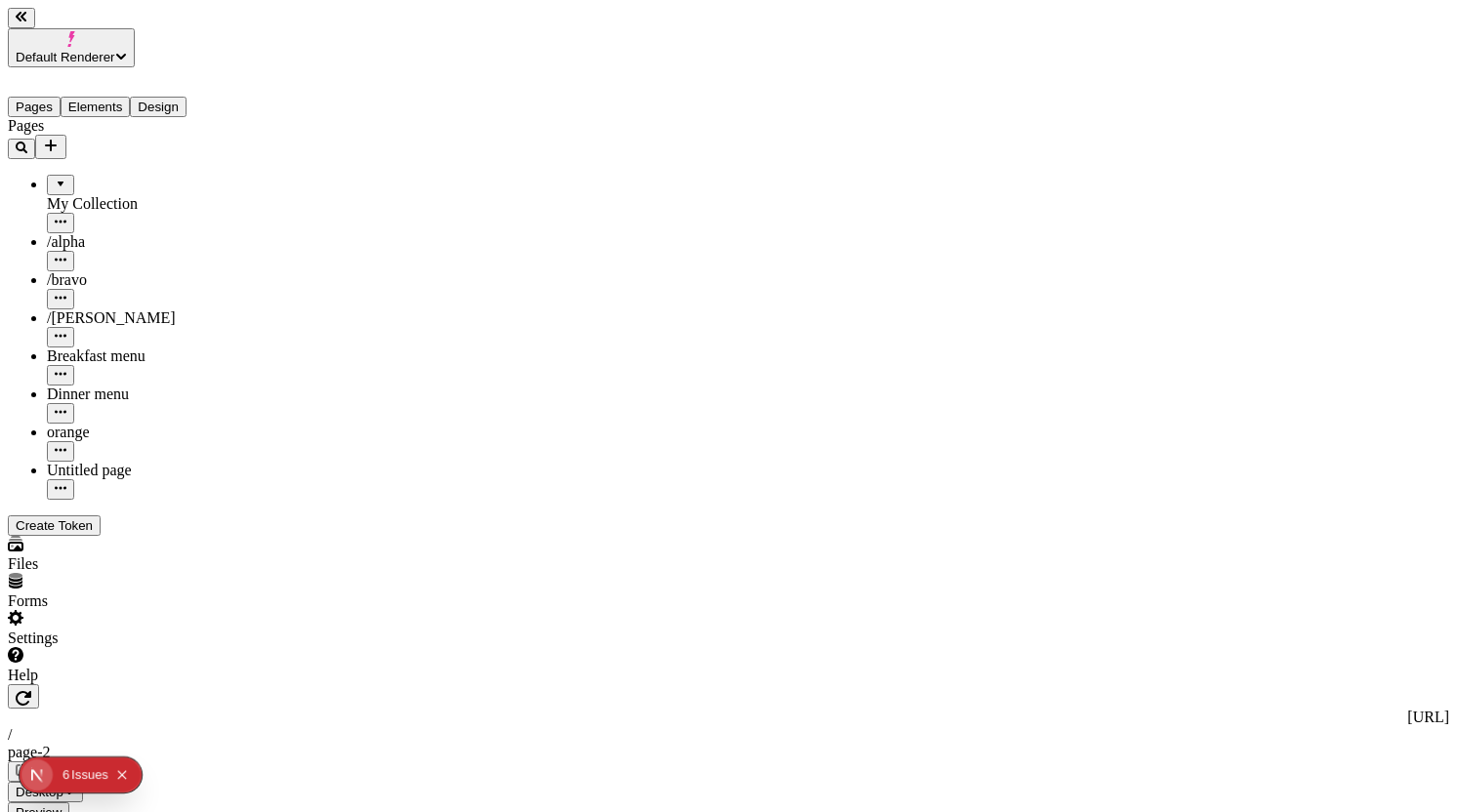 click on "Default Renderer Pages Elements Design Pages My Collection /alpha /bravo /charlie Breakfast menu Dinner menu orange Untitled page Create Token Files Forms Settings Help http://e3y84uzj1f.localhost:3000 / page-2 Desktop Preview Publish A Button Text On click Open page Open in a new tab Style Flat Shape Size Color #000000 / 100% Text color #FFFFFF / 100% Text style Select a font Select a font style Width 100 Margin 0 0 Box Page" at bounding box center (728, 1431) 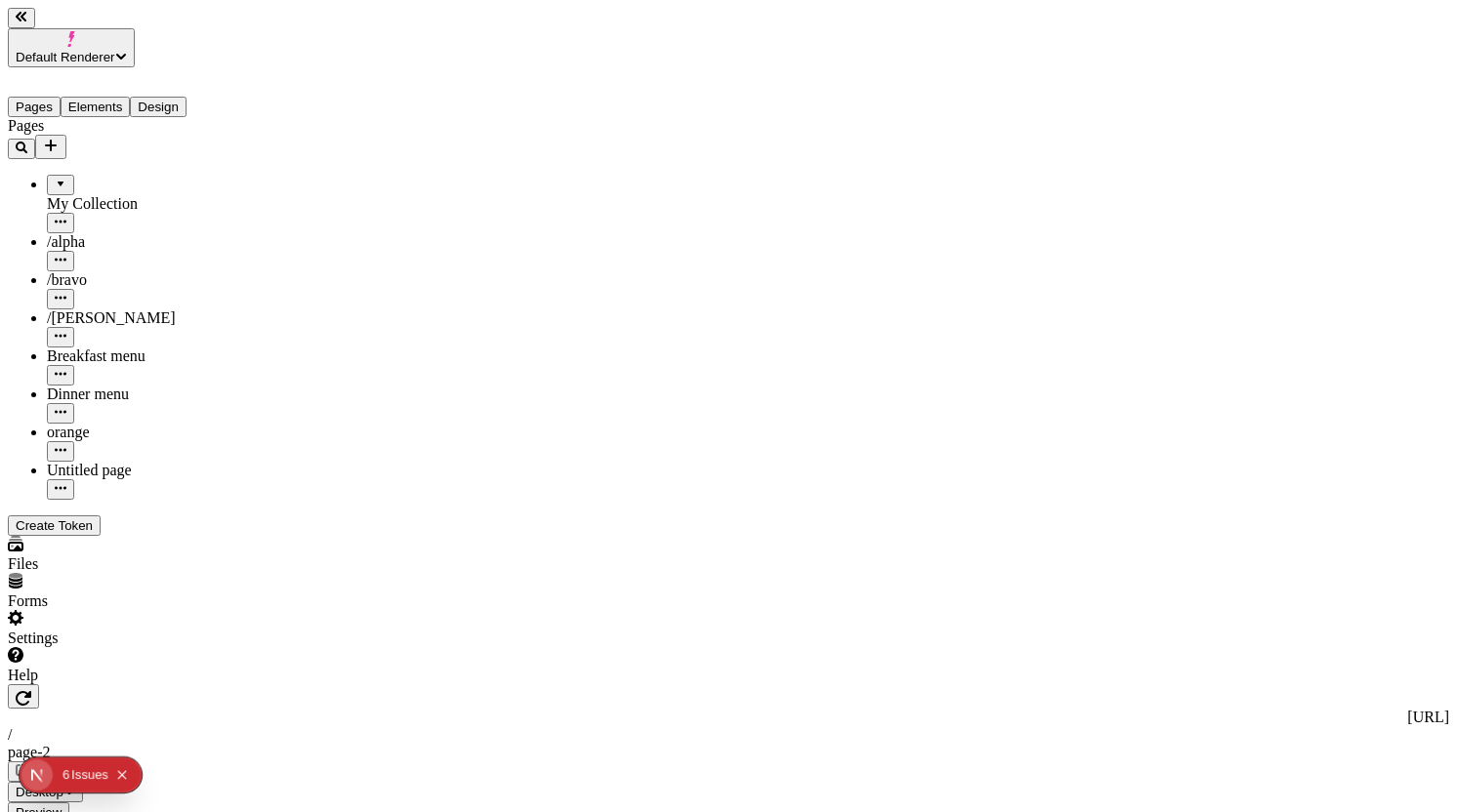 click 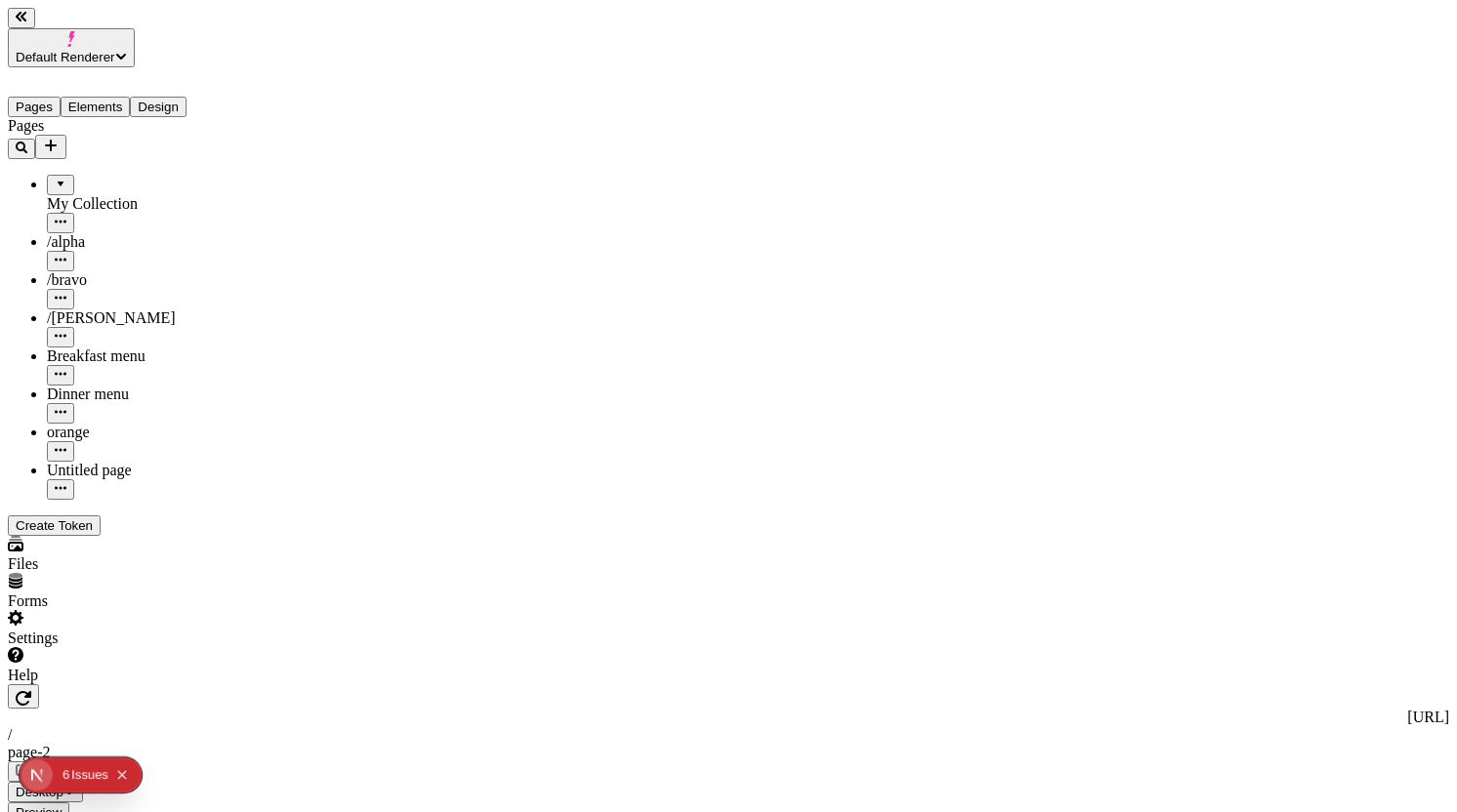 click 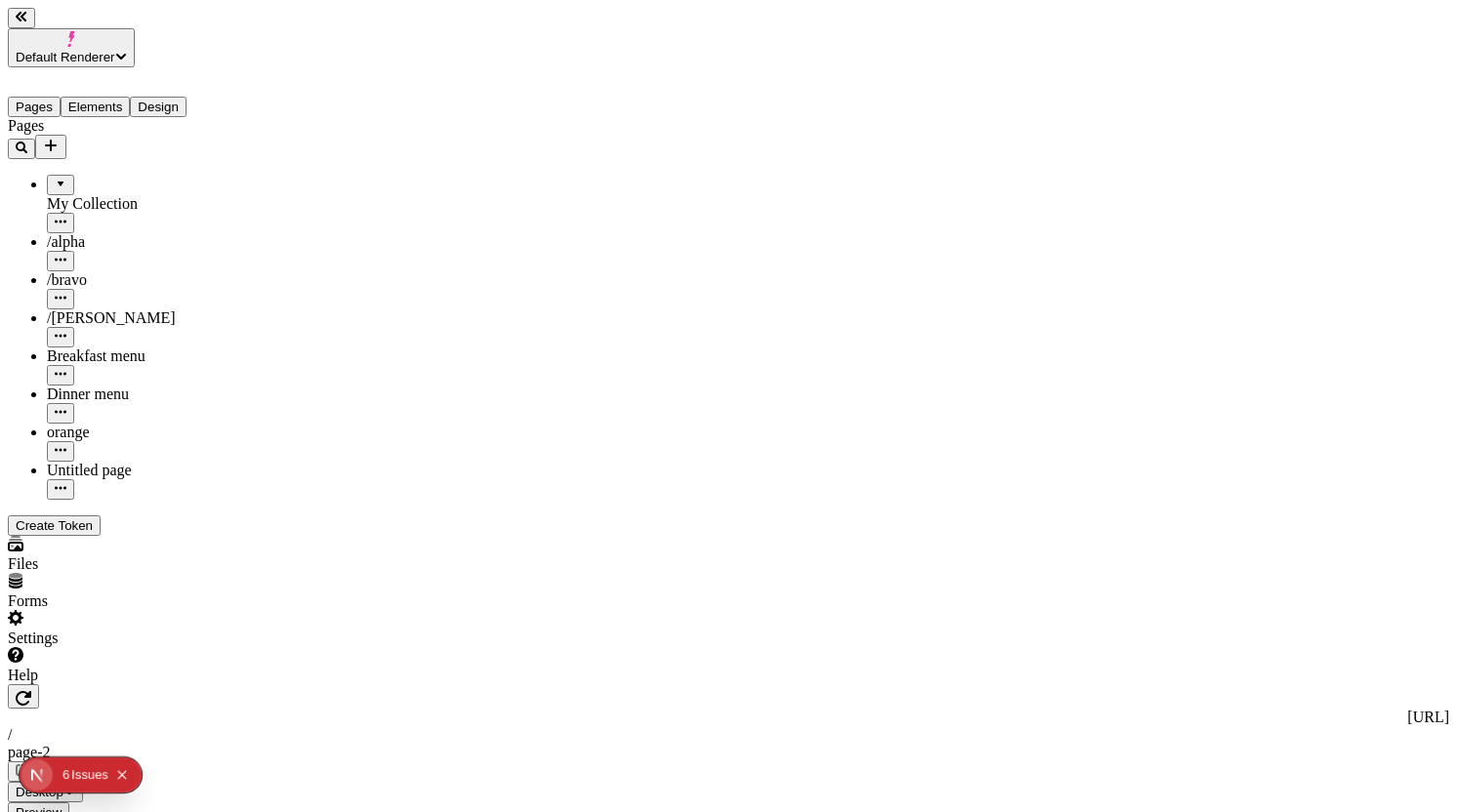 click 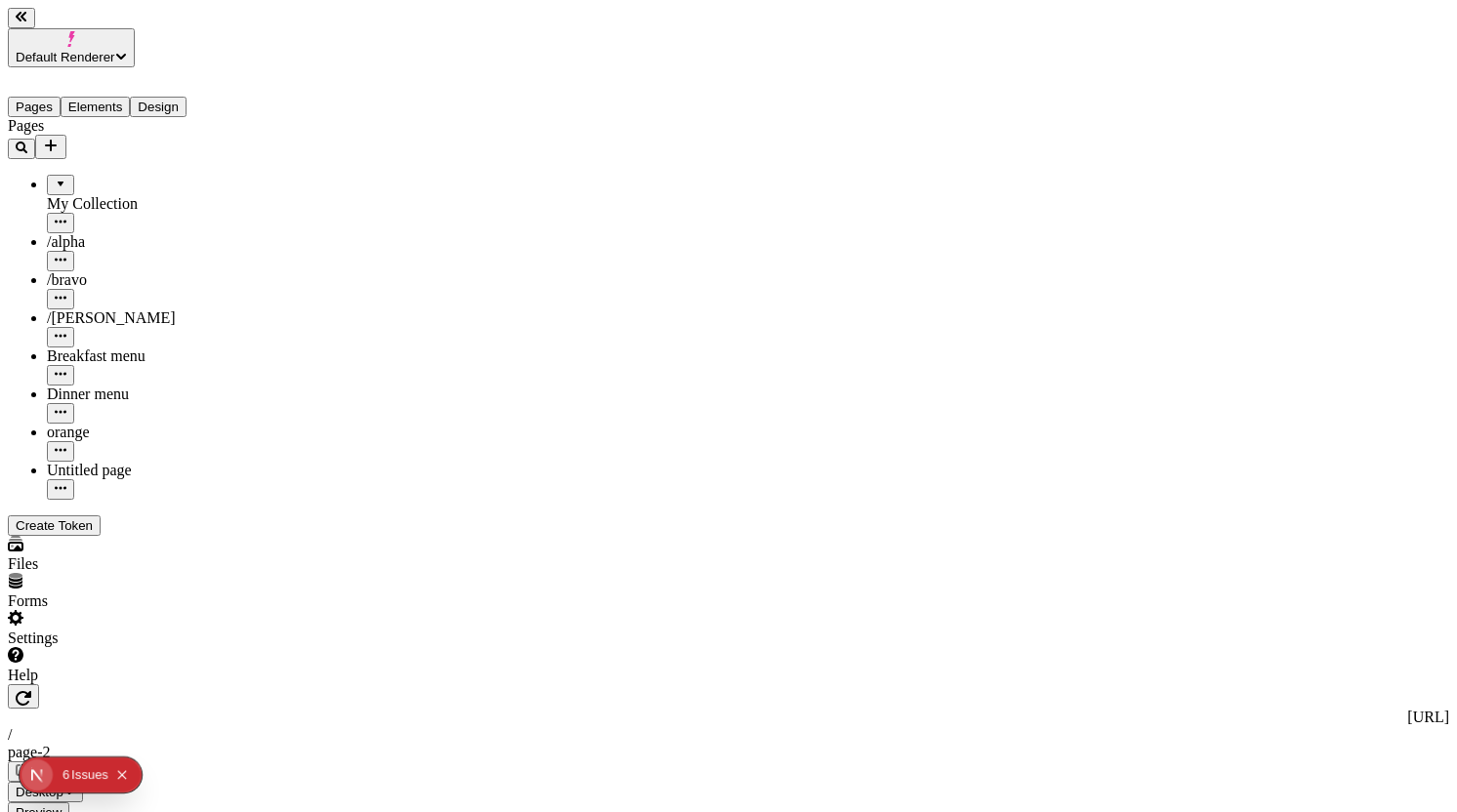 click 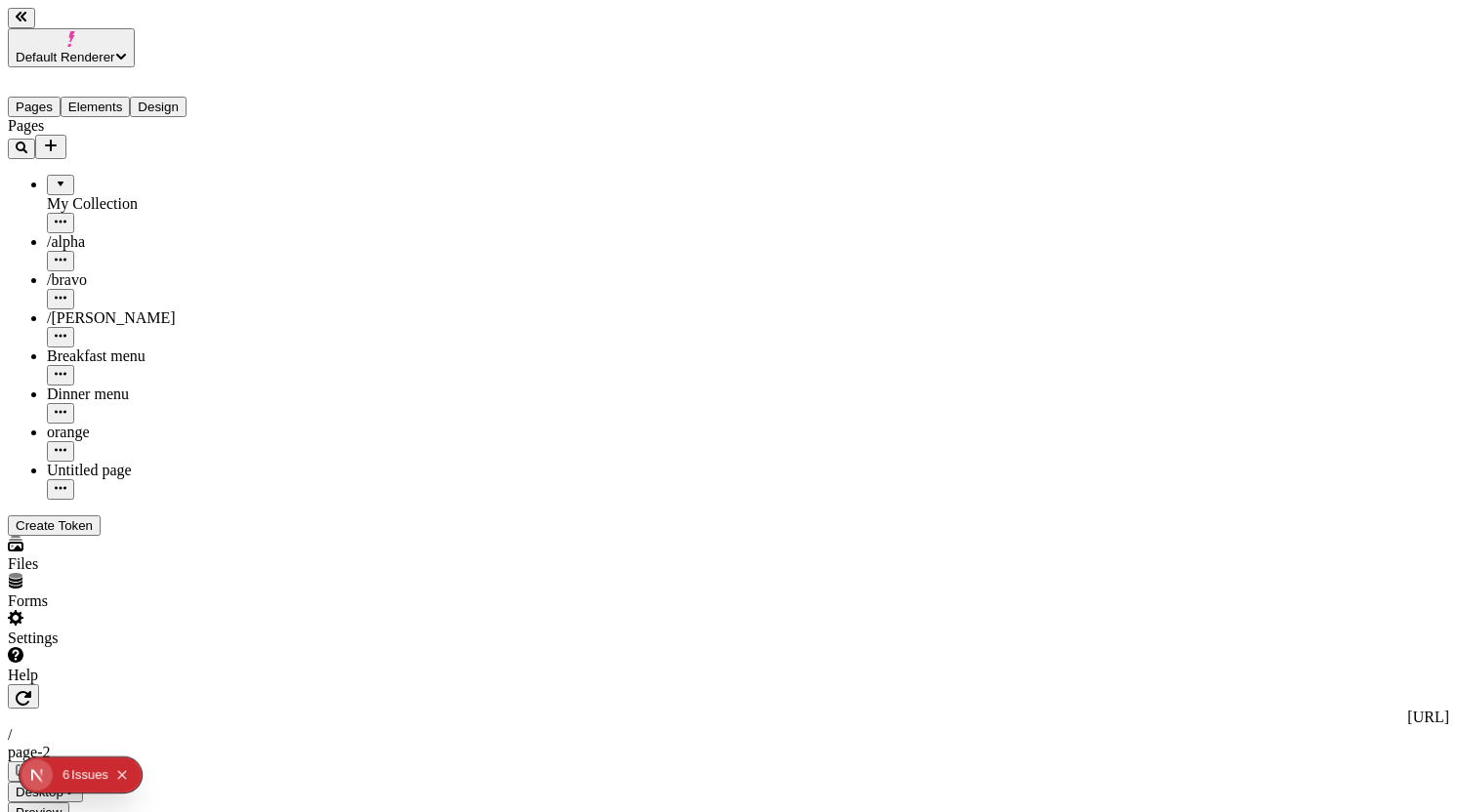 click on "Box" 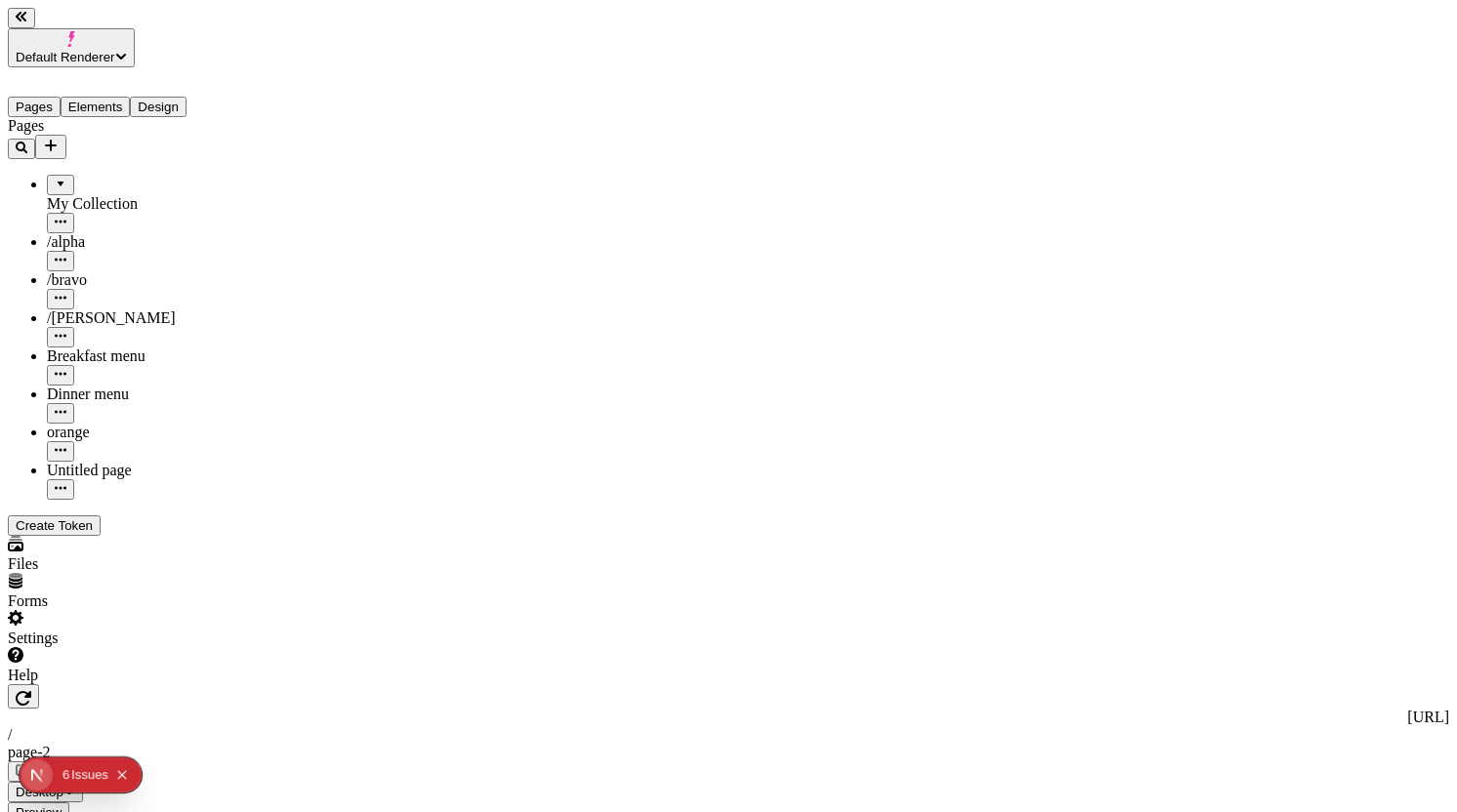 click 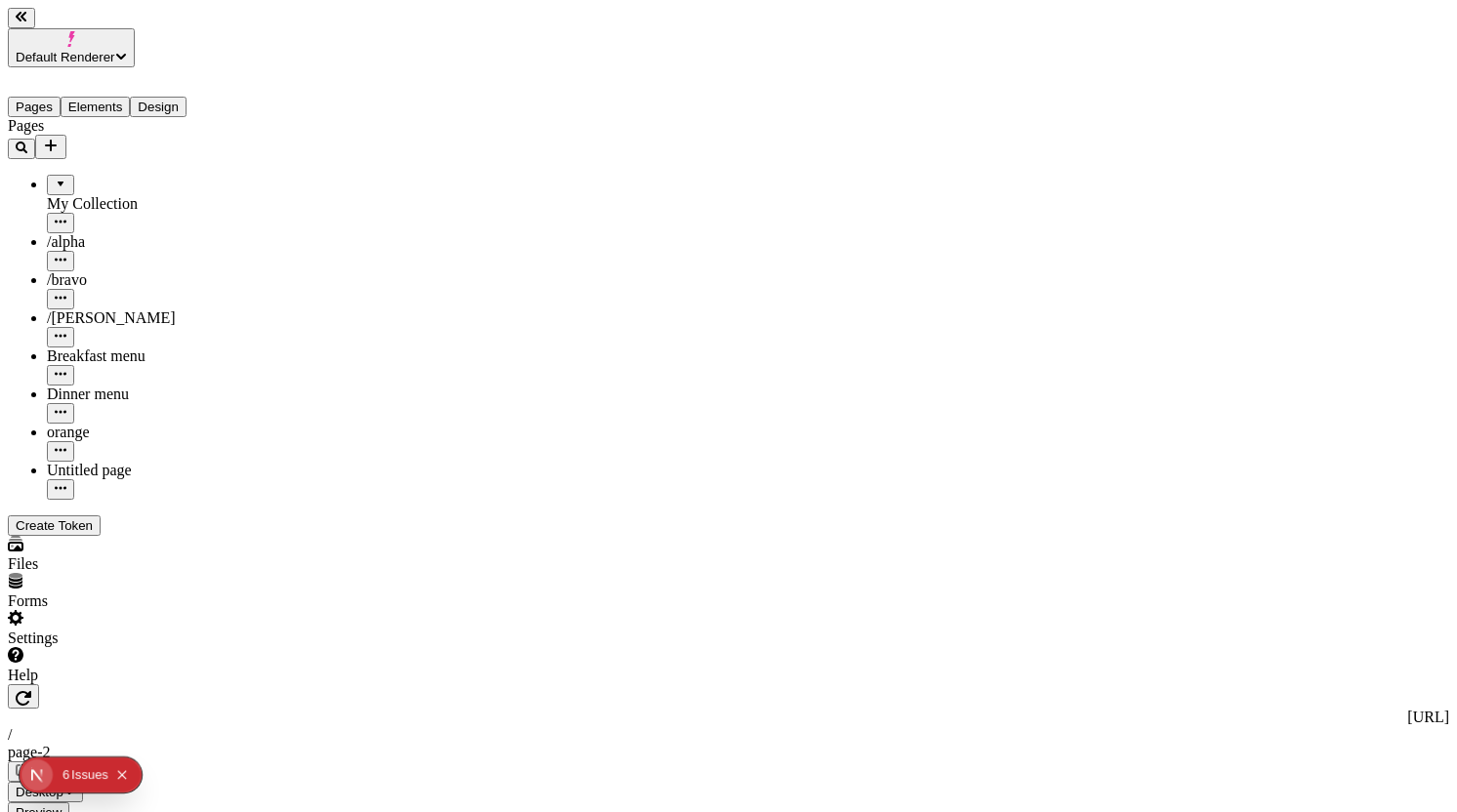 click 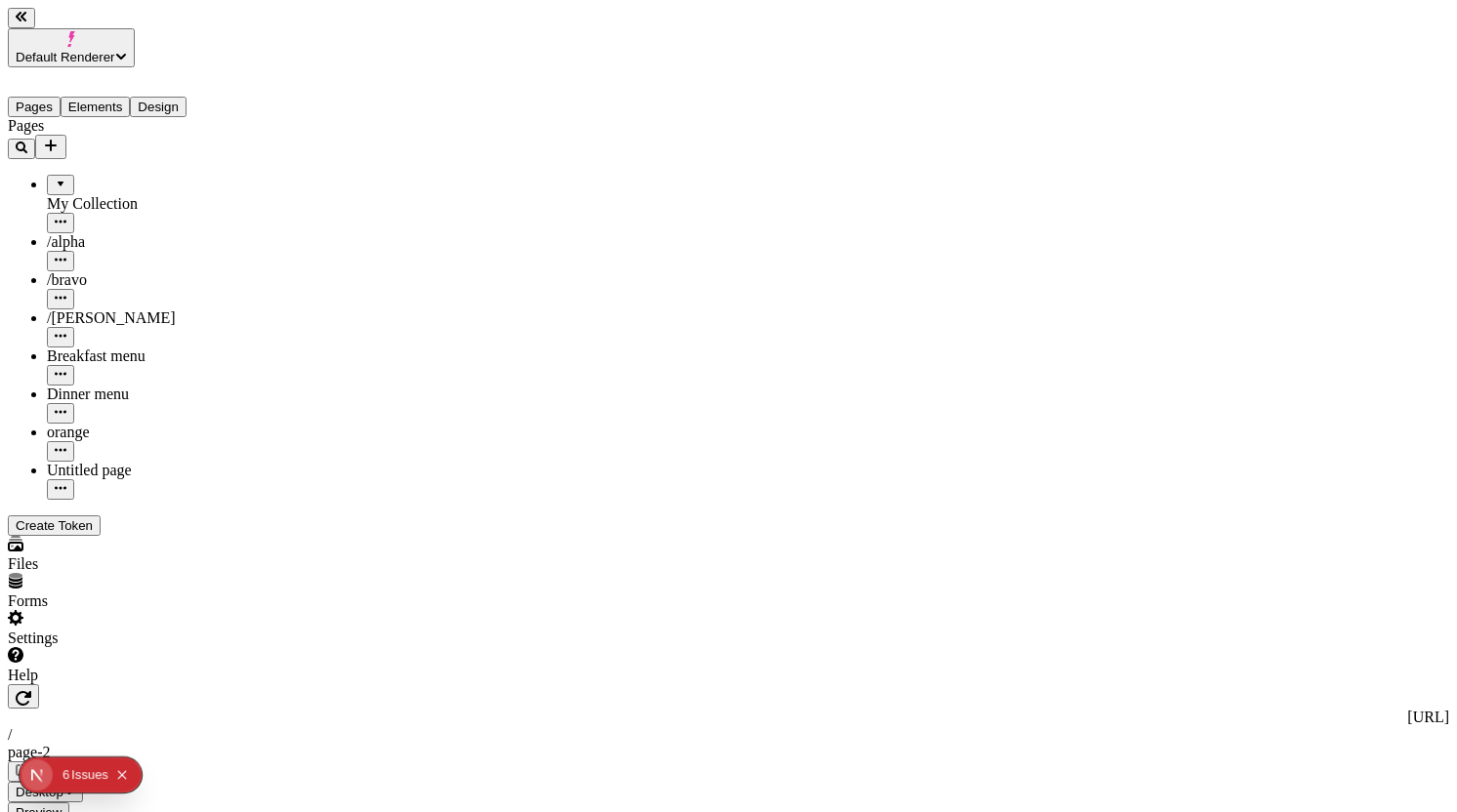 click 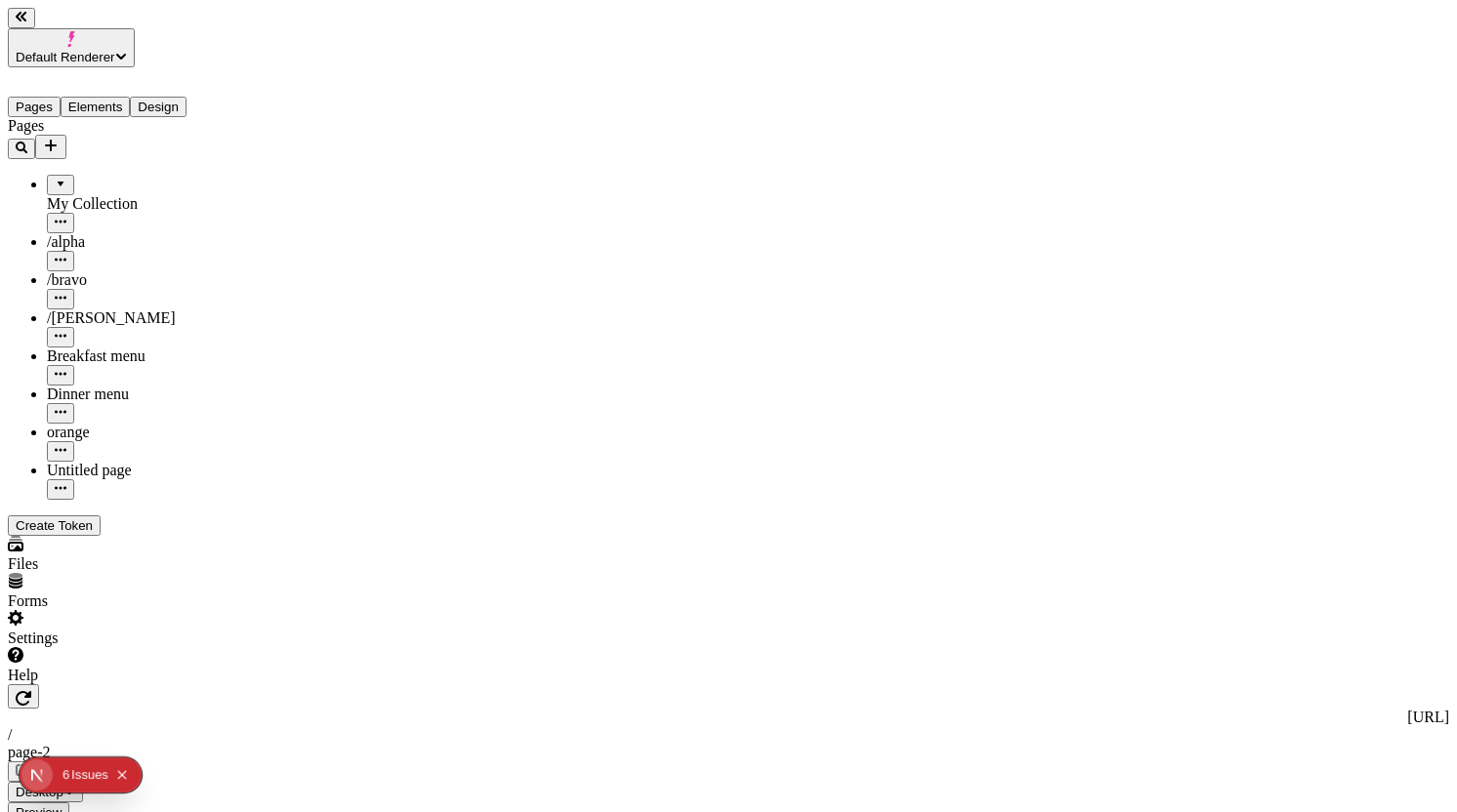 click on "Animate items in" at bounding box center [125, 2682] 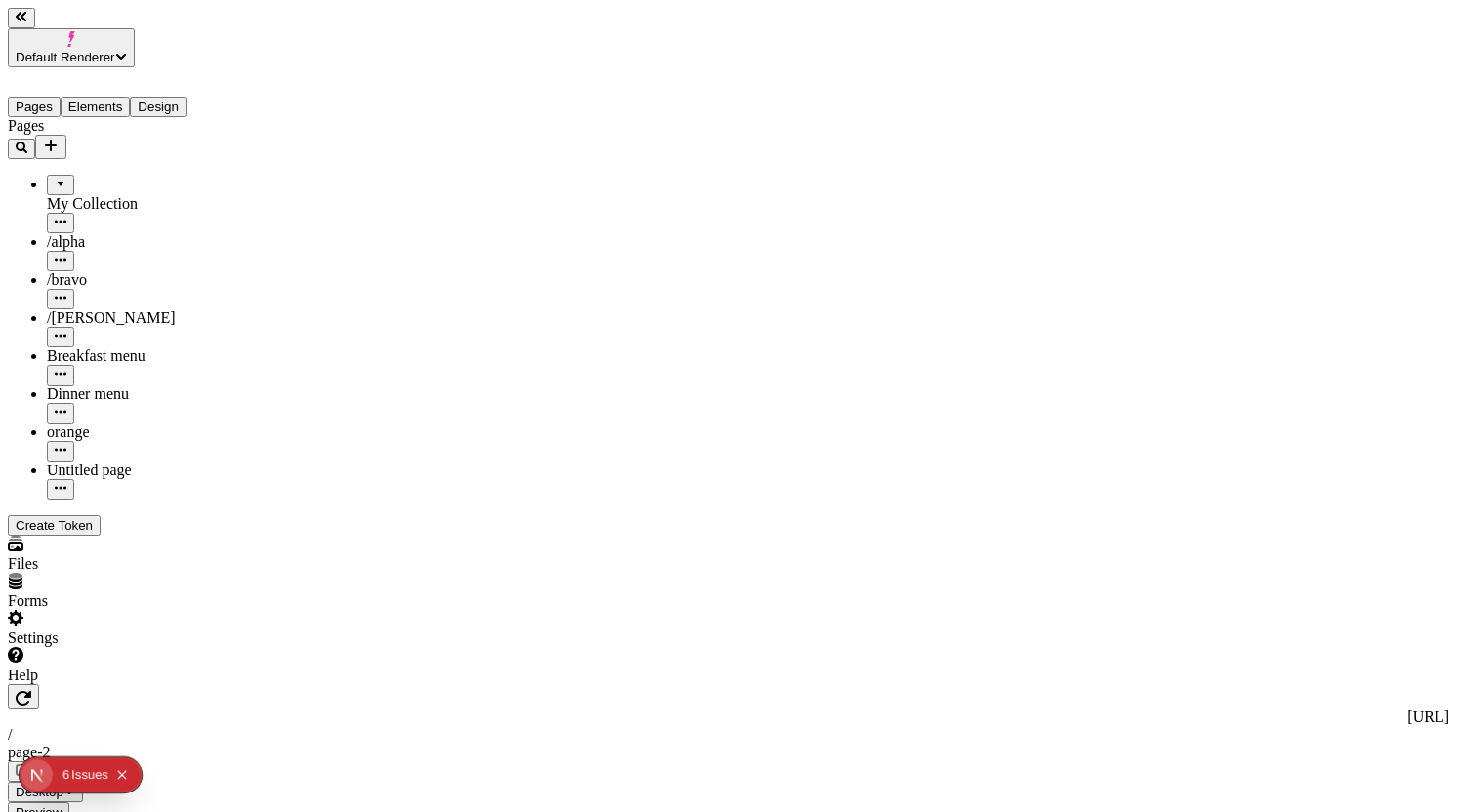 click 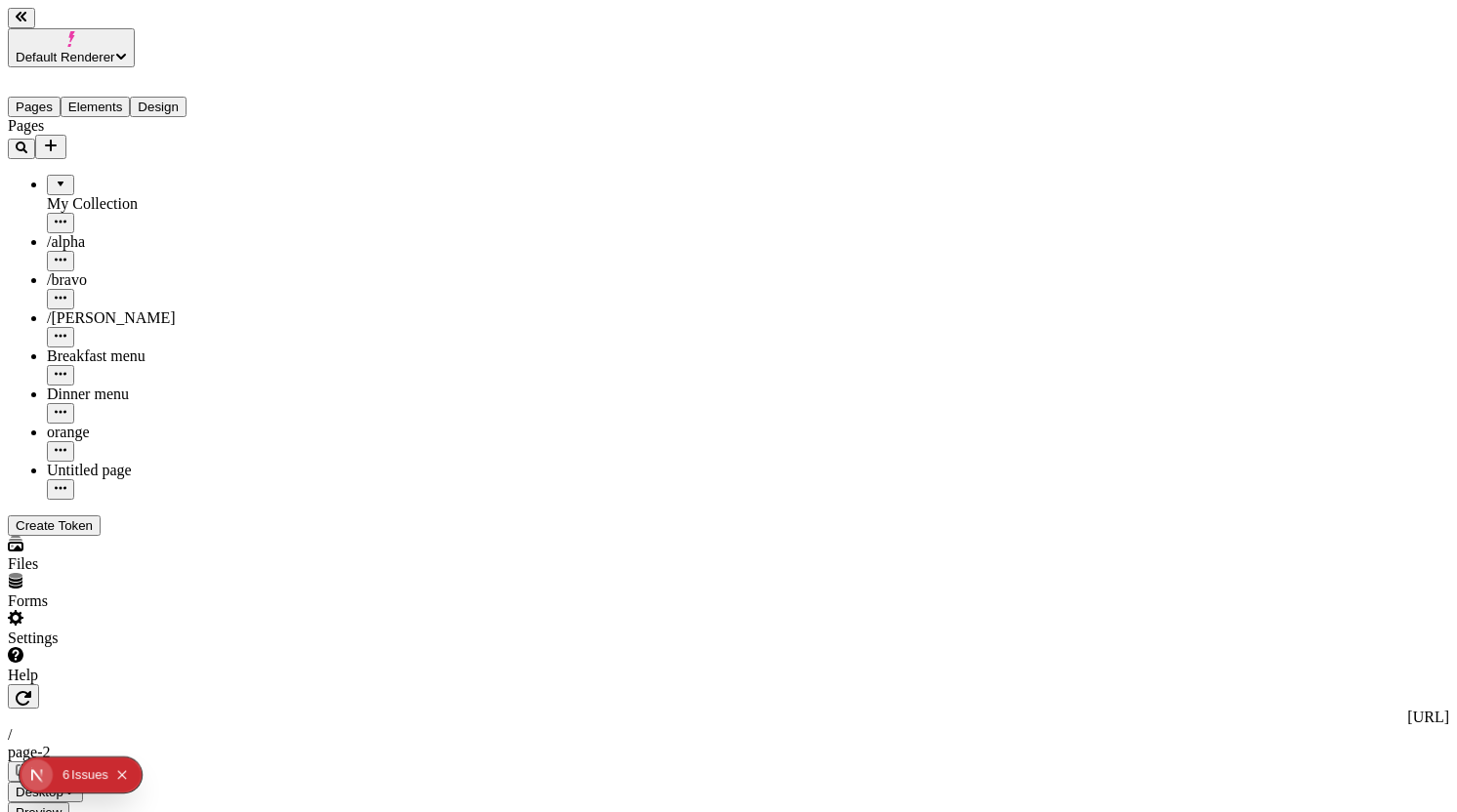click 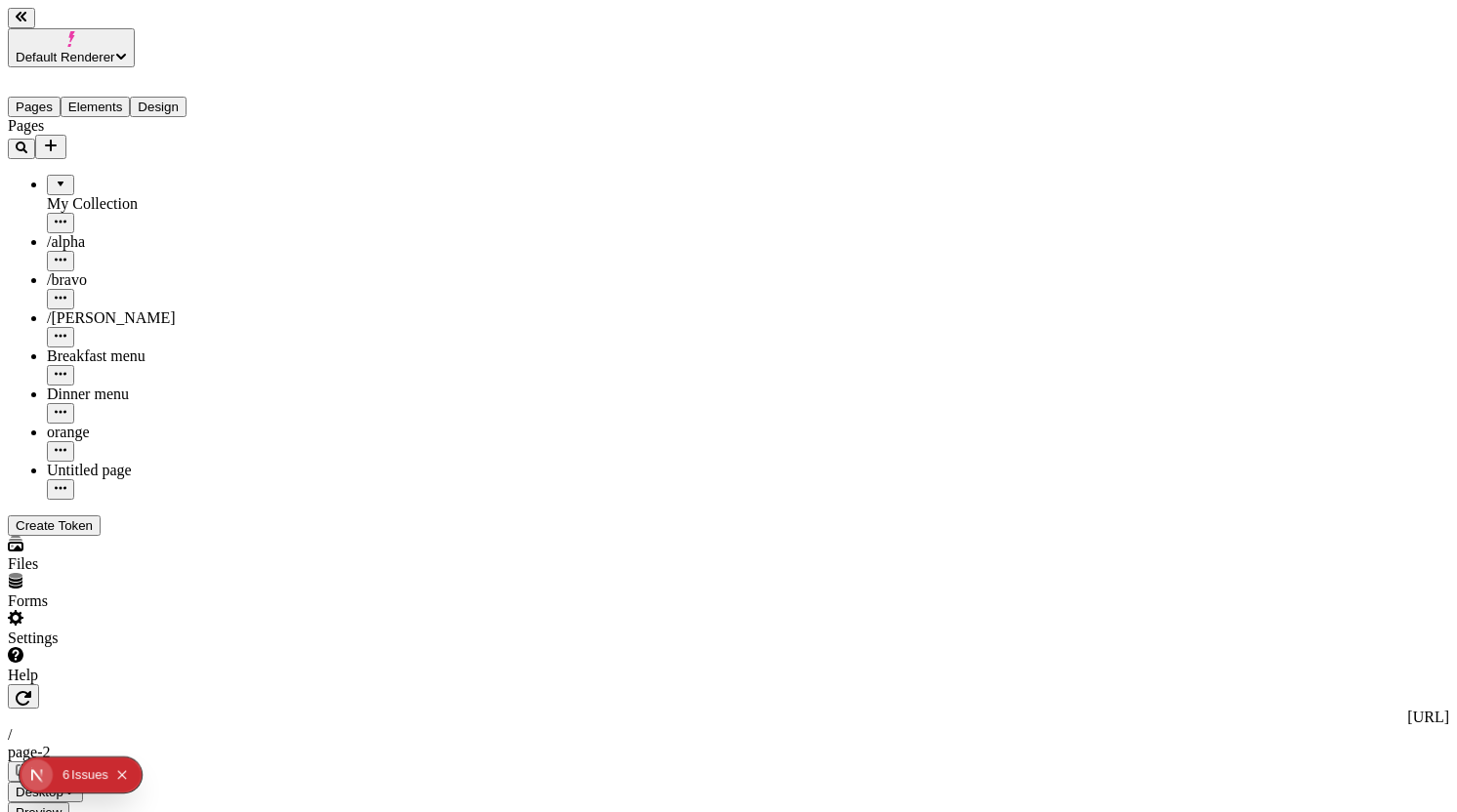 click 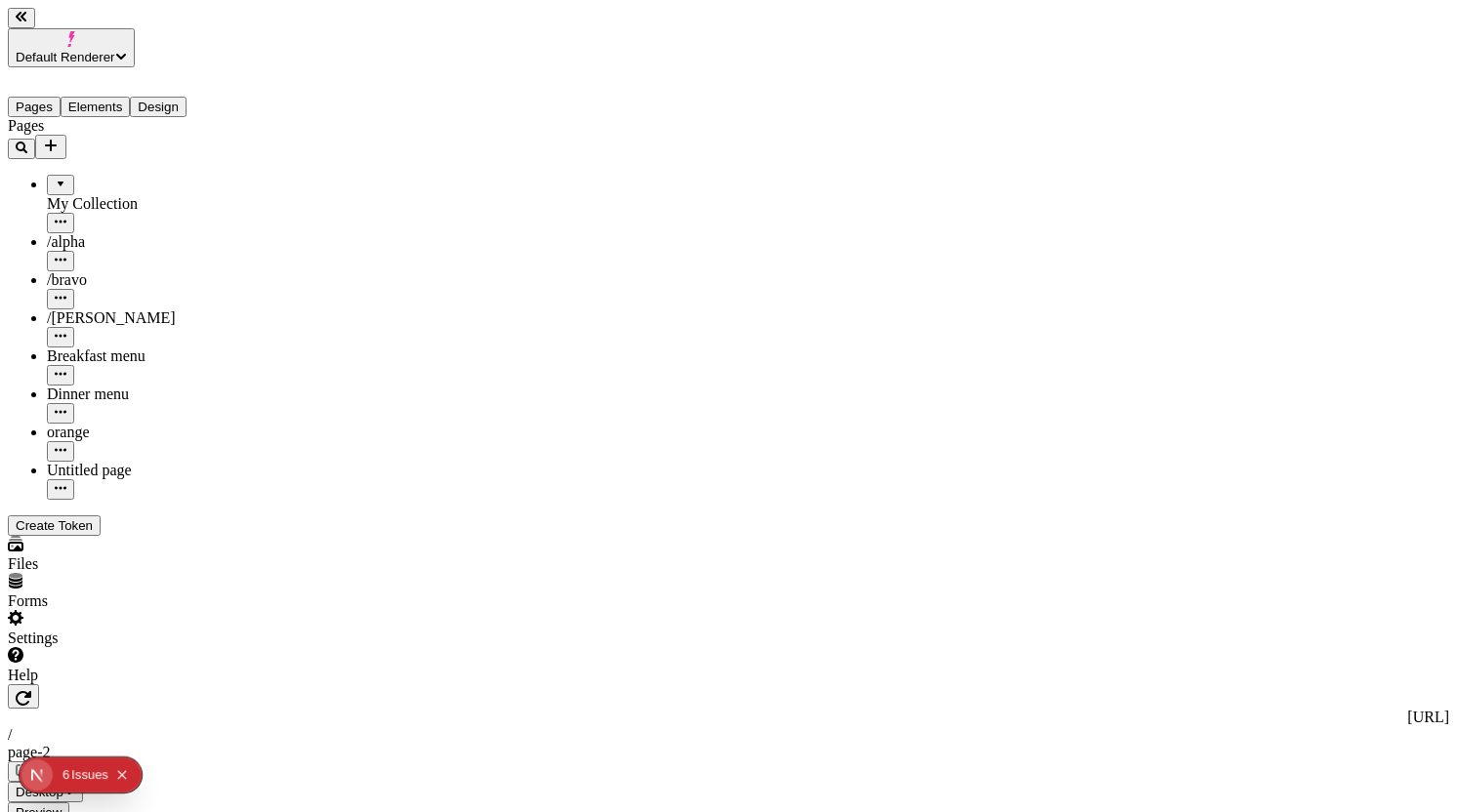 click 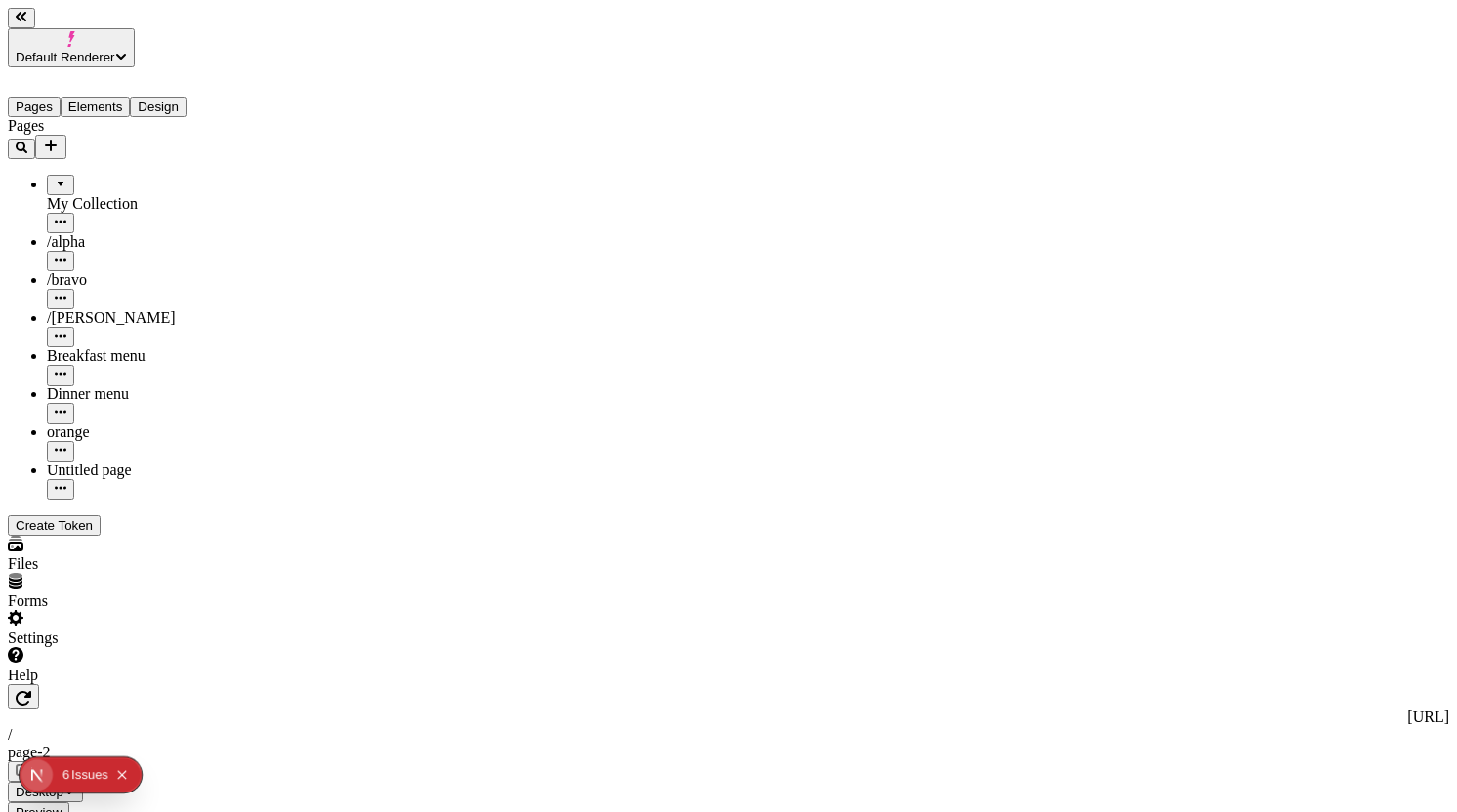 click 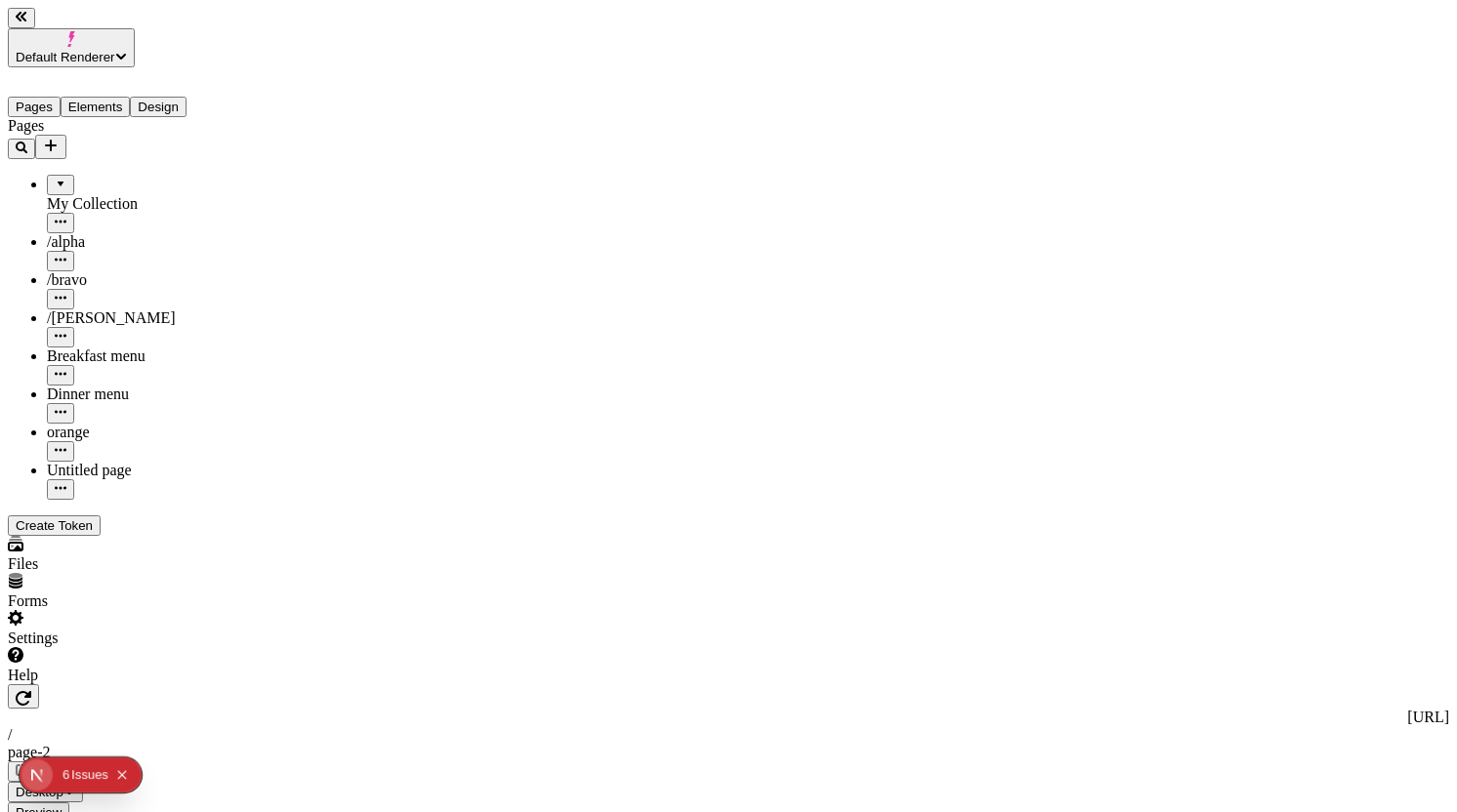 click 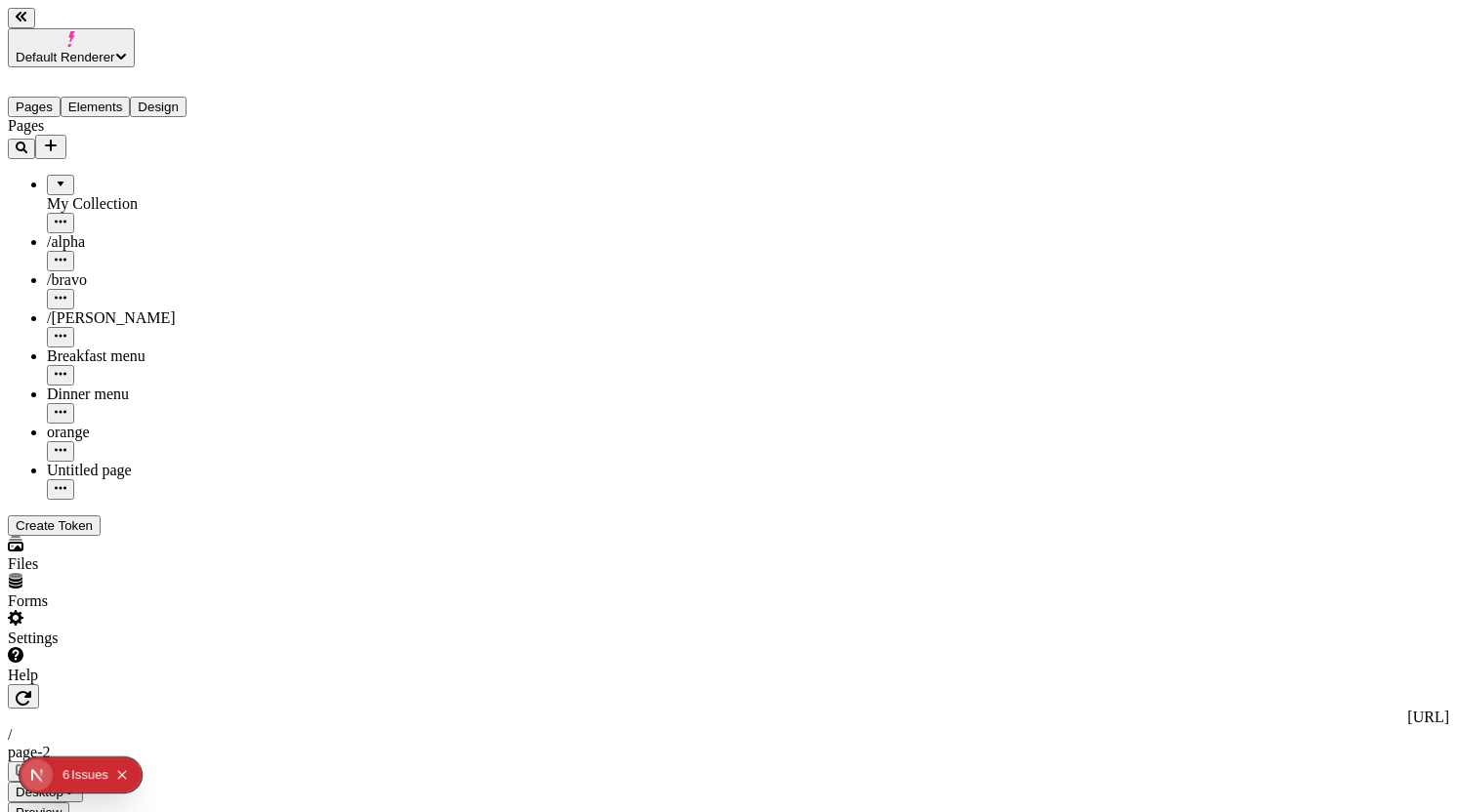 click 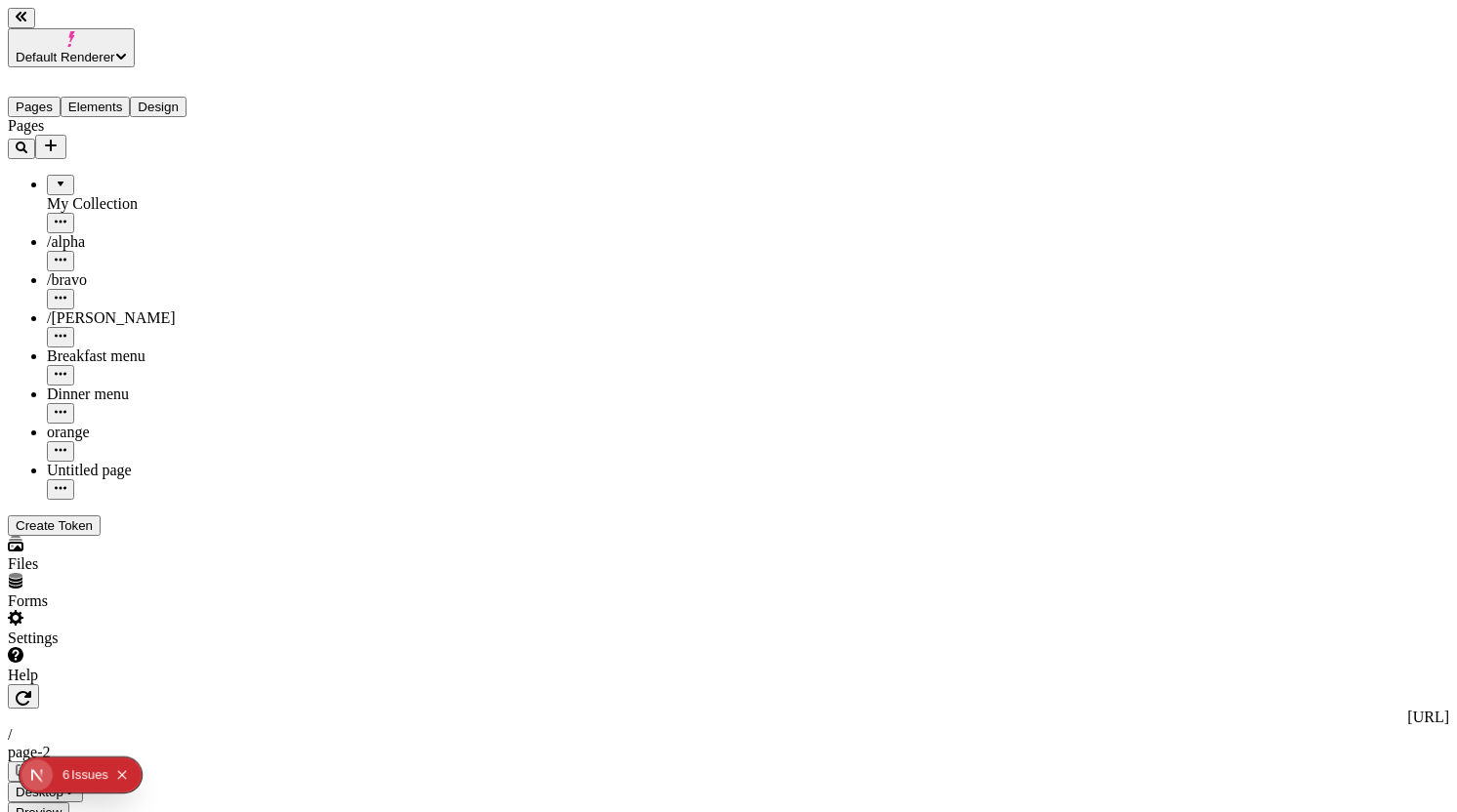 click on "Animate items in None" at bounding box center [125, 2700] 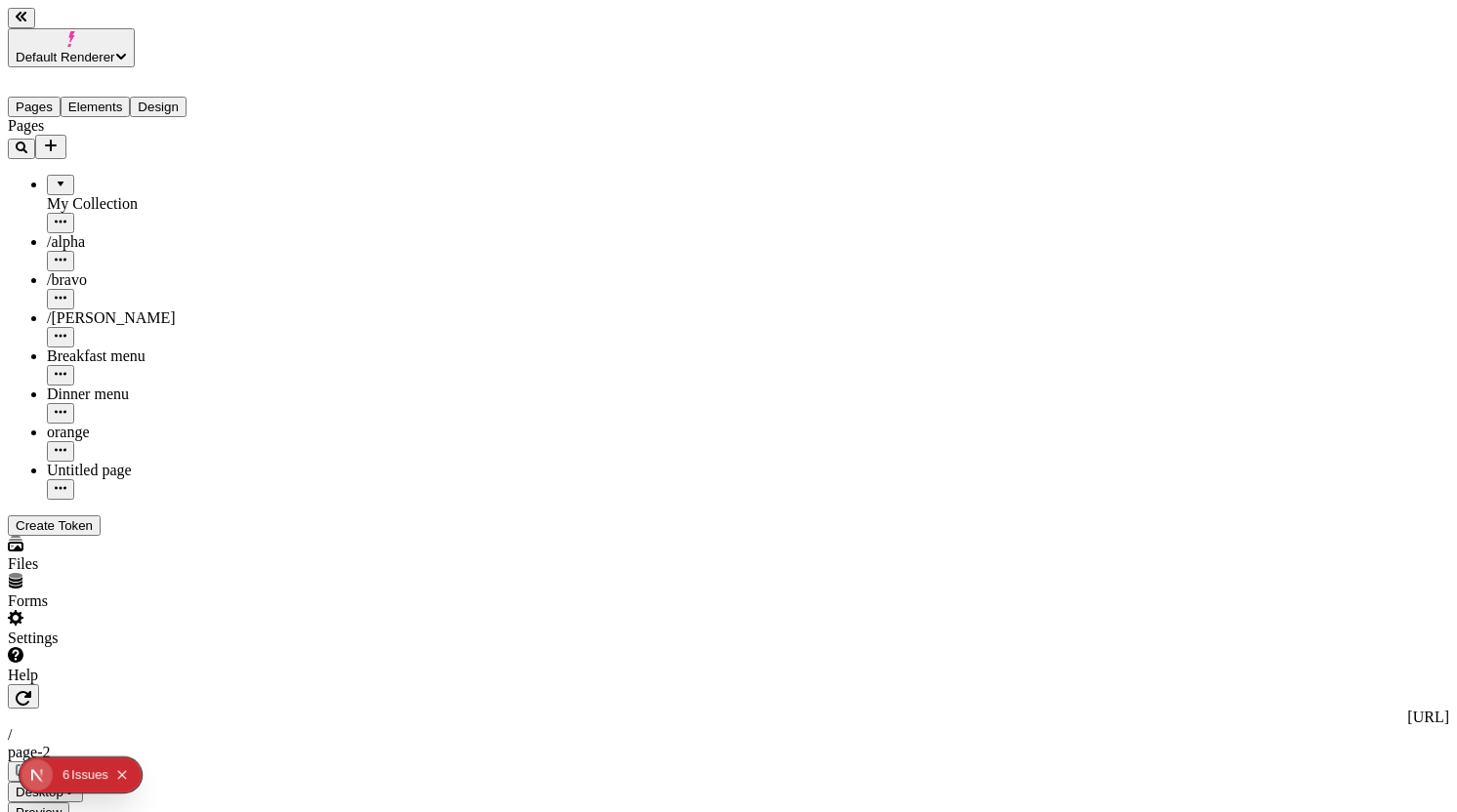 click 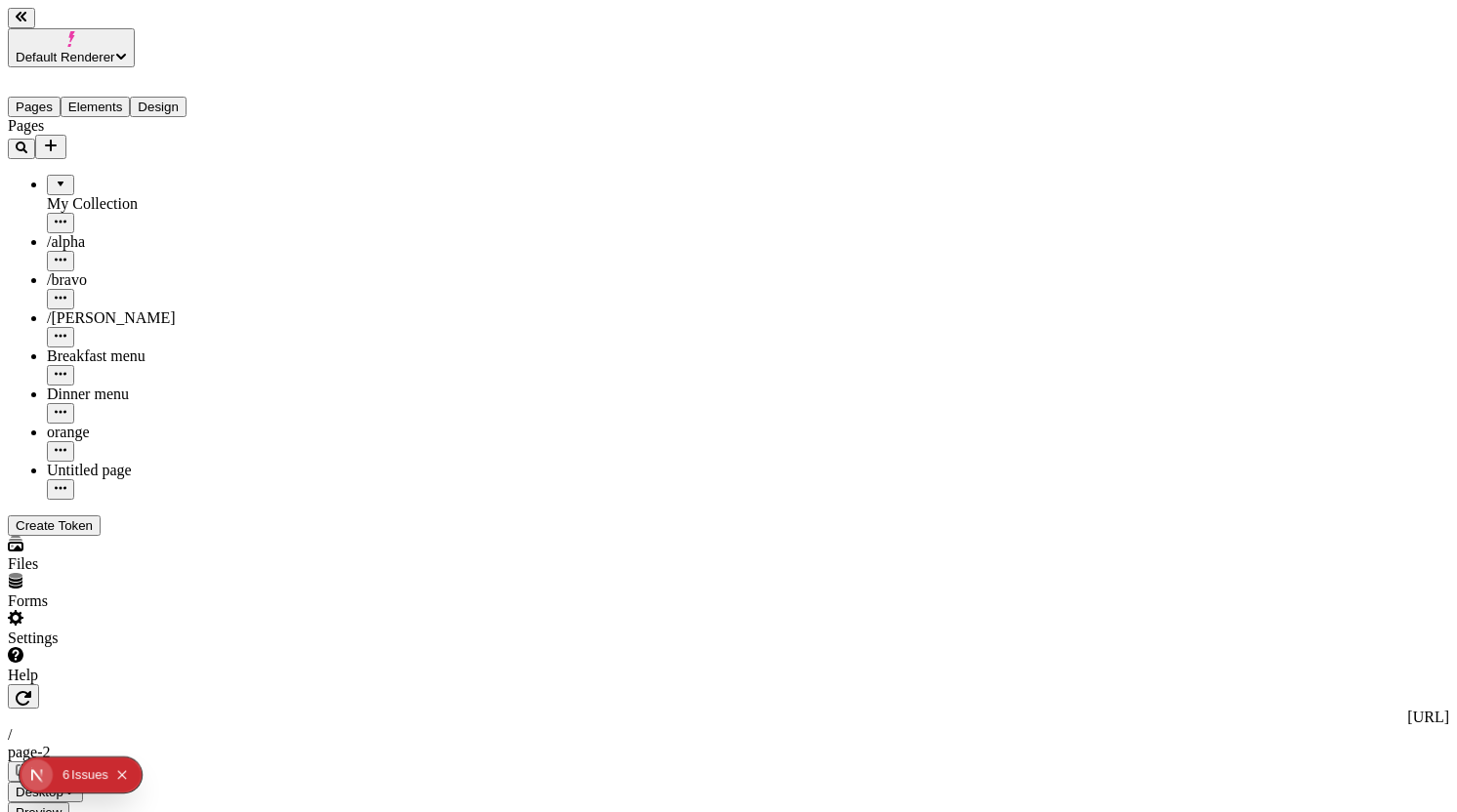 click 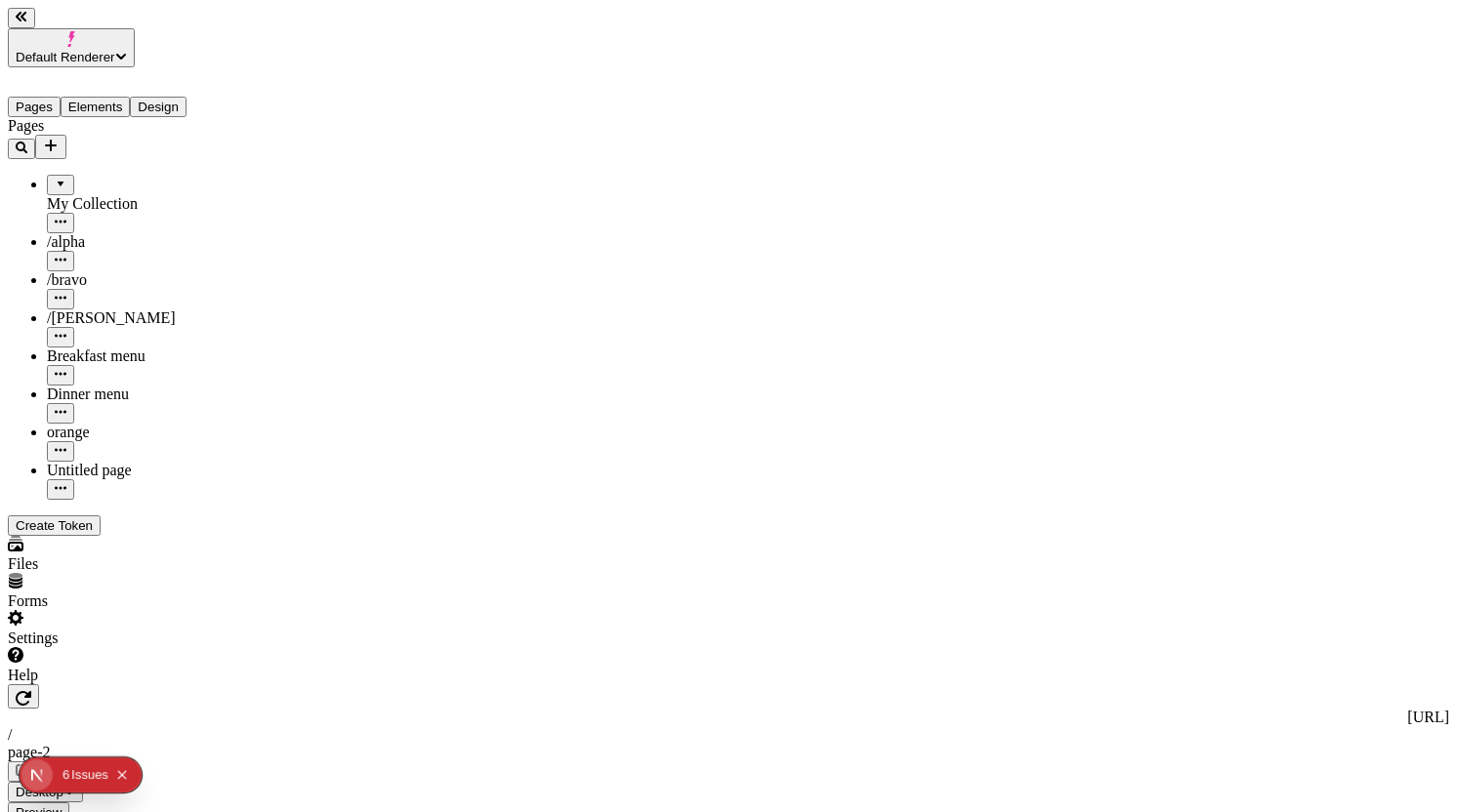 click 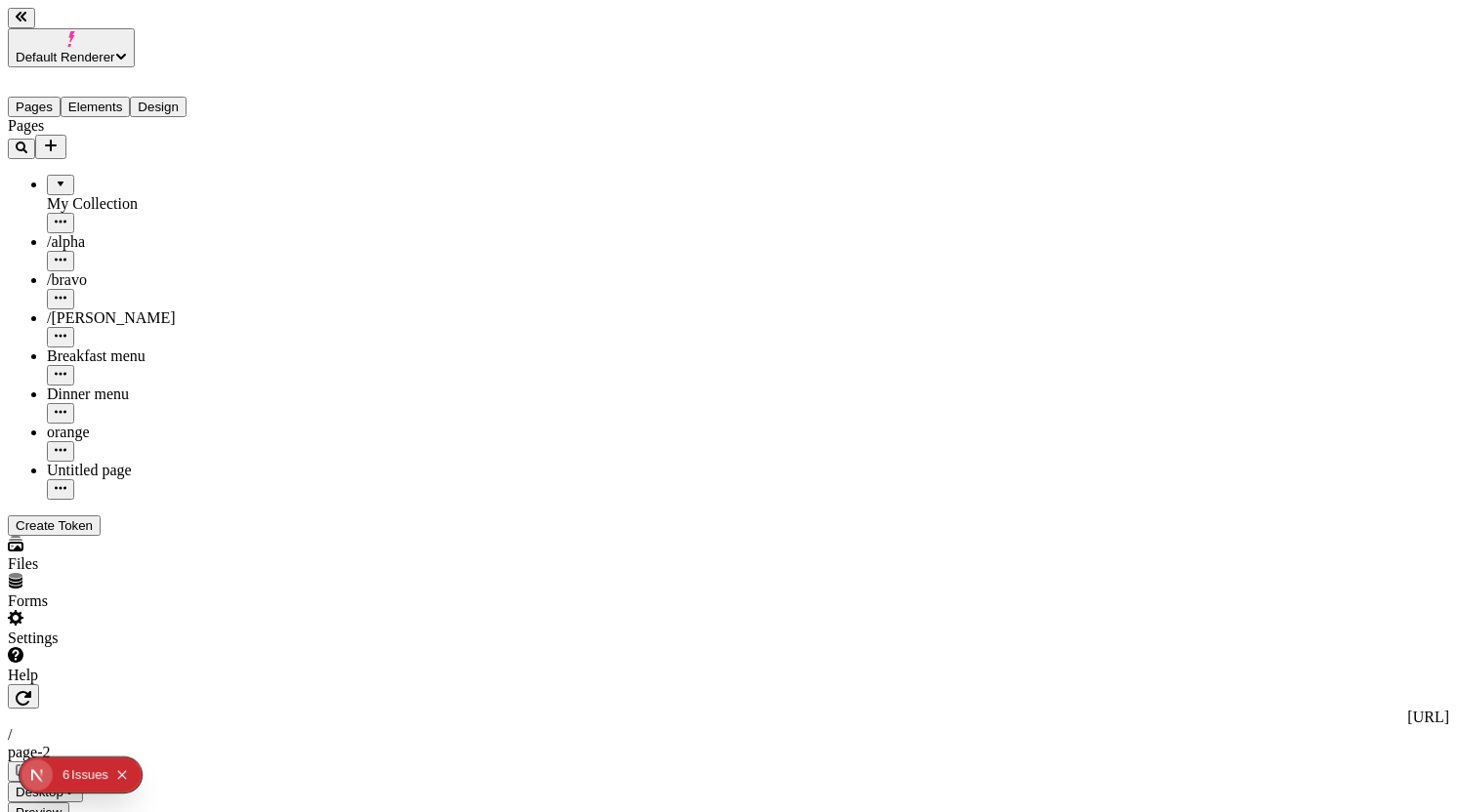 click 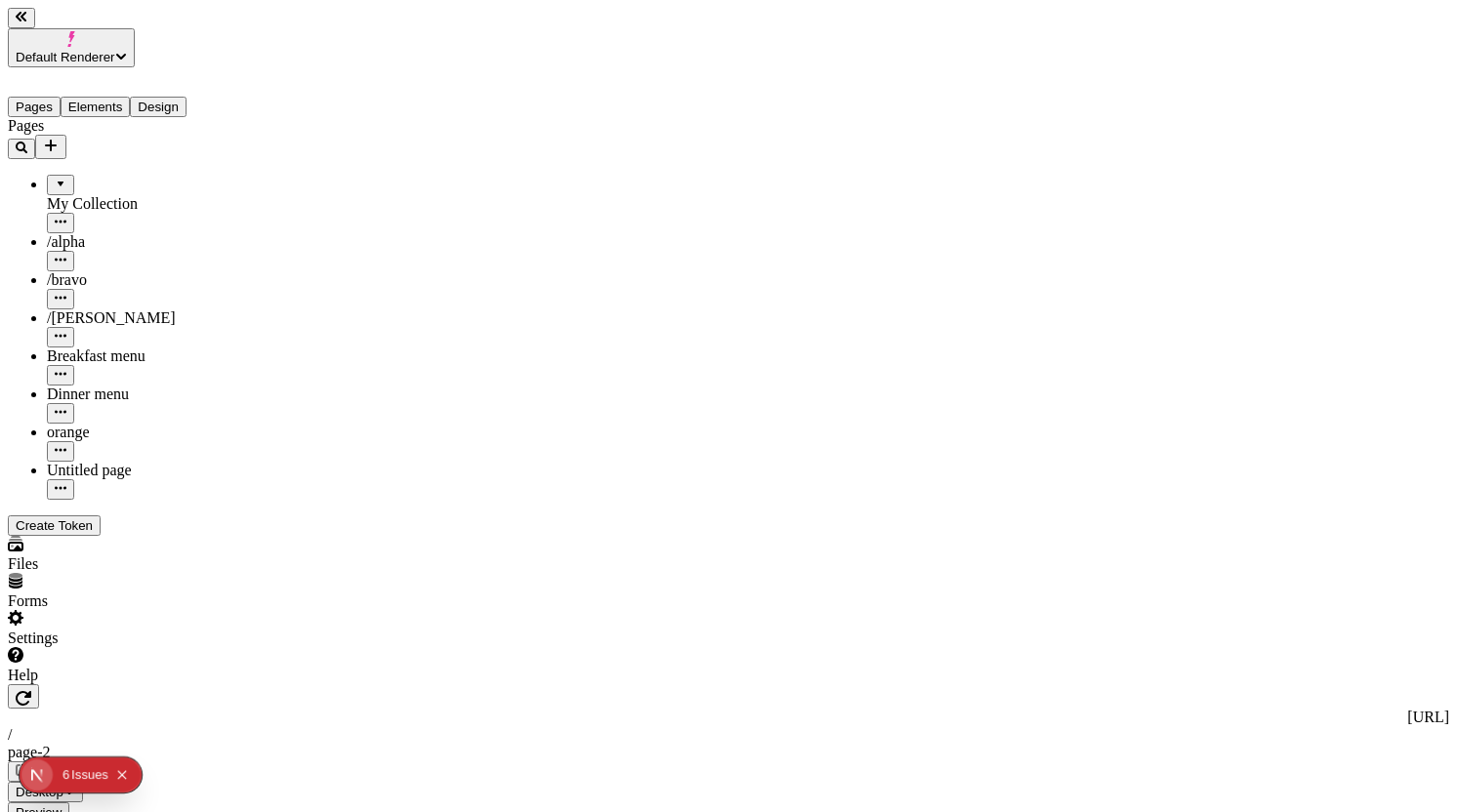 click 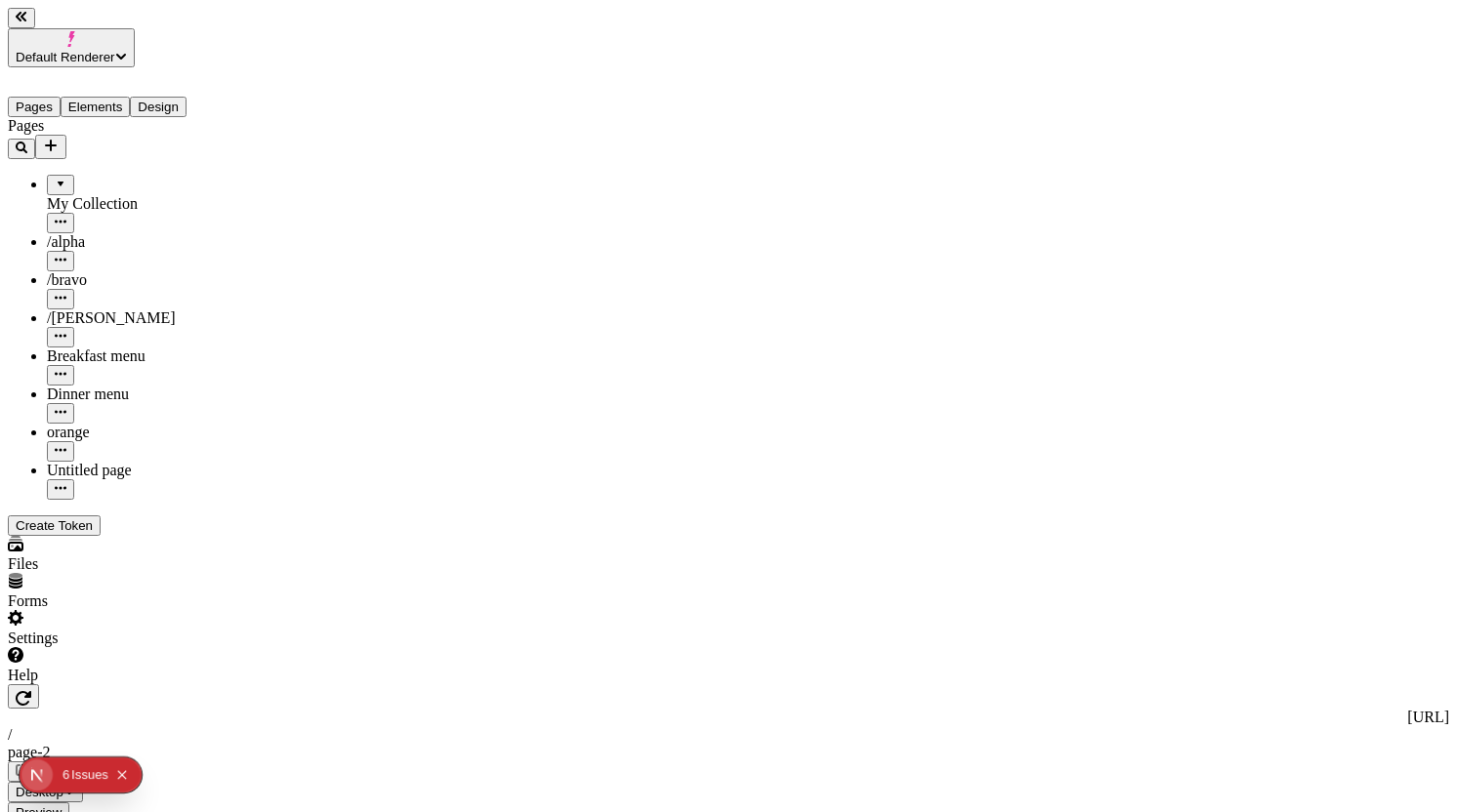 click 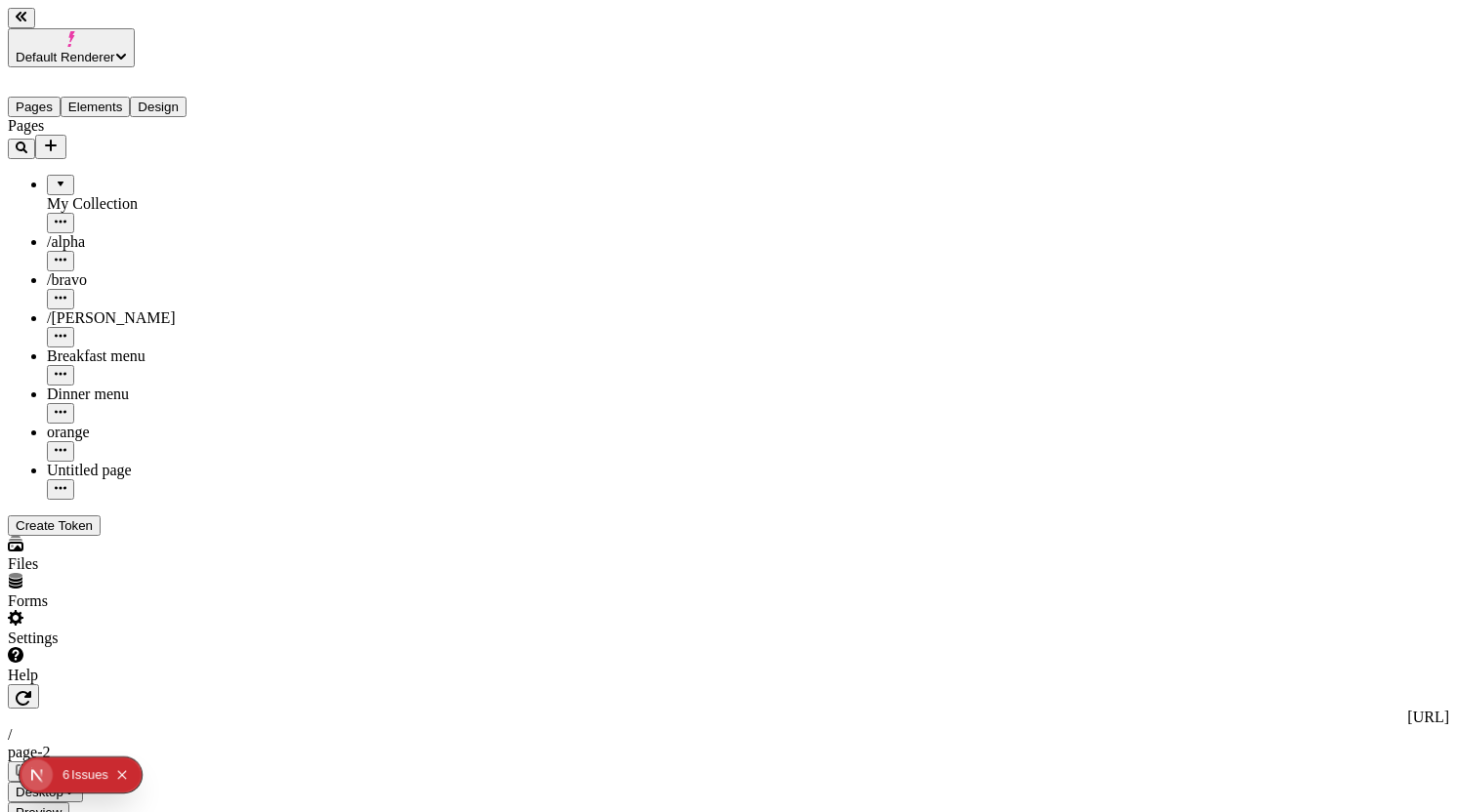click 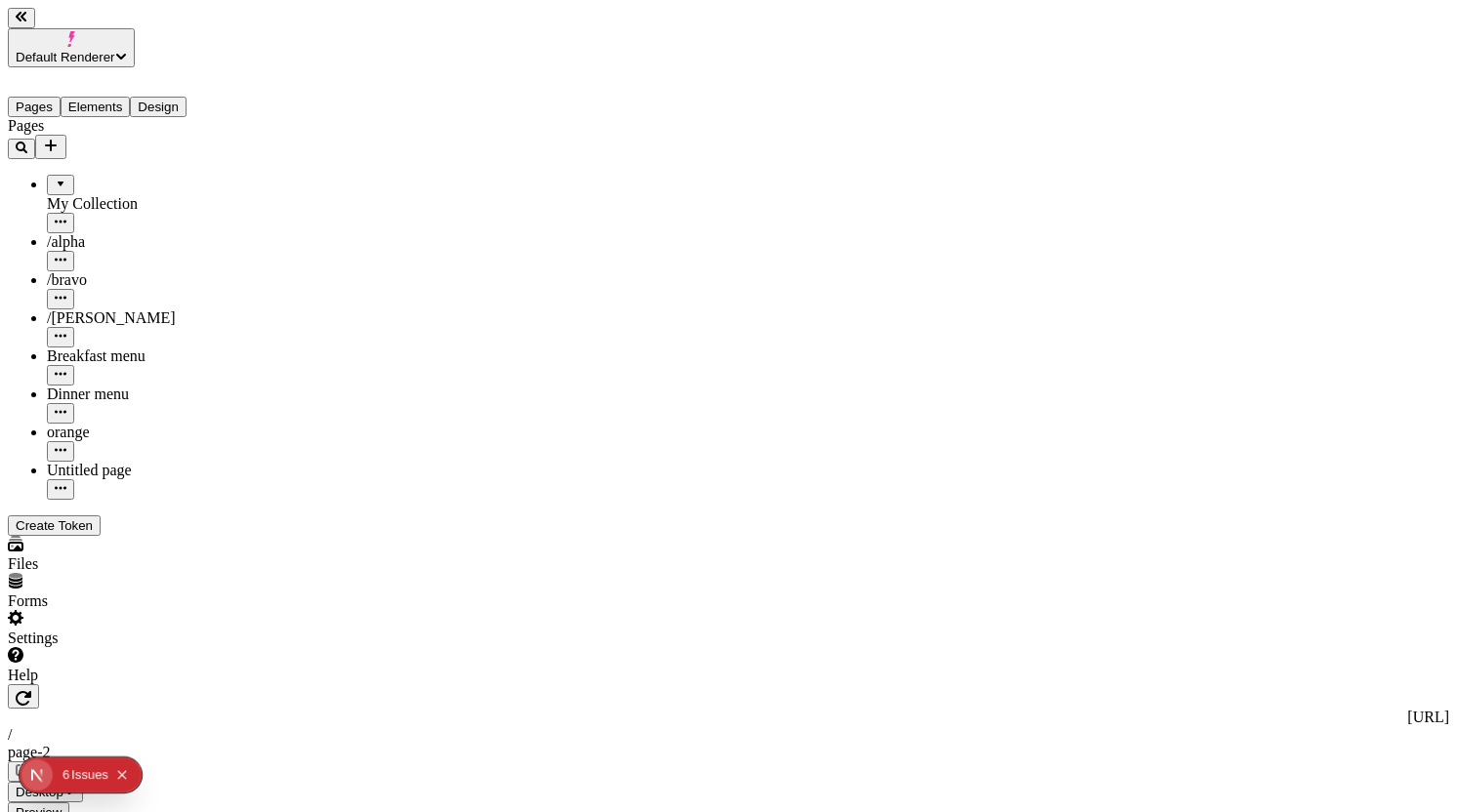 click 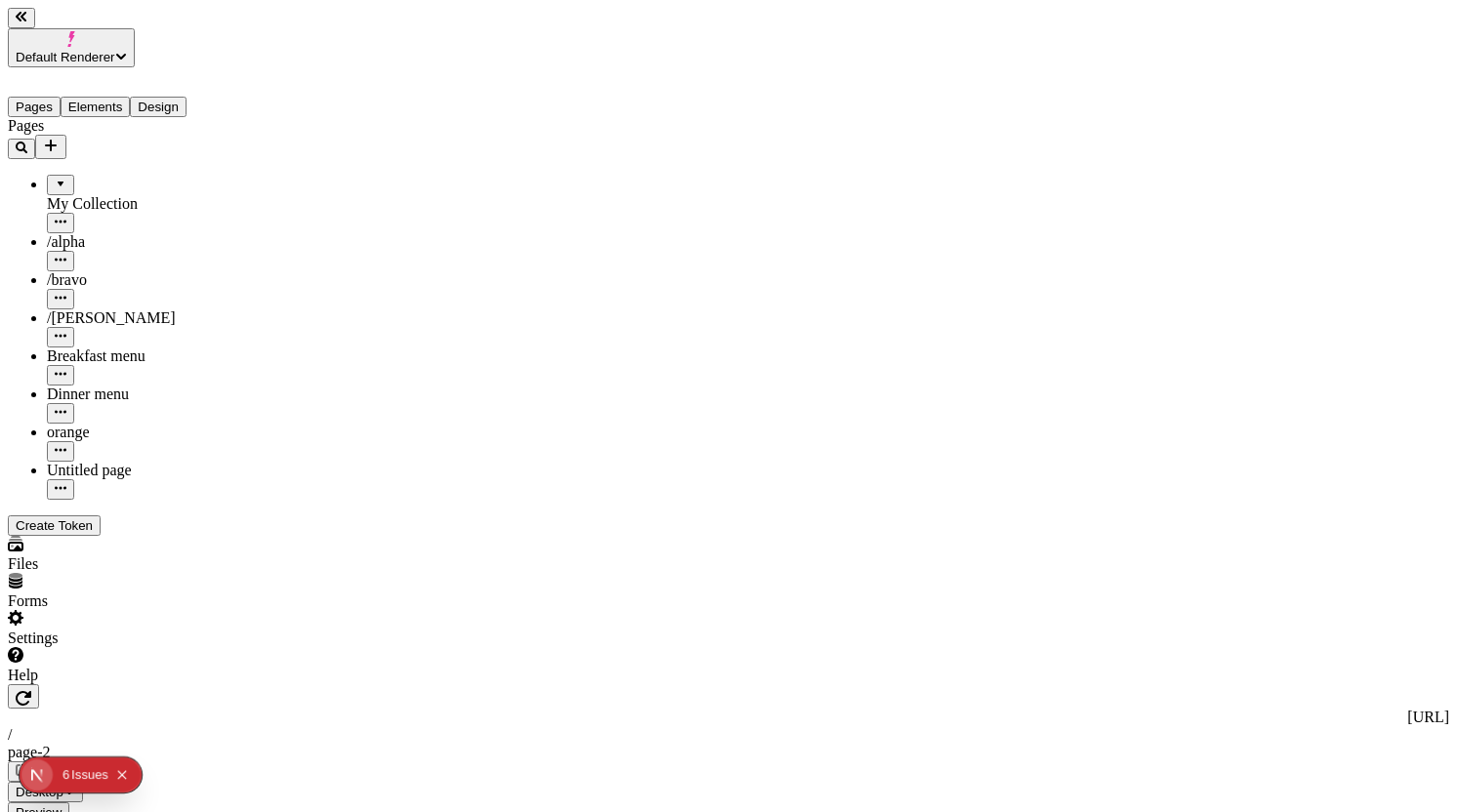 click 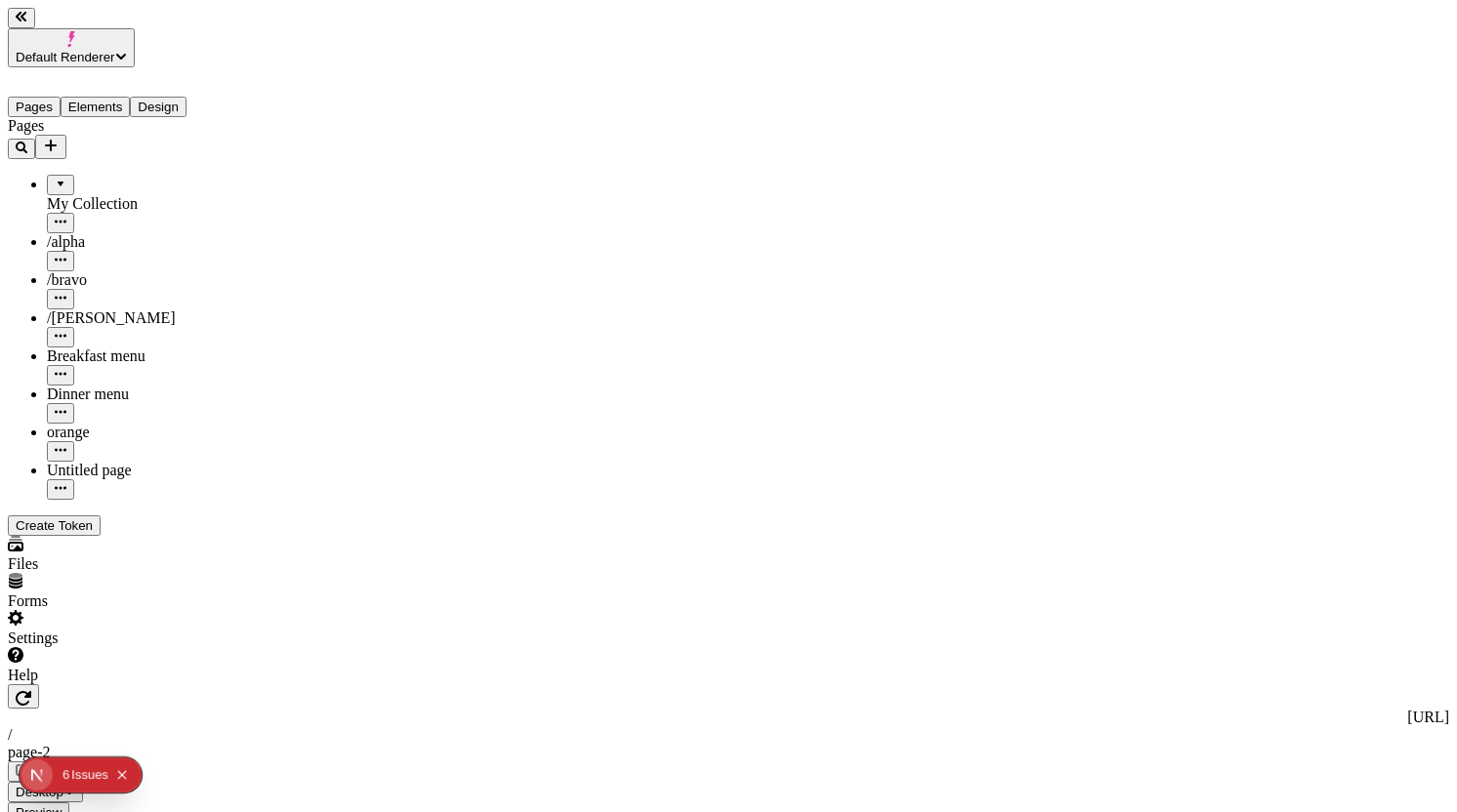 click 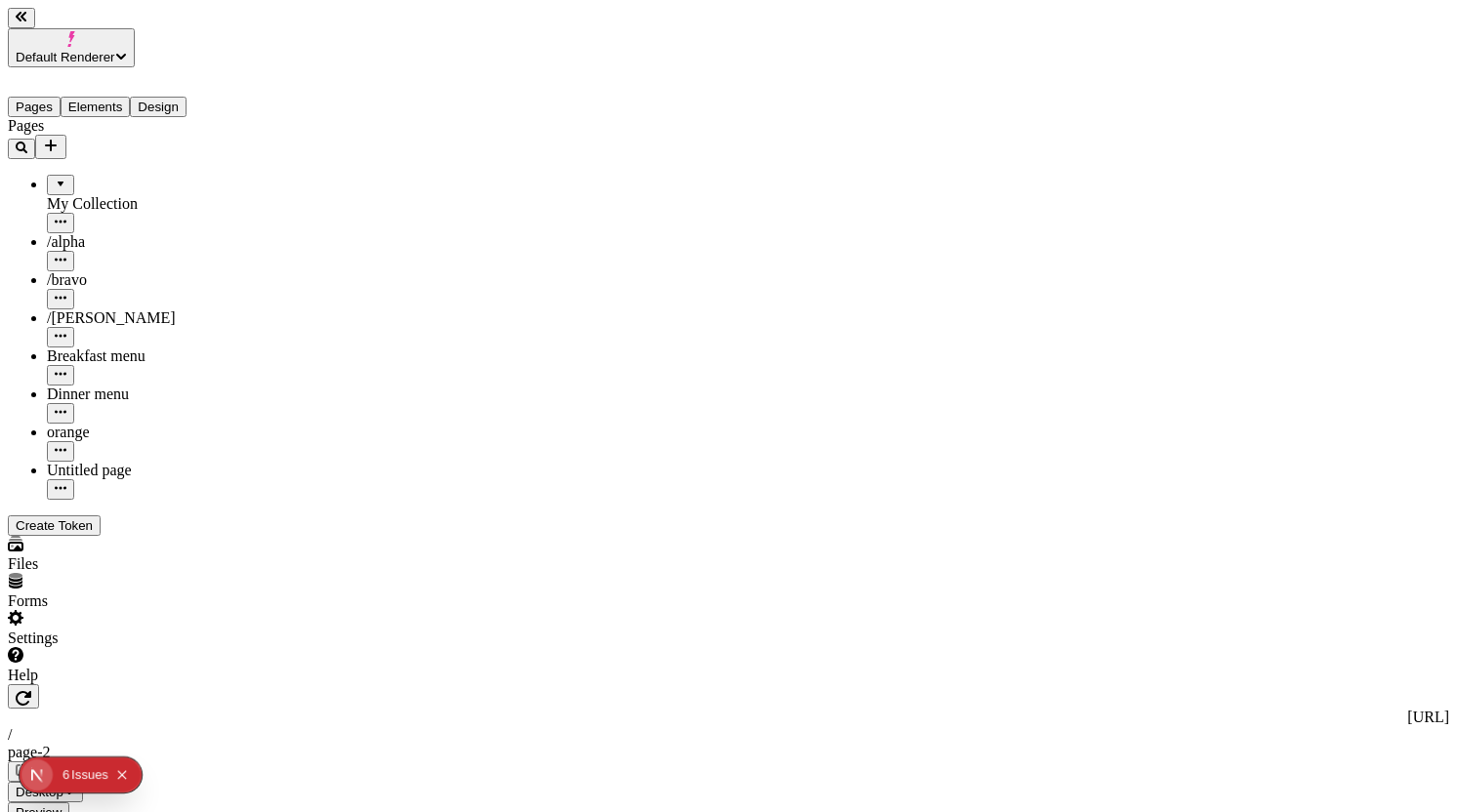 click on "Animate items in None" at bounding box center [125, 2700] 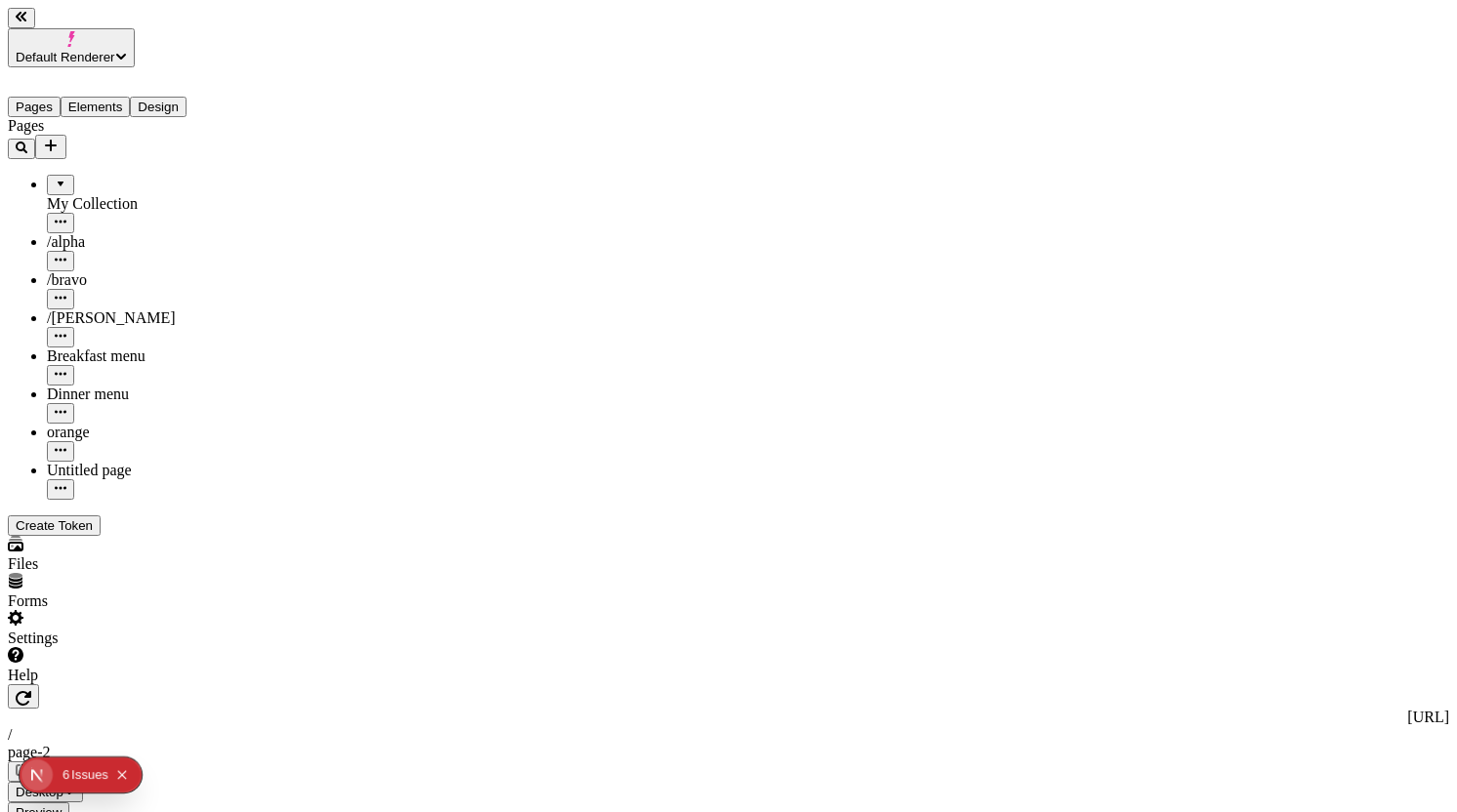click 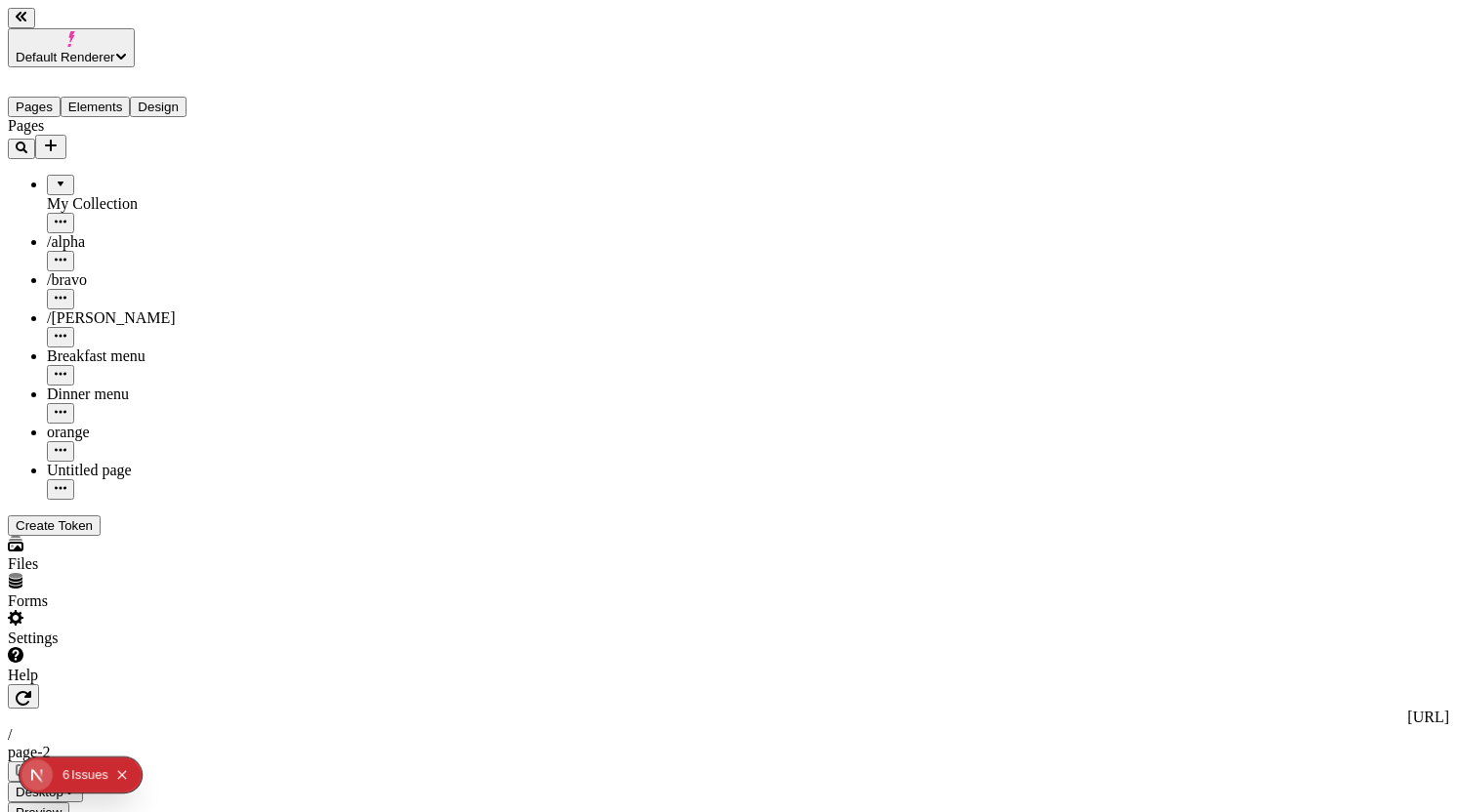click 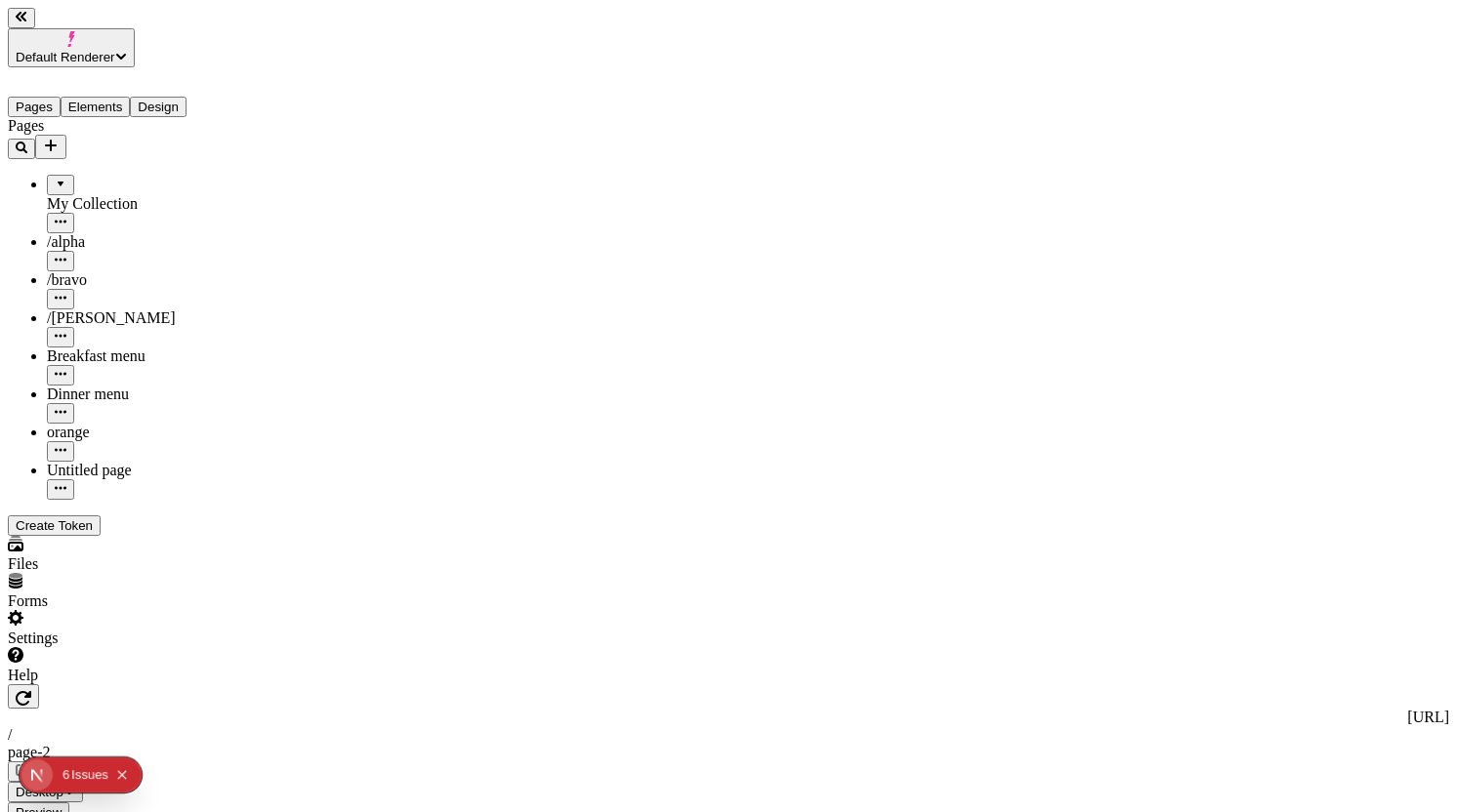 click 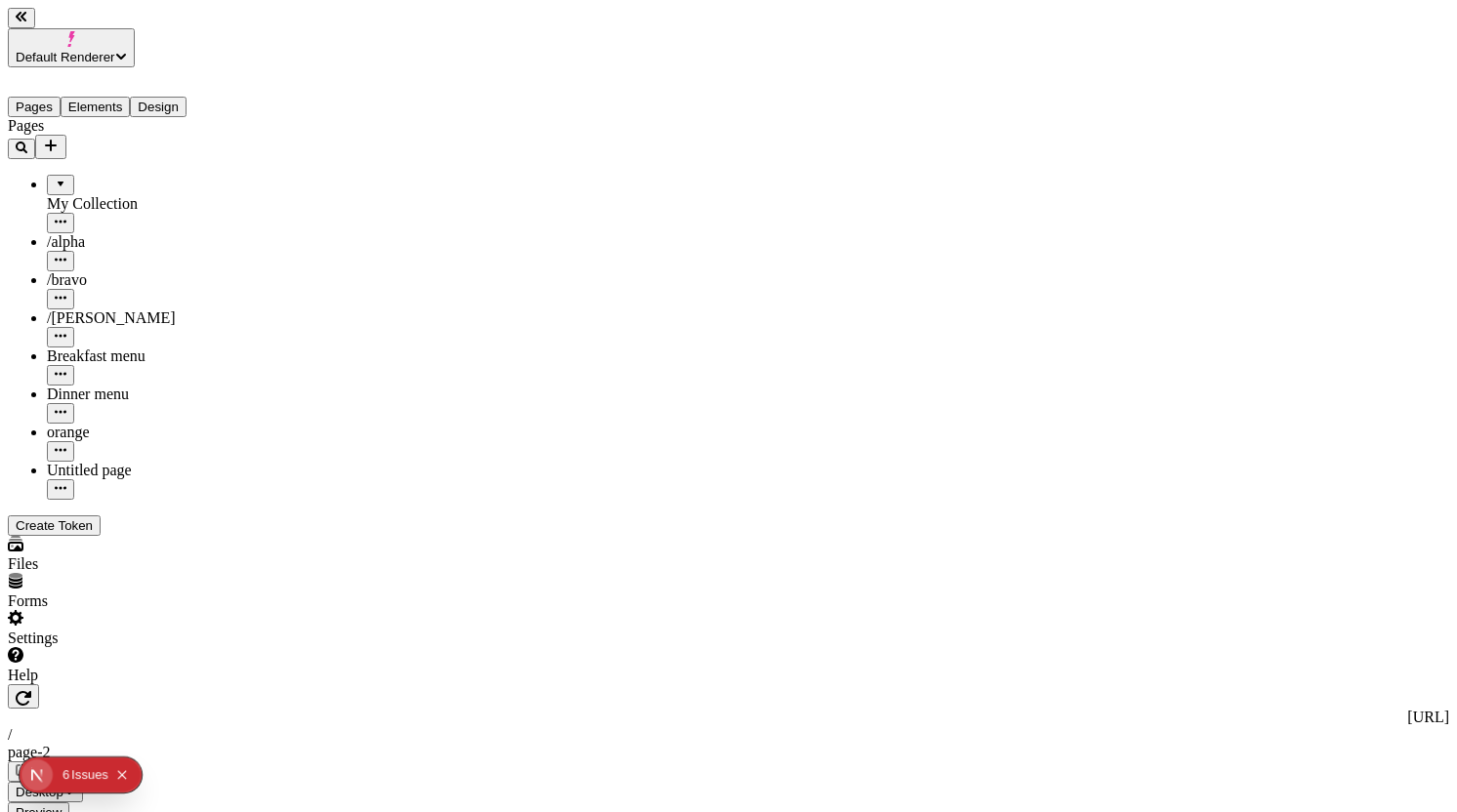 click 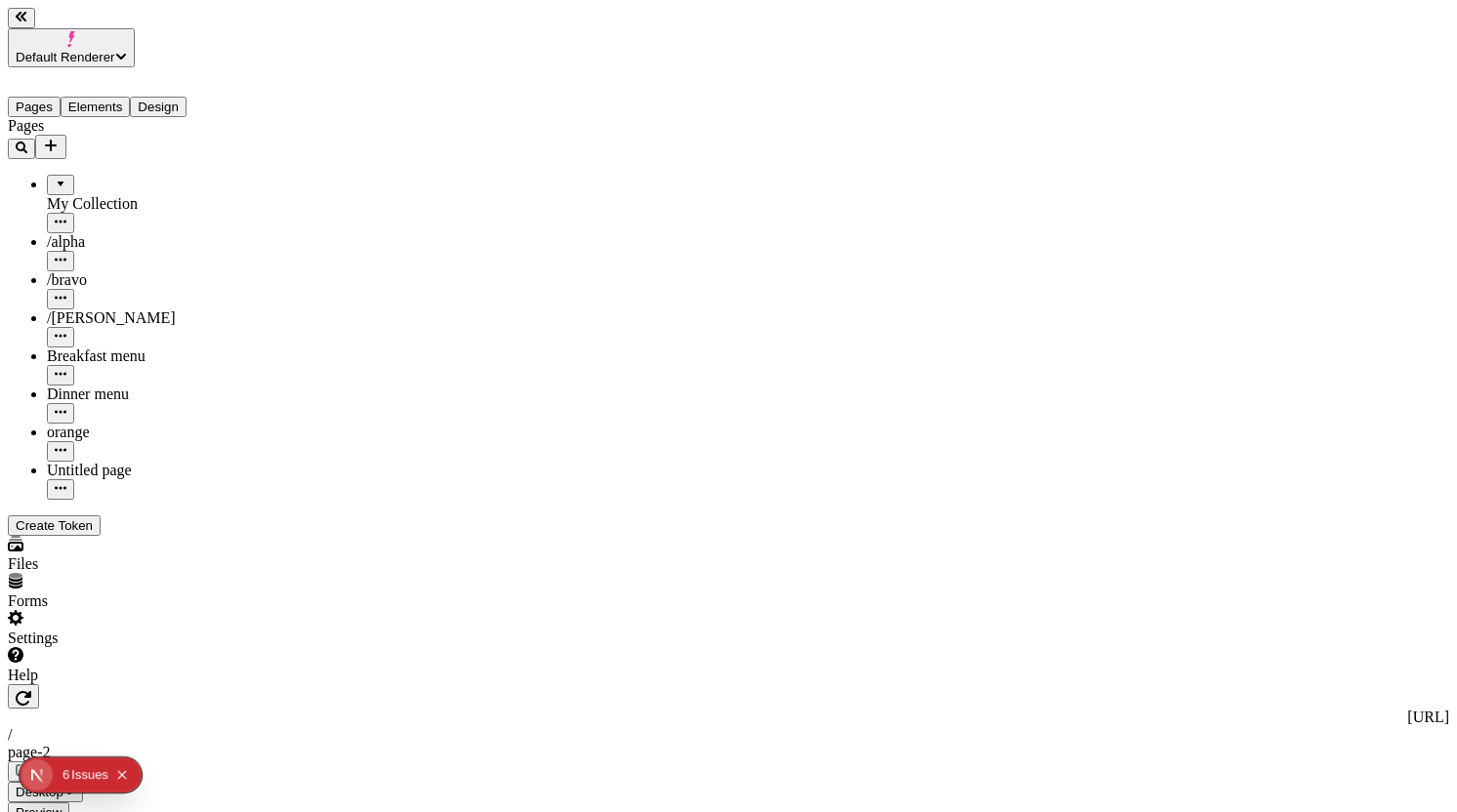 click 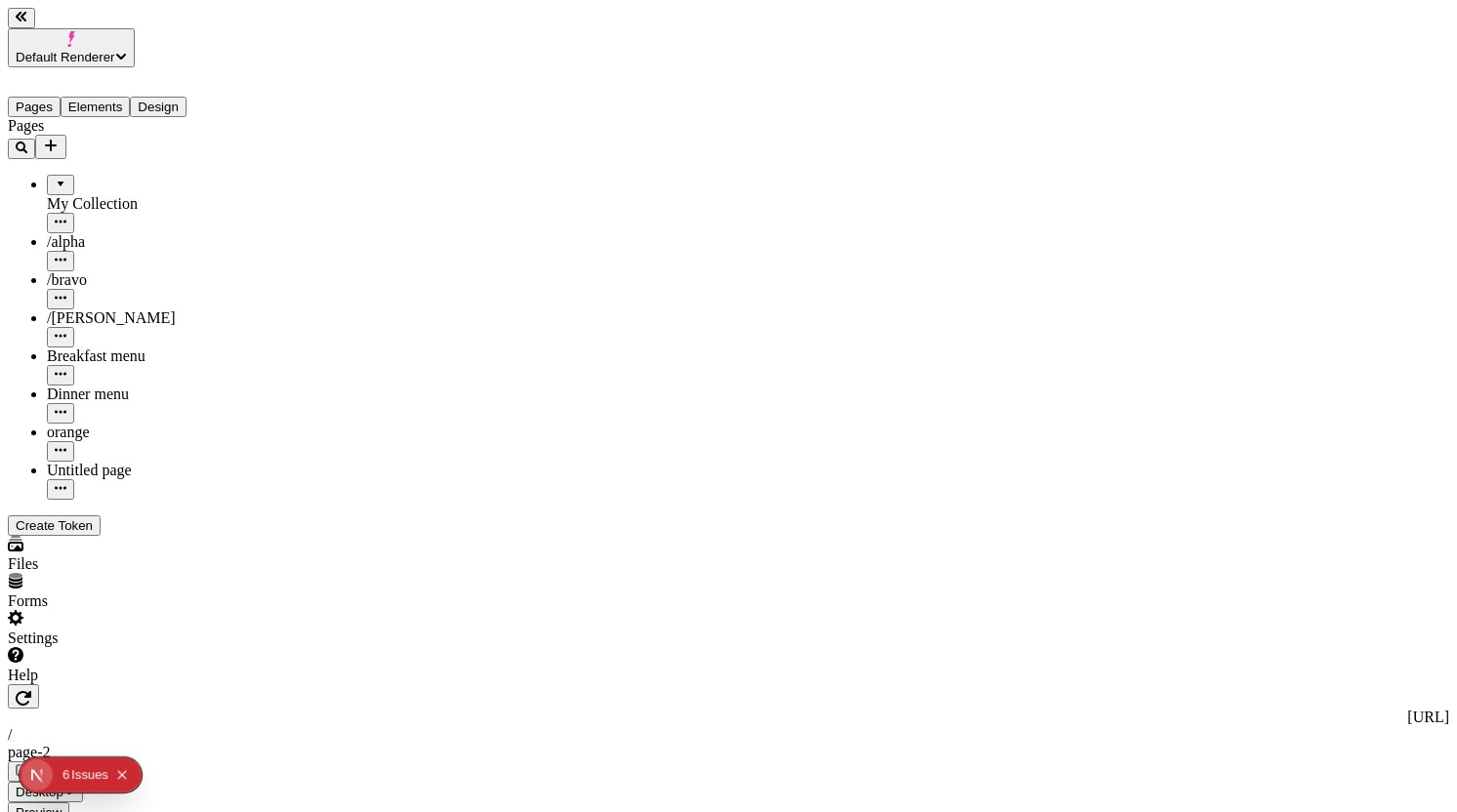 click 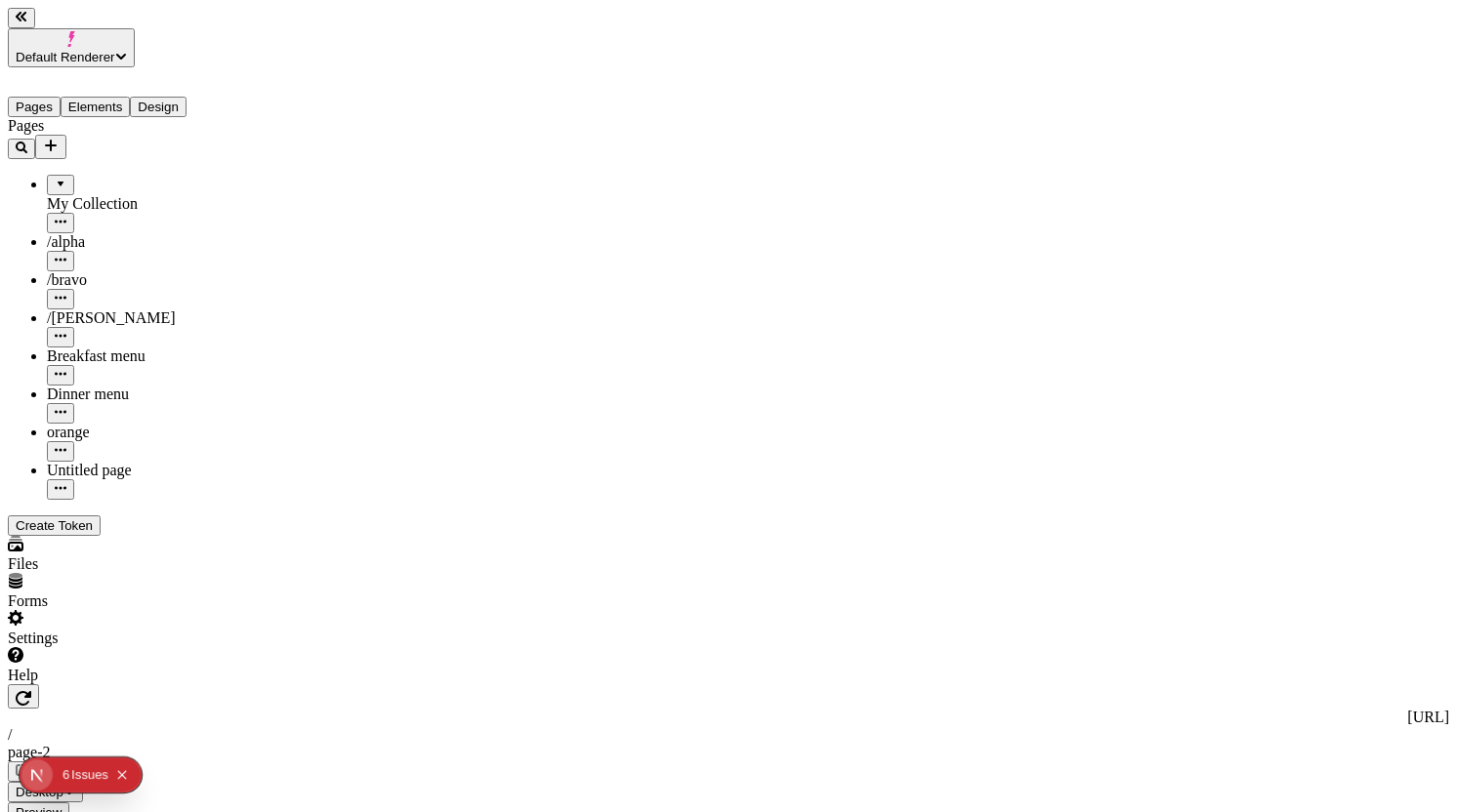 click 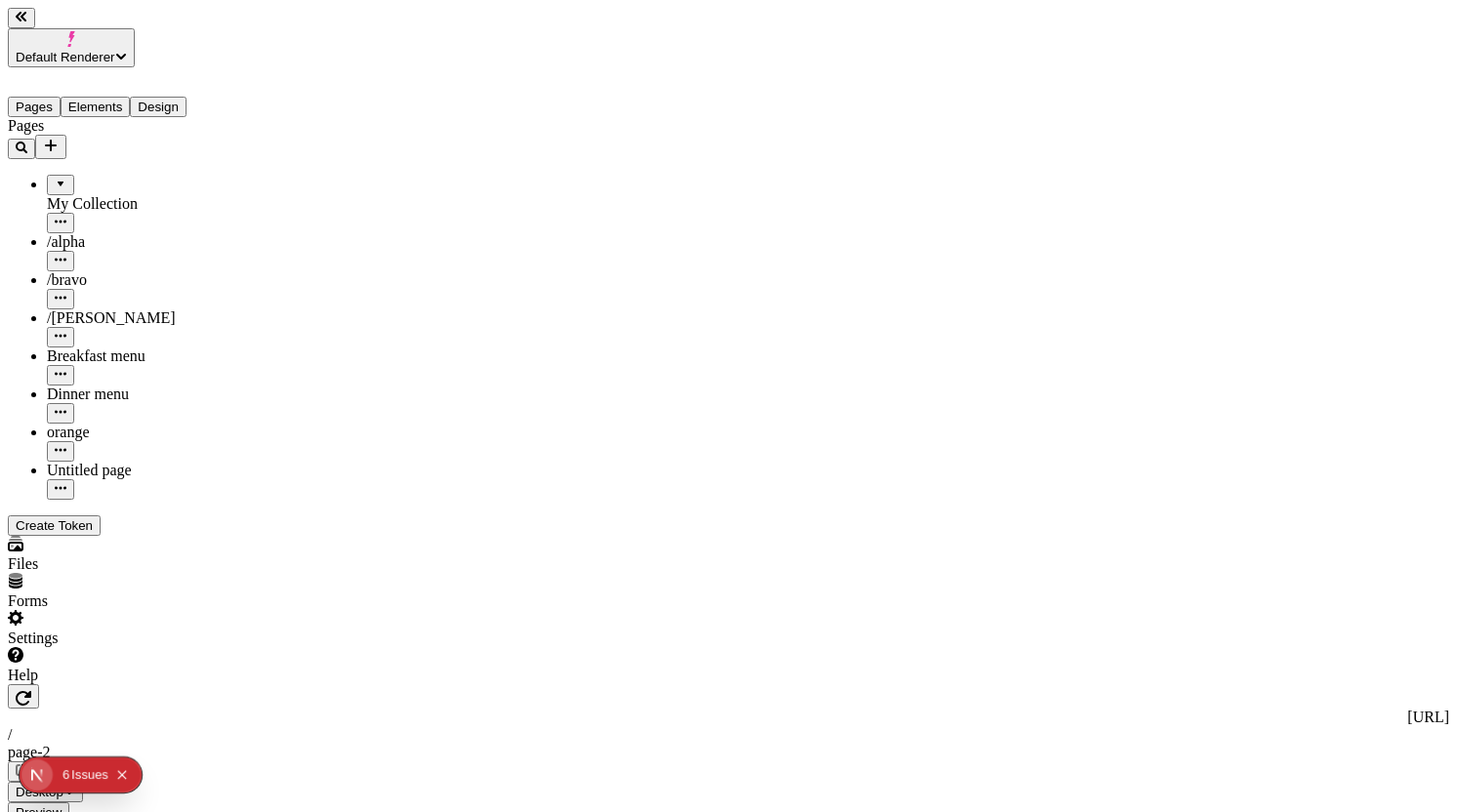 click 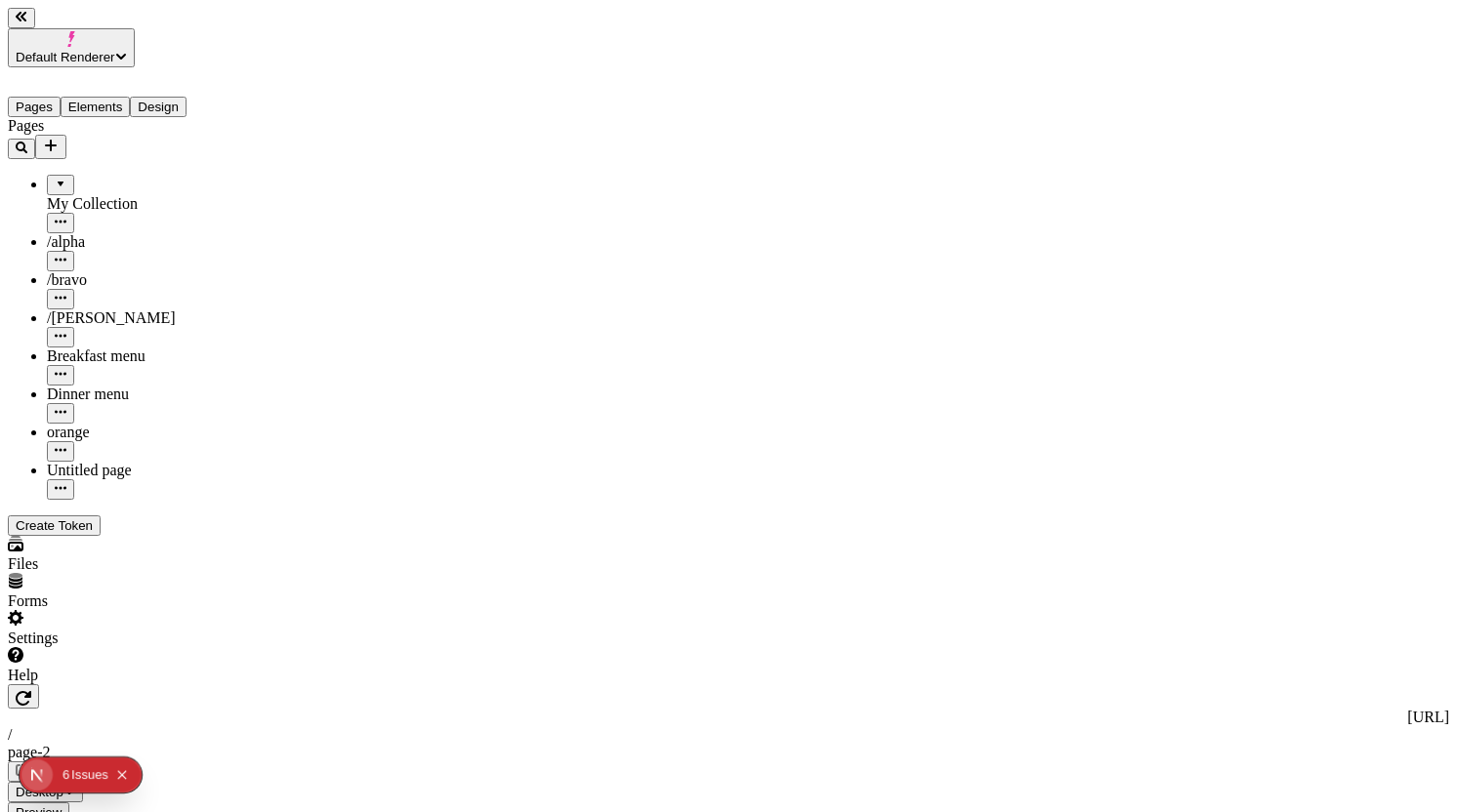 click 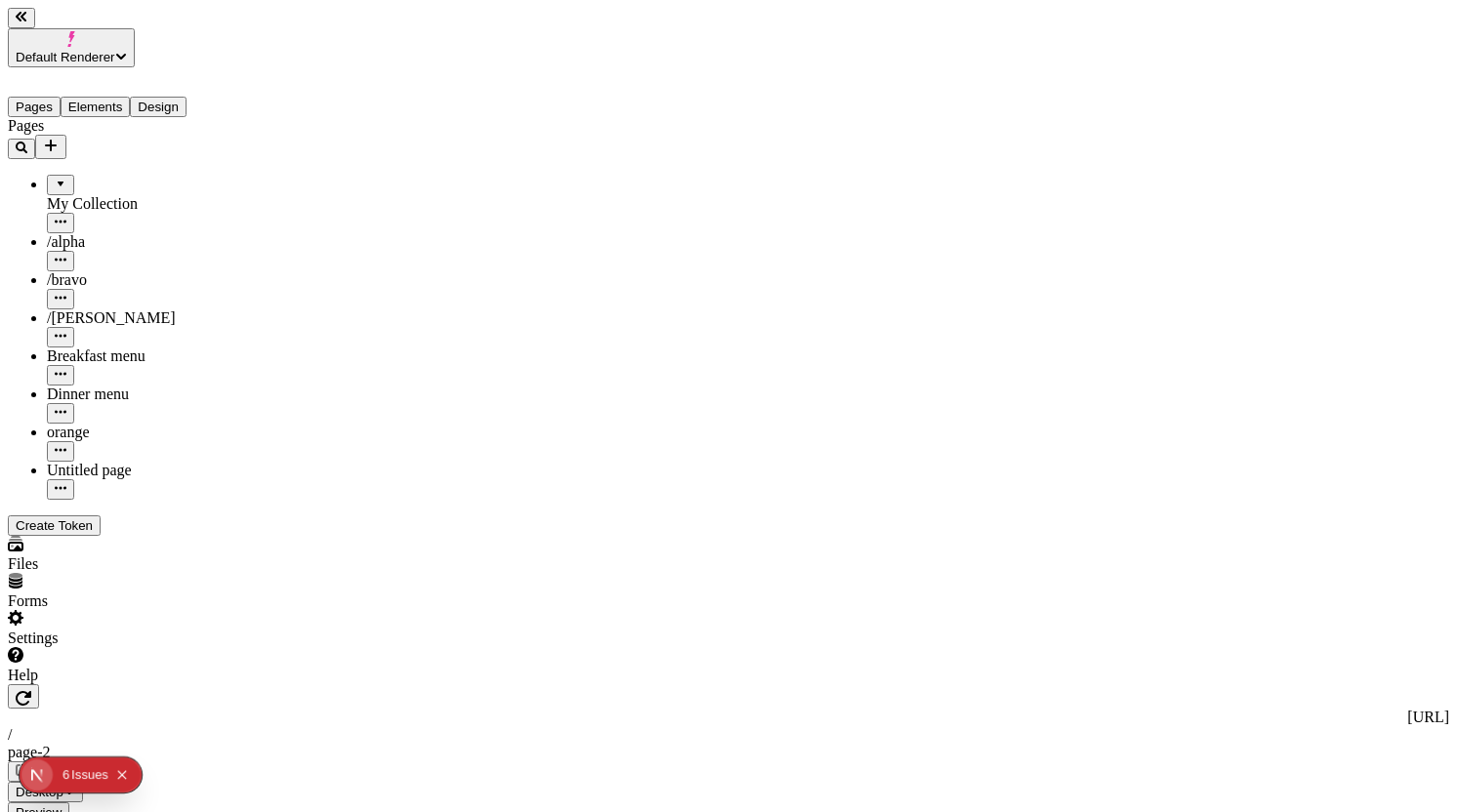 click 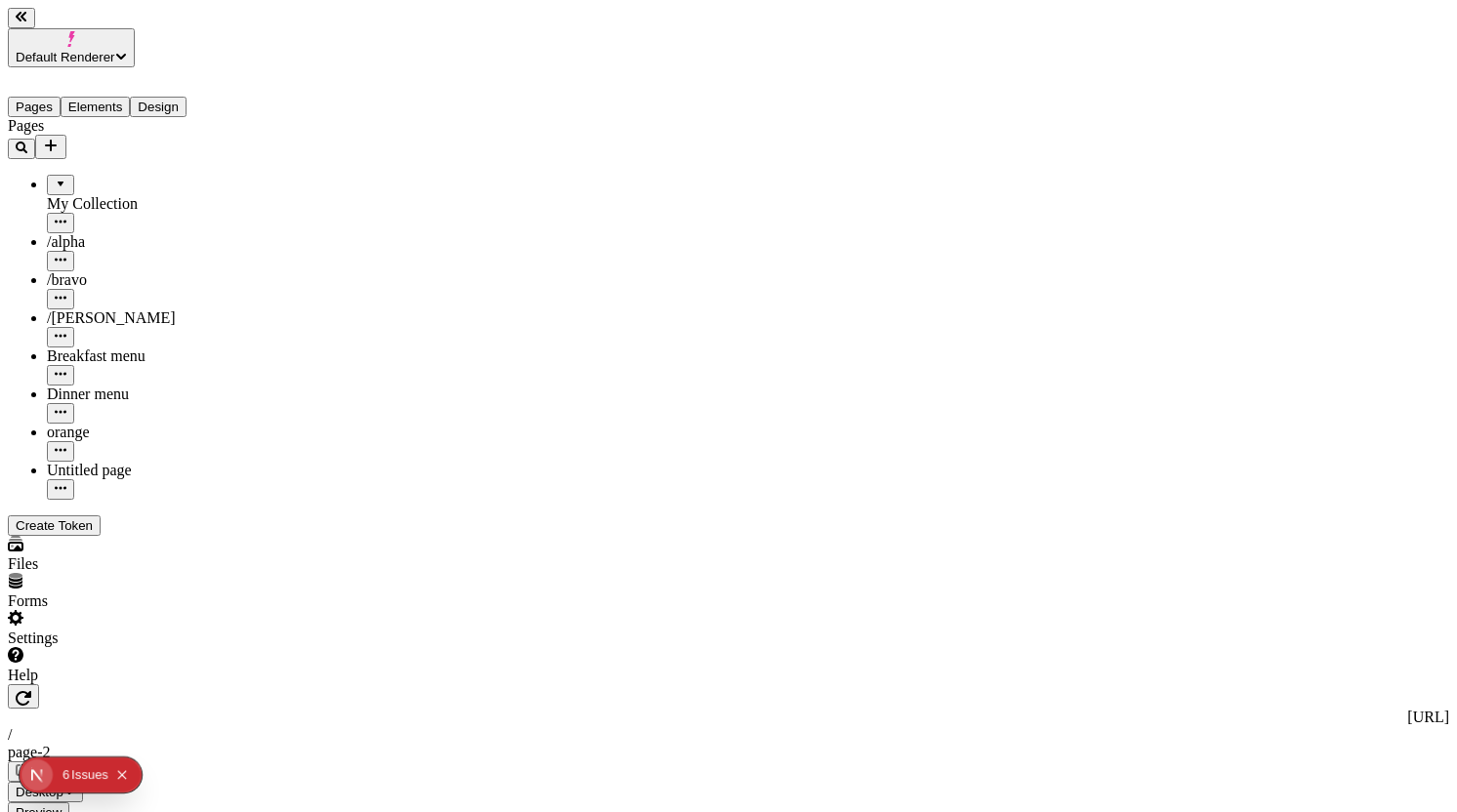 click 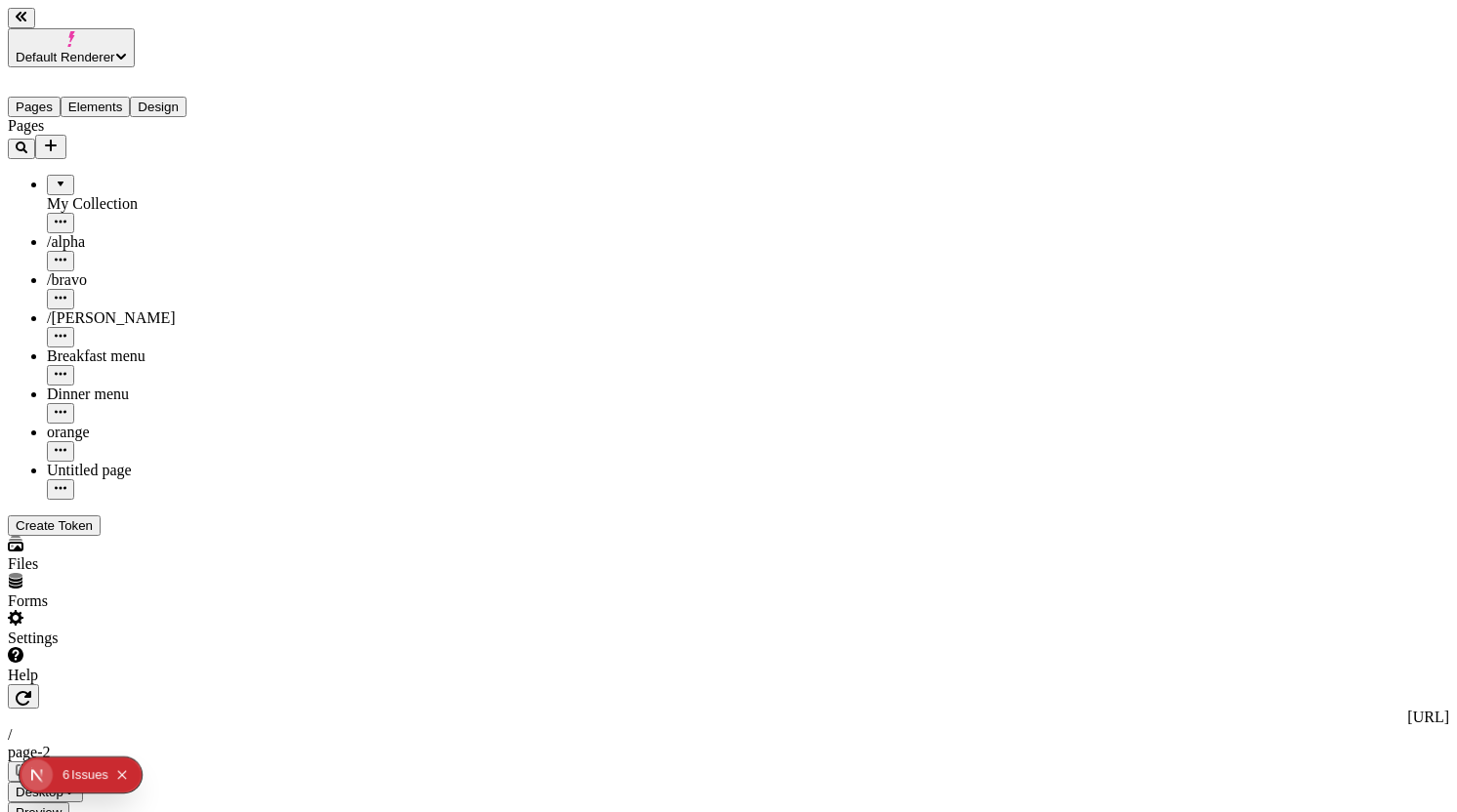 click 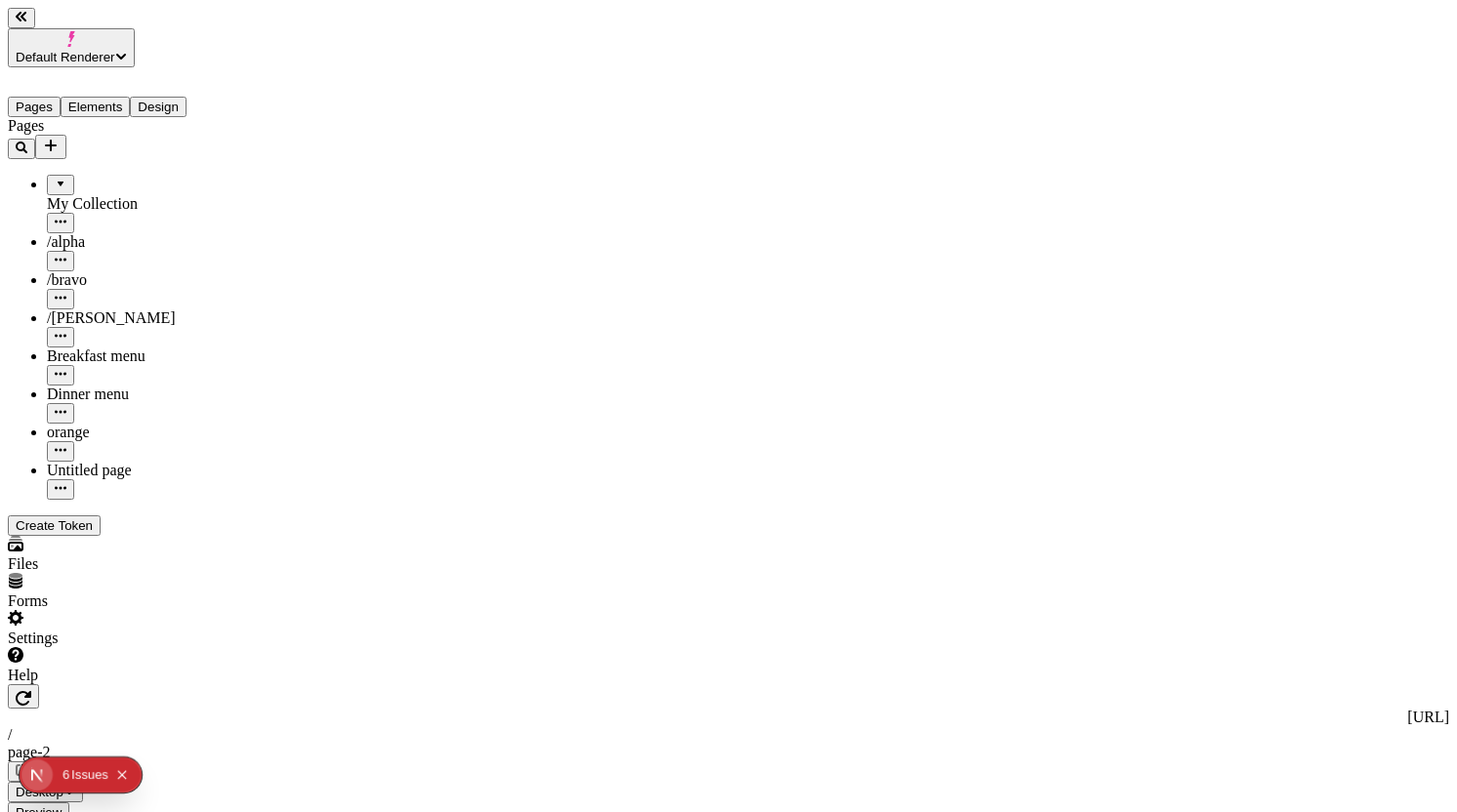 click 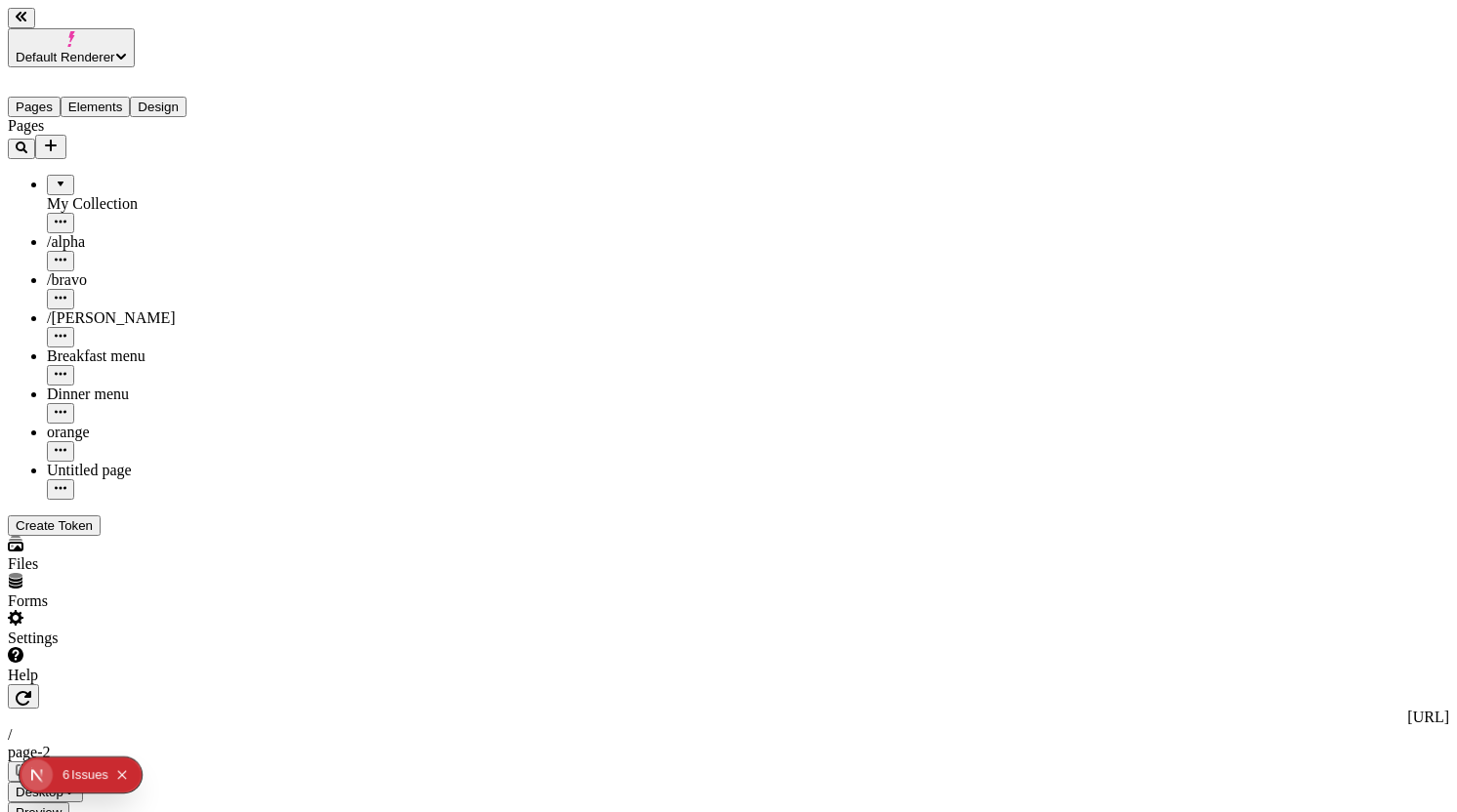 click 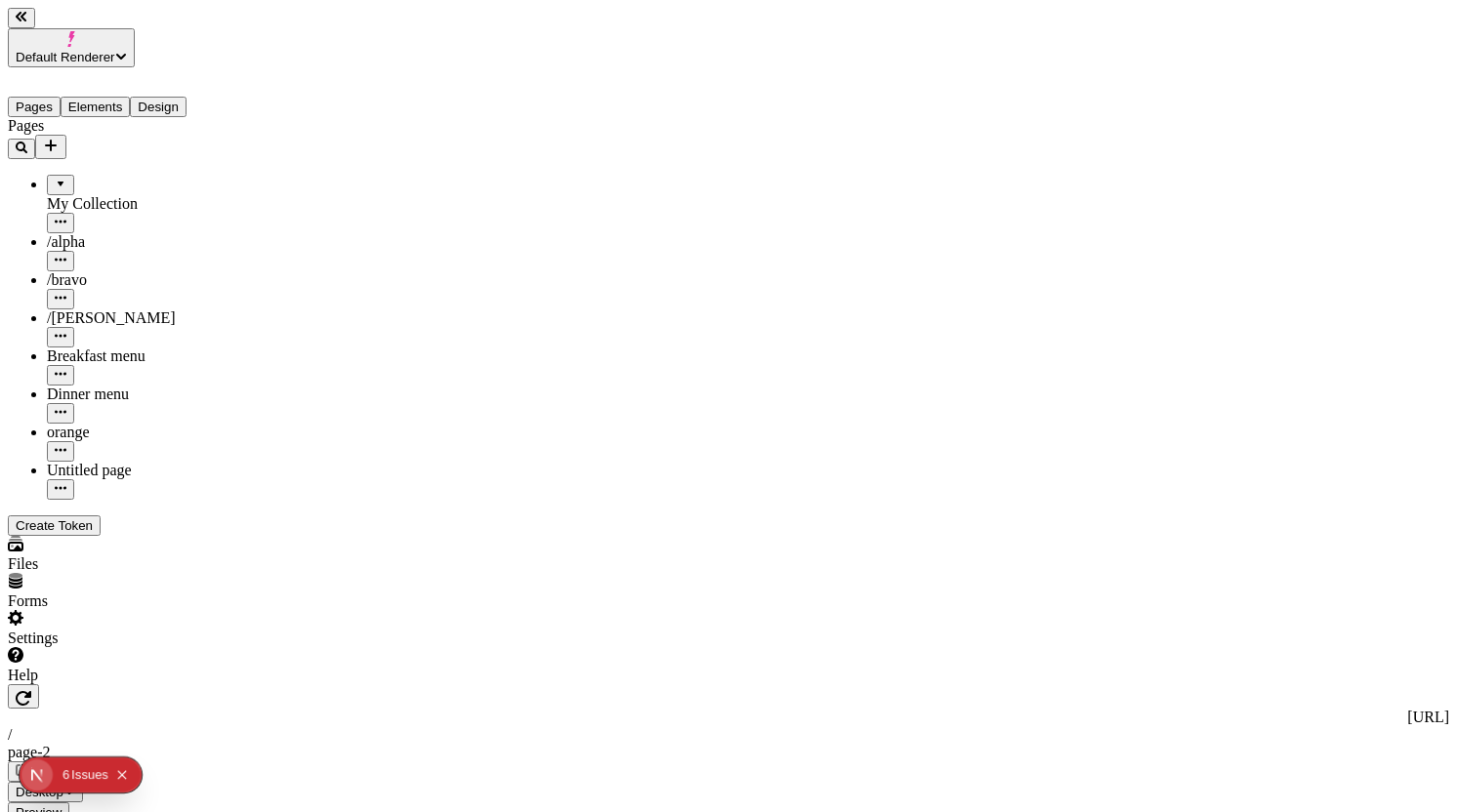 click 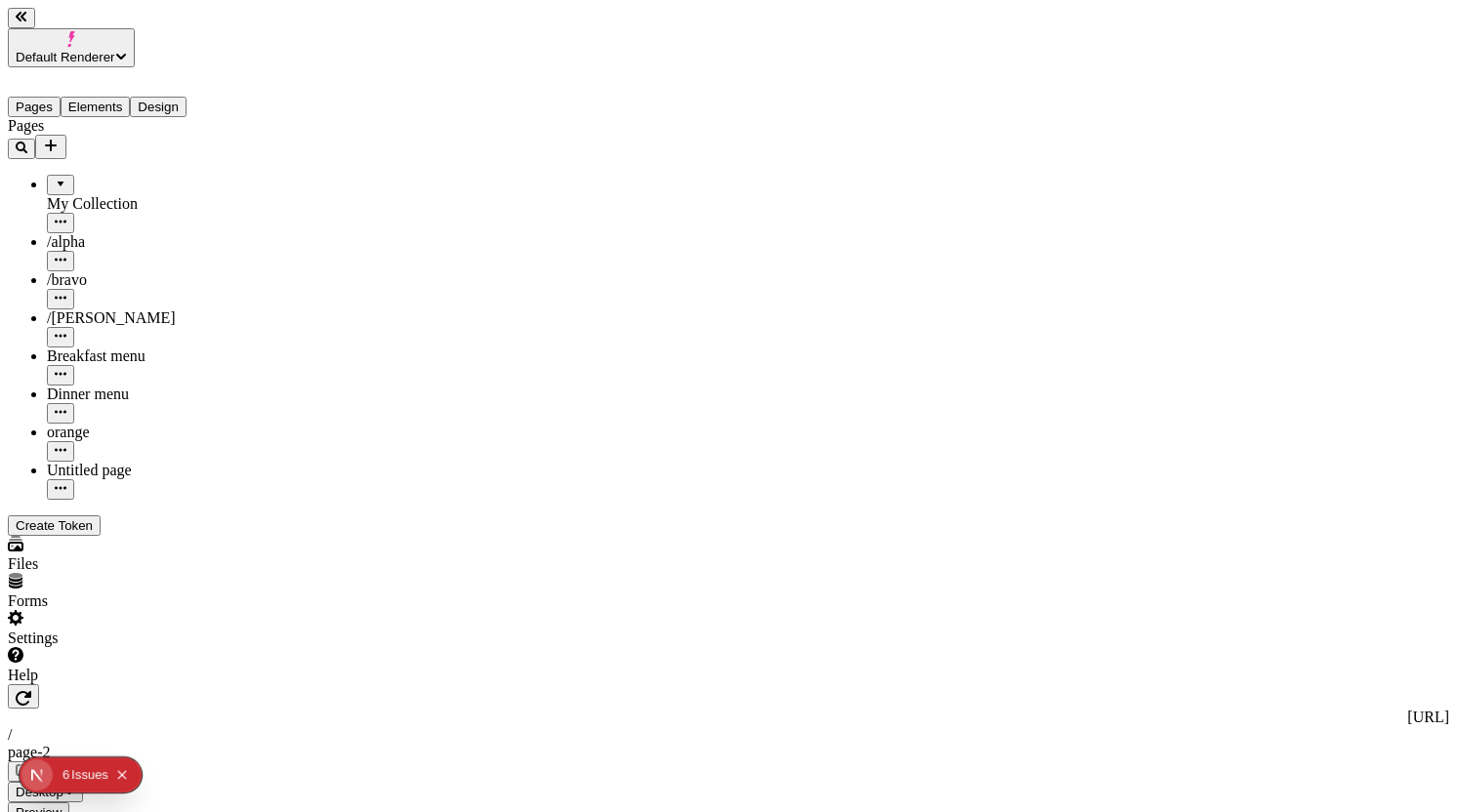 click at bounding box center [728, 972] 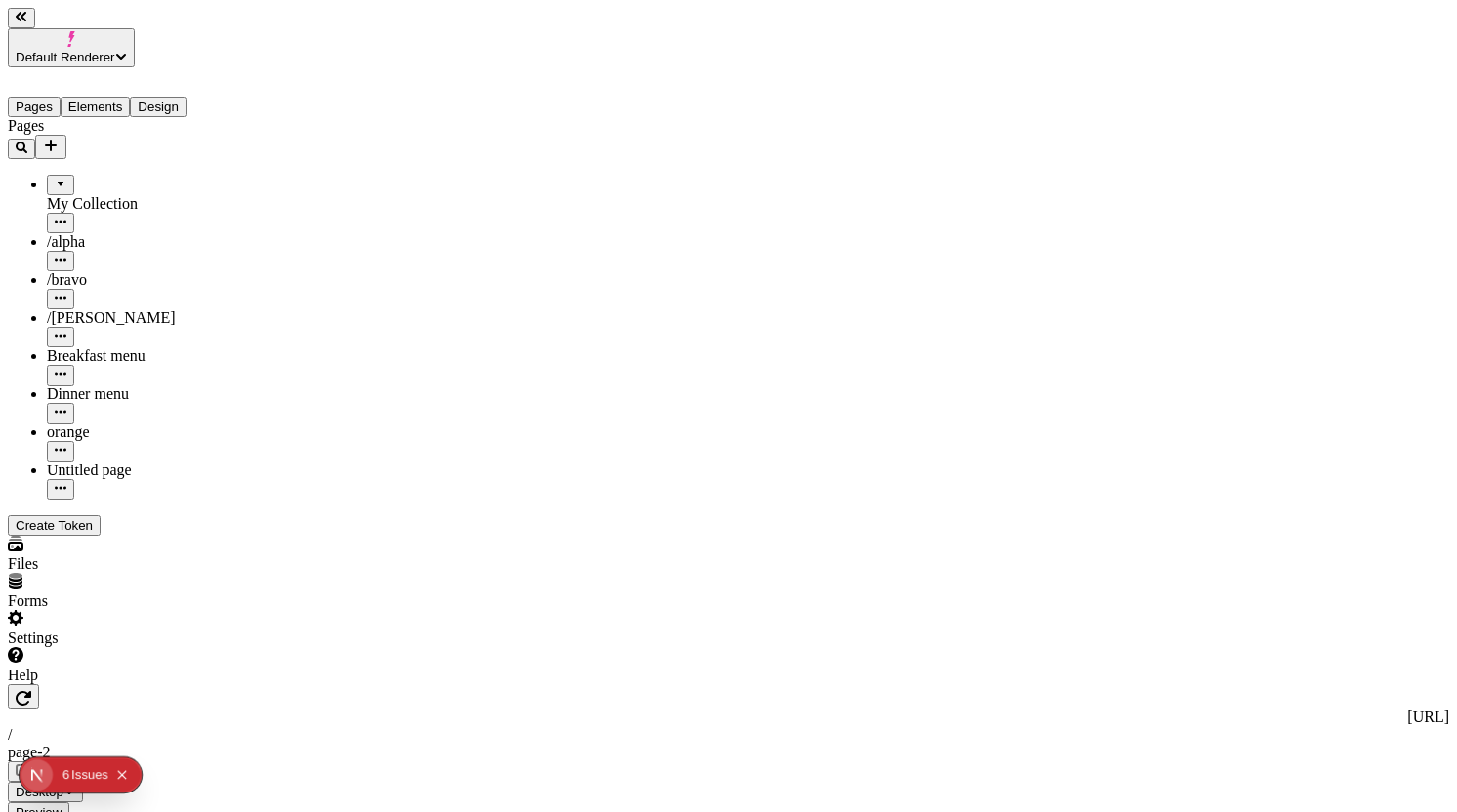 click 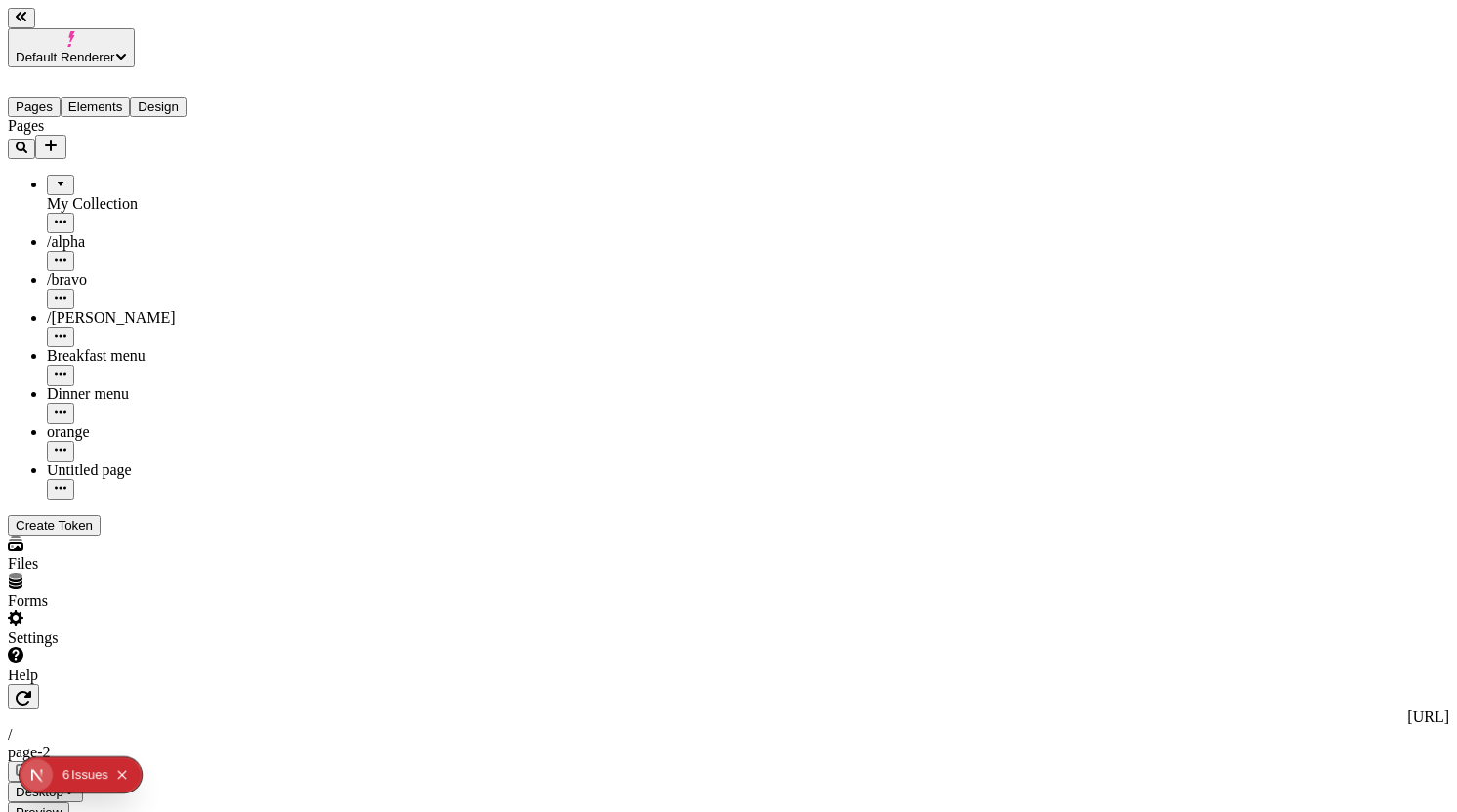 click 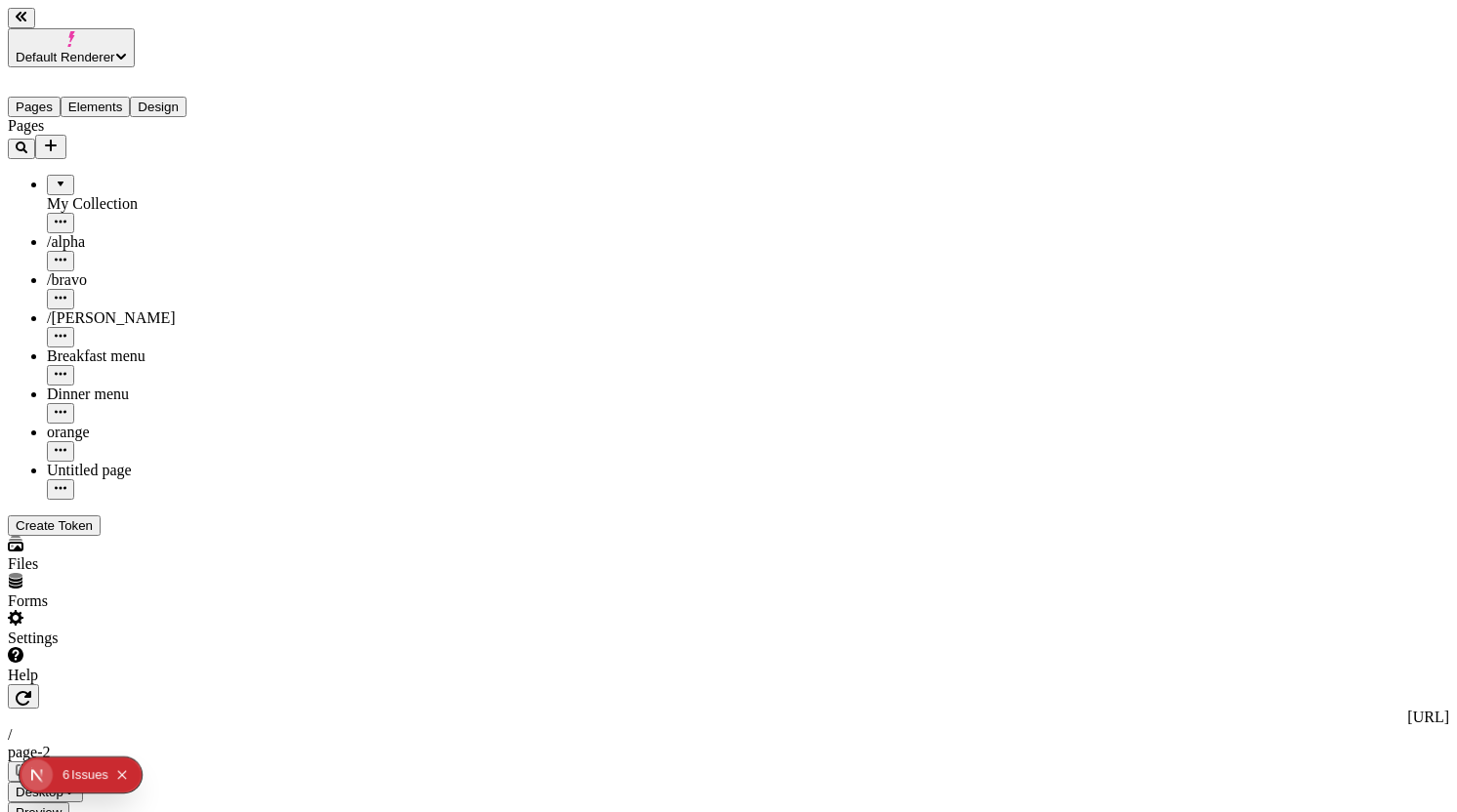 click 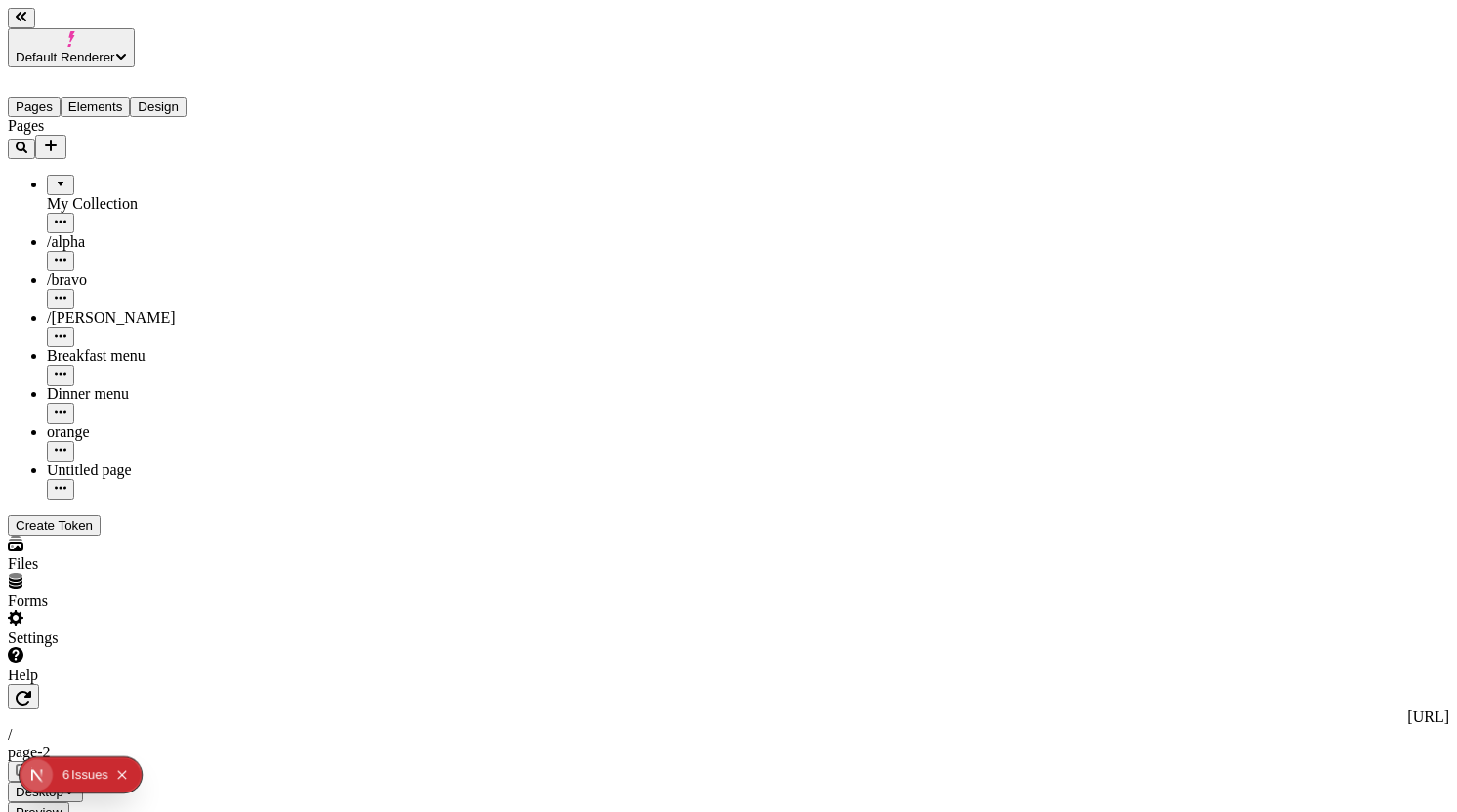 click 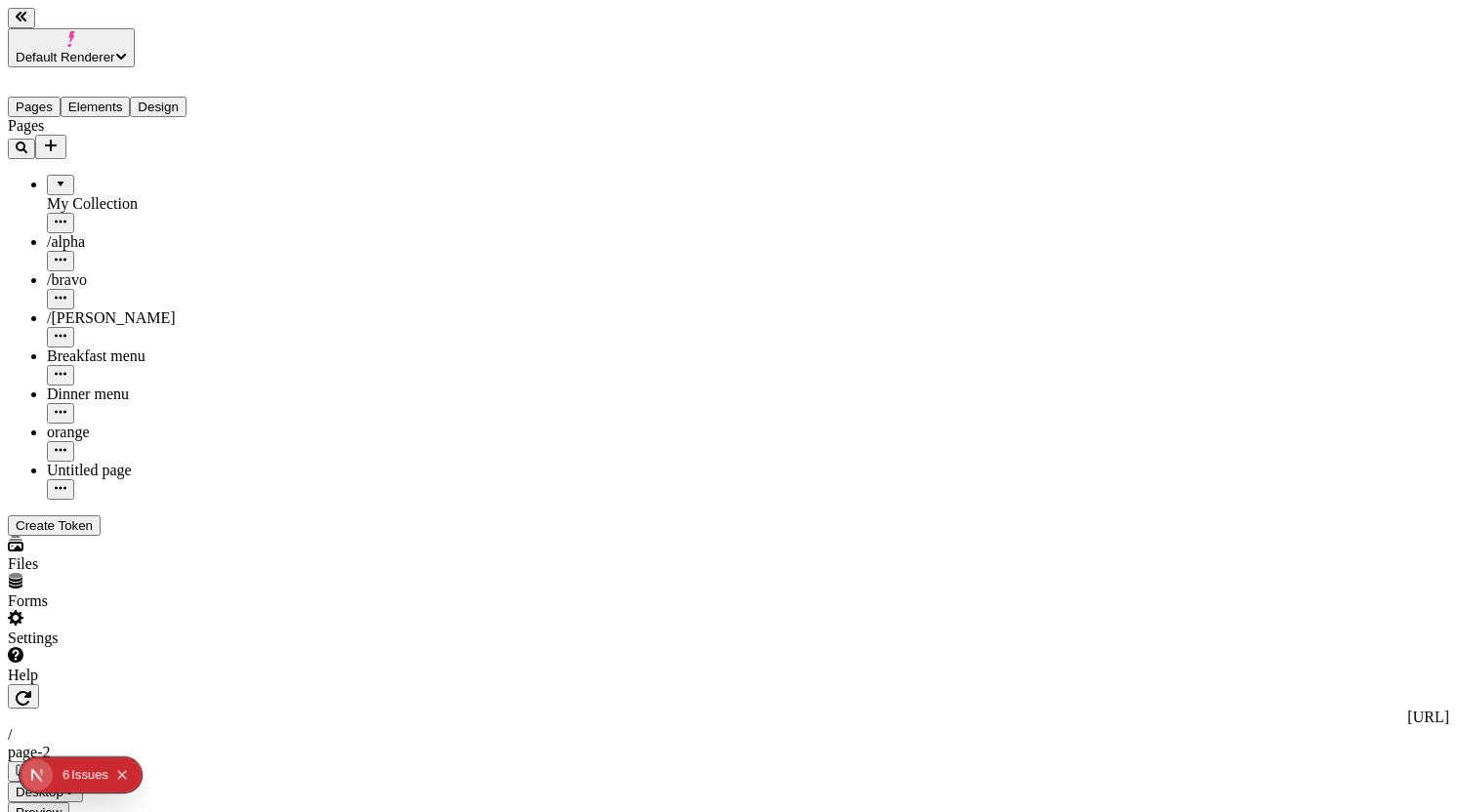 click 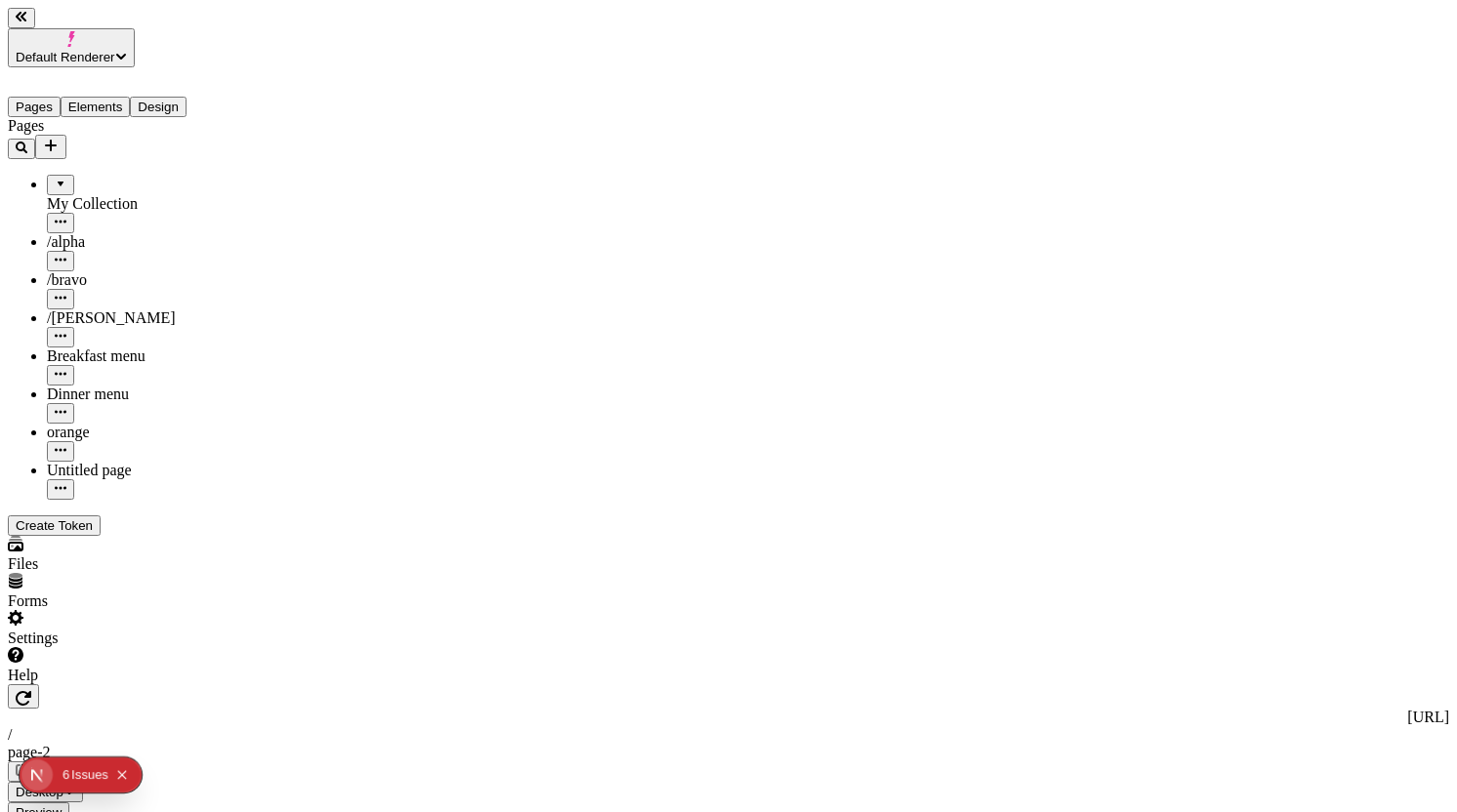 click 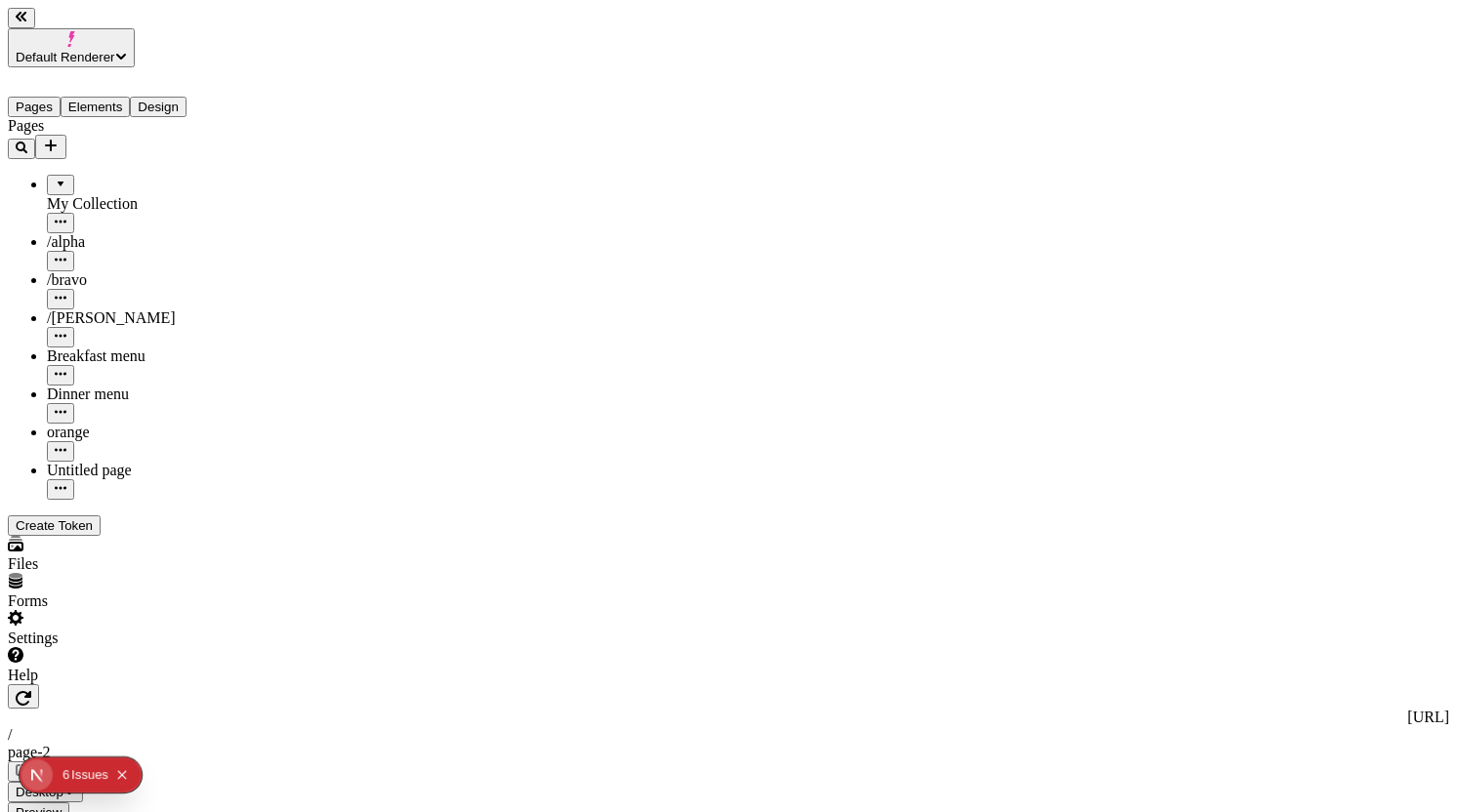 click 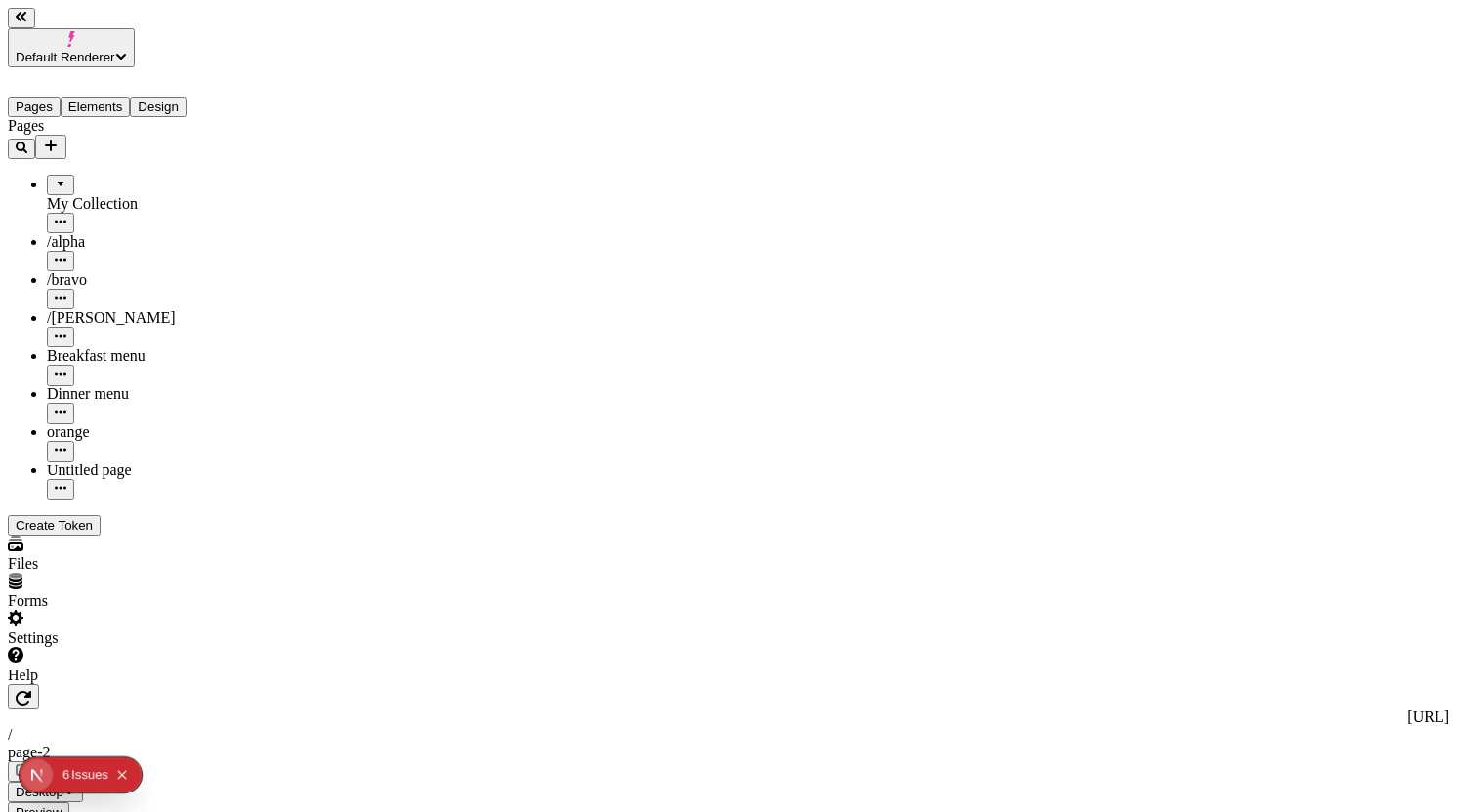 click 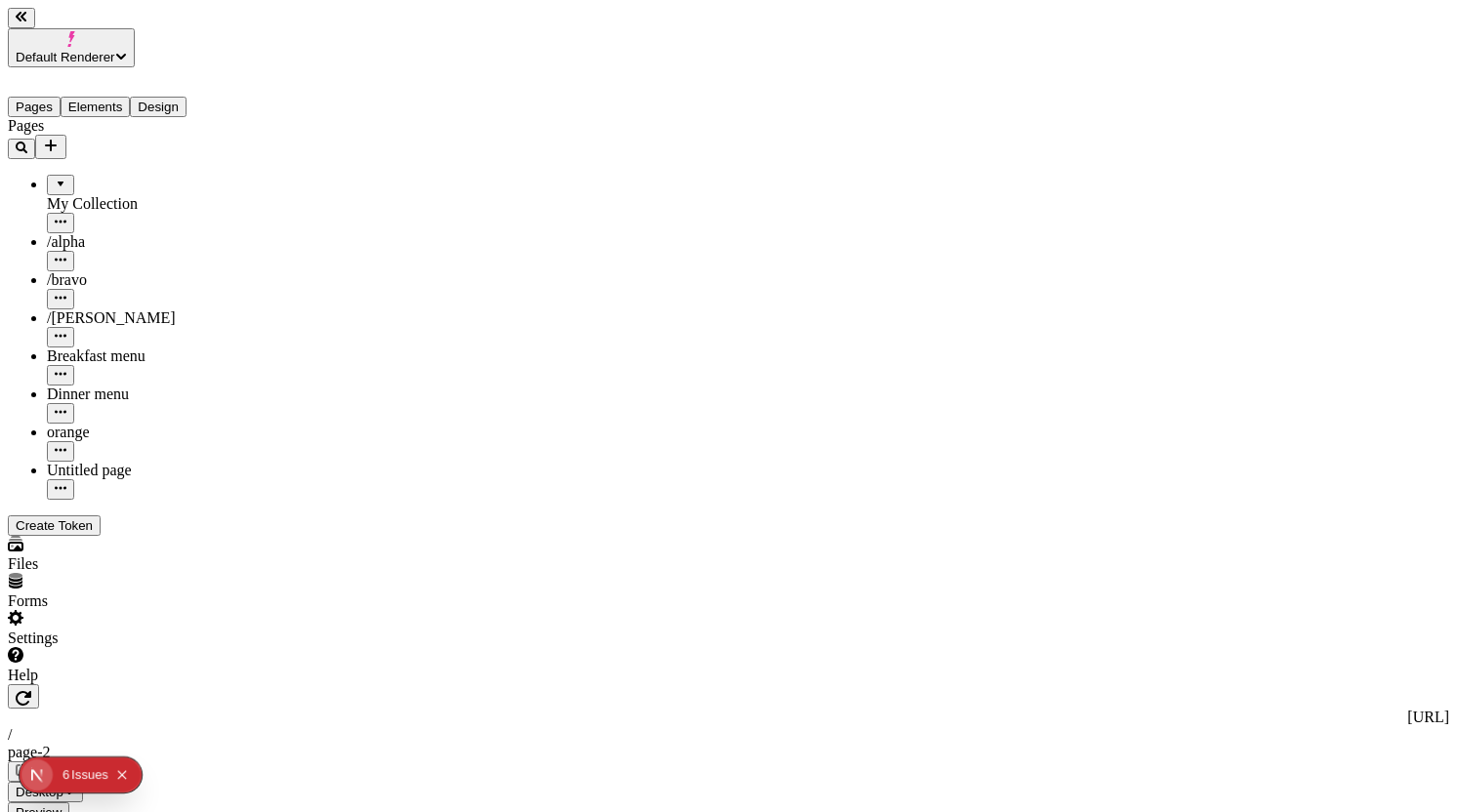 click 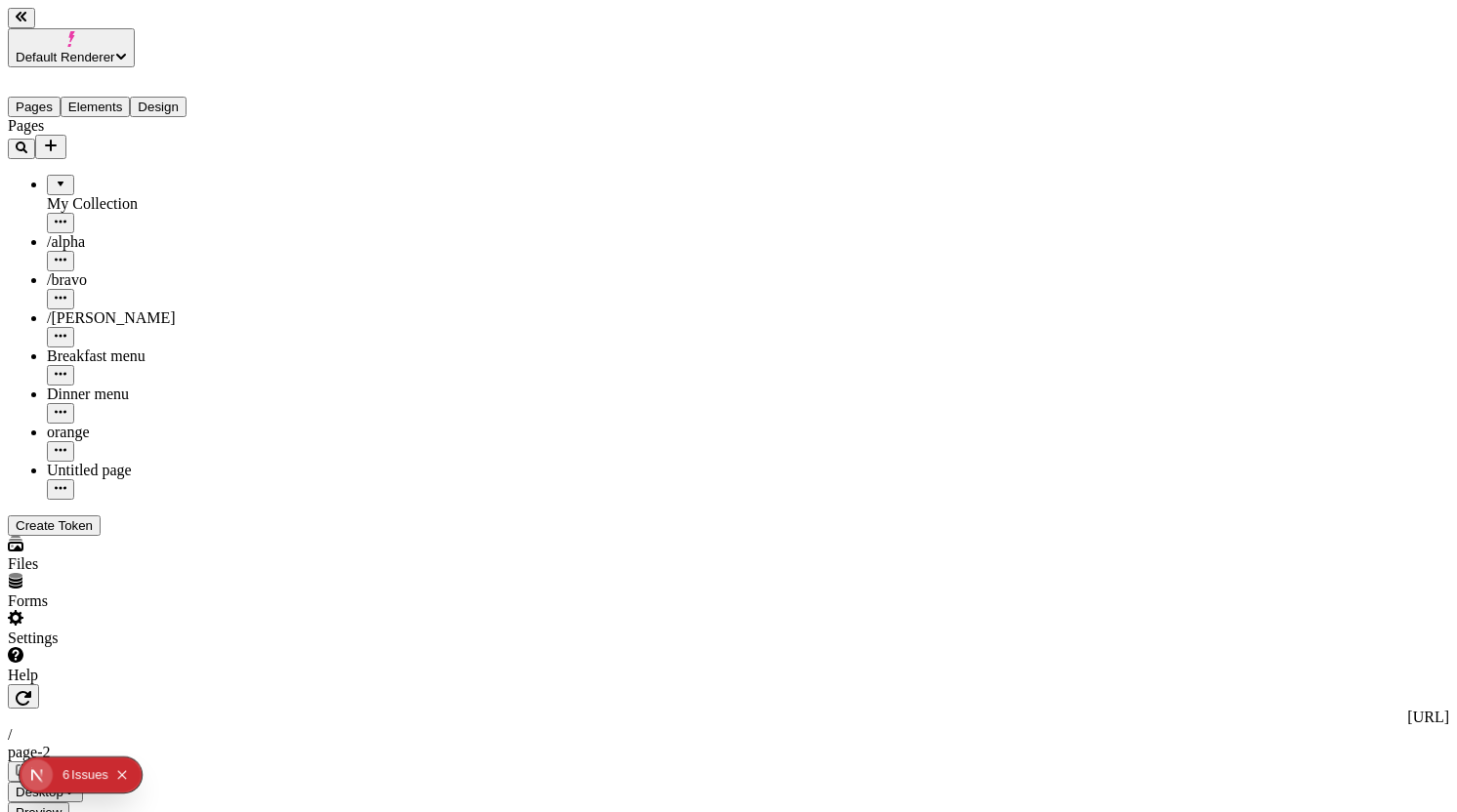 click 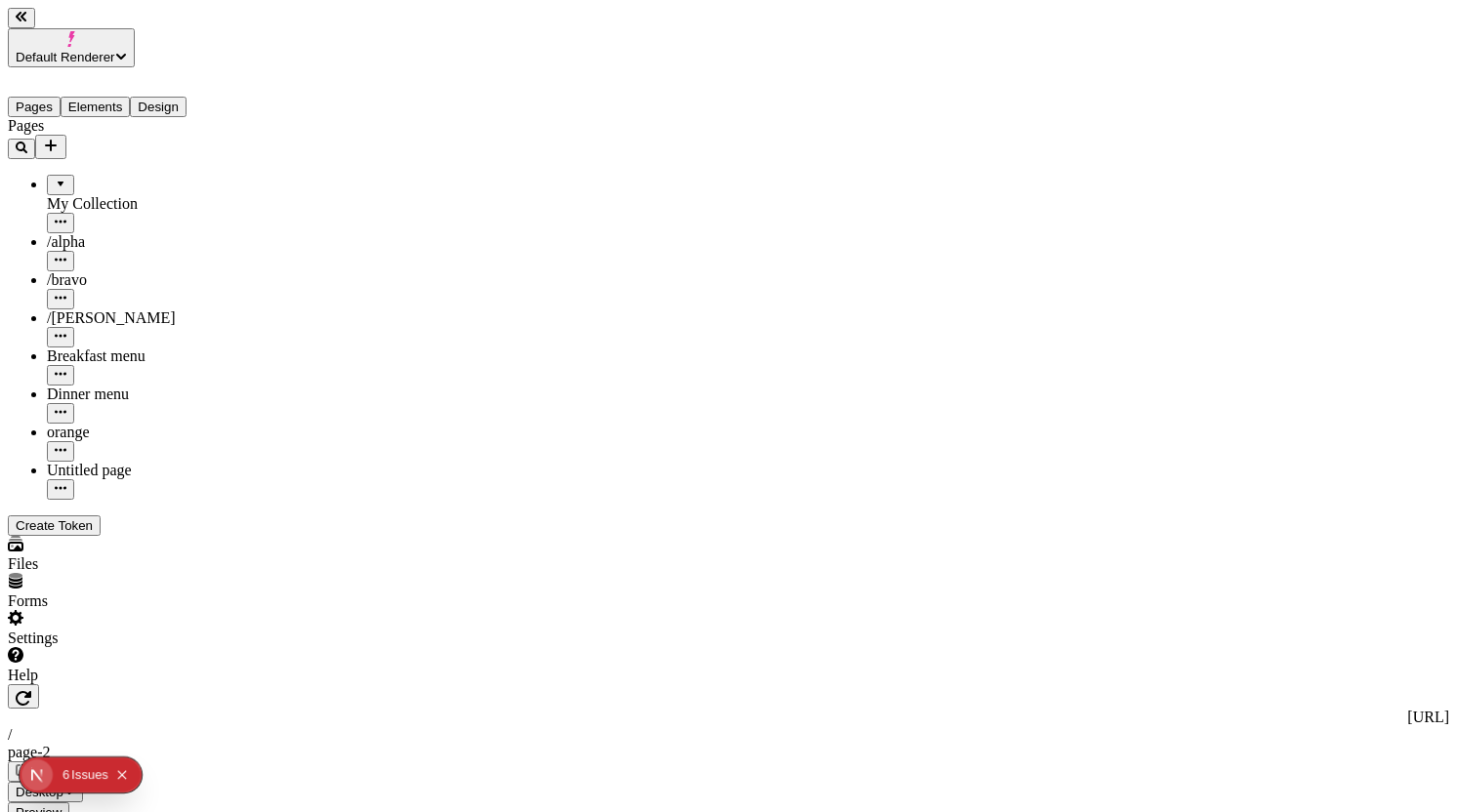 click 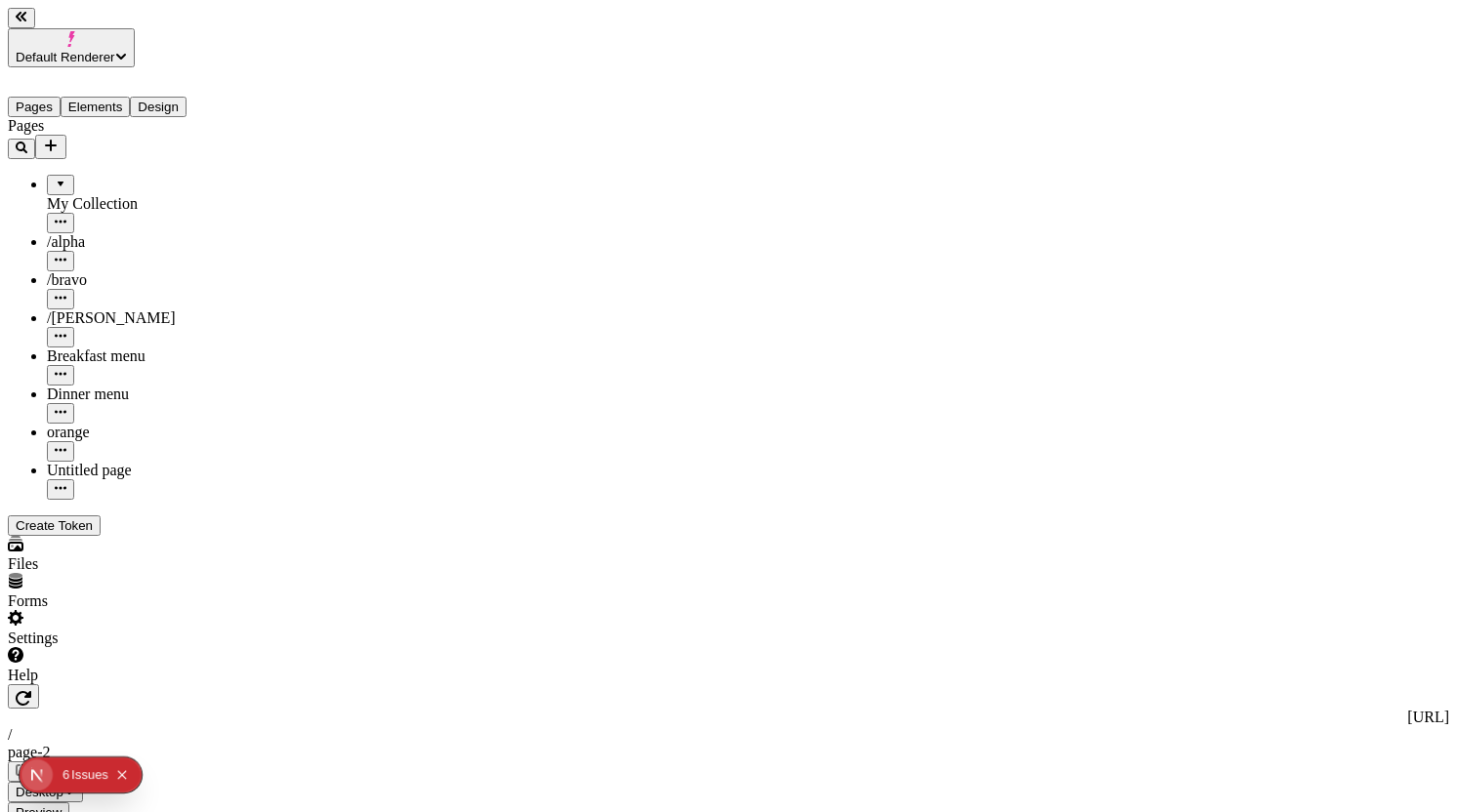 click 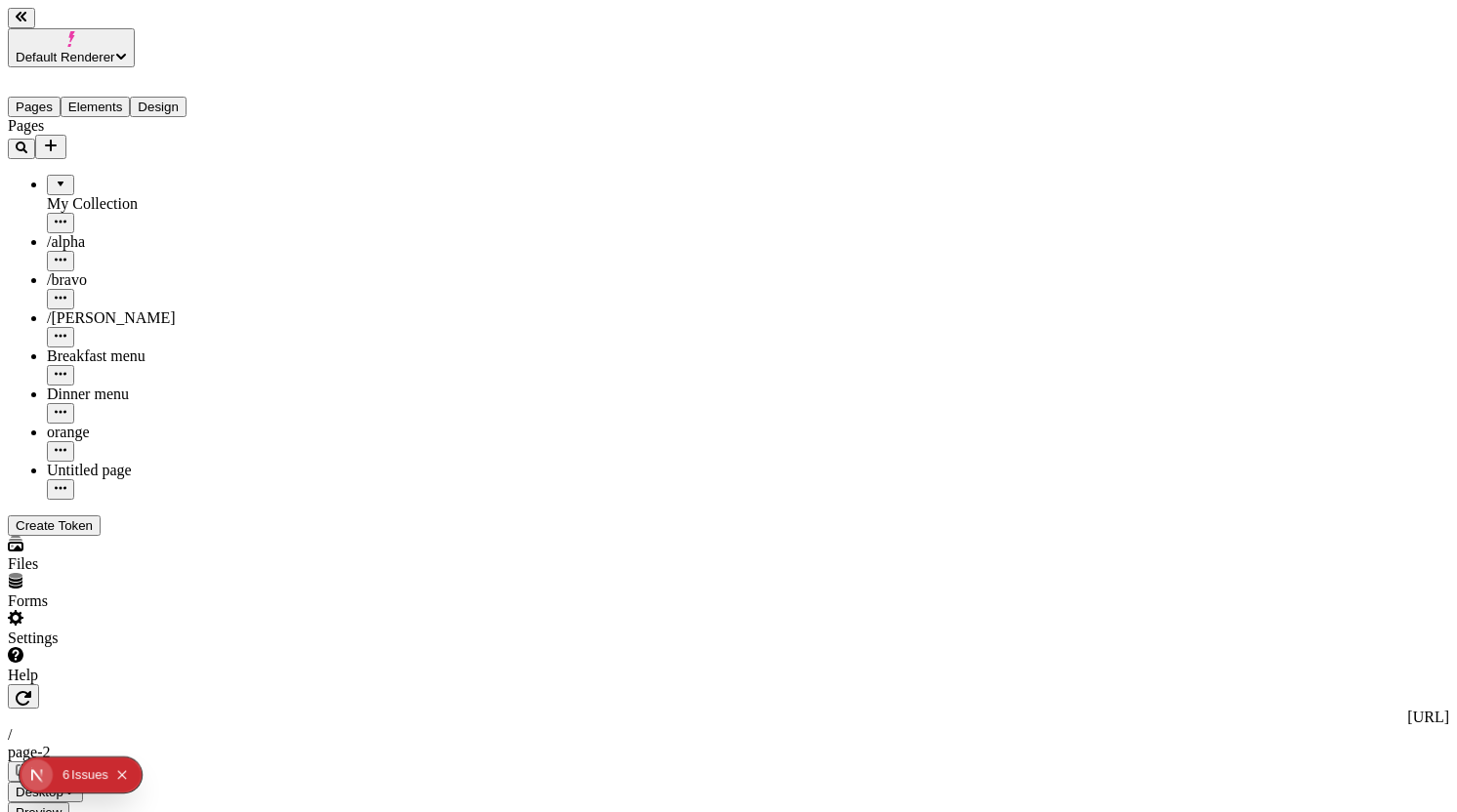 click 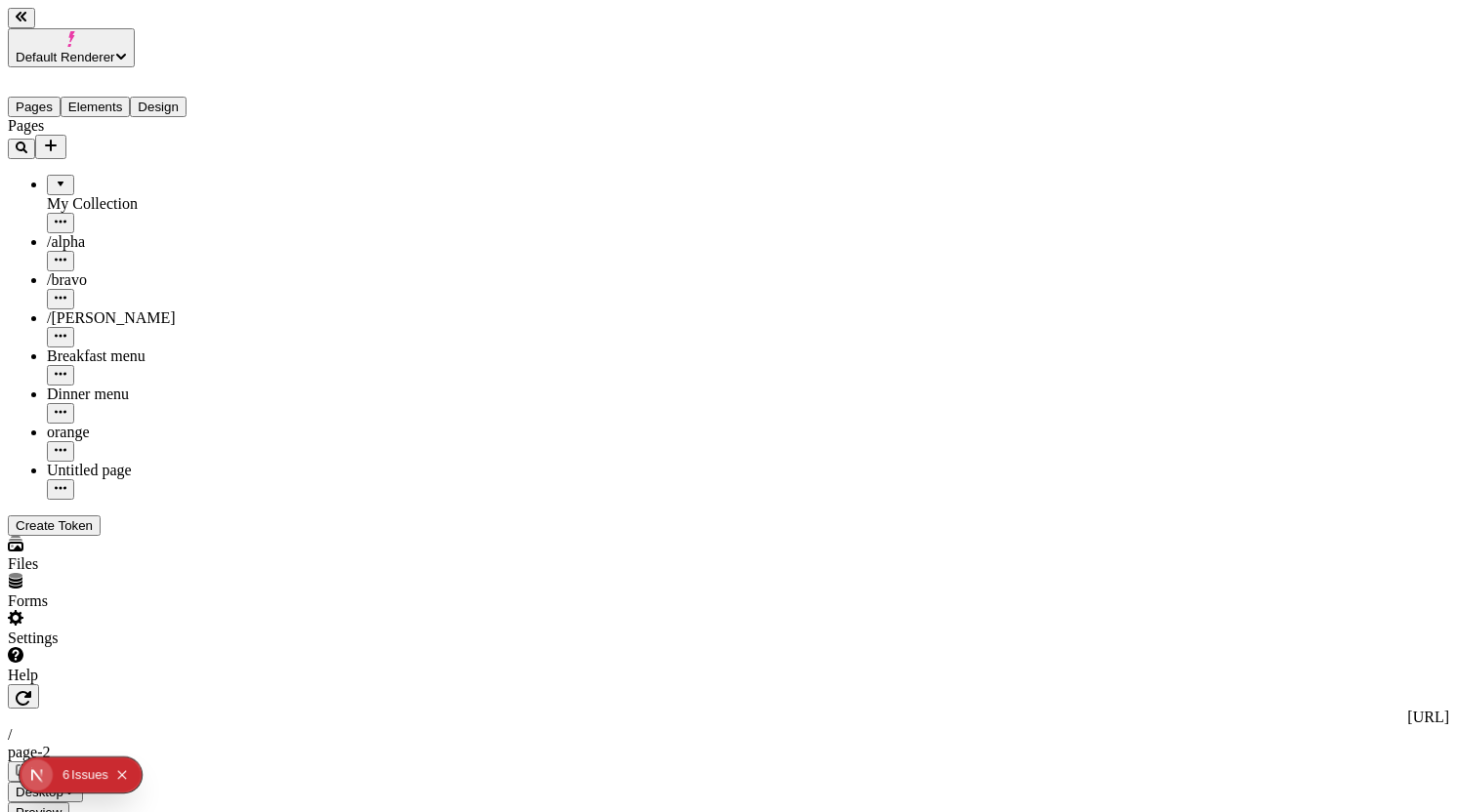 click 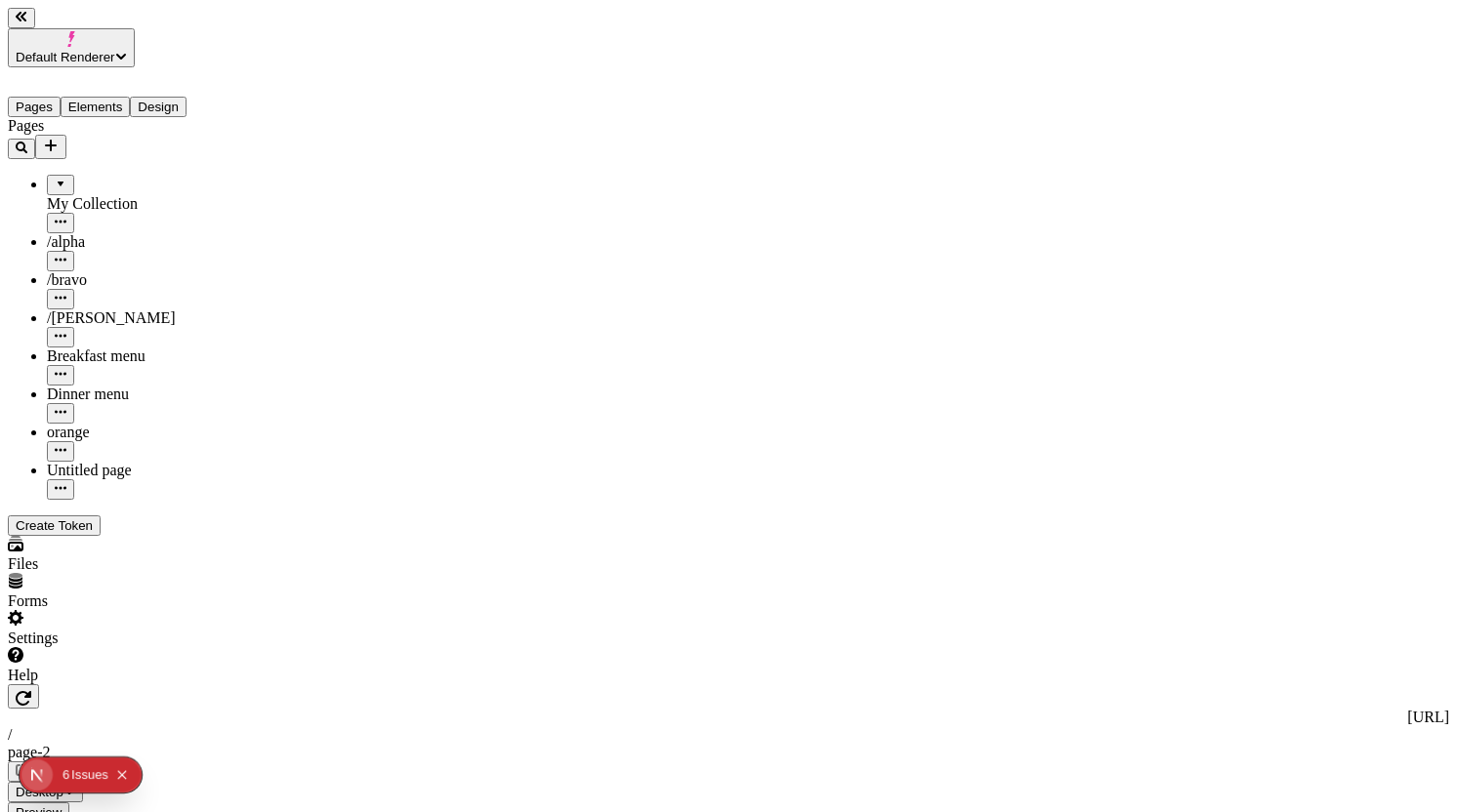click 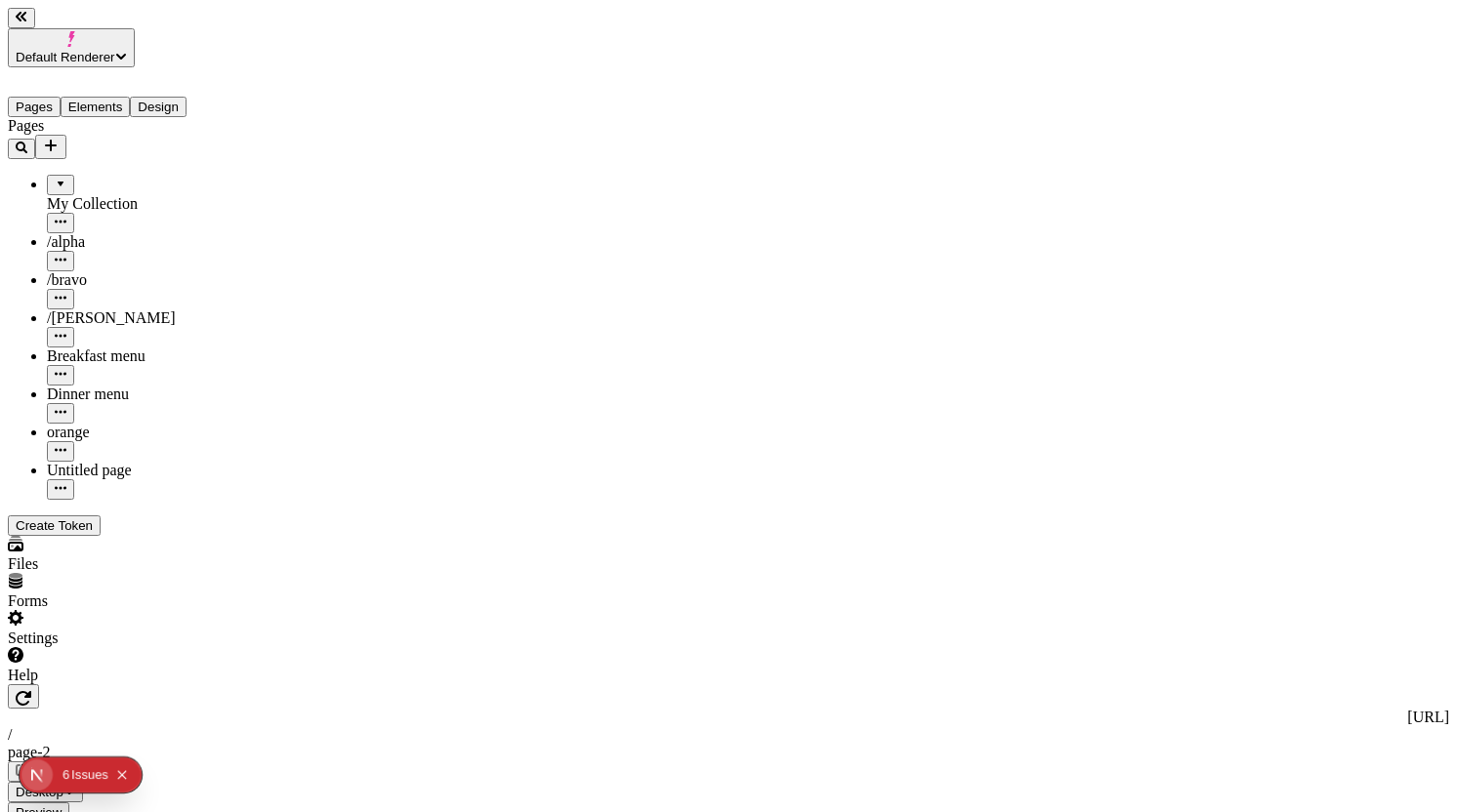 click 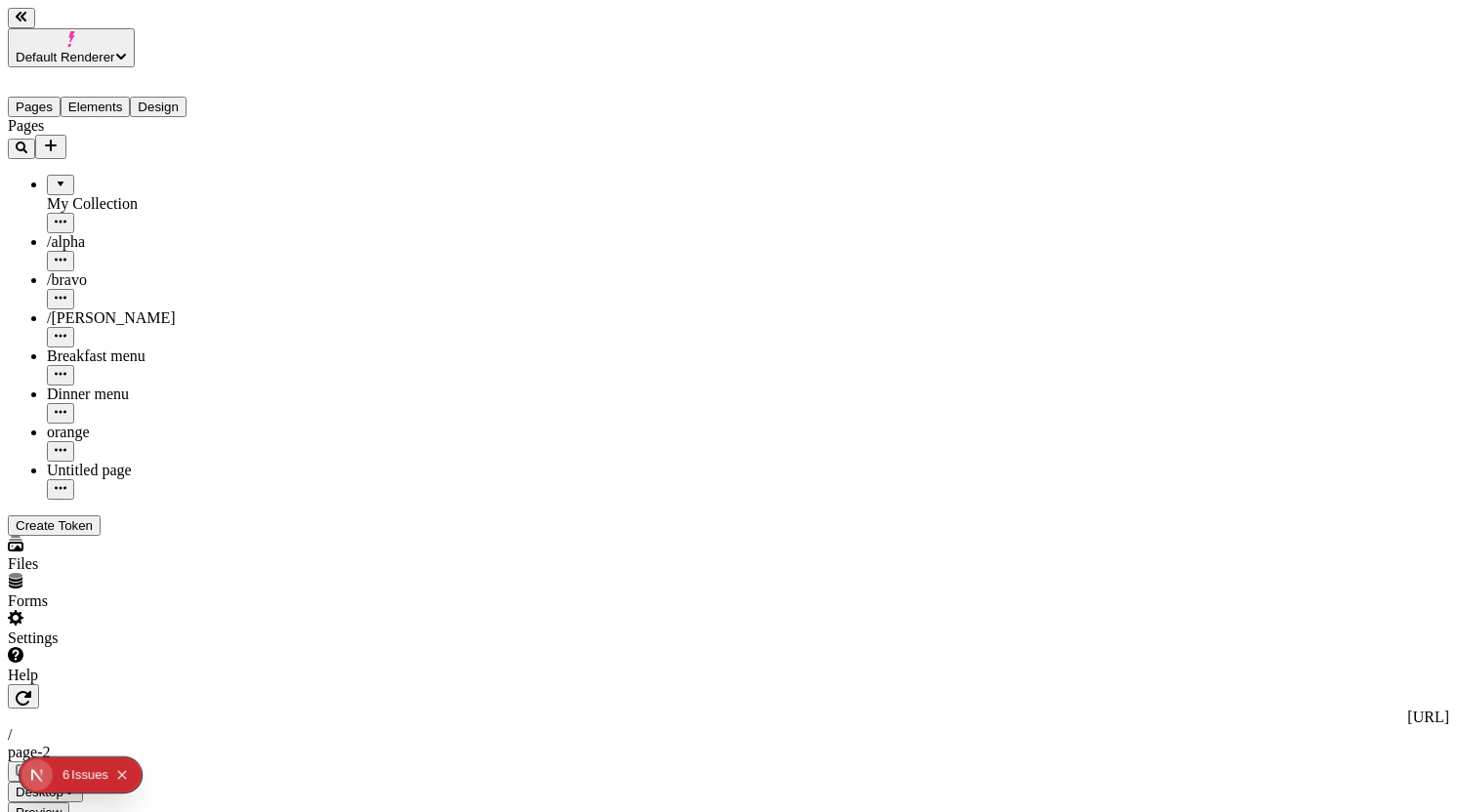 click 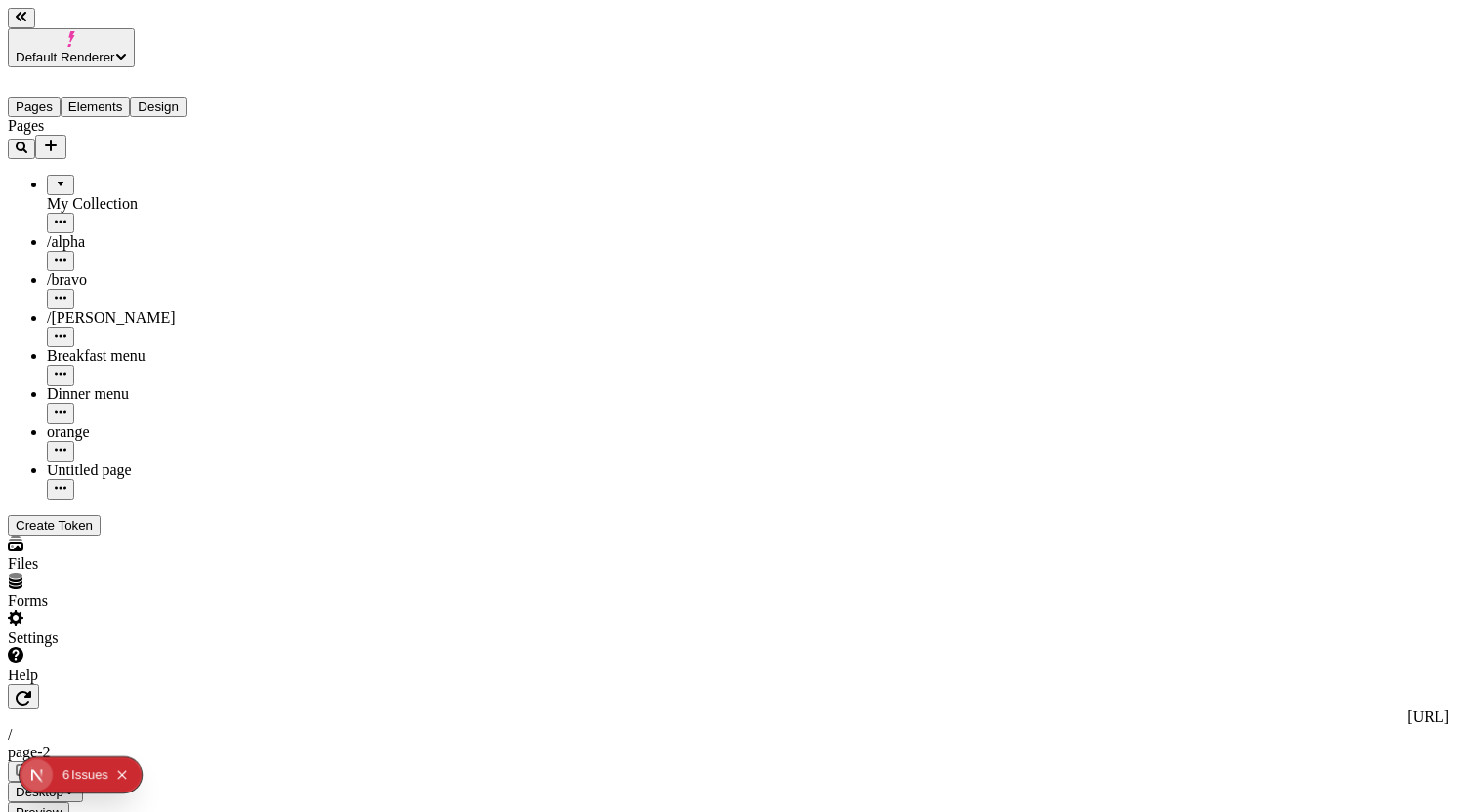 click 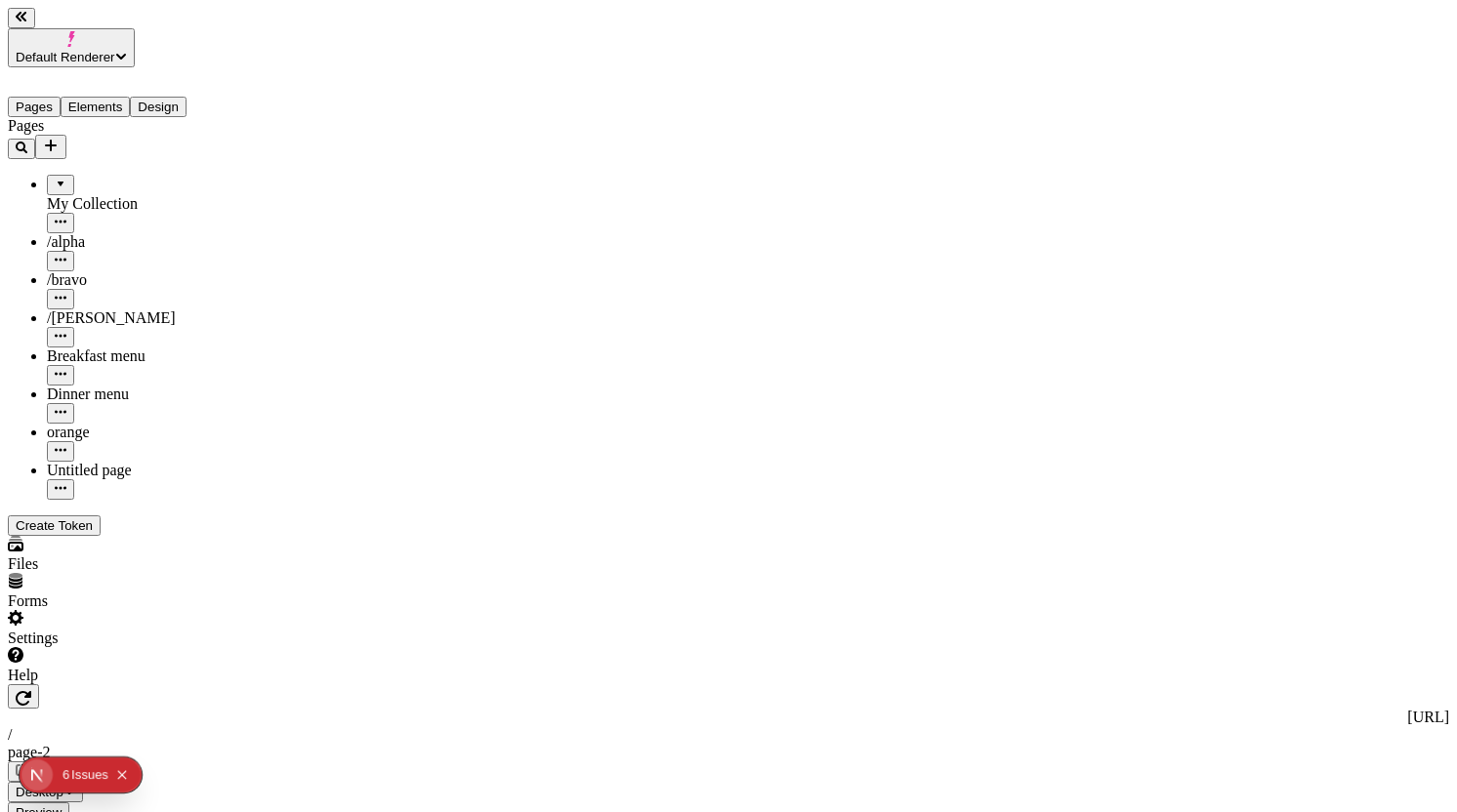 click 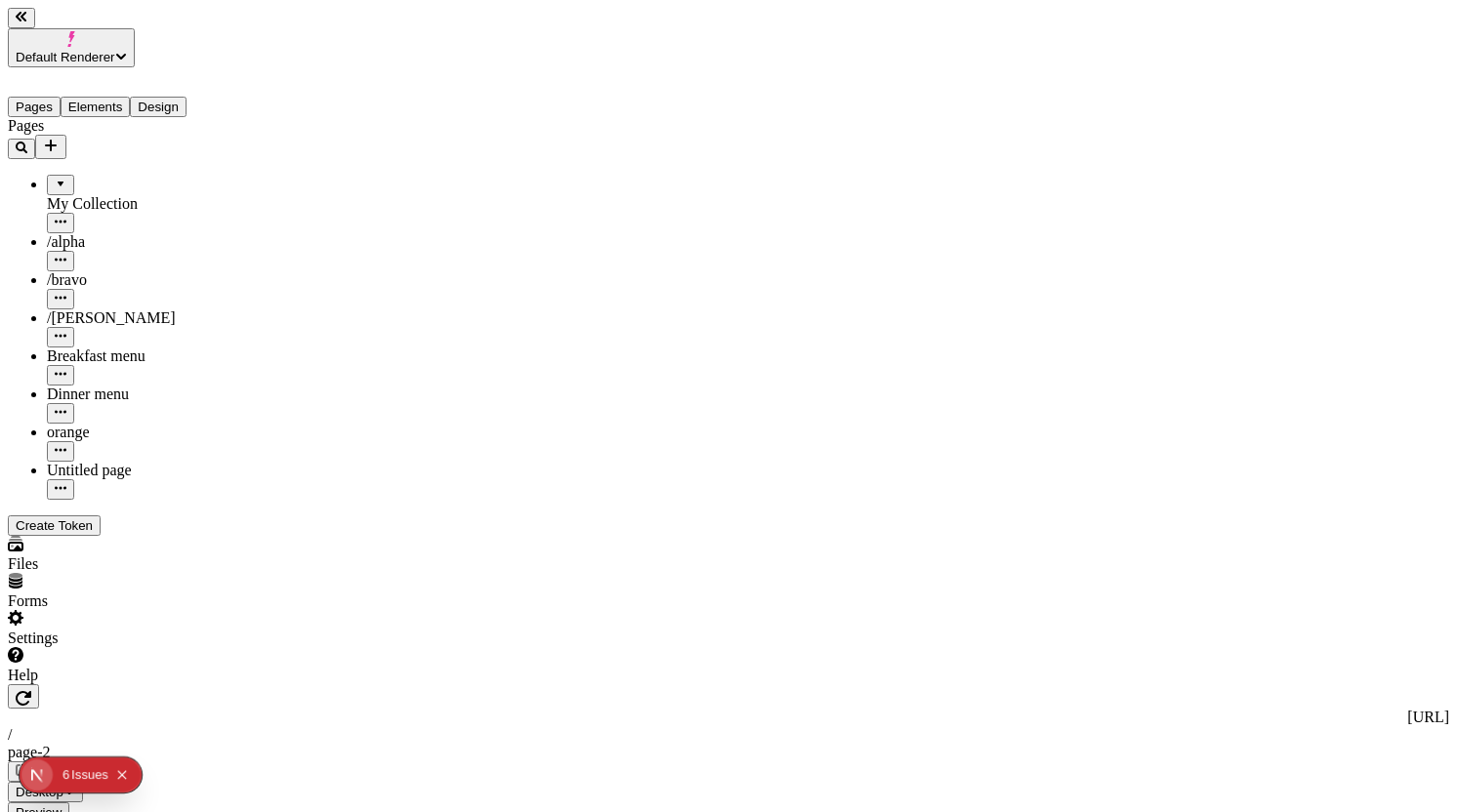 click 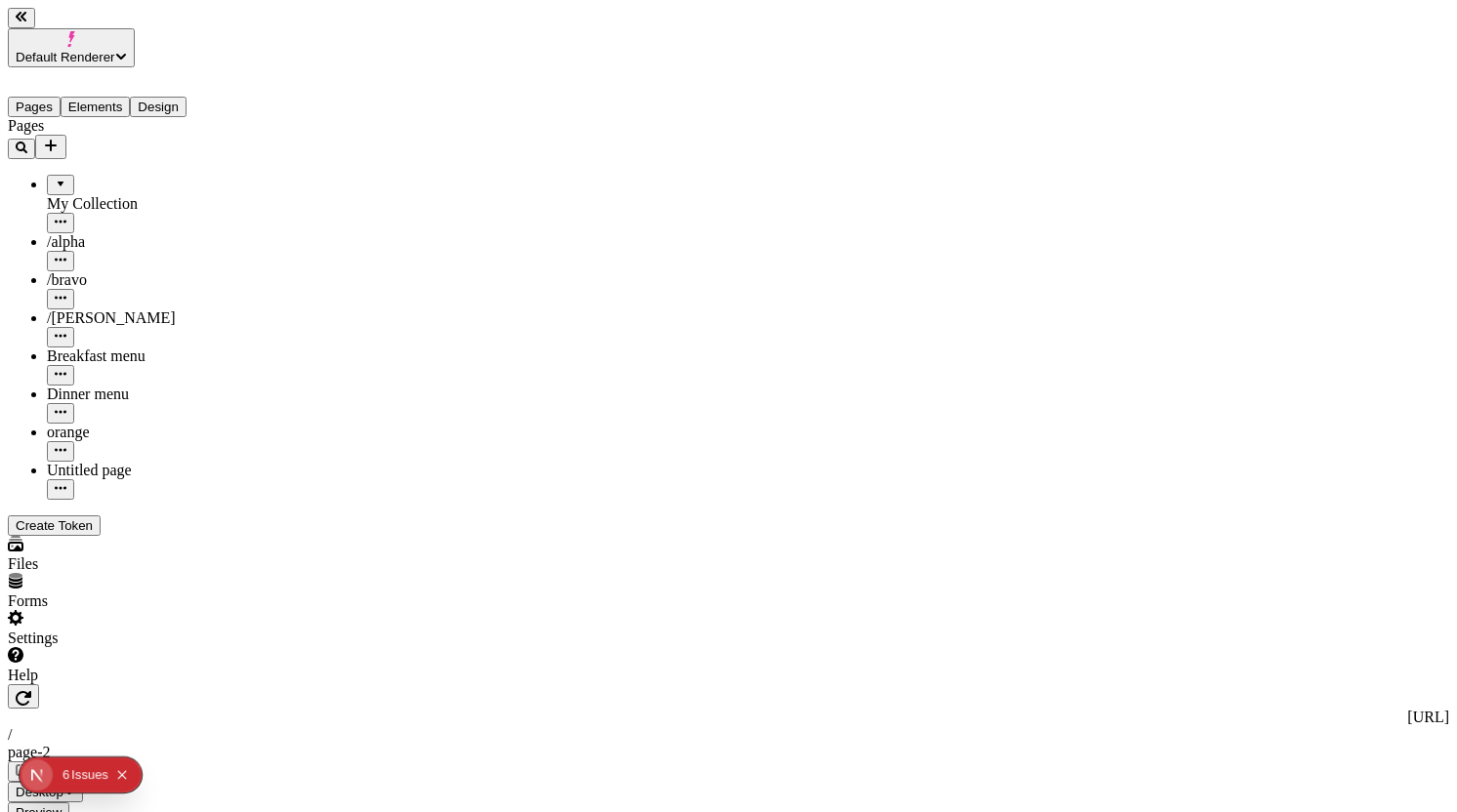 click 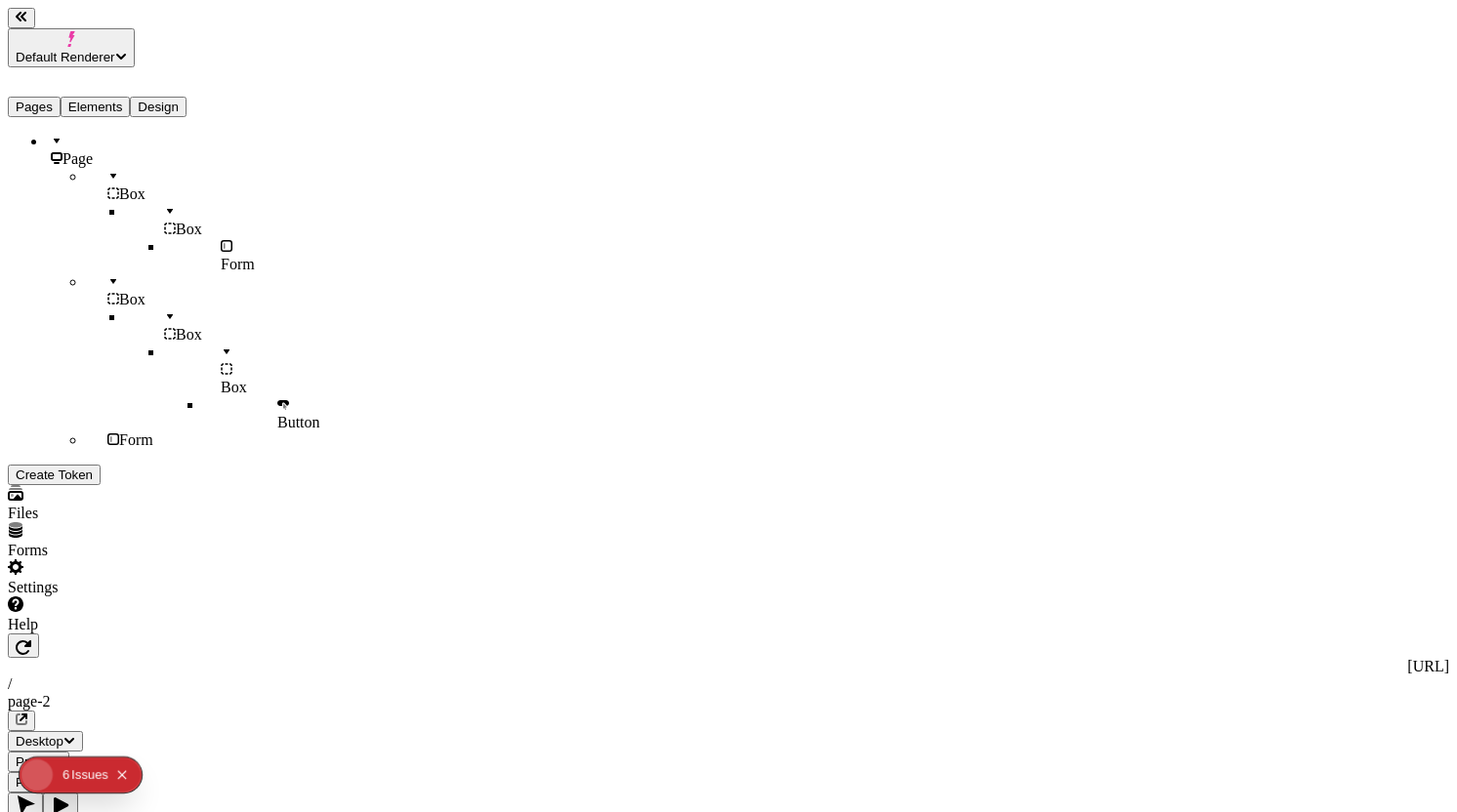 click on "Pages" at bounding box center [34, 106] 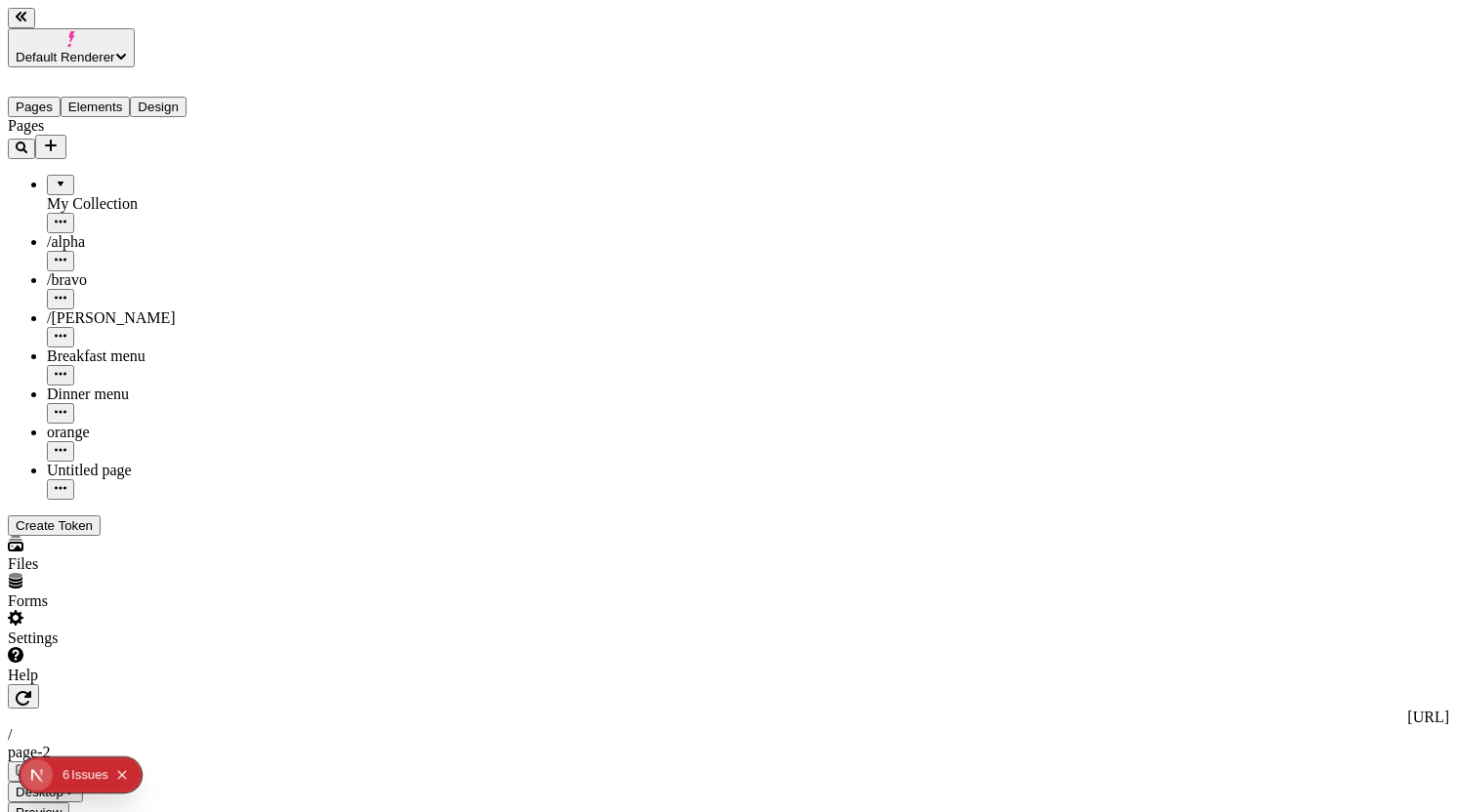 click on "Elements" at bounding box center [96, 106] 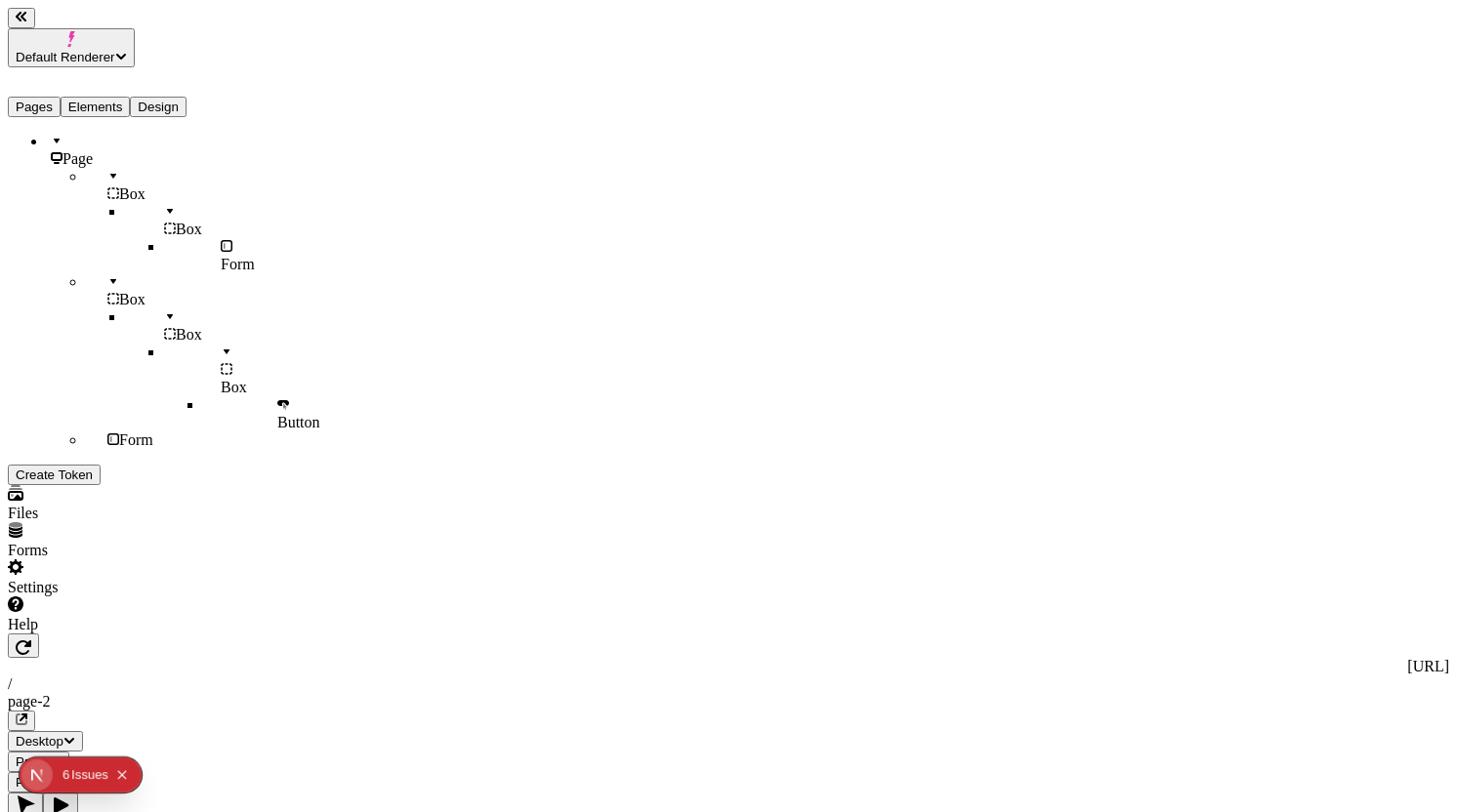 click on "Box" at bounding box center (184, 221) 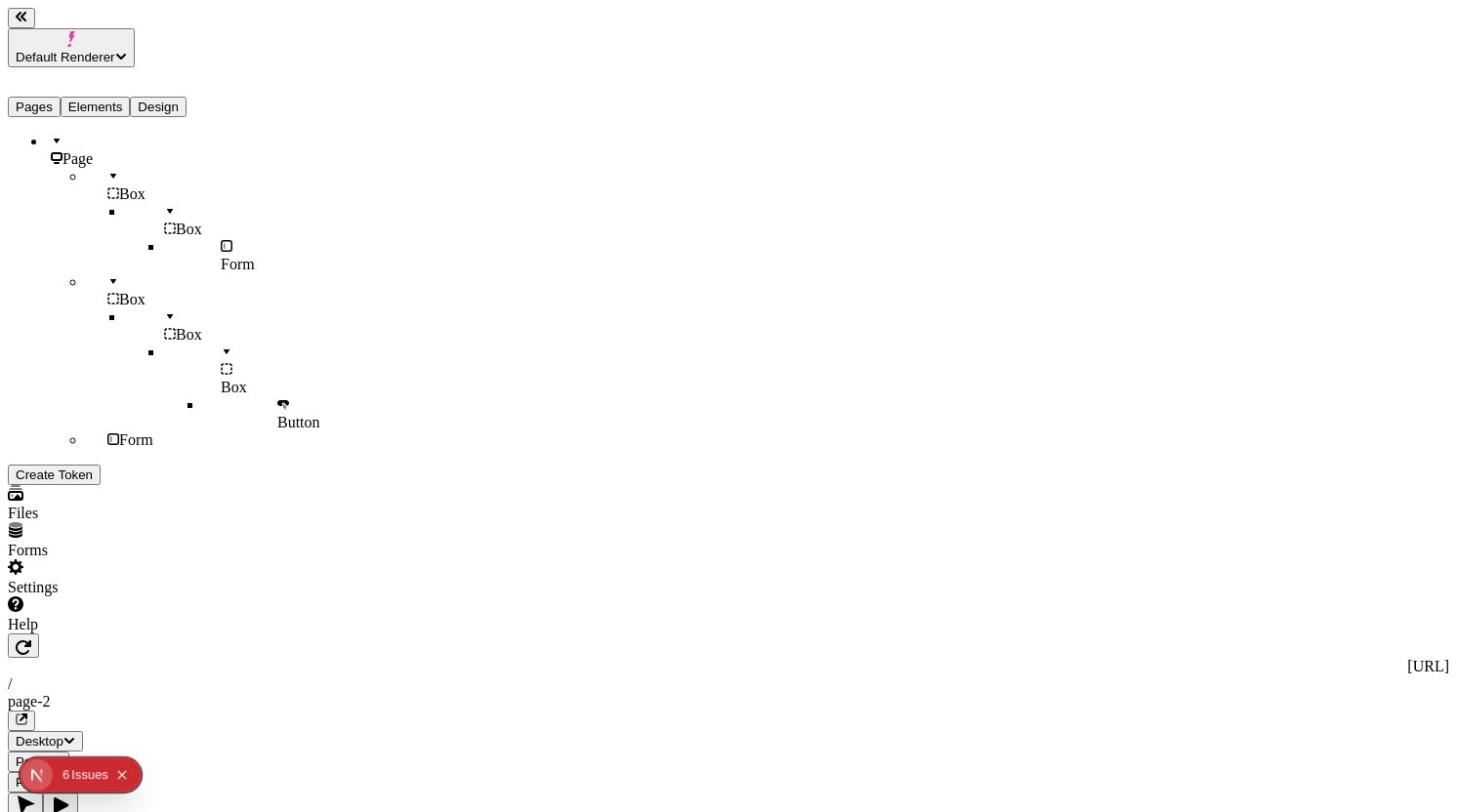 click on "Box" at bounding box center [184, 326] 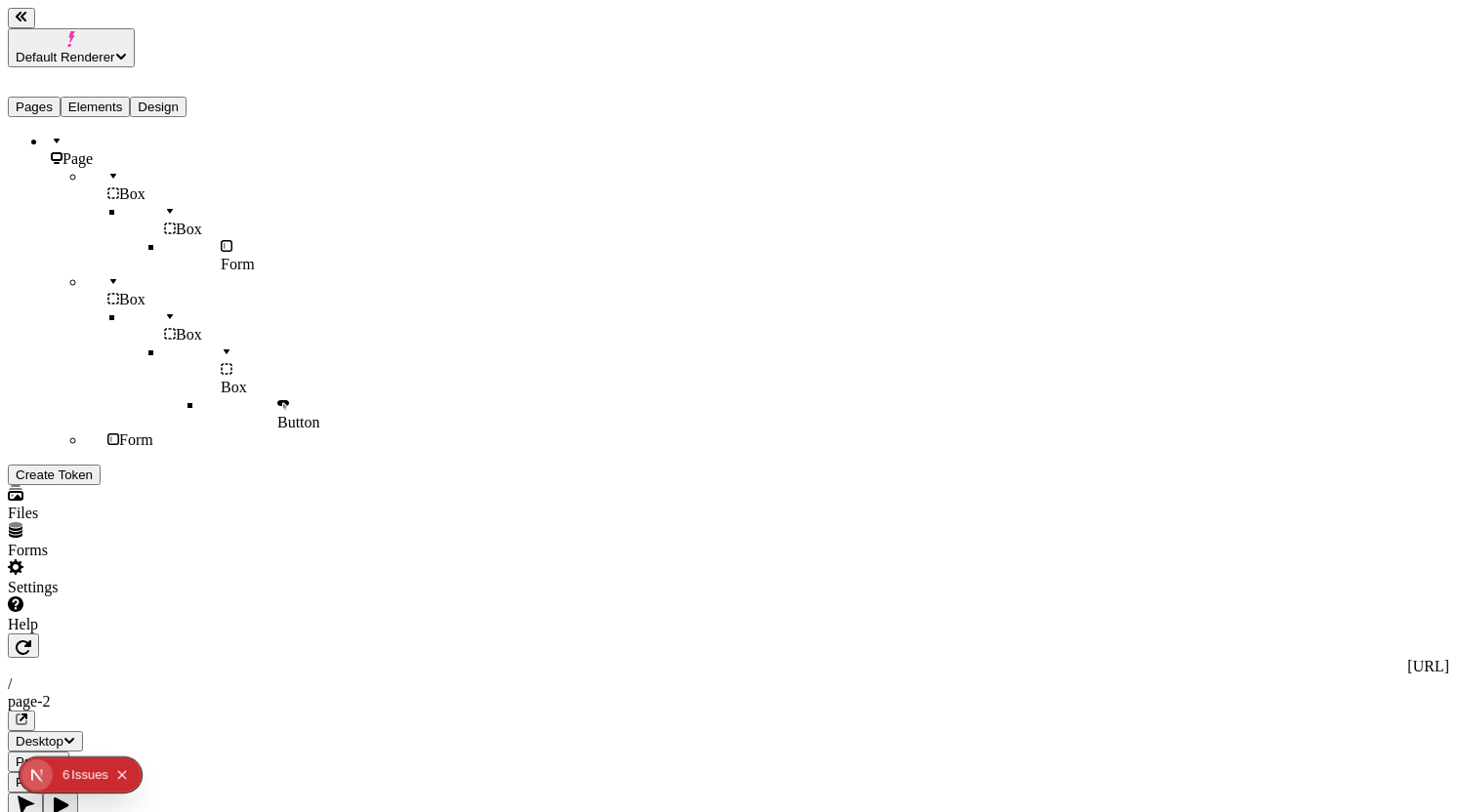 click on "Pages" at bounding box center [34, 106] 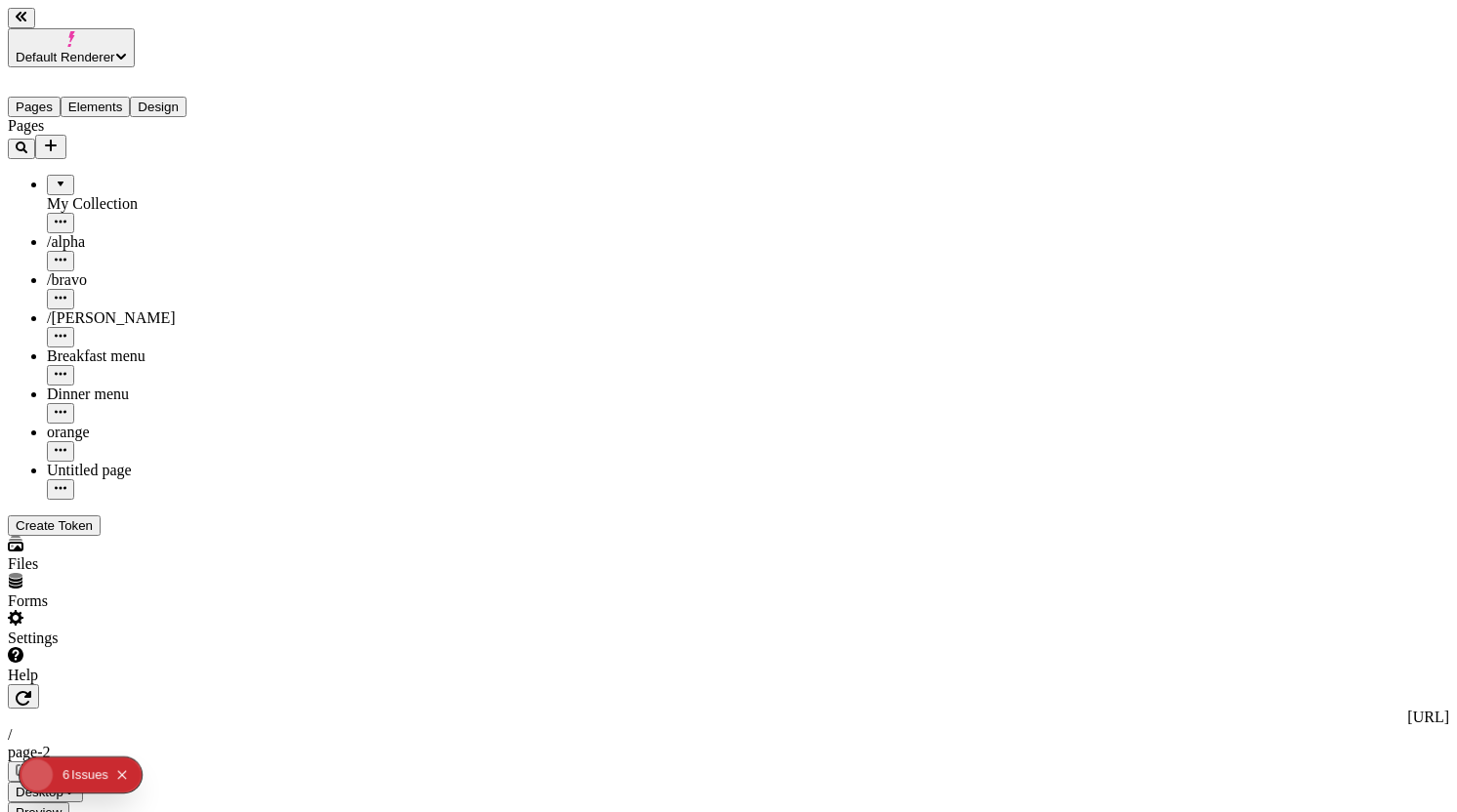 click 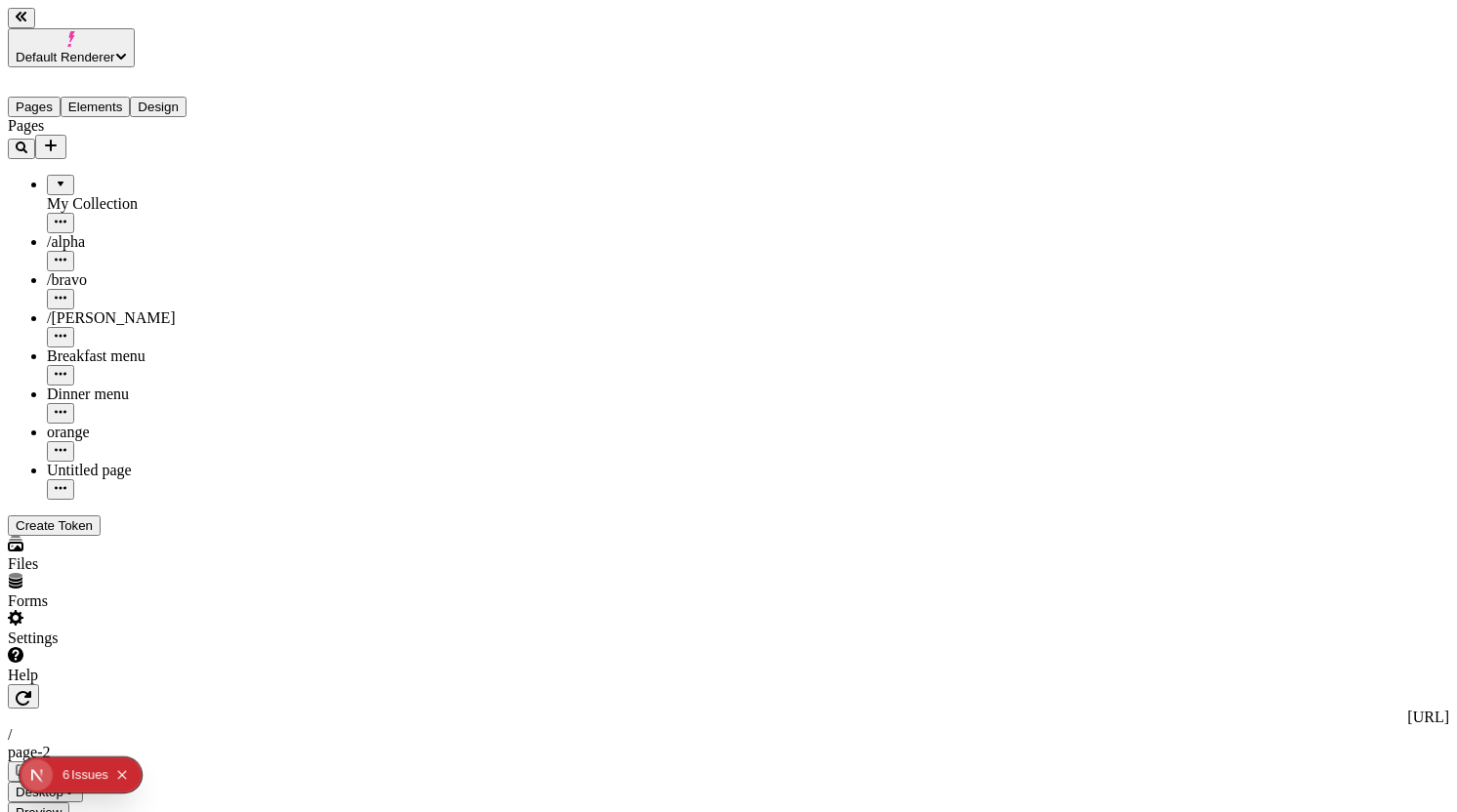 click 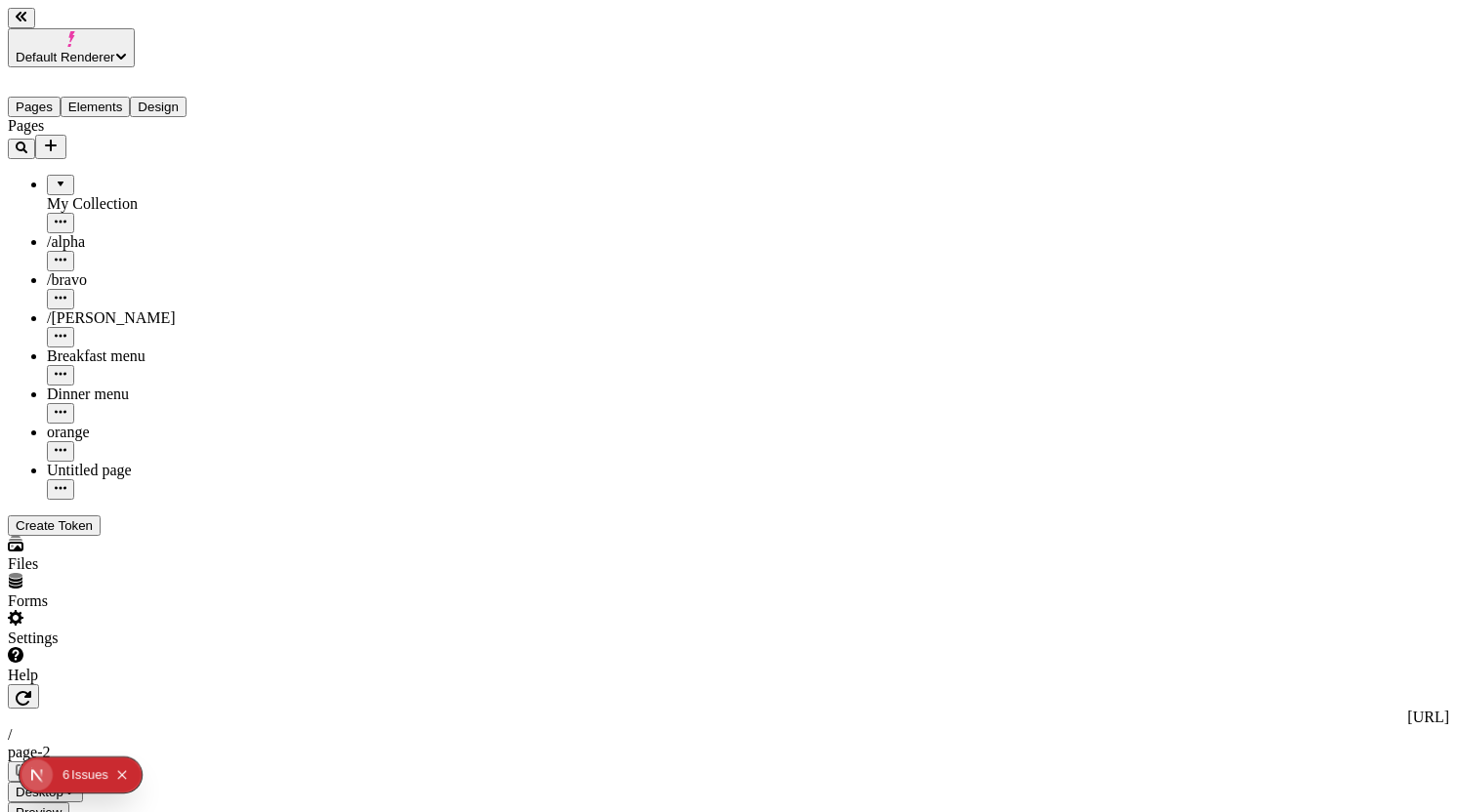 type 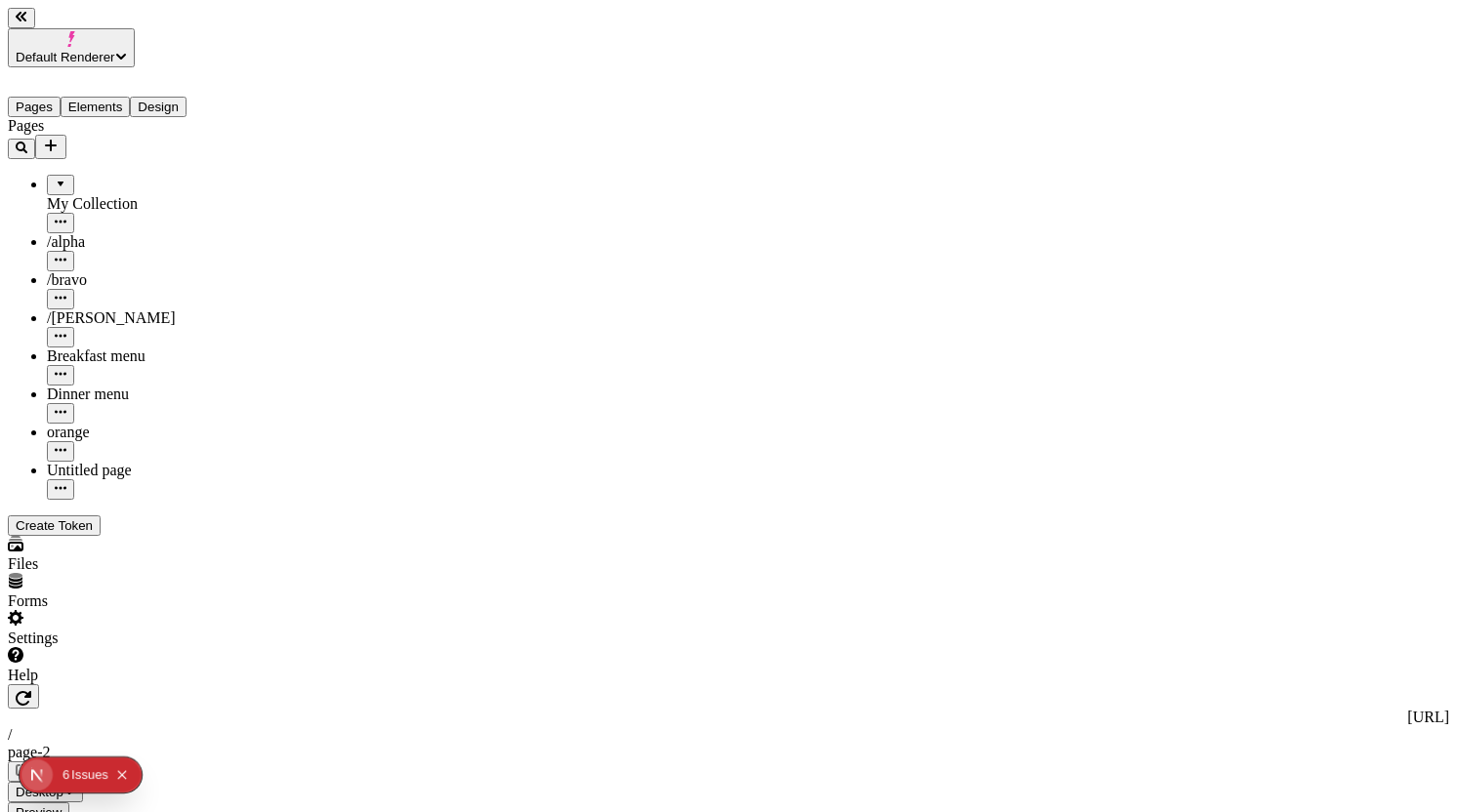click 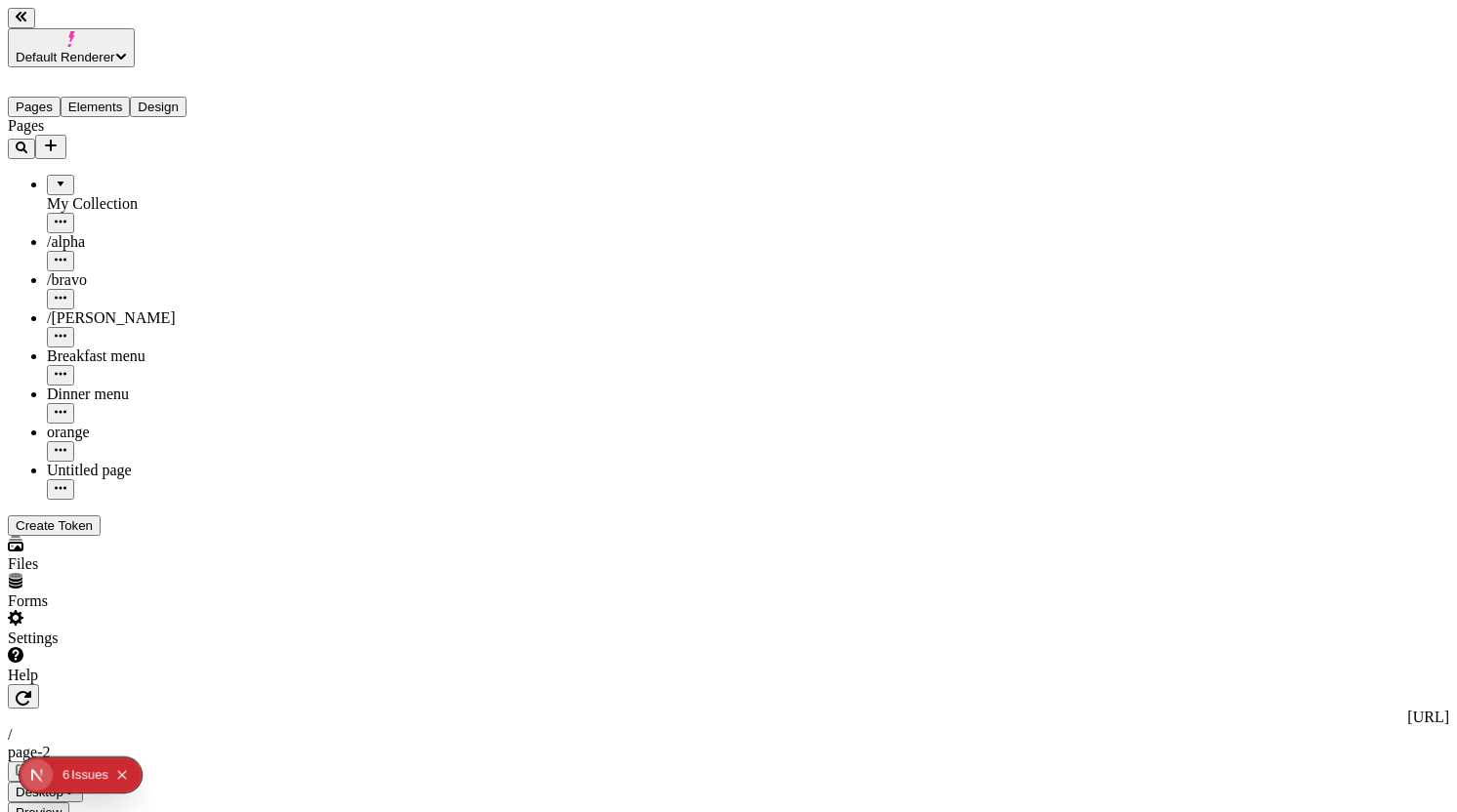 click 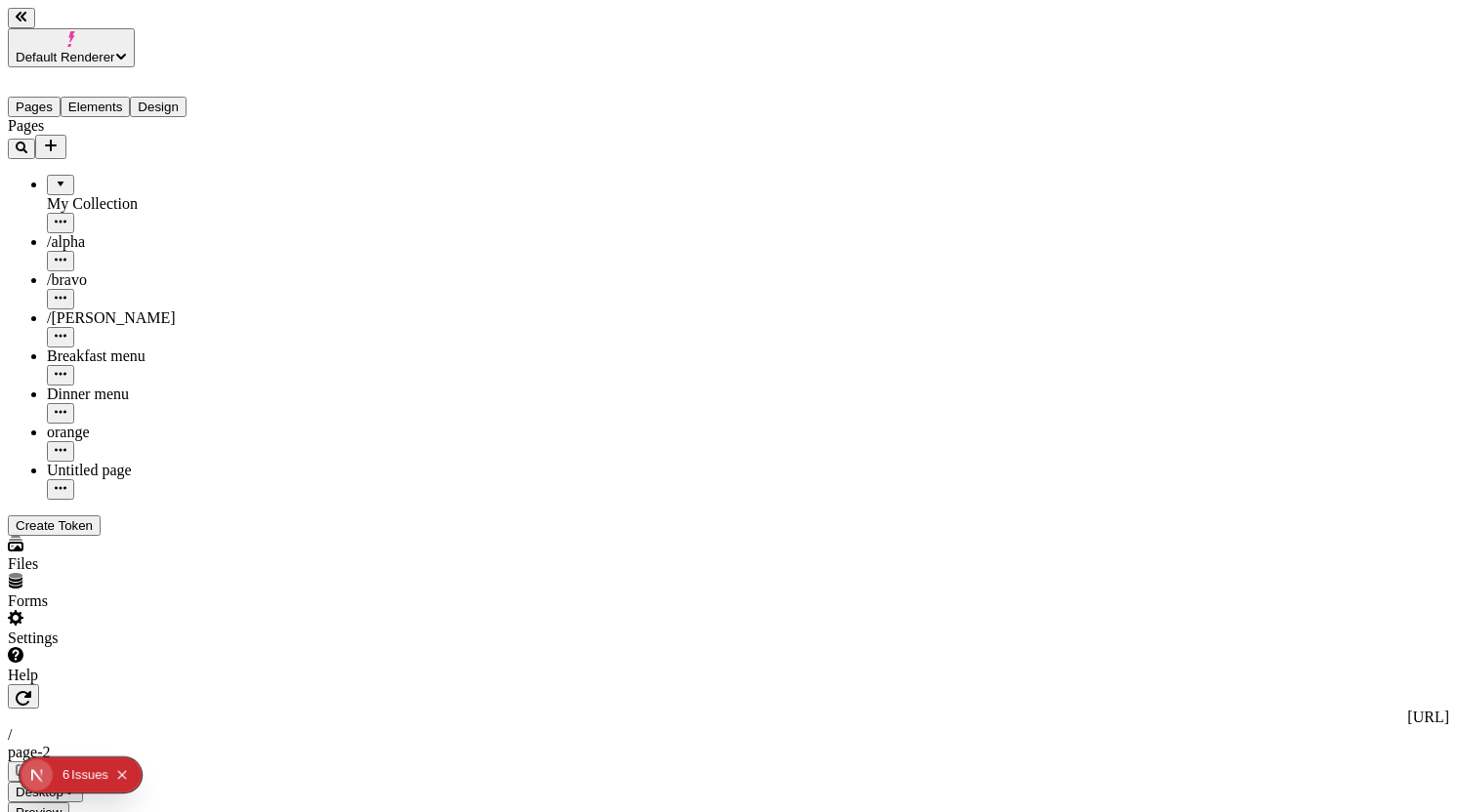 click on "Box" 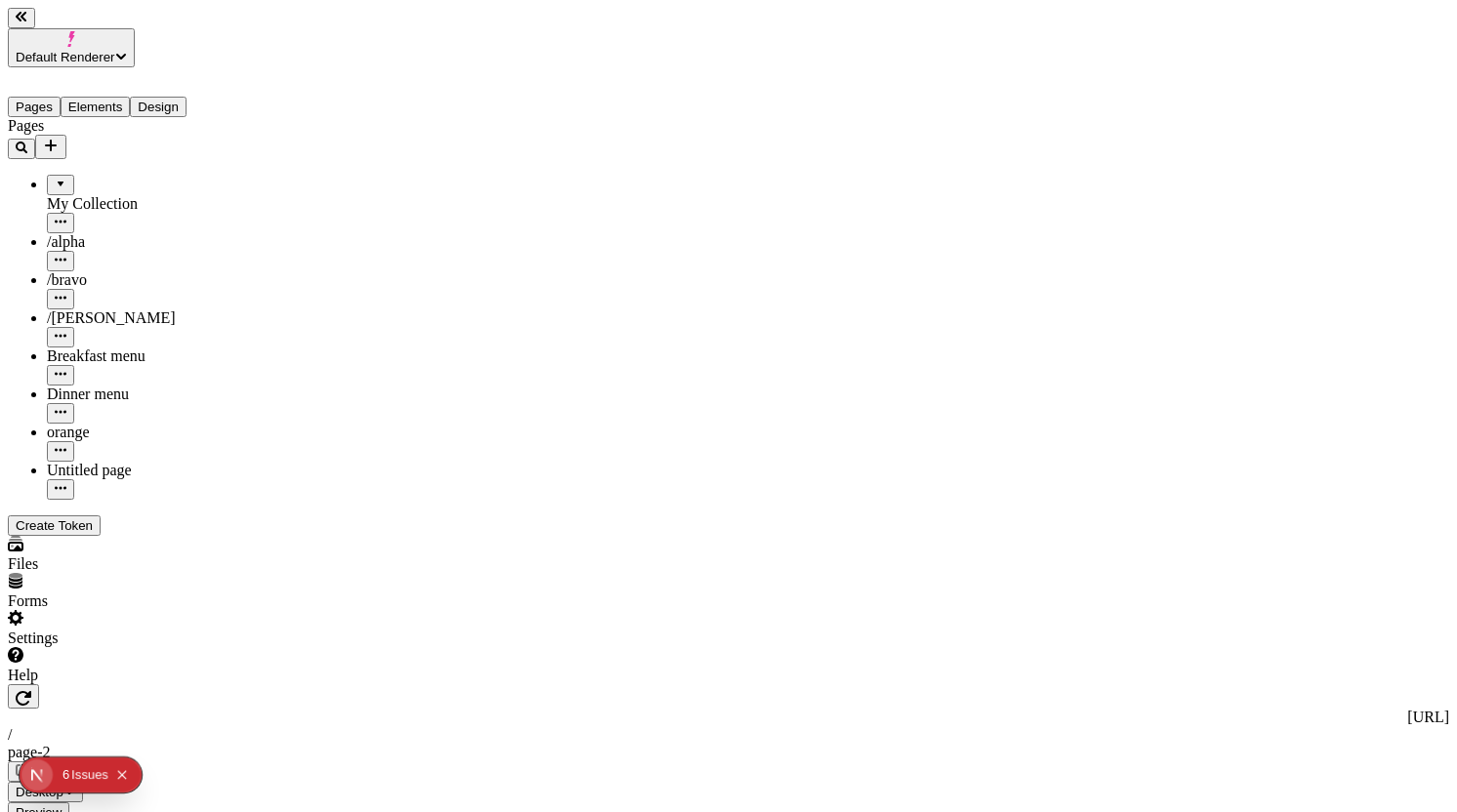 click 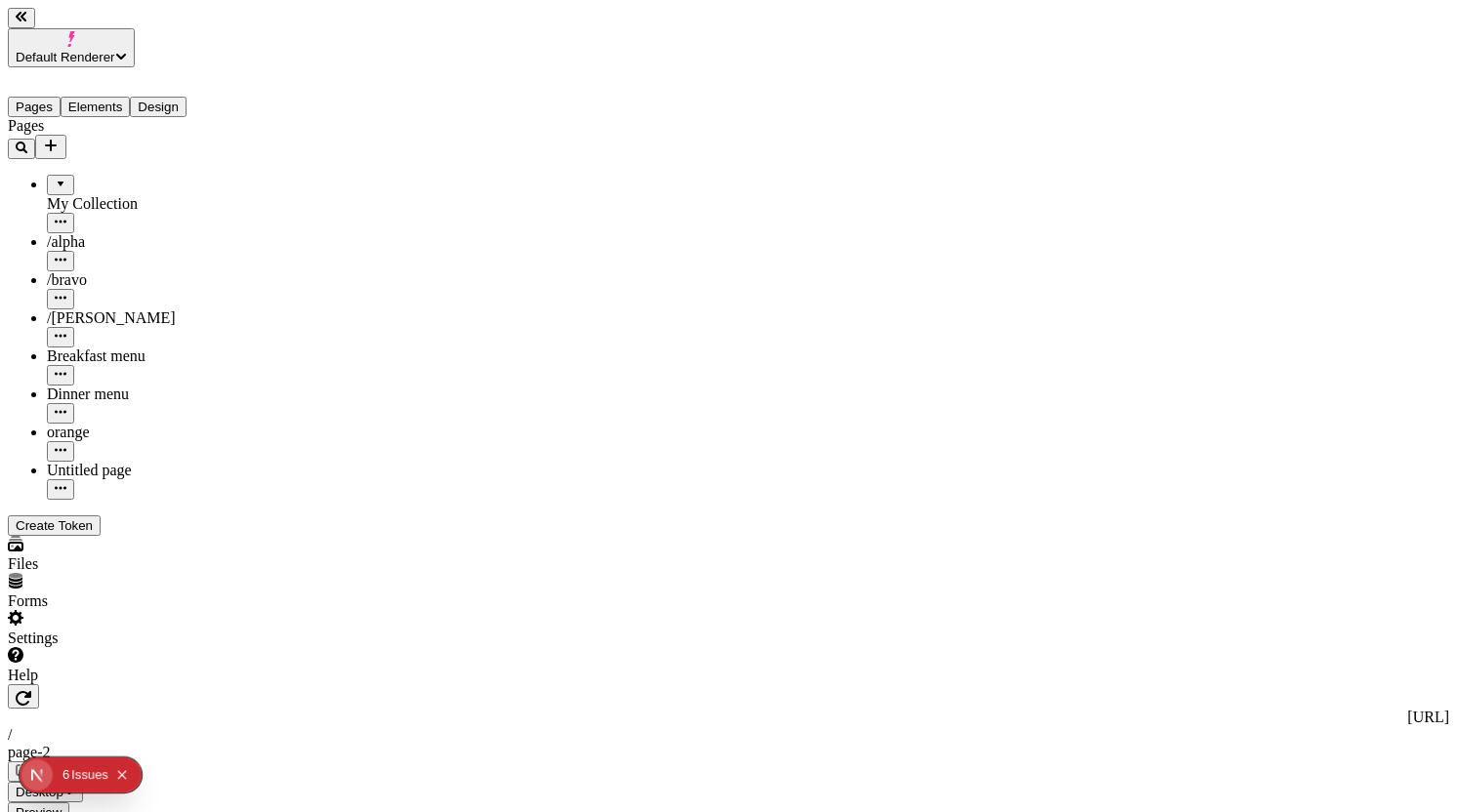 click 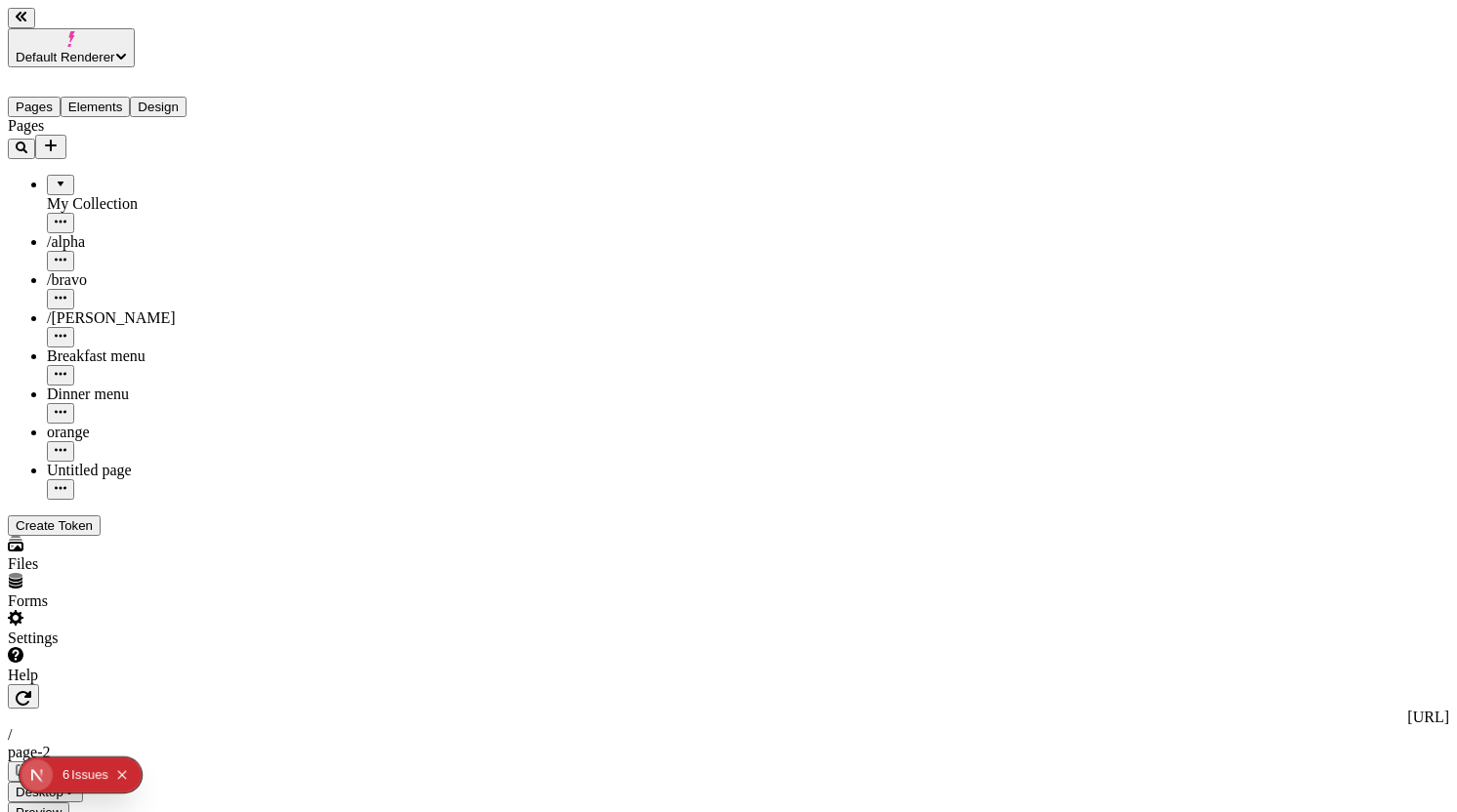 click 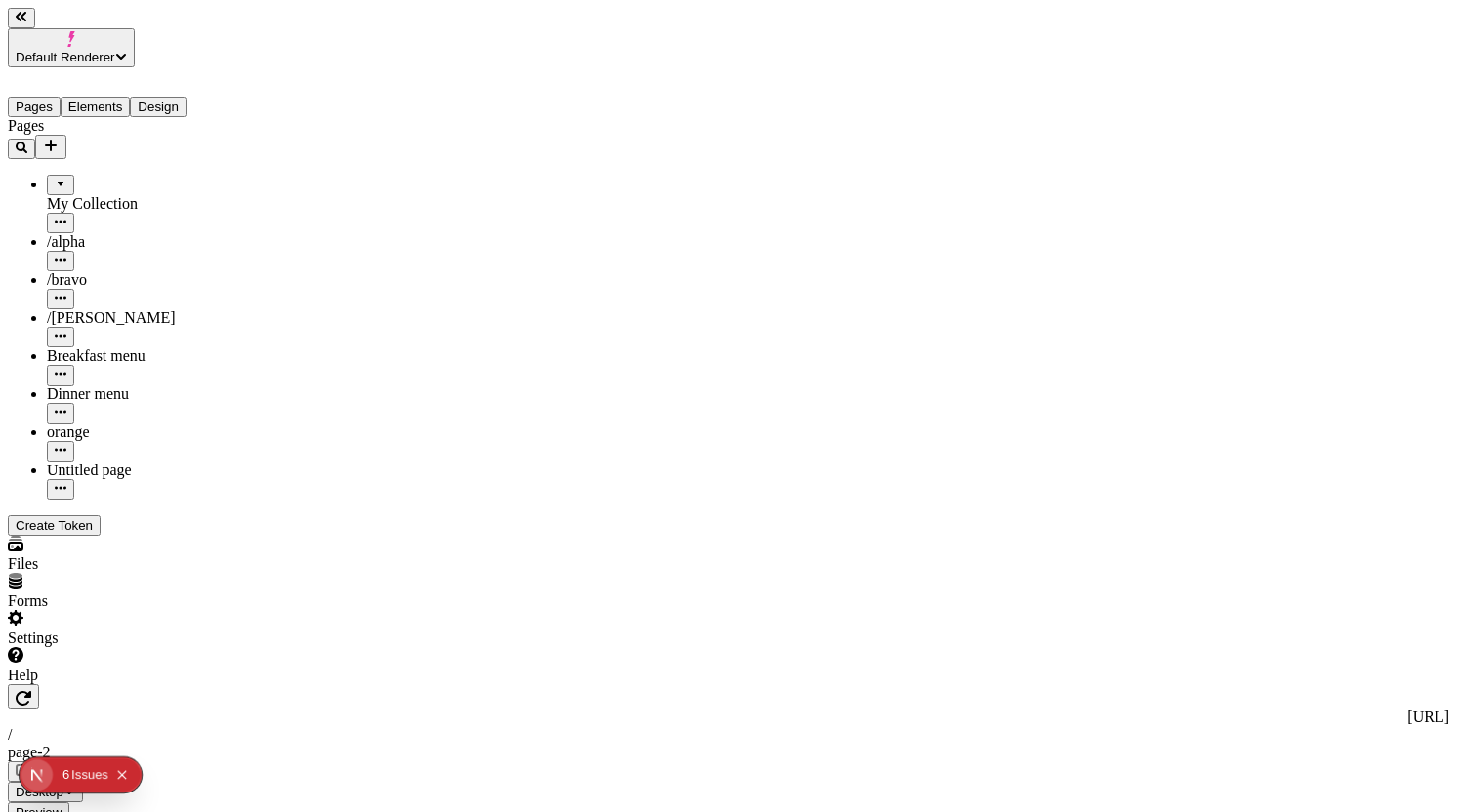 click 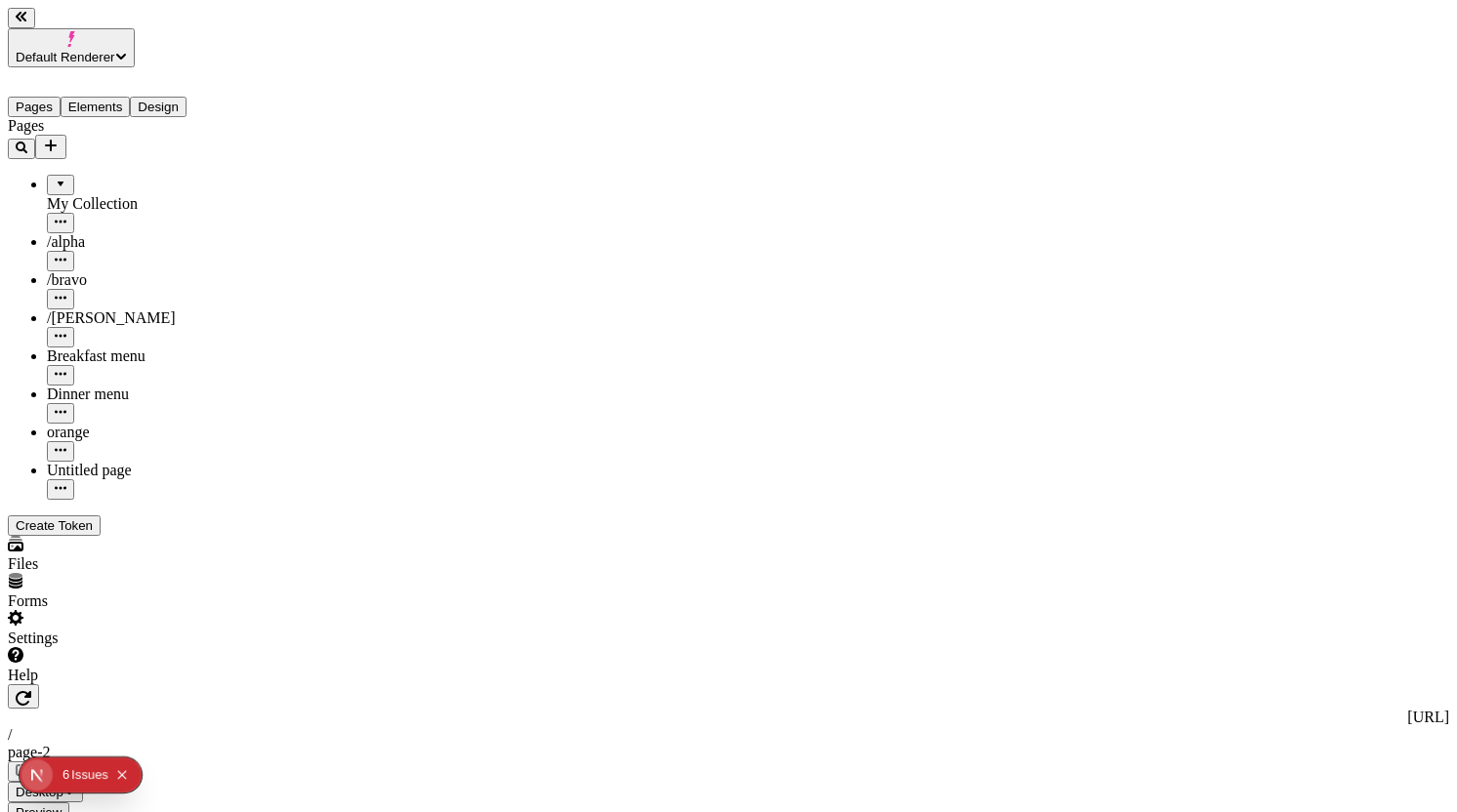 click 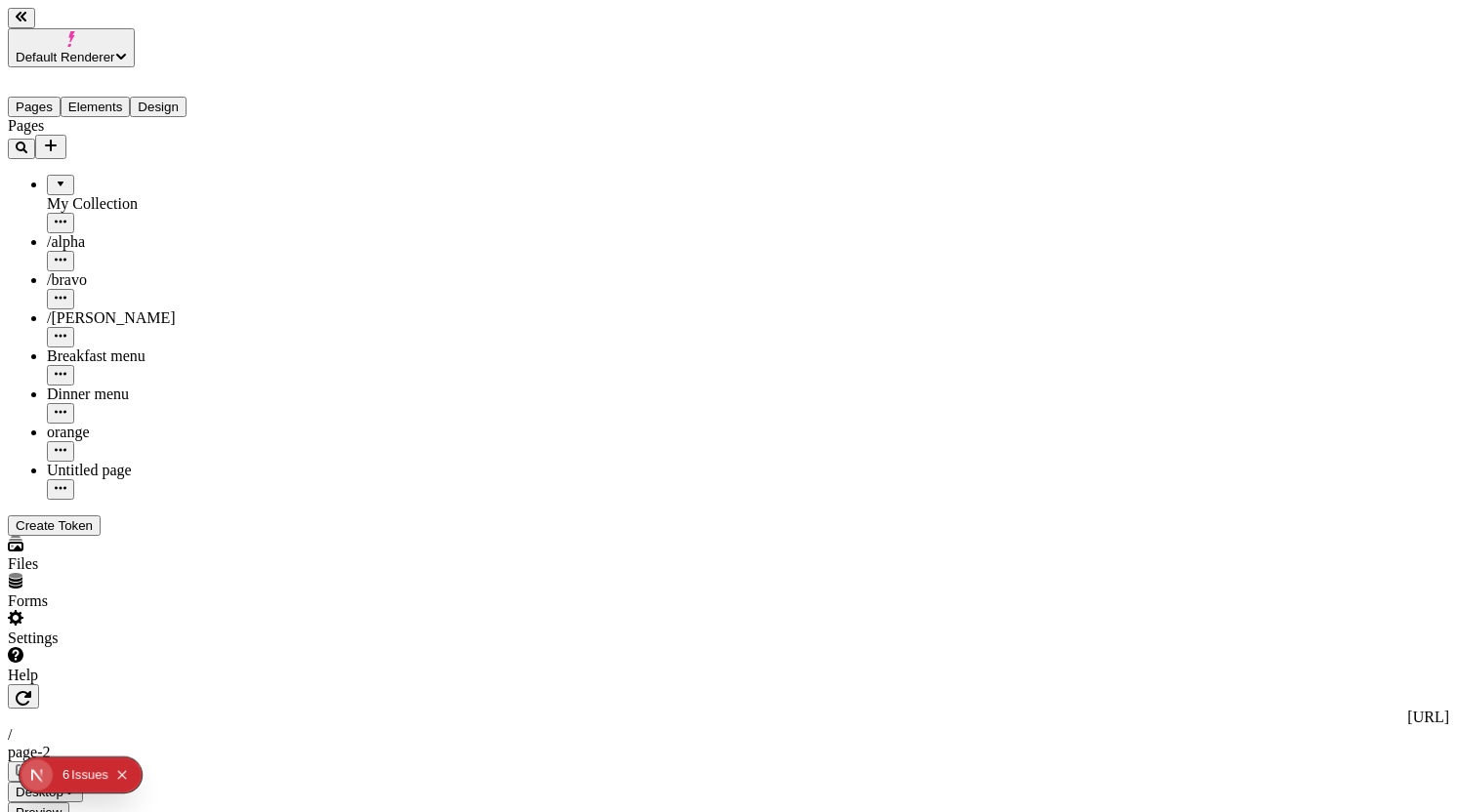 click 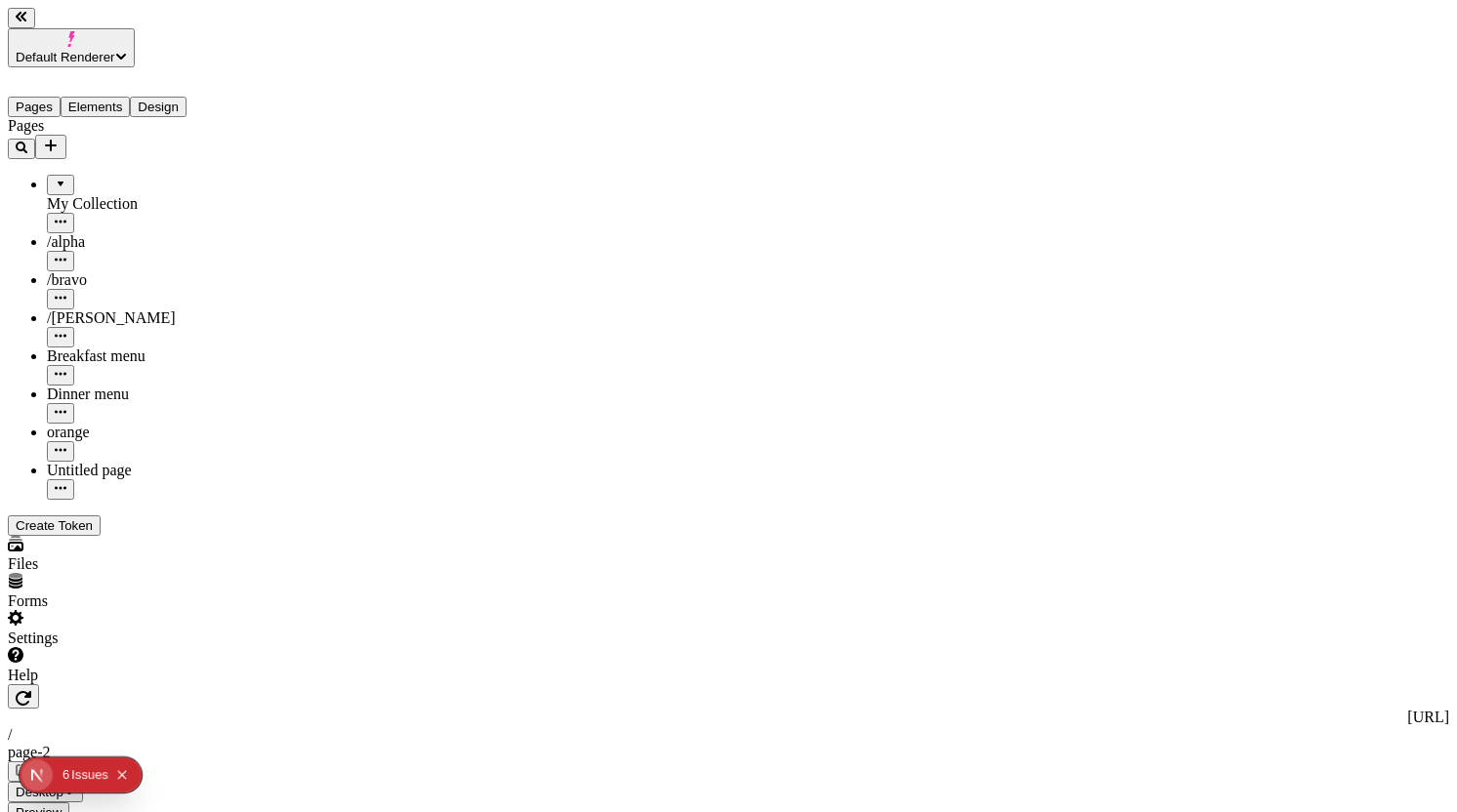 click 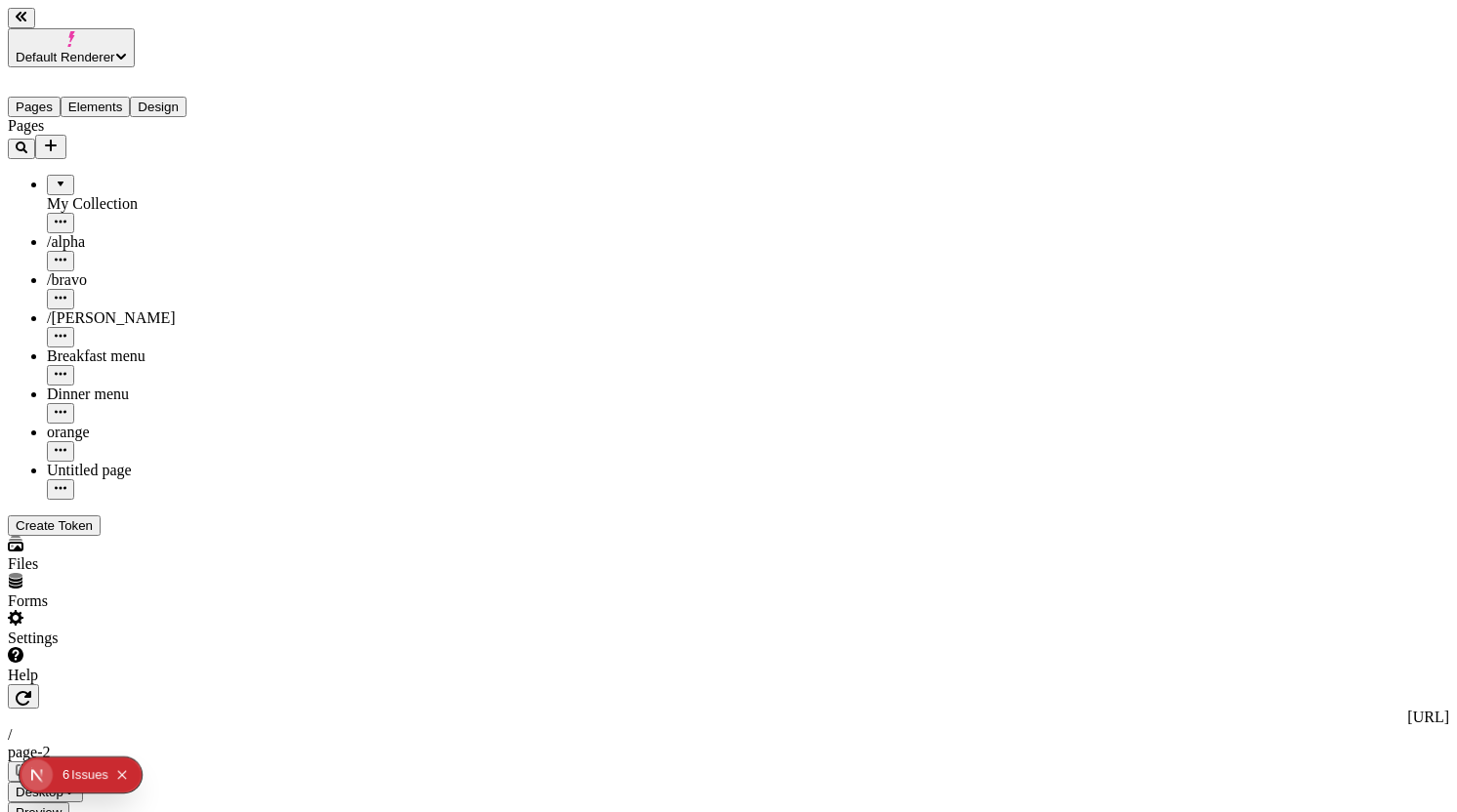 click at bounding box center [728, 972] 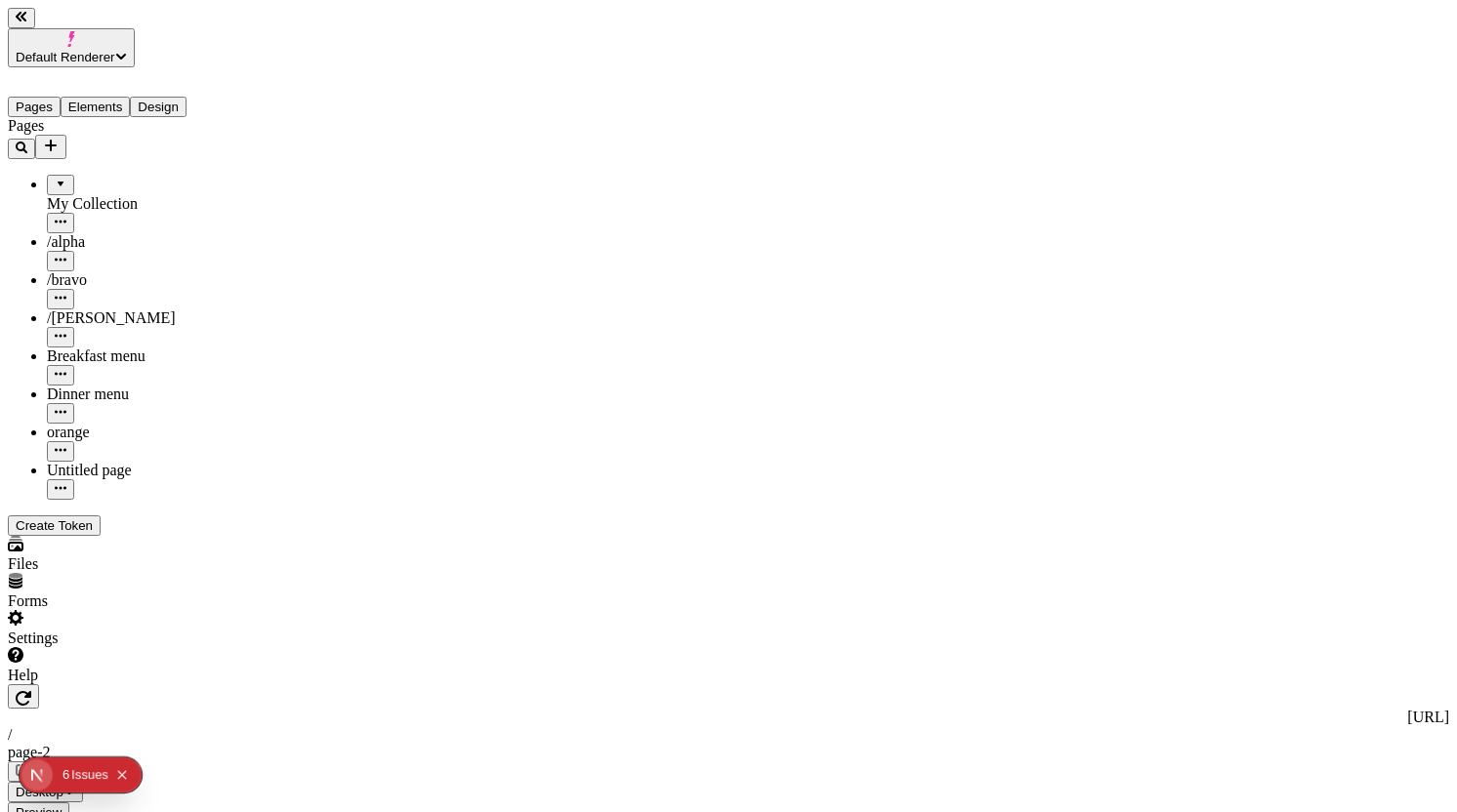 click on "Default Renderer Pages Elements Design Pages My Collection /alpha /bravo /charlie Breakfast menu Dinner menu orange Untitled page Create Token Files Forms Settings Help http://e3y84uzj1f.localhost:3000 / page-2 Desktop Preview Publish A Metadata Online Path /page-2 Title Description this is something  Social Image Choose an image Choose Exclude from search engines Canonical URL Sitemap priority 0.95 Sitemap frequency Hourly Snippets Image Page" at bounding box center (728, 1280) 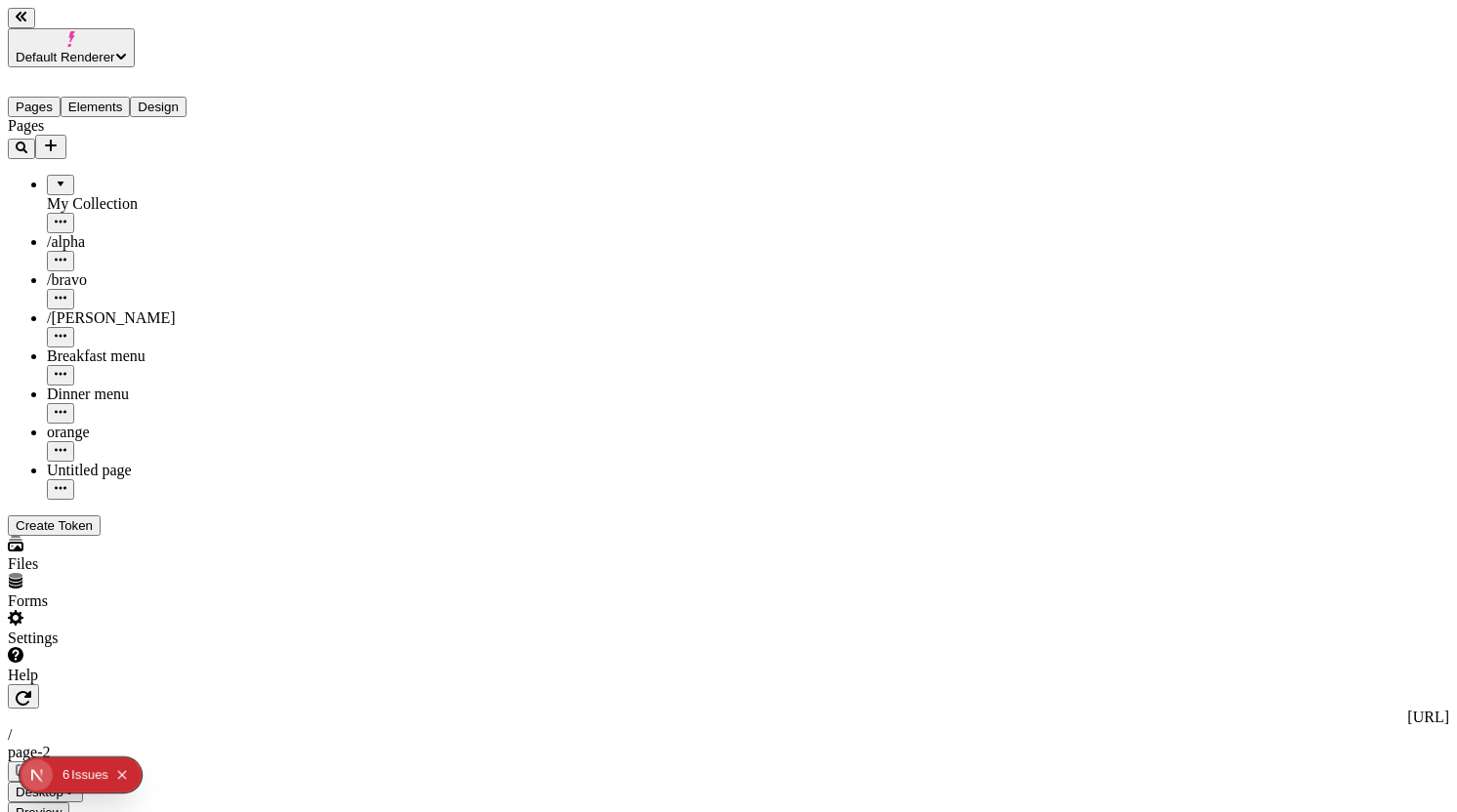 click 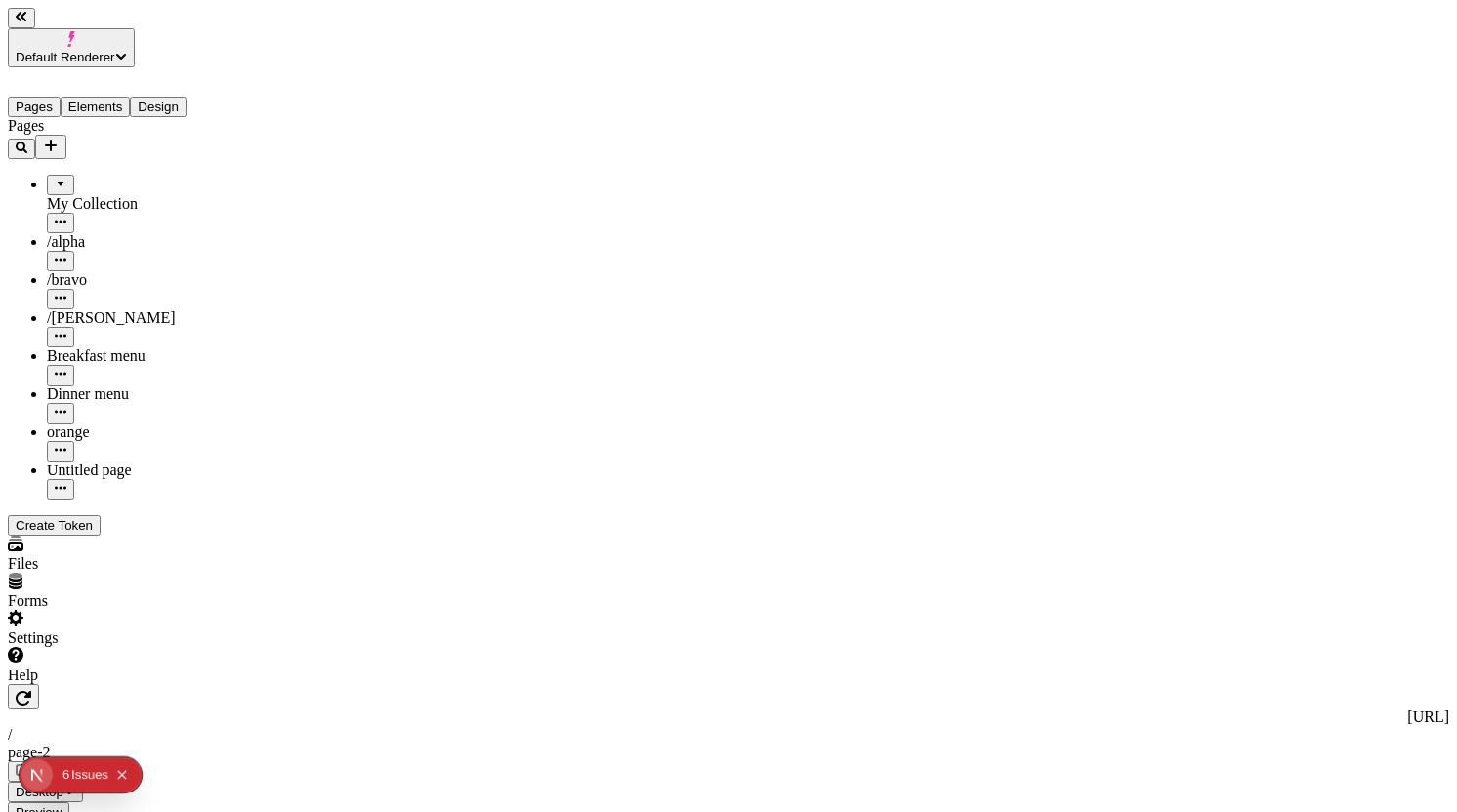 click 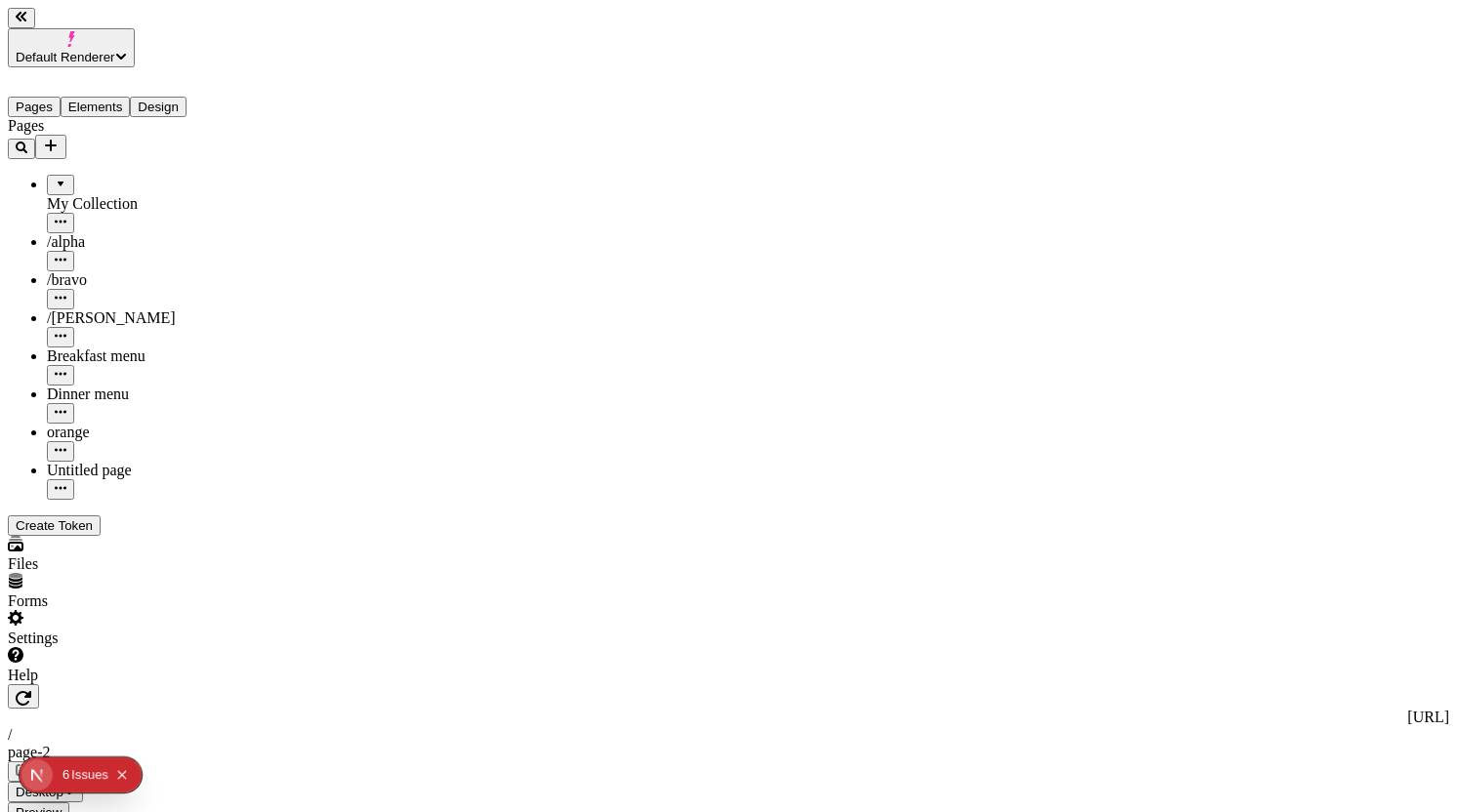 click on "Visibility Backgrounds Row gap 0 Column gap 0" at bounding box center (125, 2009) 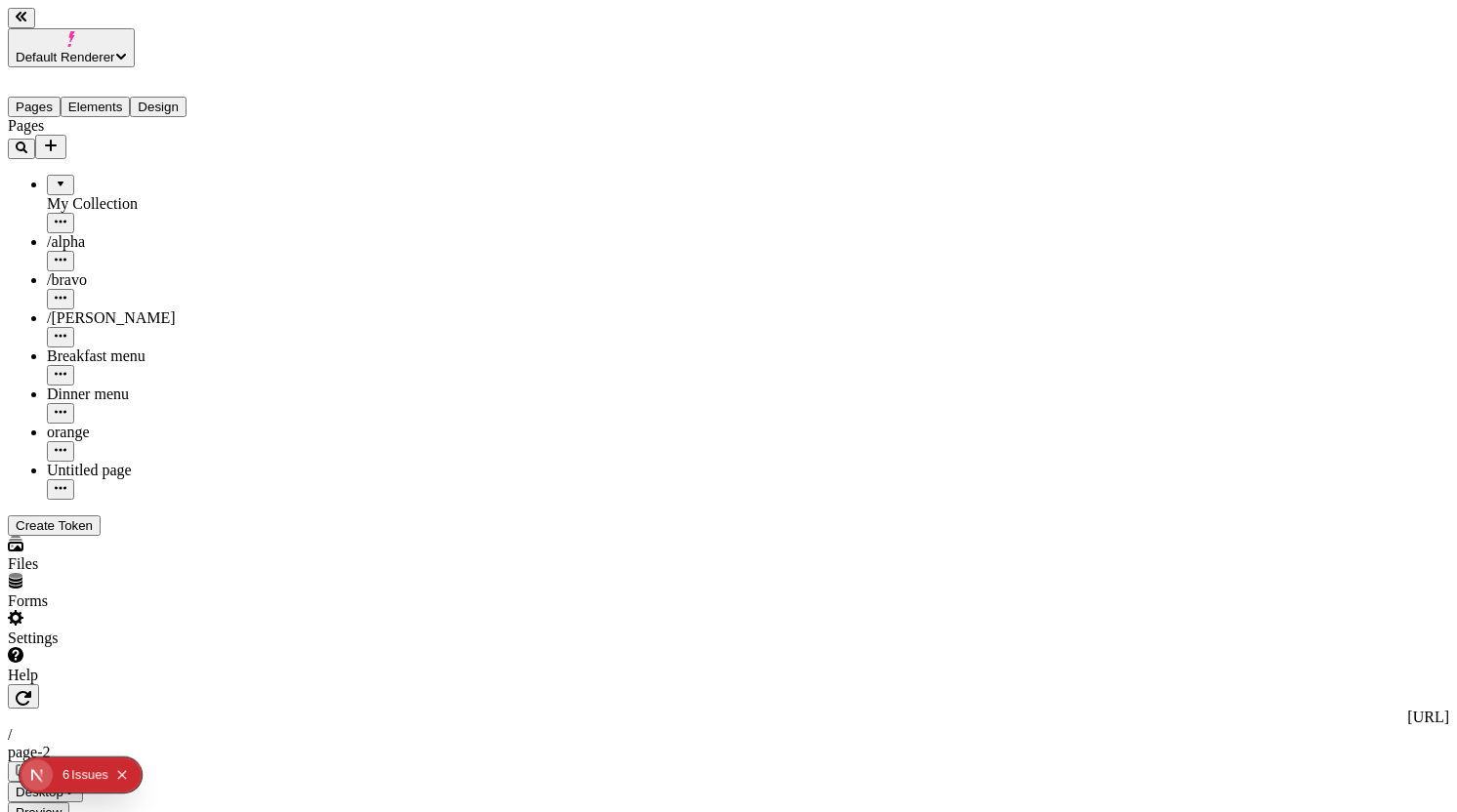 click 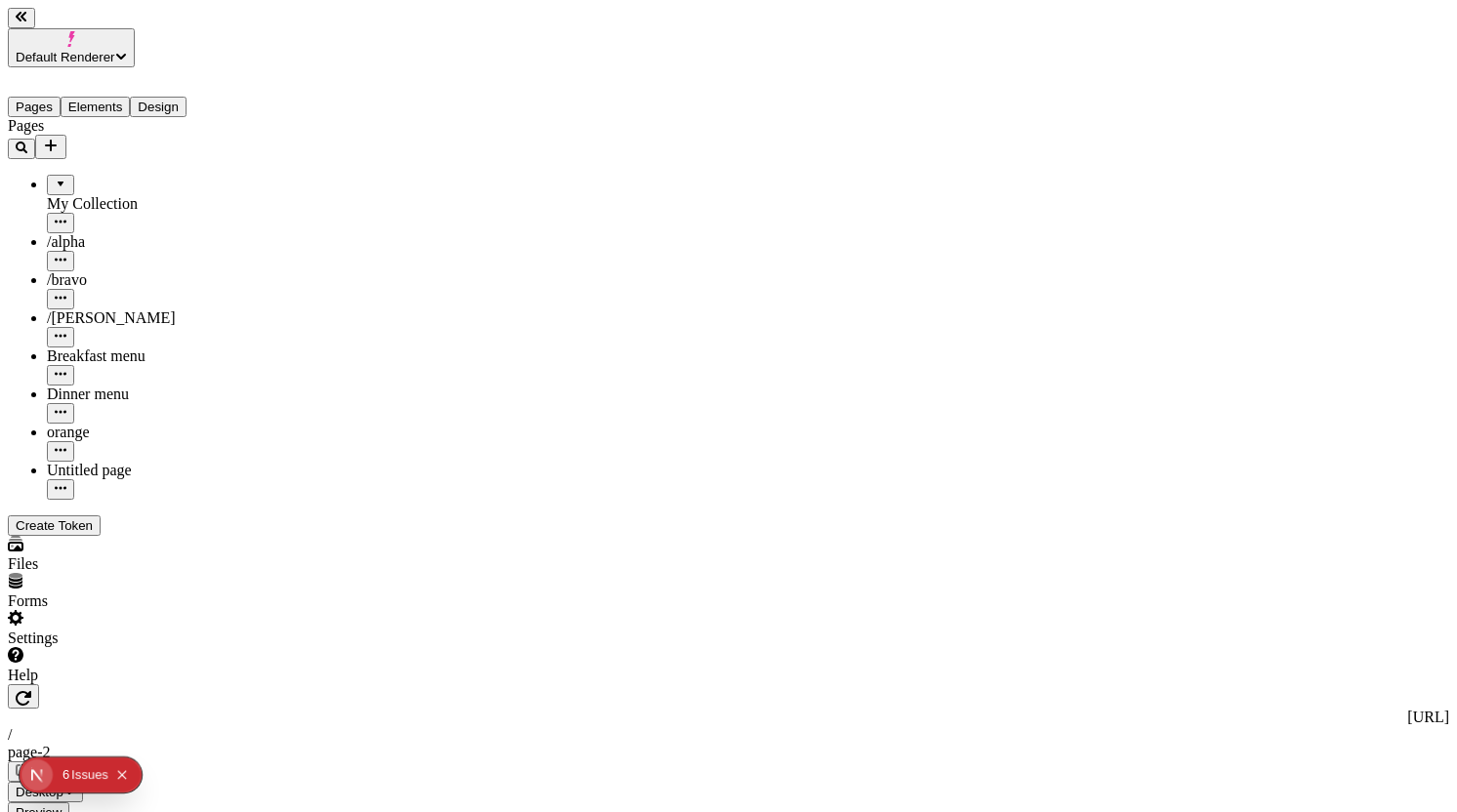 click on "Image" 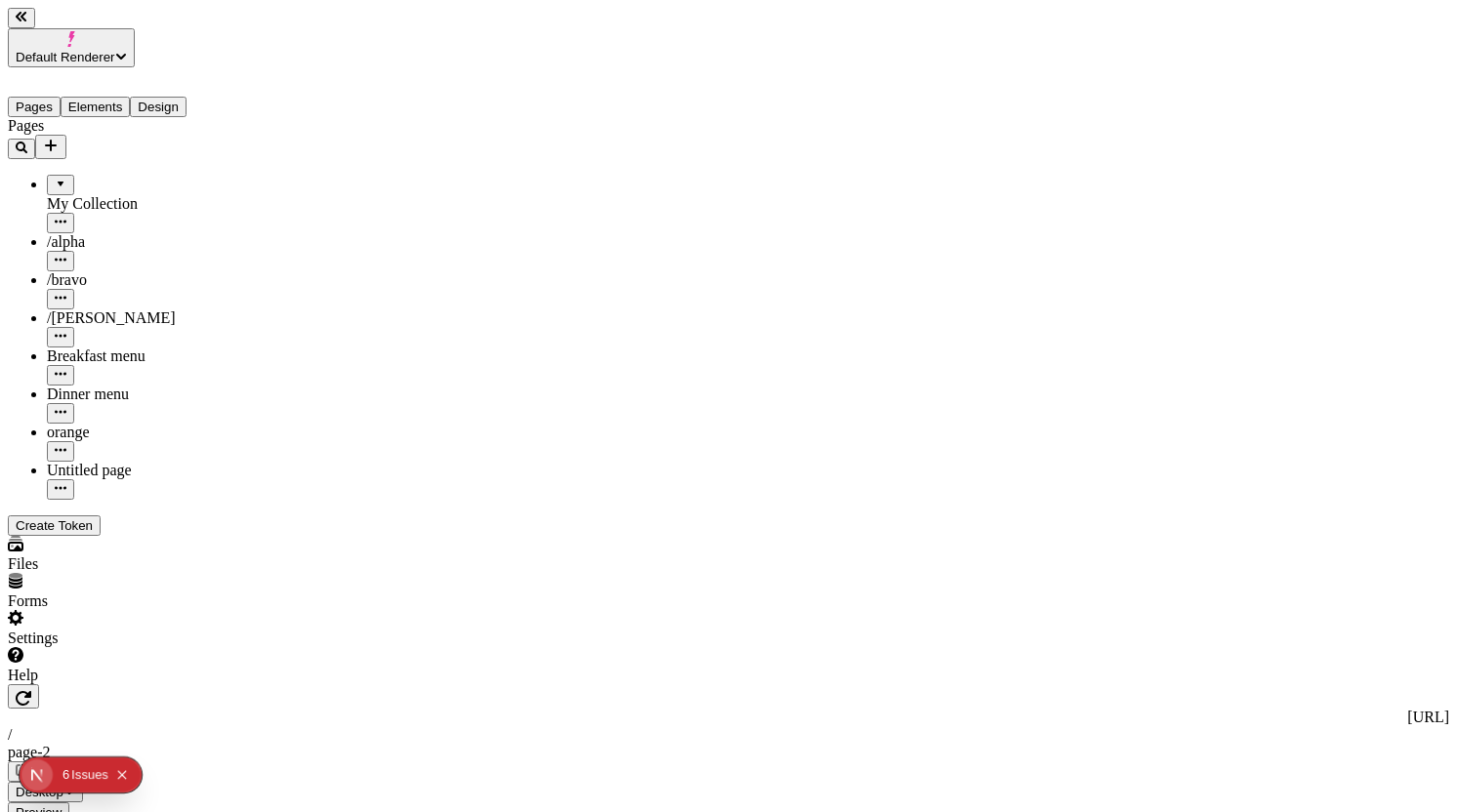 click 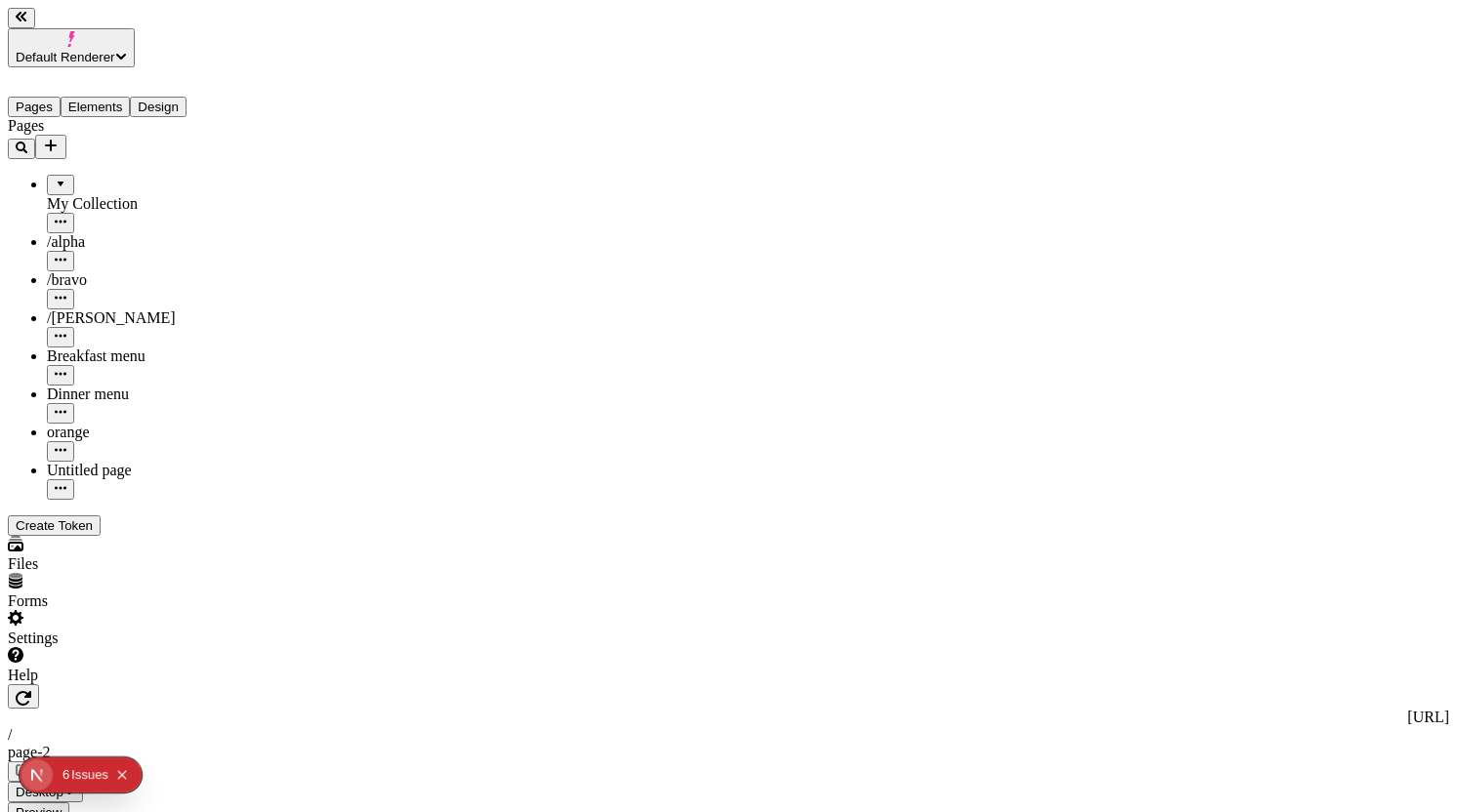 click 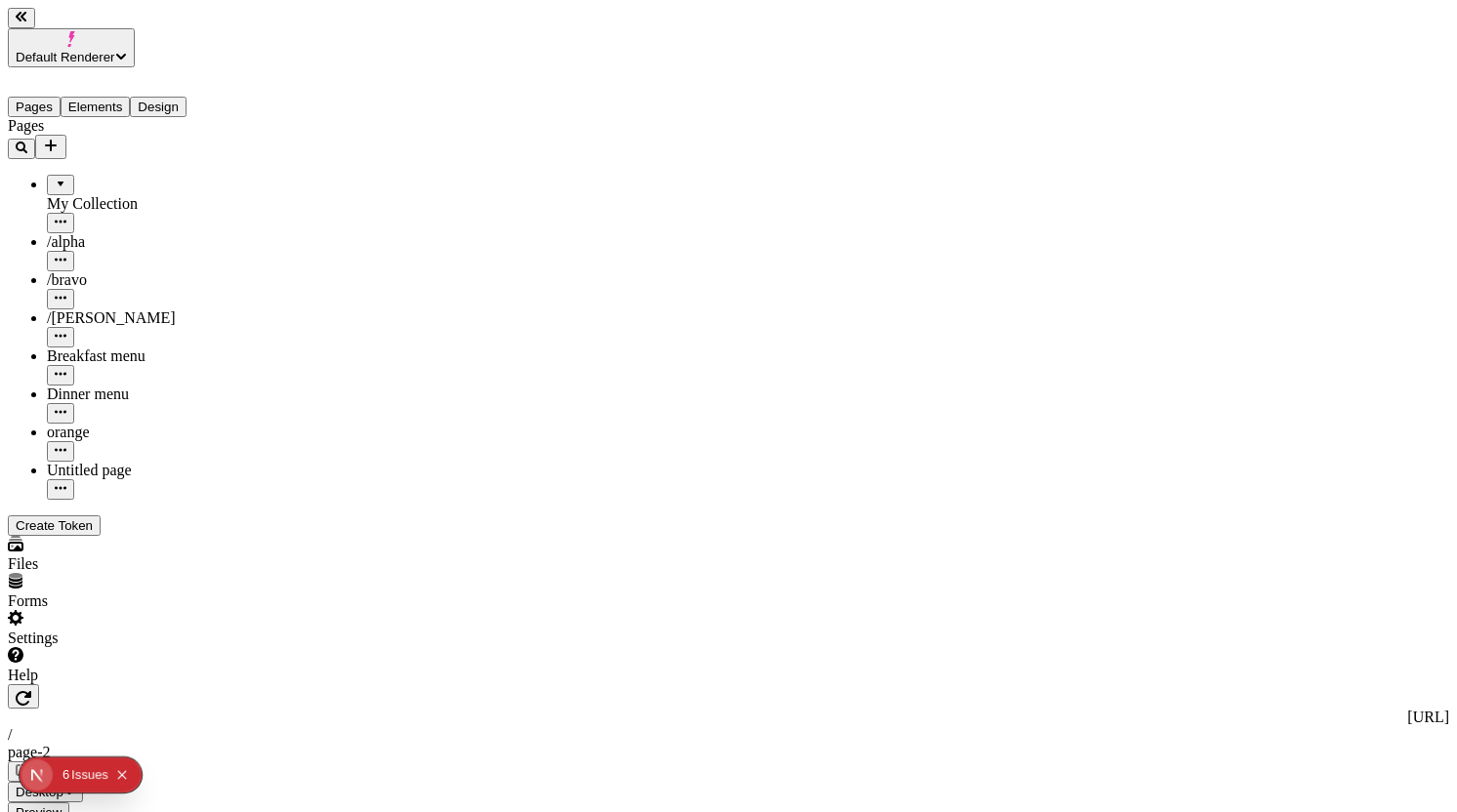 click 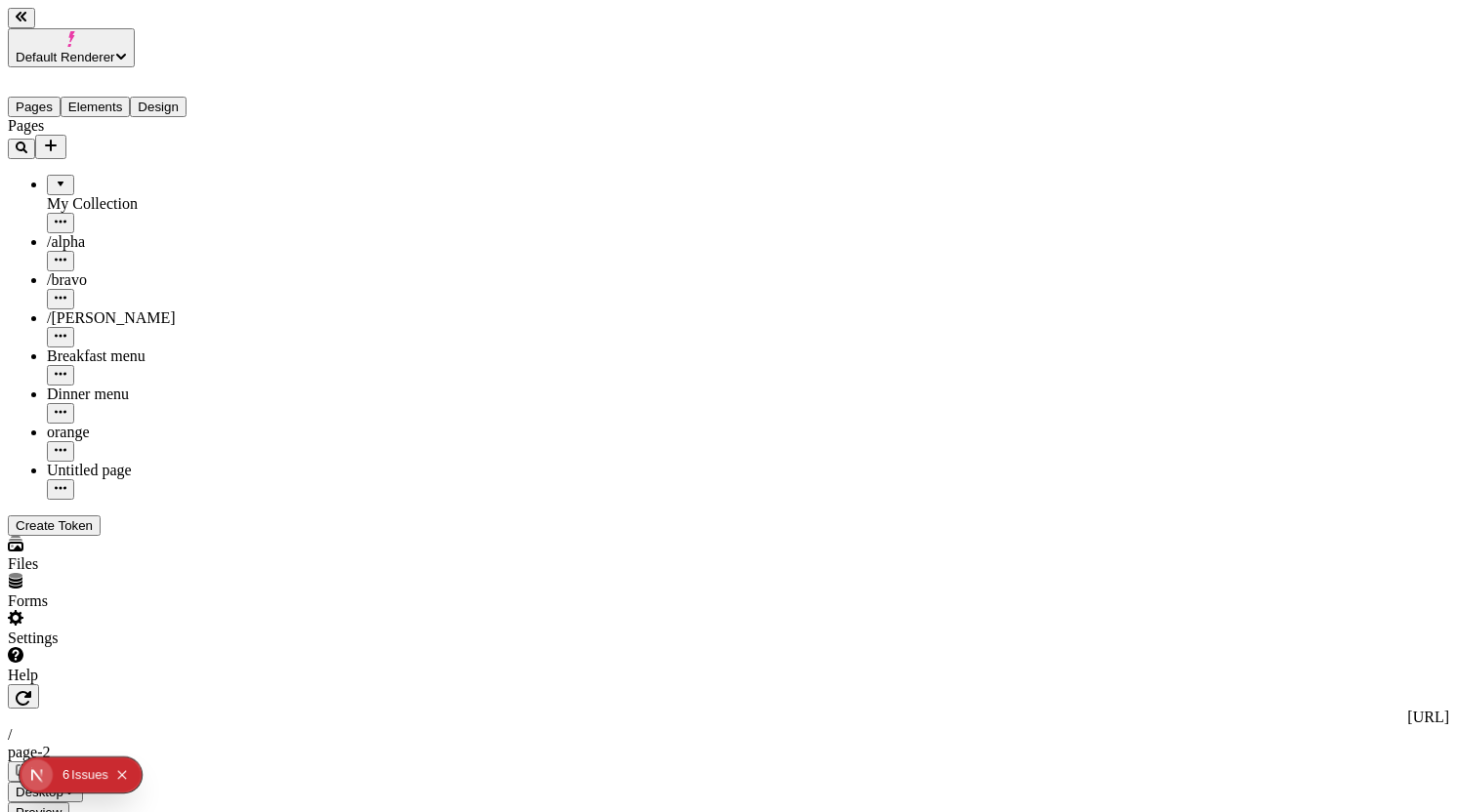 click 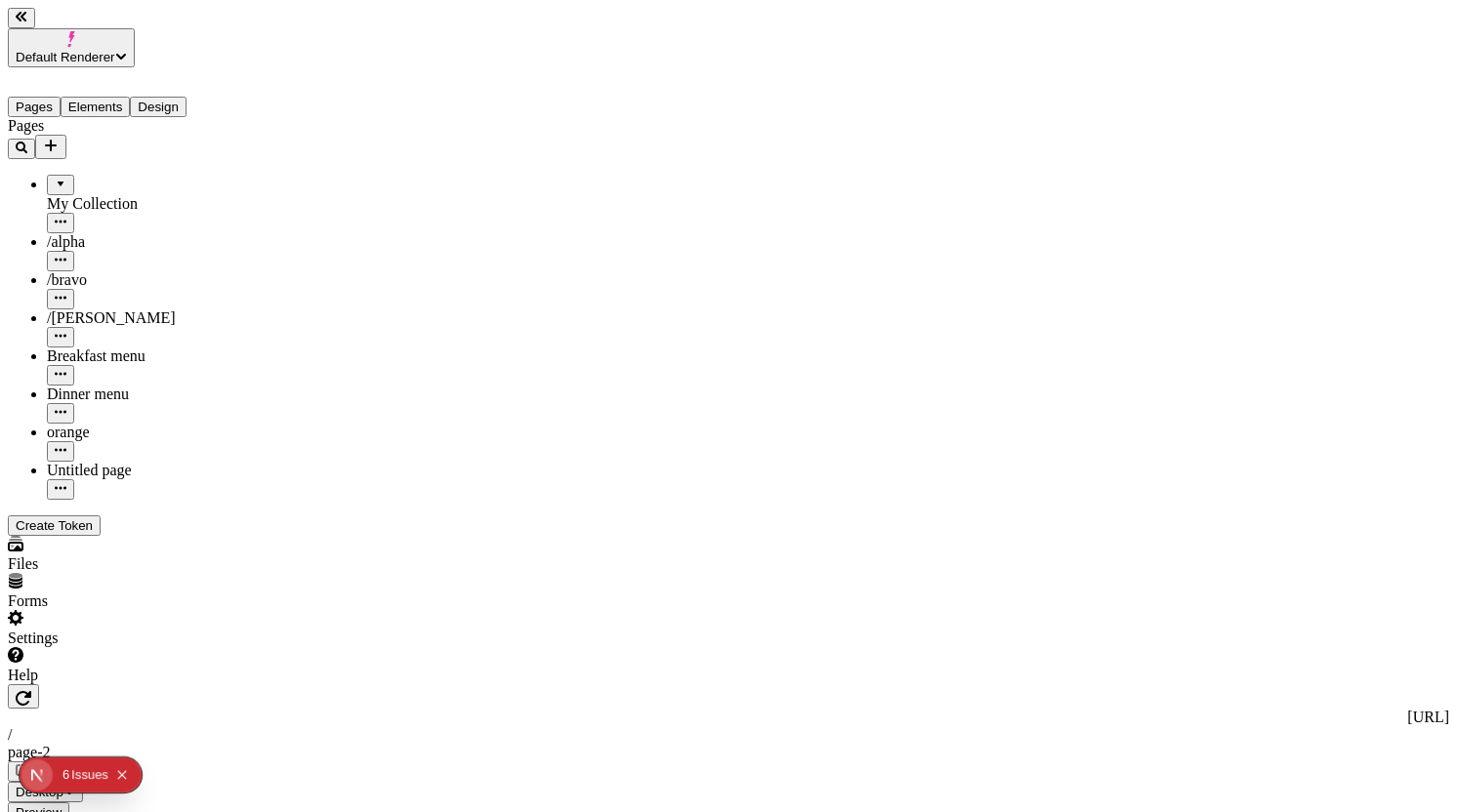 click 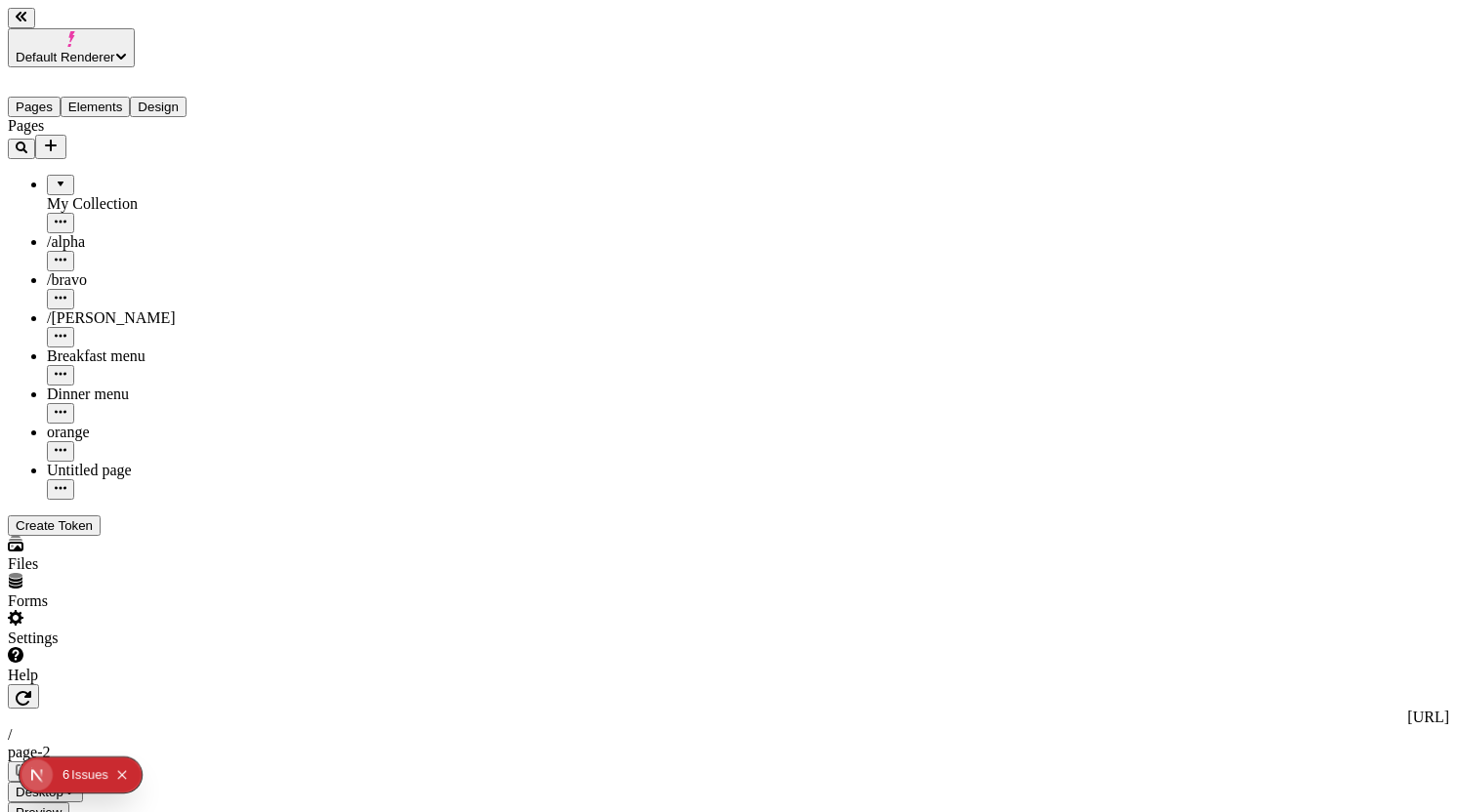 click 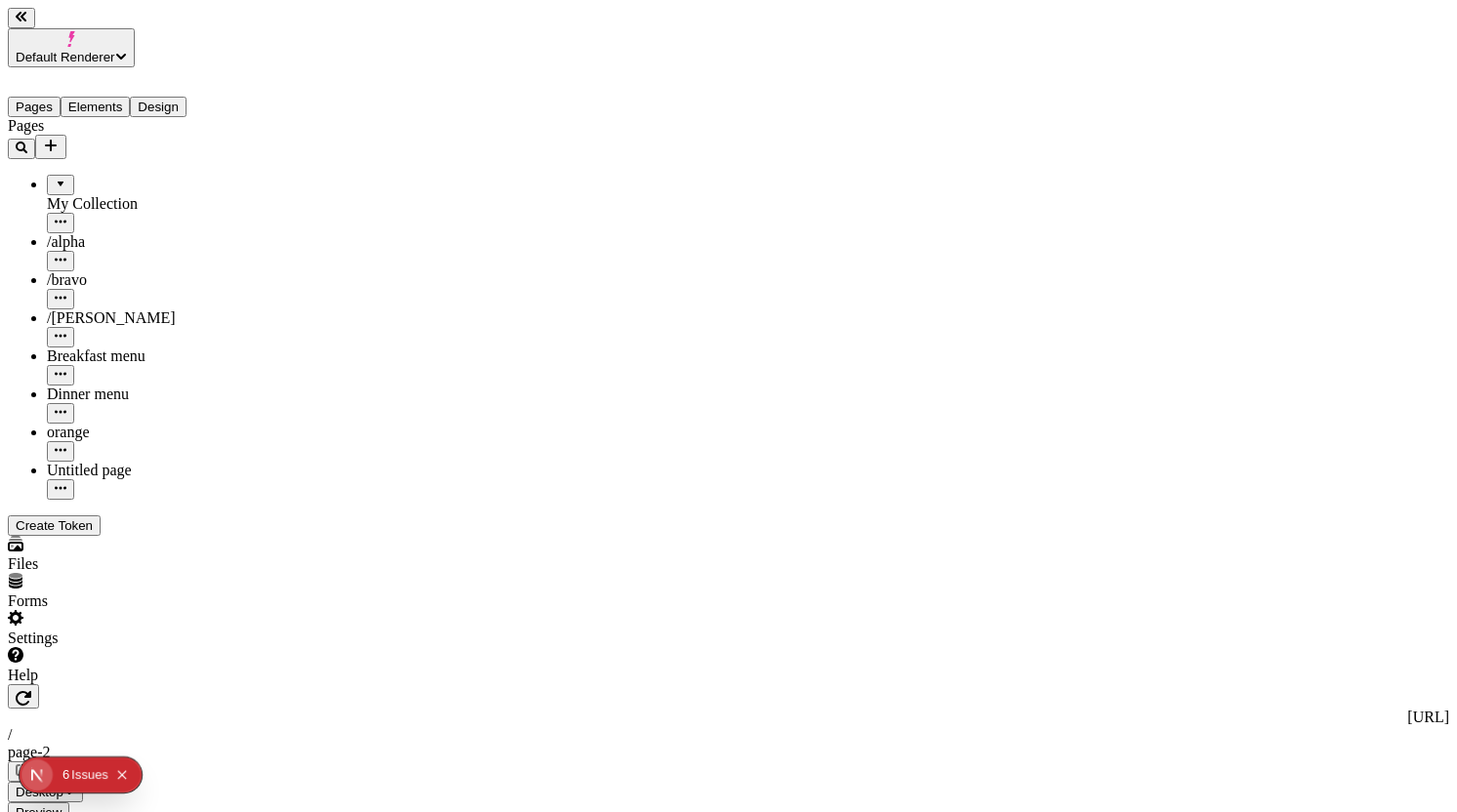 click 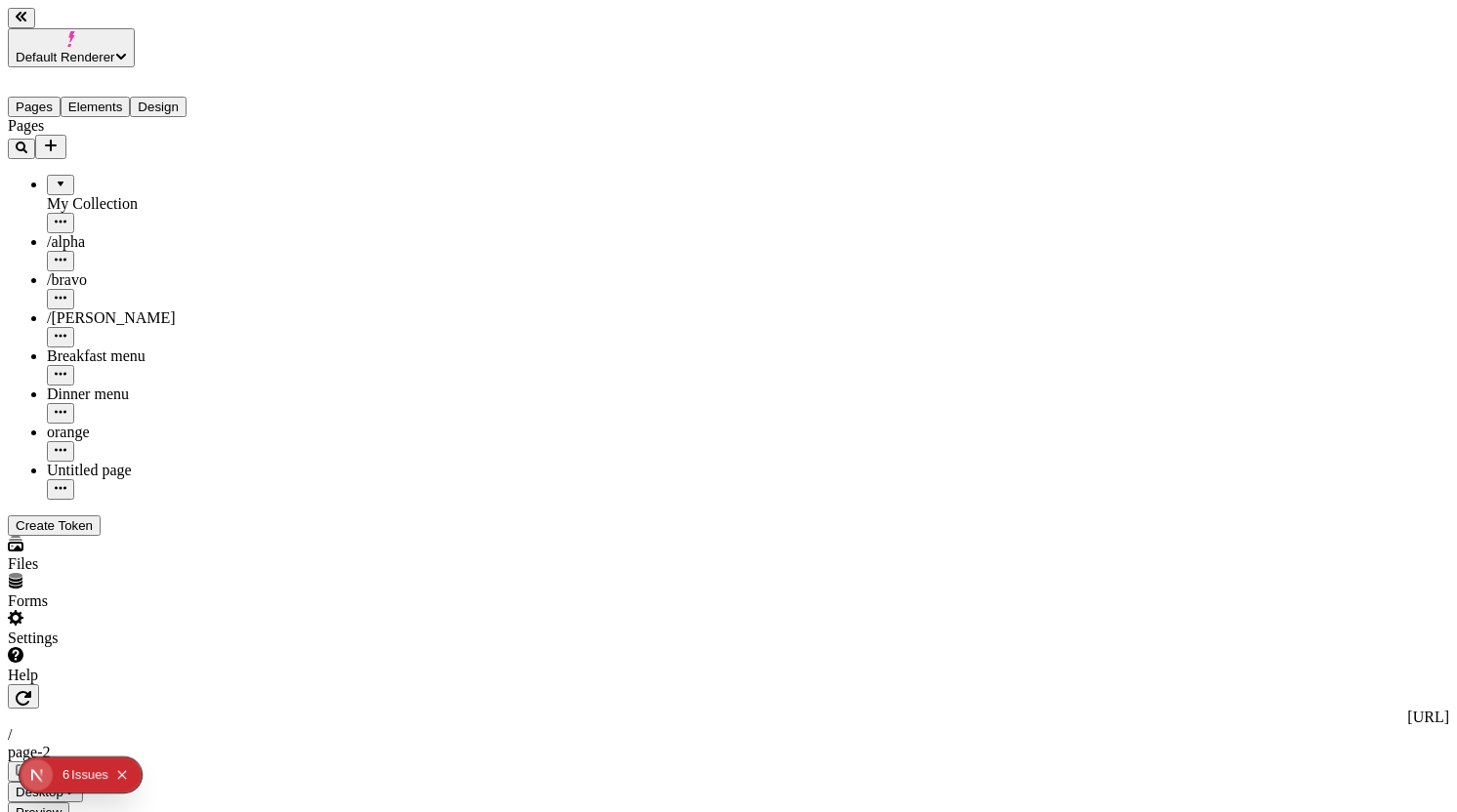 type on "340" 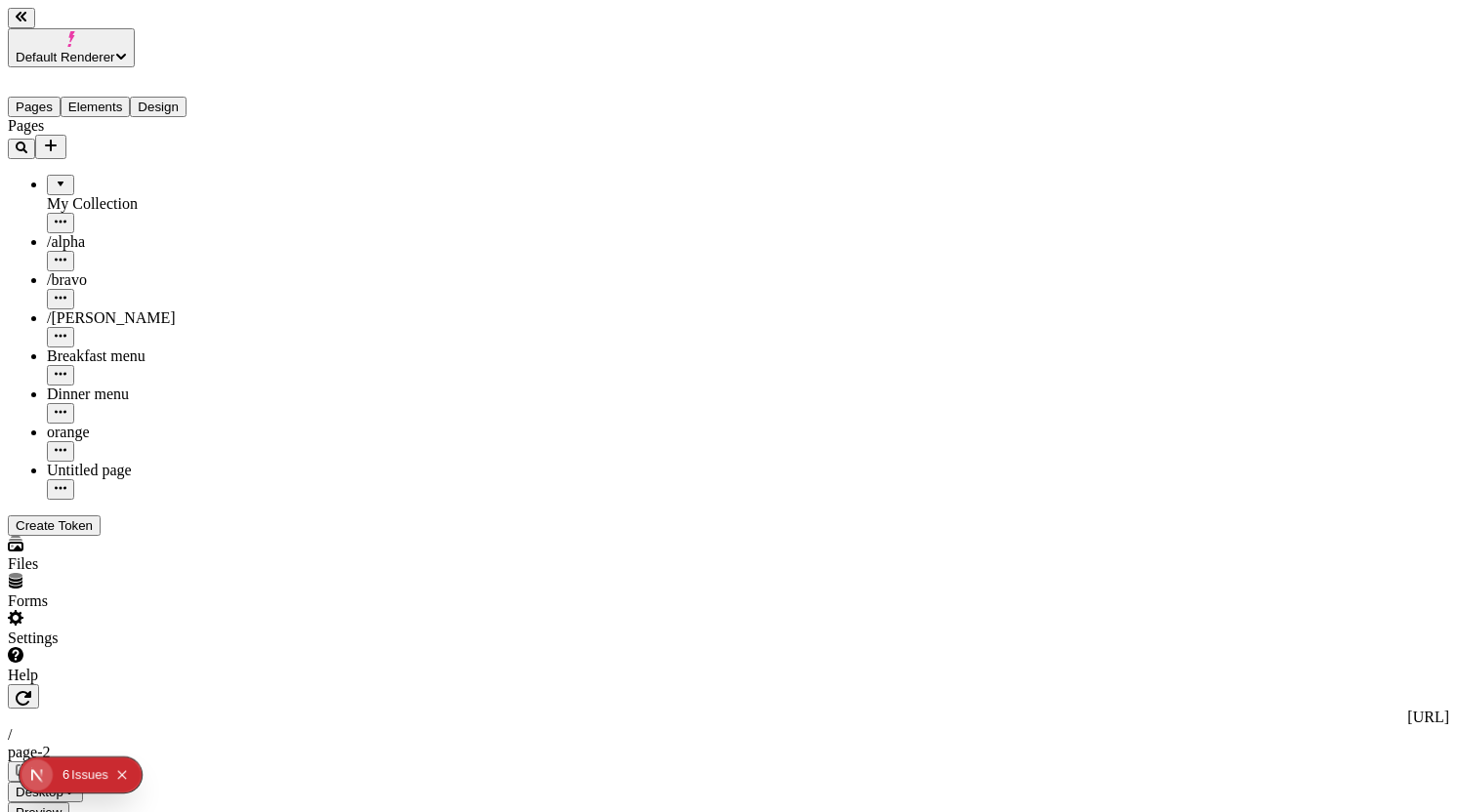 type on "295" 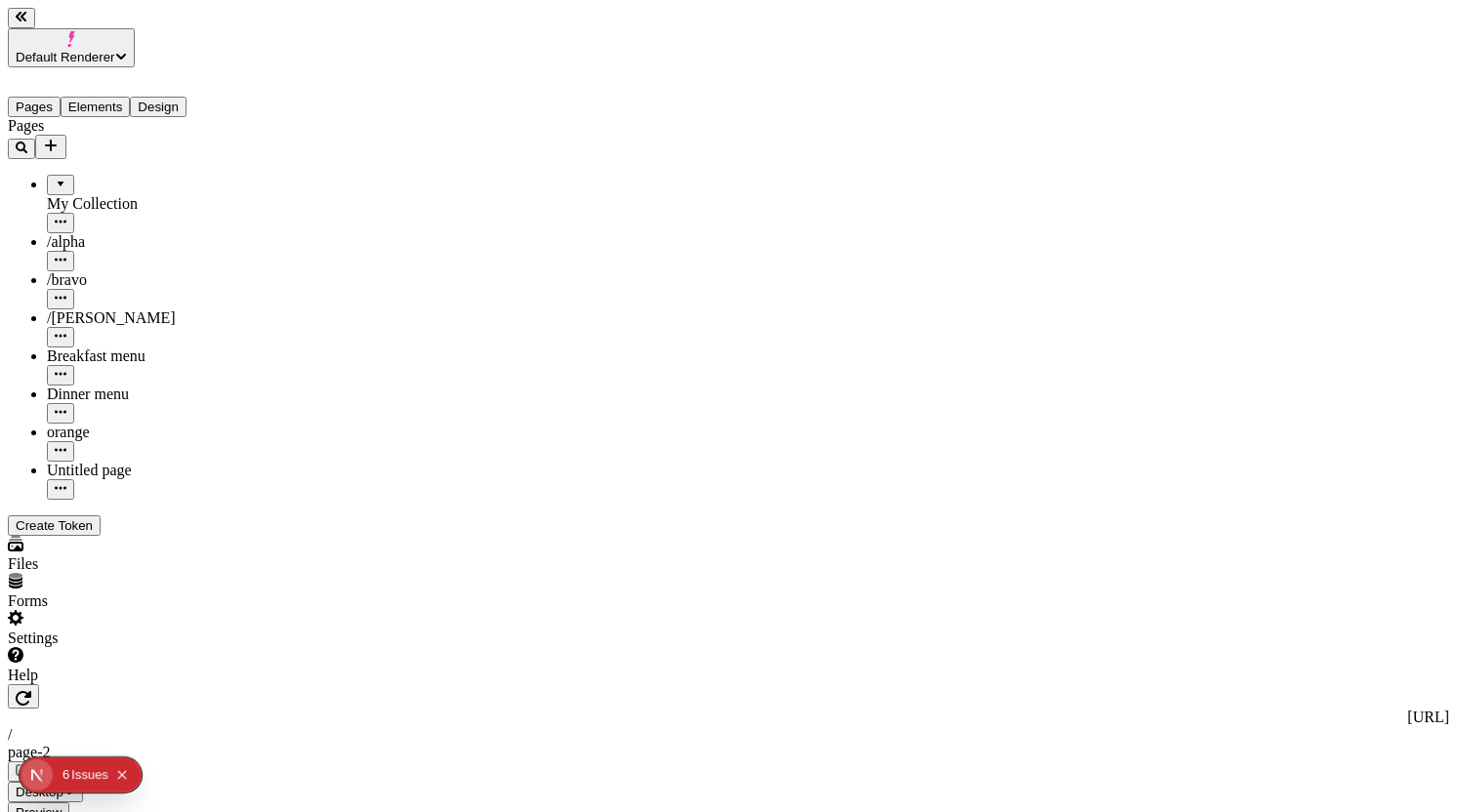 type on "0" 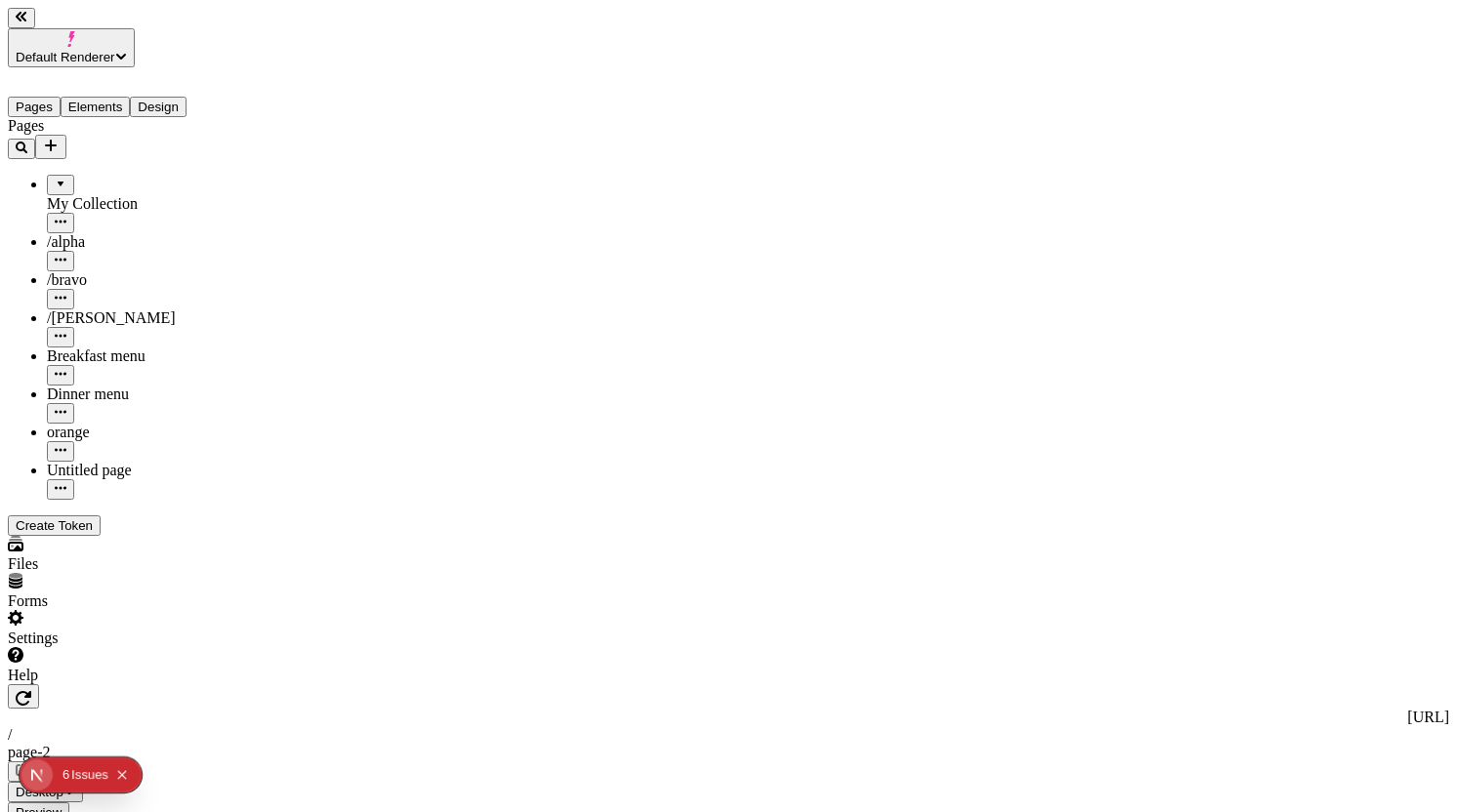 type on "0" 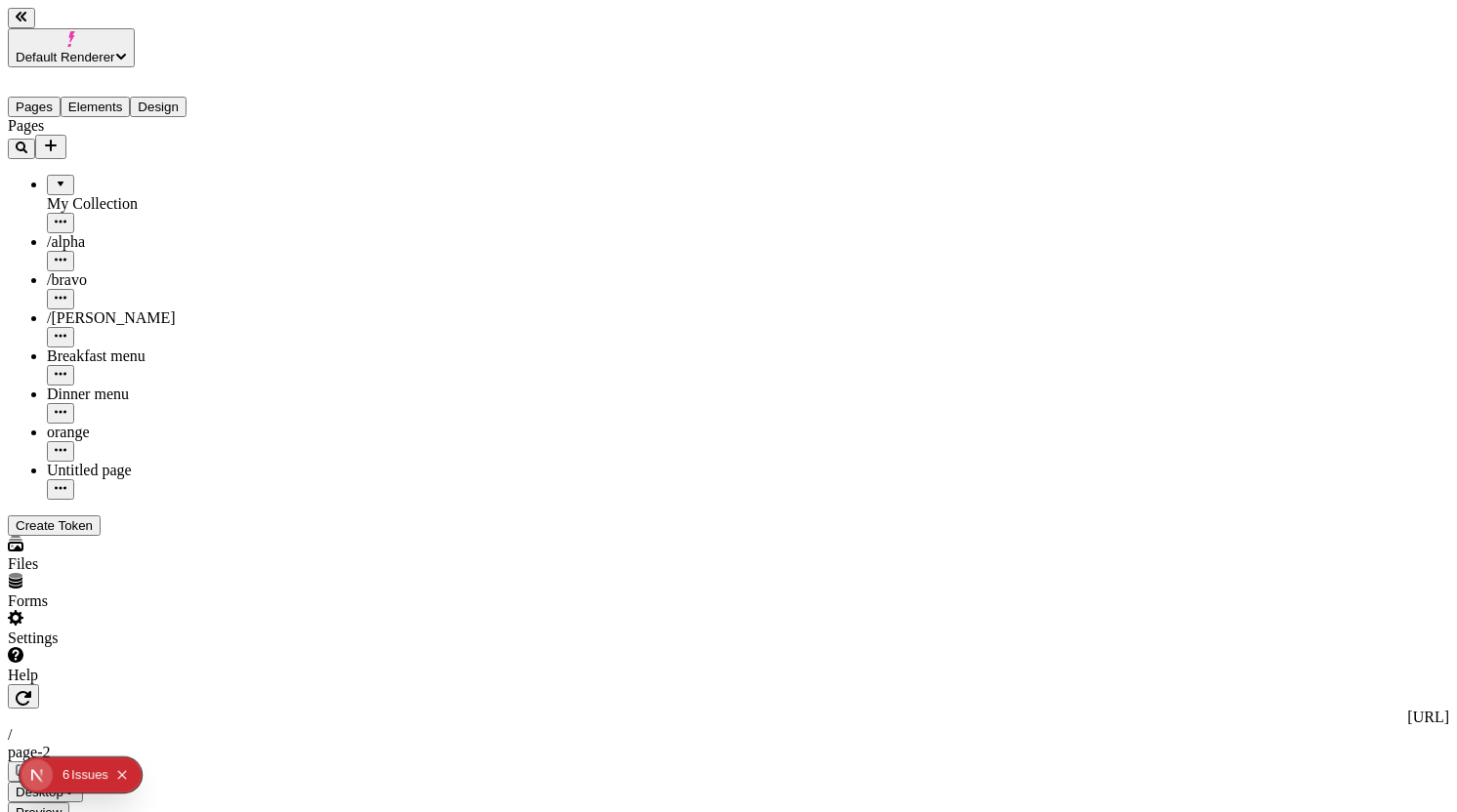 click on "Default Renderer Pages Elements Design Pages My Collection /alpha /bravo /charlie Breakfast menu Dinner menu orange Untitled page Create Token Files Forms Settings Help http://e3y84uzj1f.localhost:3000 / page-2 Desktop Preview Publish A 0 Button Text On click Open page Open in a new tab Style Flat Shape Size Color #000000 / 100% Text color #FFFFFF / 100% Text style Select a font Select a font style Width 100 Margin 0" at bounding box center [728, 1413] 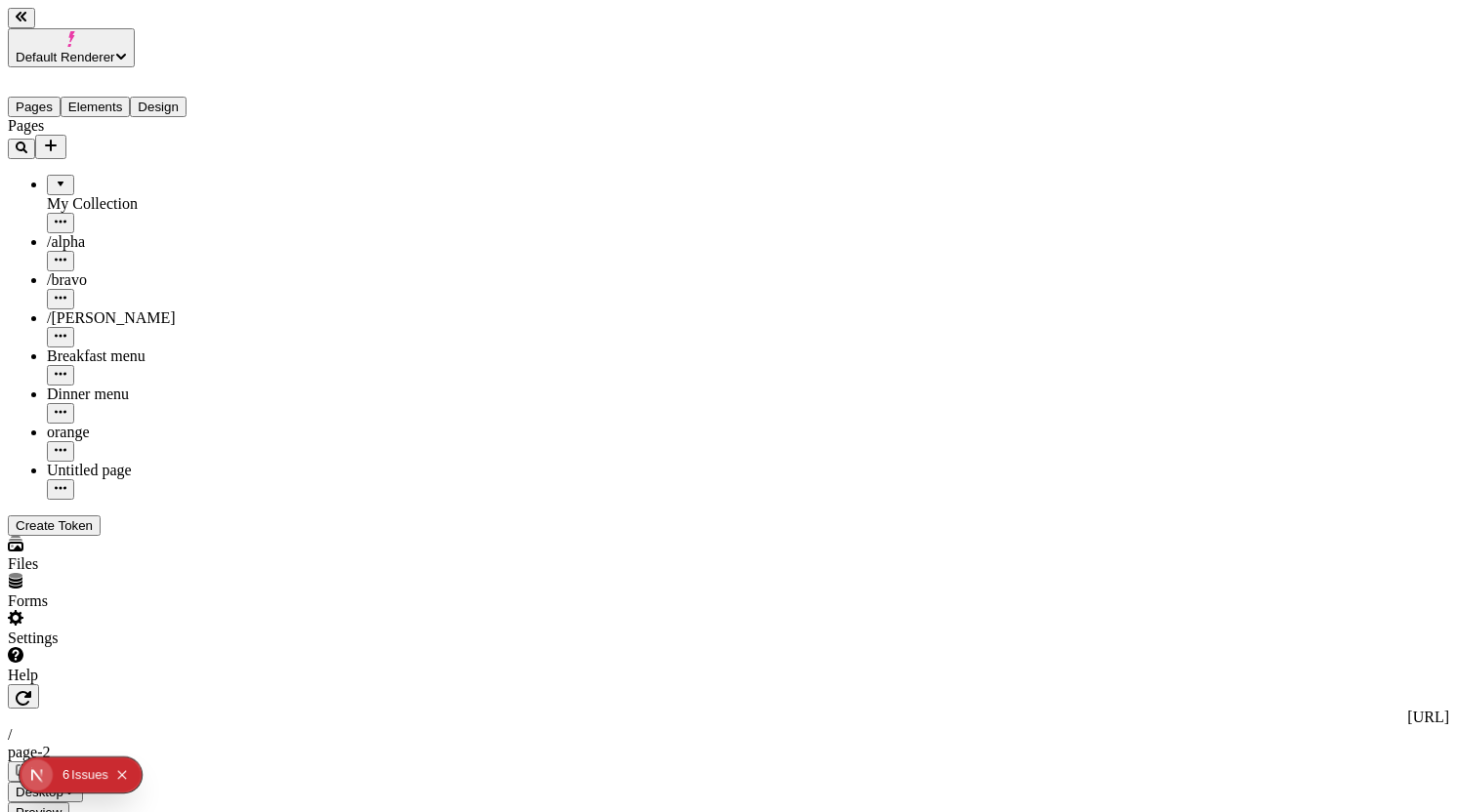 click 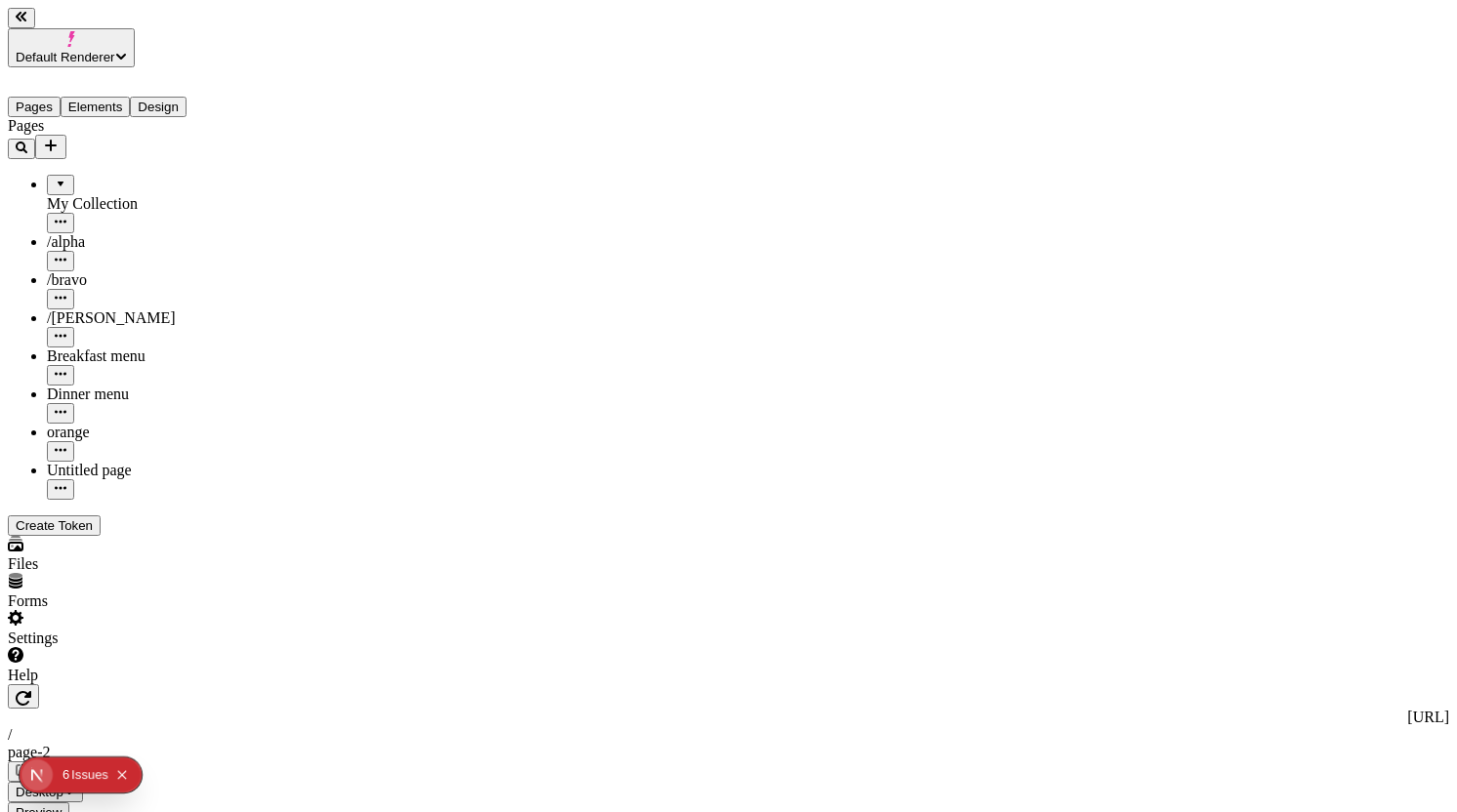 click 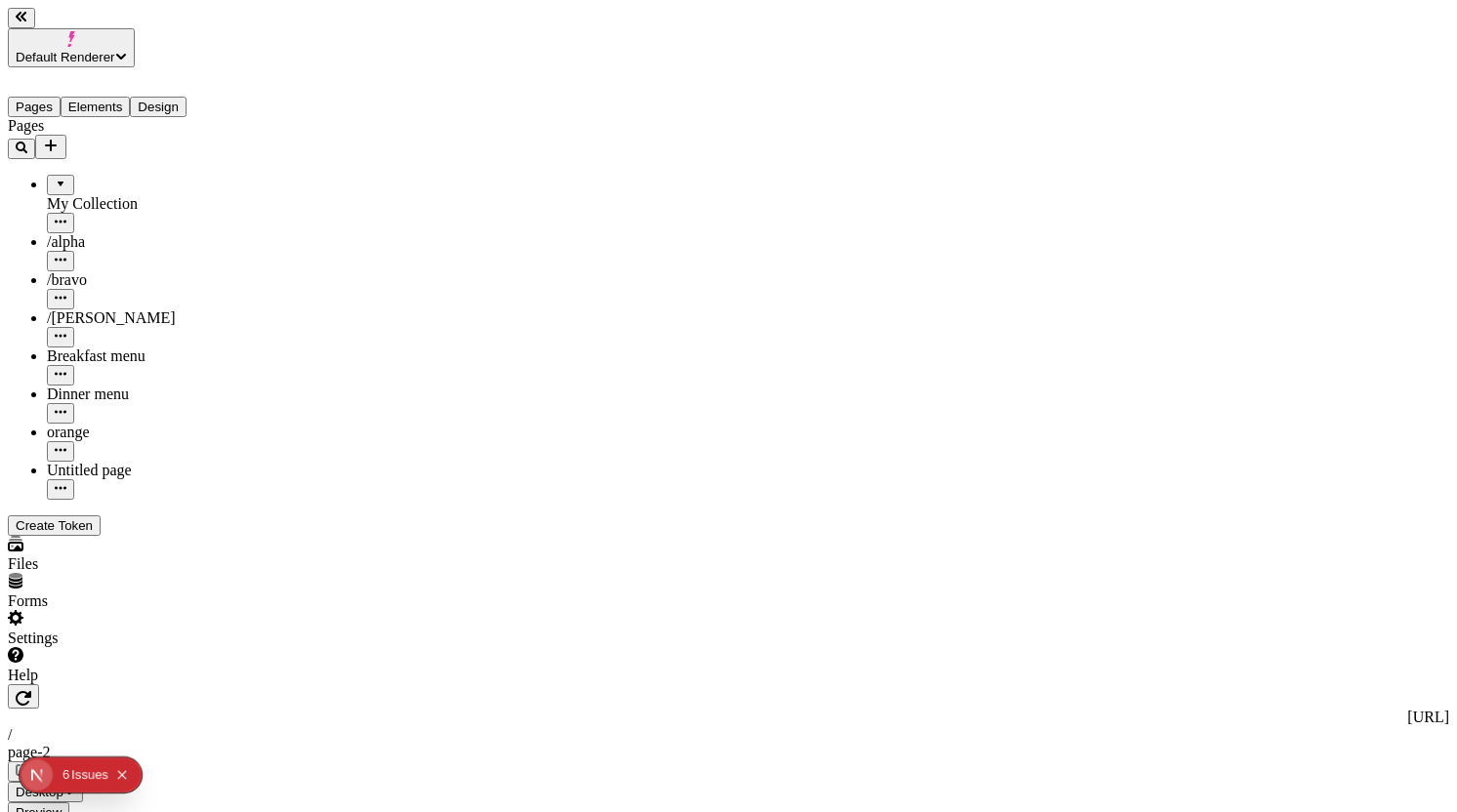 click 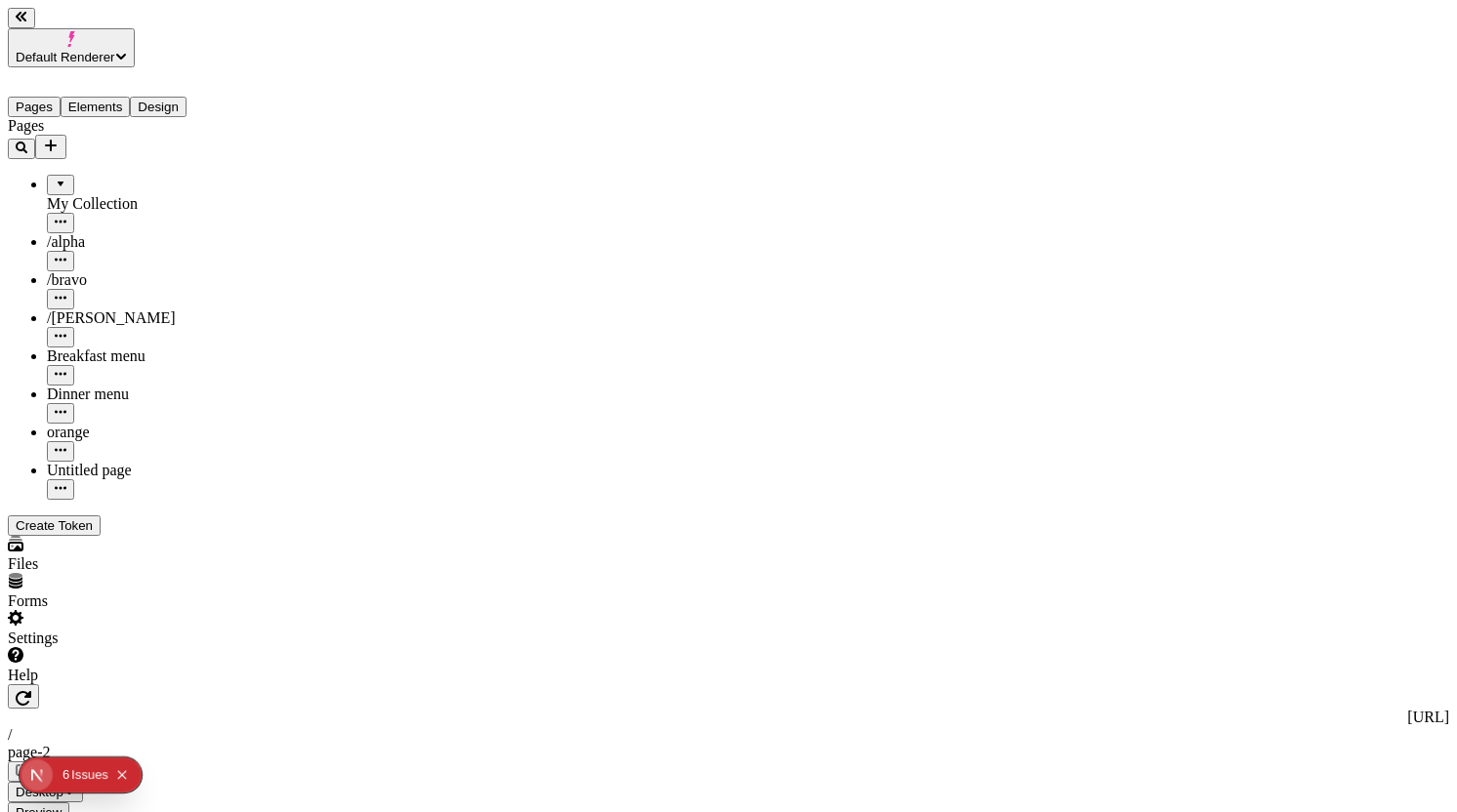 click 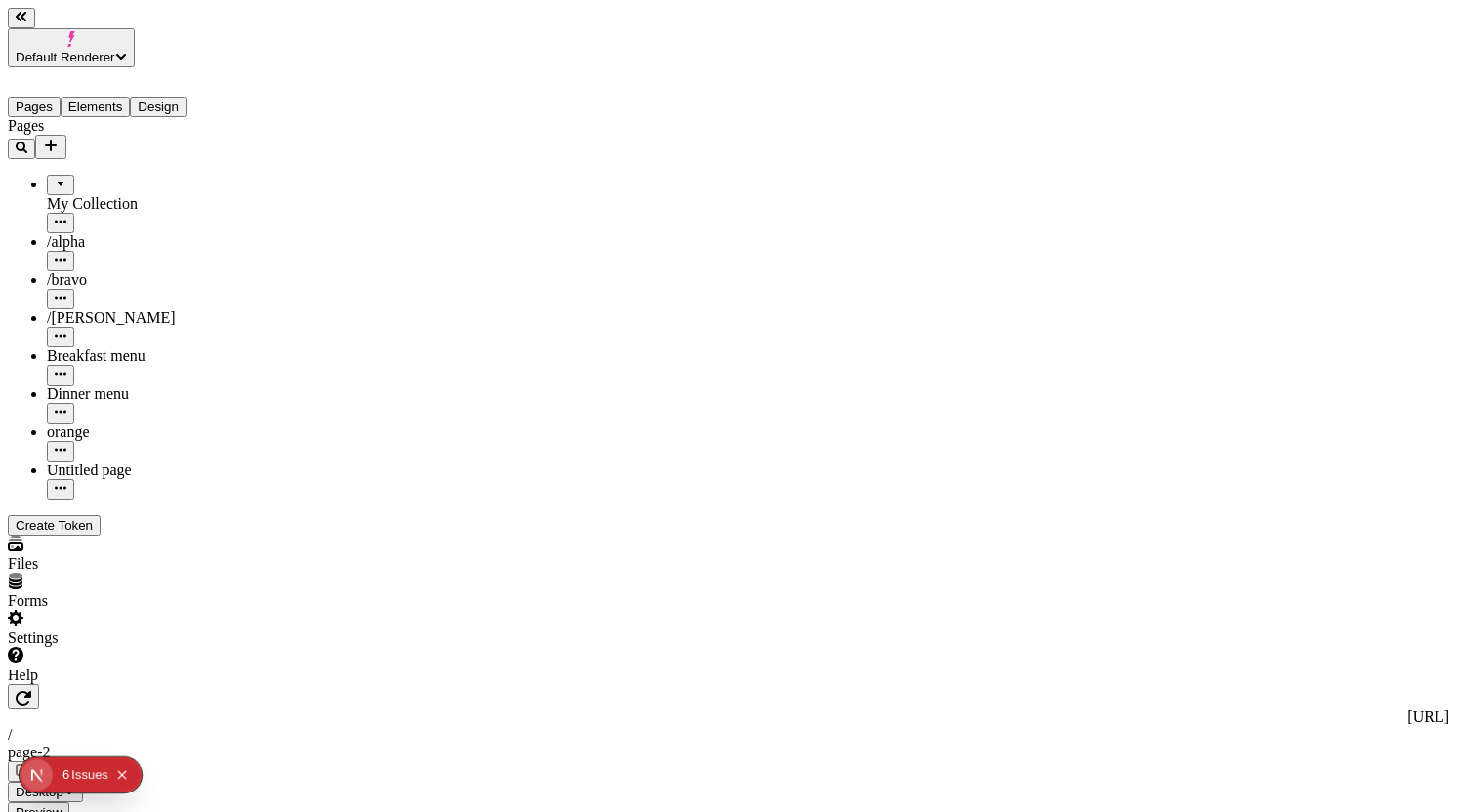 click on "Default Renderer Pages Elements Design Pages My Collection /alpha /bravo /charlie Breakfast menu Dinner menu orange Untitled page Create Token Files Forms Settings Help http://e3y84uzj1f.localhost:3000 / page-2 Desktop Preview Publish A Box Backgrounds Width 100 Height Align items Margin 0 0 Padding 10 10 10 10 Border 0 Corners 0 Shadows Row gap 0 Column gap 0 Animate box in None Animate items in None
To pick up a draggable item, press the space bar.
While dragging, use the arrow keys to move the item.
Press space again to drop the item in its new position, or press escape to cancel.
To pick up a draggable item, press the space bar.
While dragging, use the arrow keys to move the item.
Press space again to drop the item in its new position, or press escape to cancel.
Box Page" at bounding box center [728, 1469] 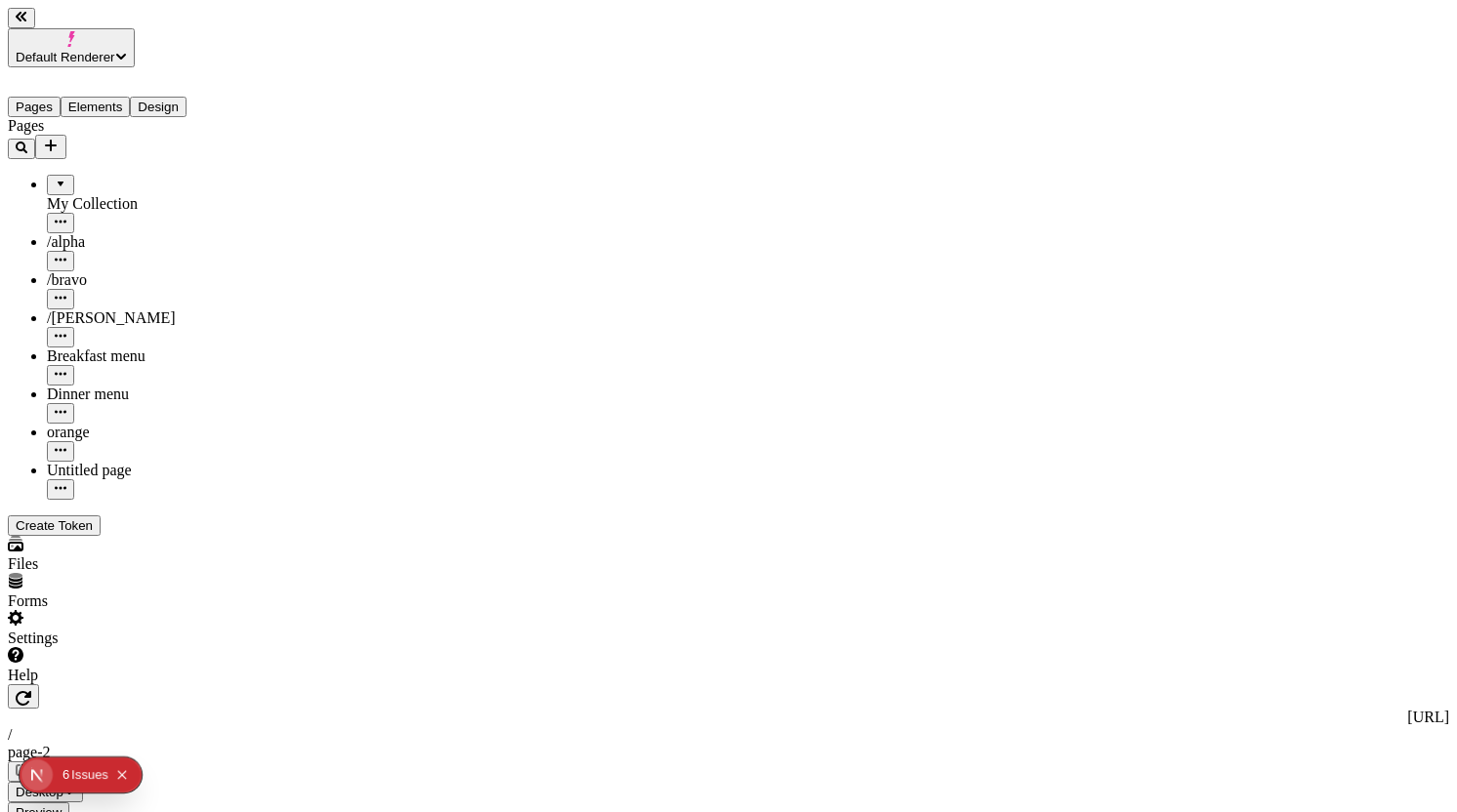 click 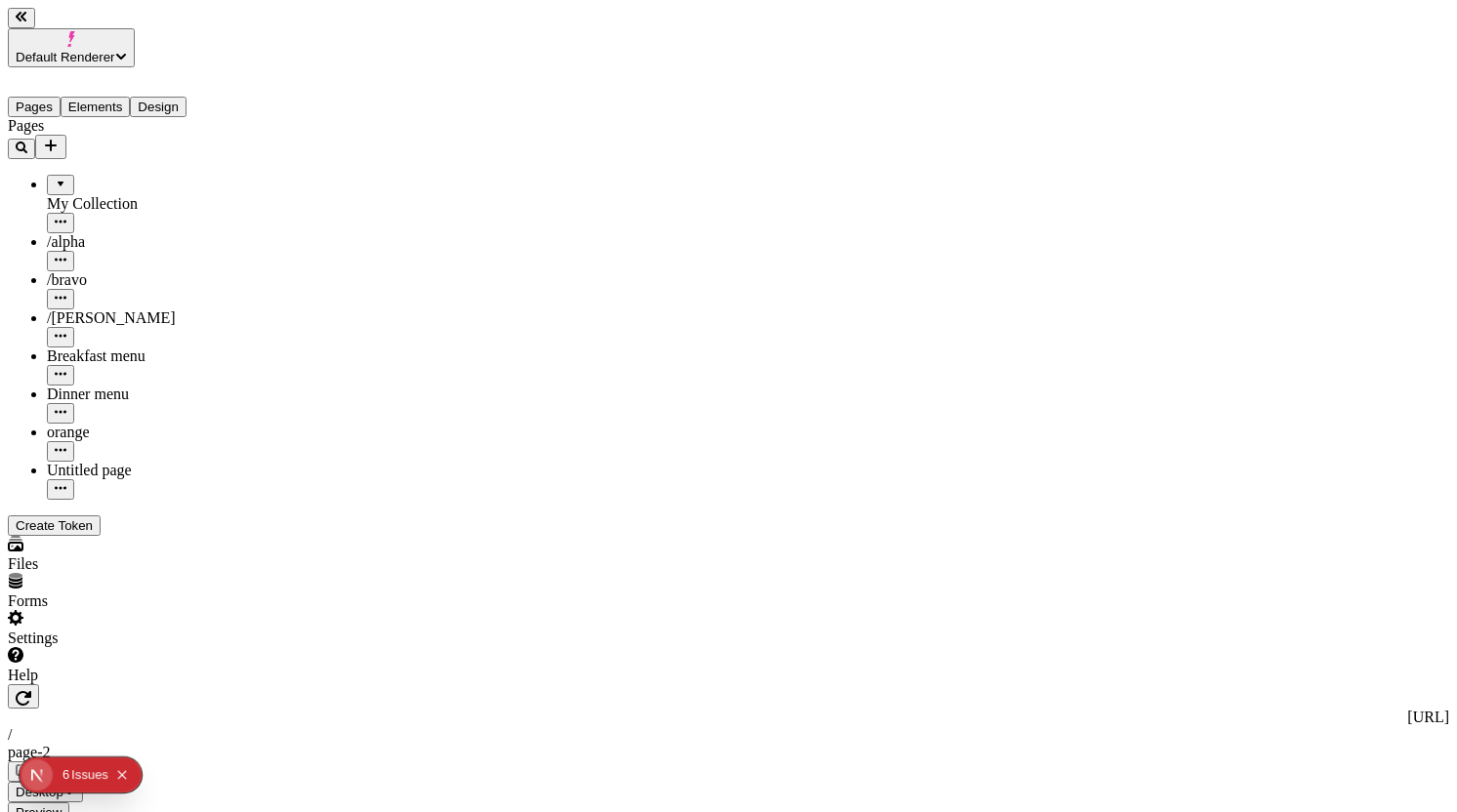 click 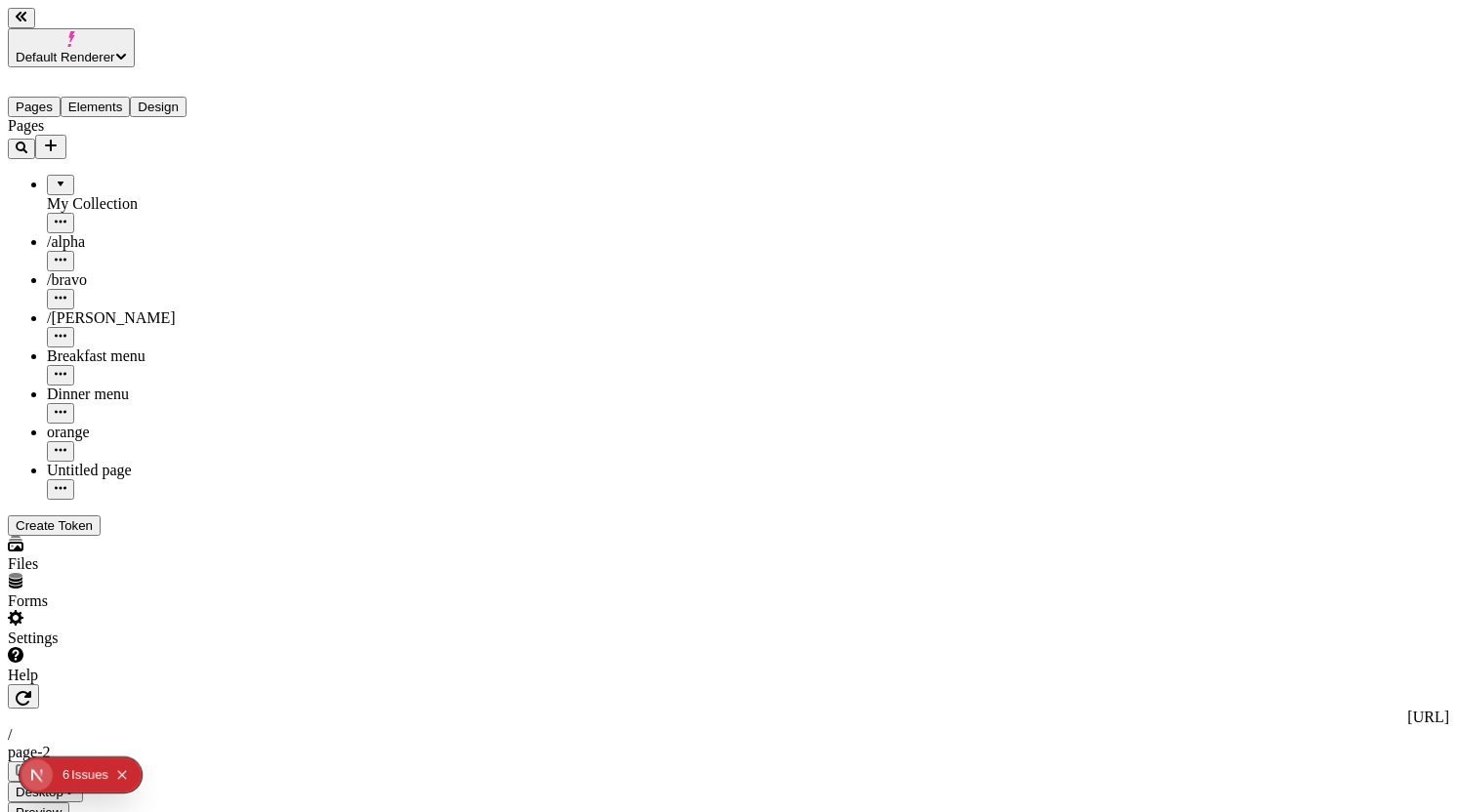 click 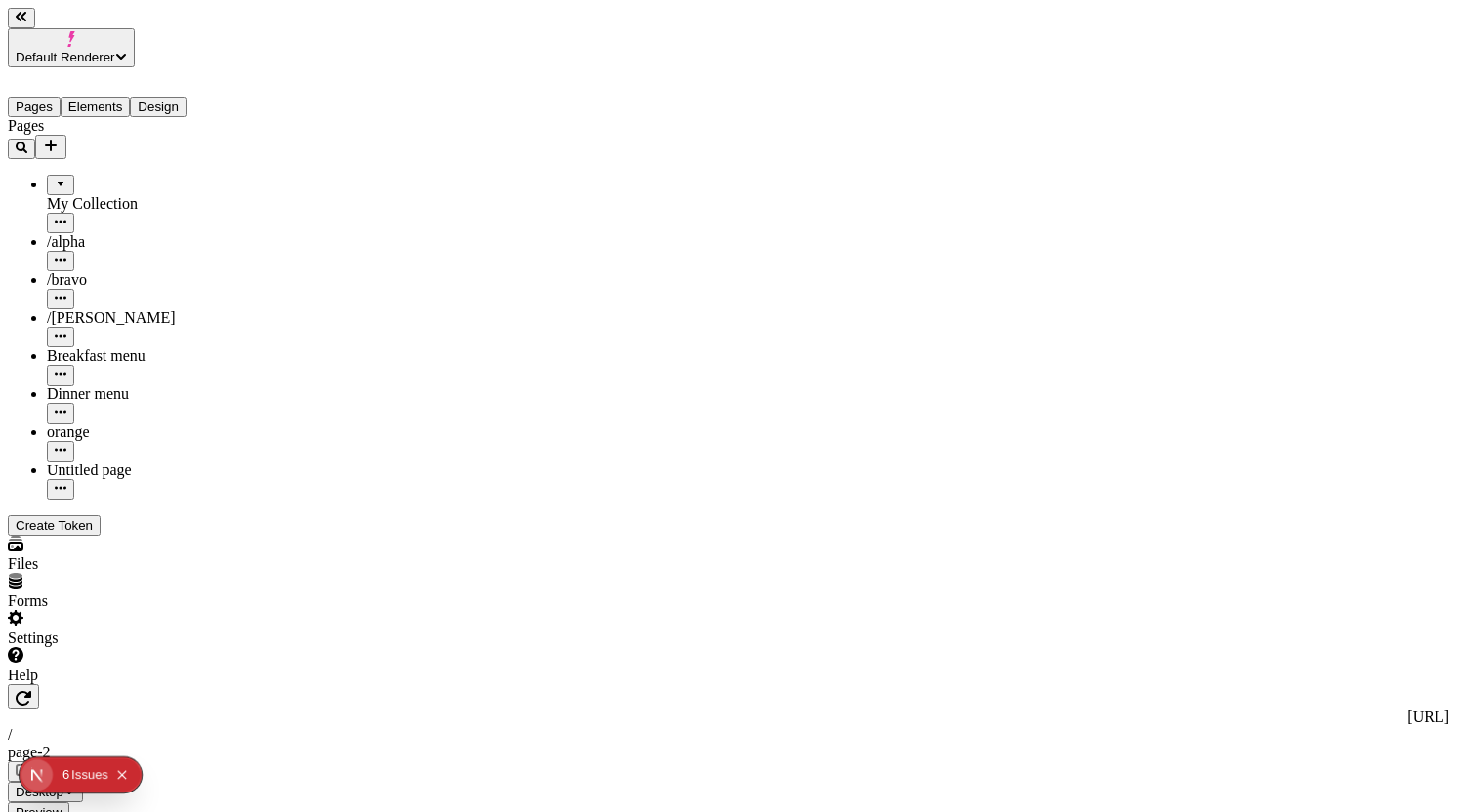 click 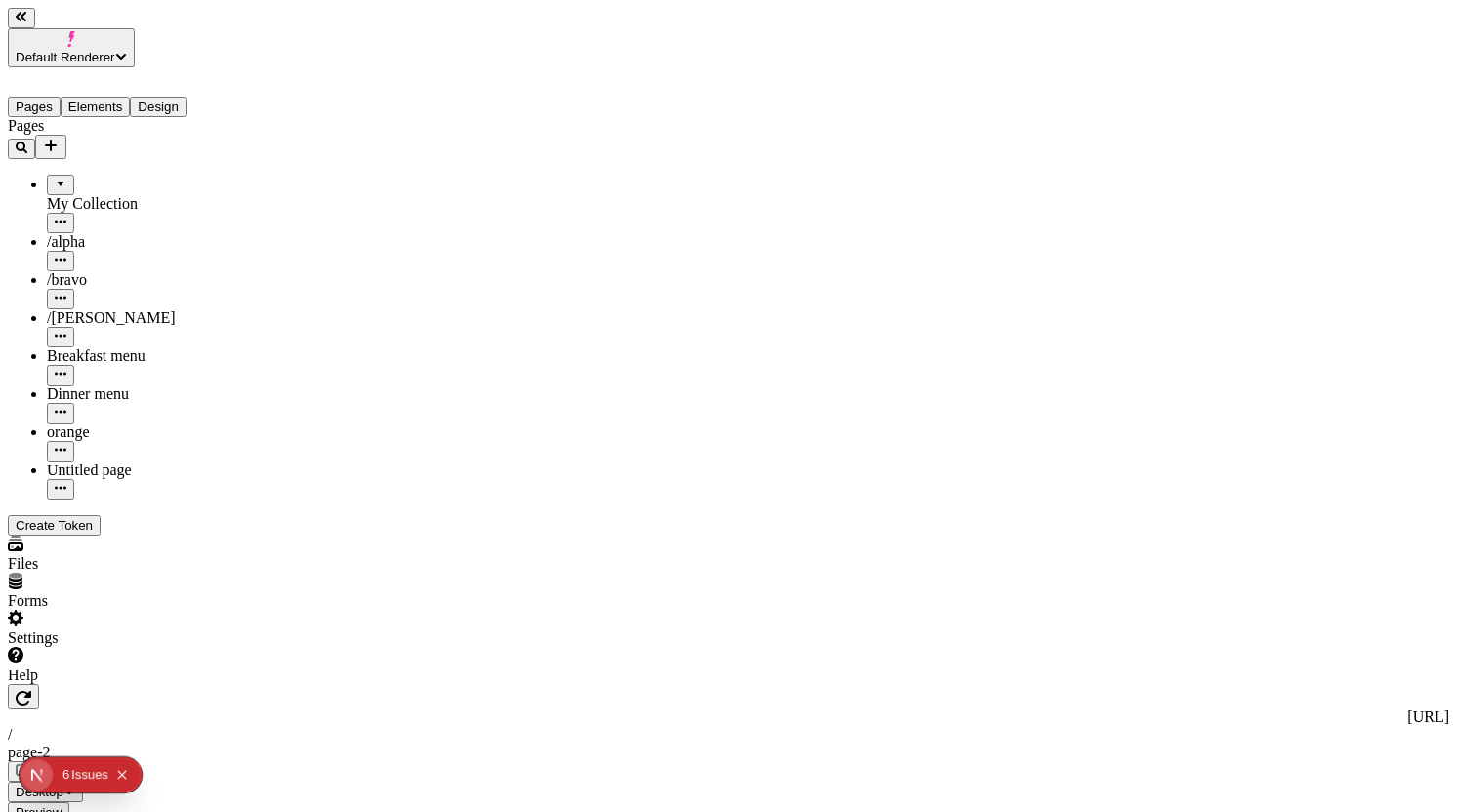 click on "Page Box" at bounding box center (728, 1454) 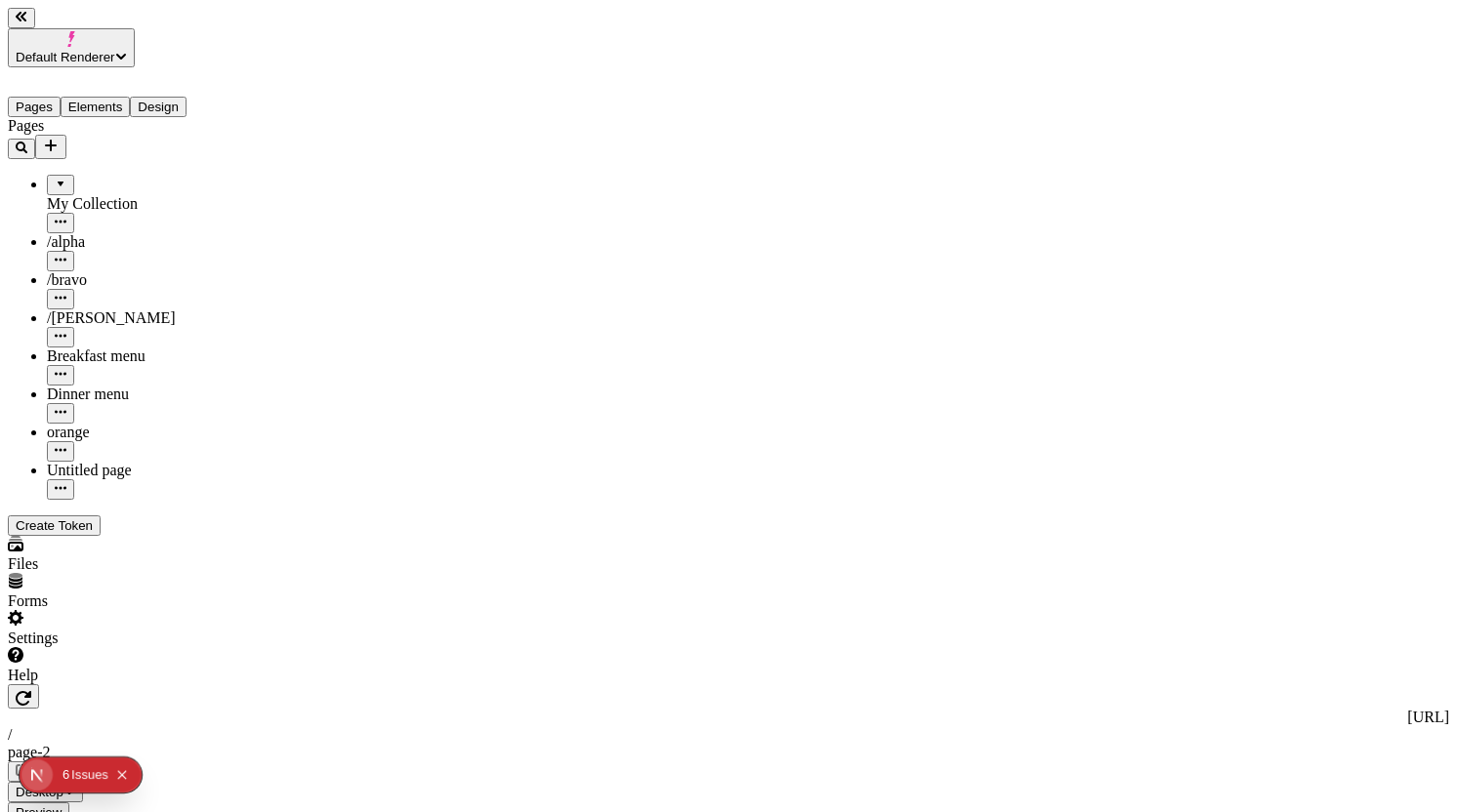click 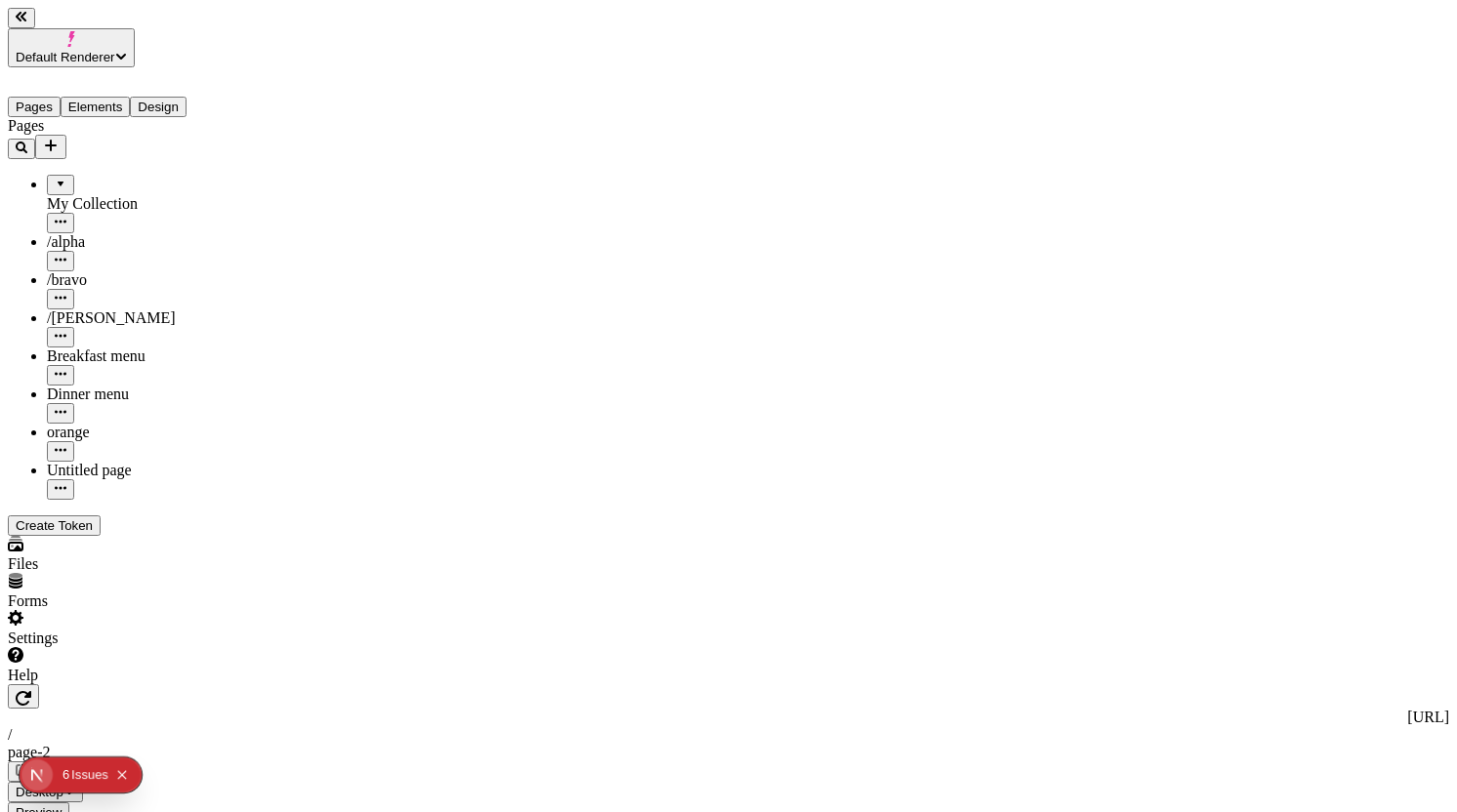 click 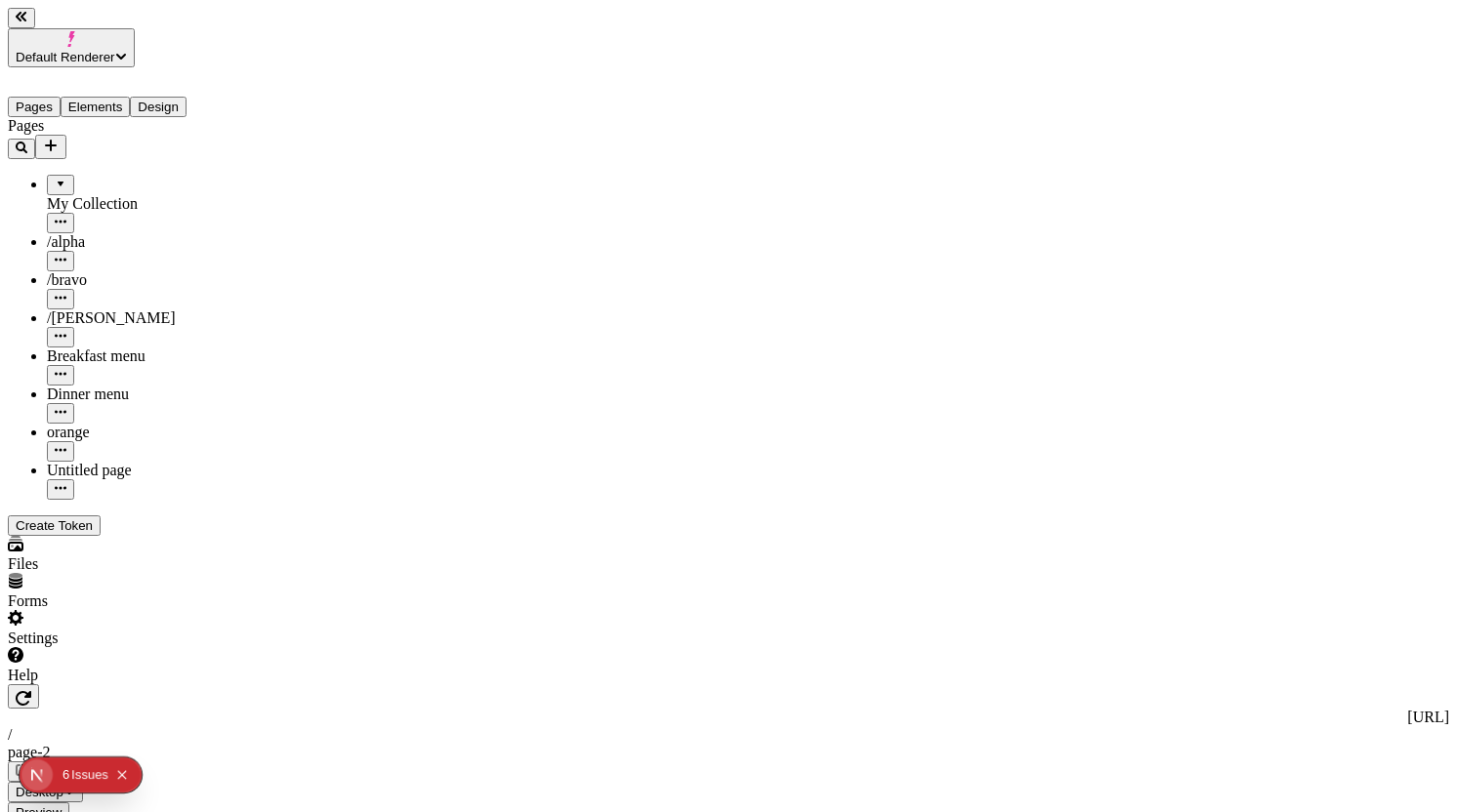 click 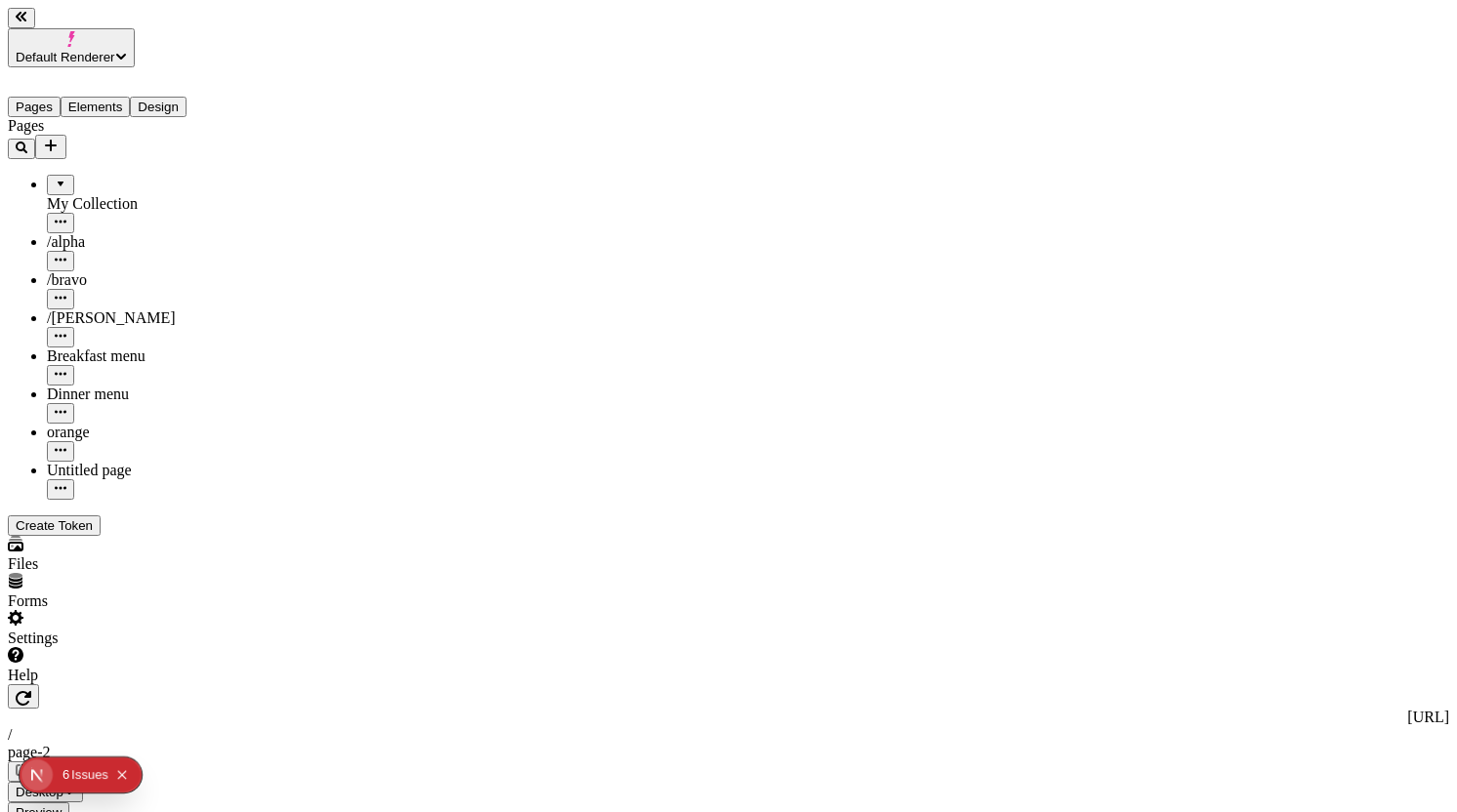 click 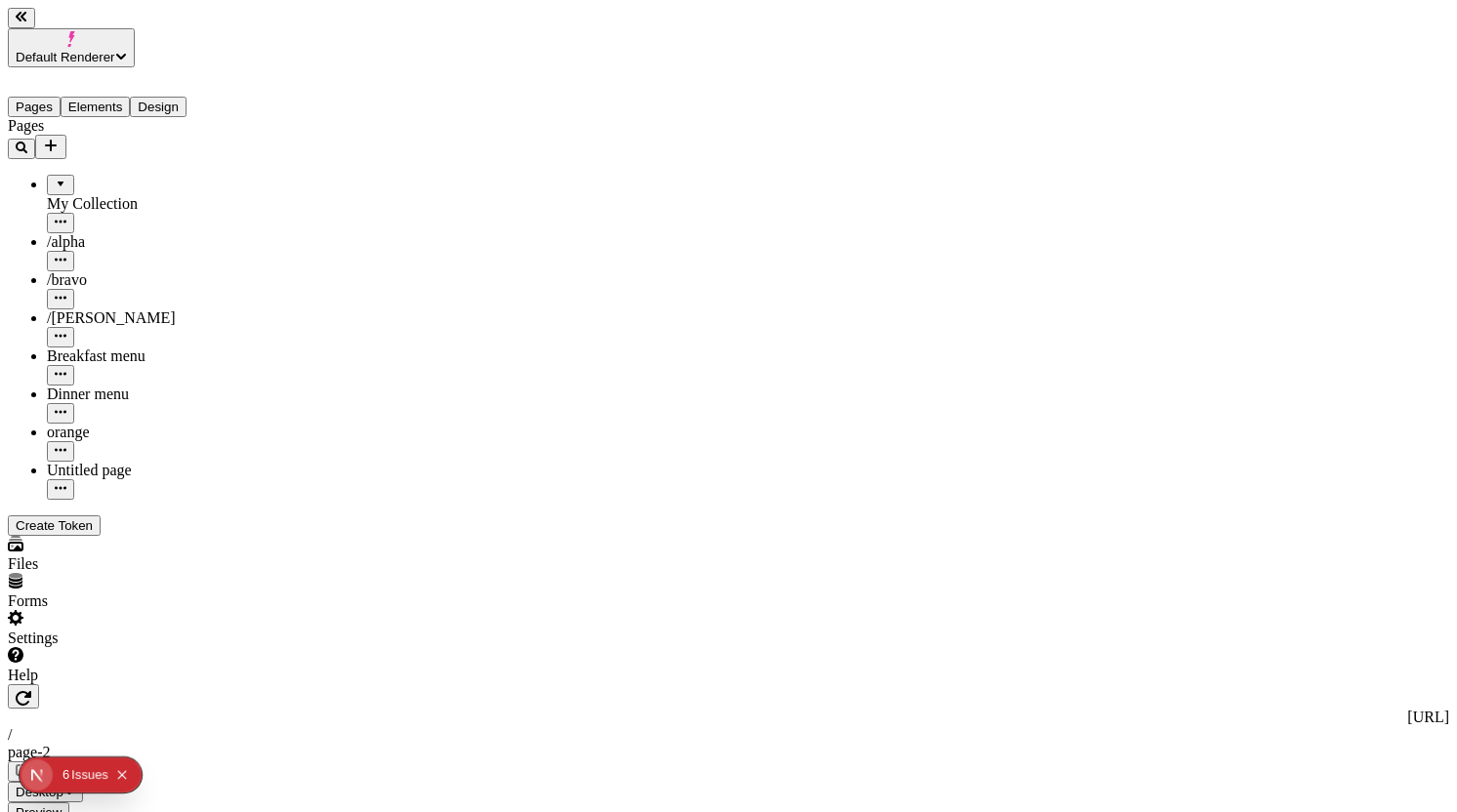 click 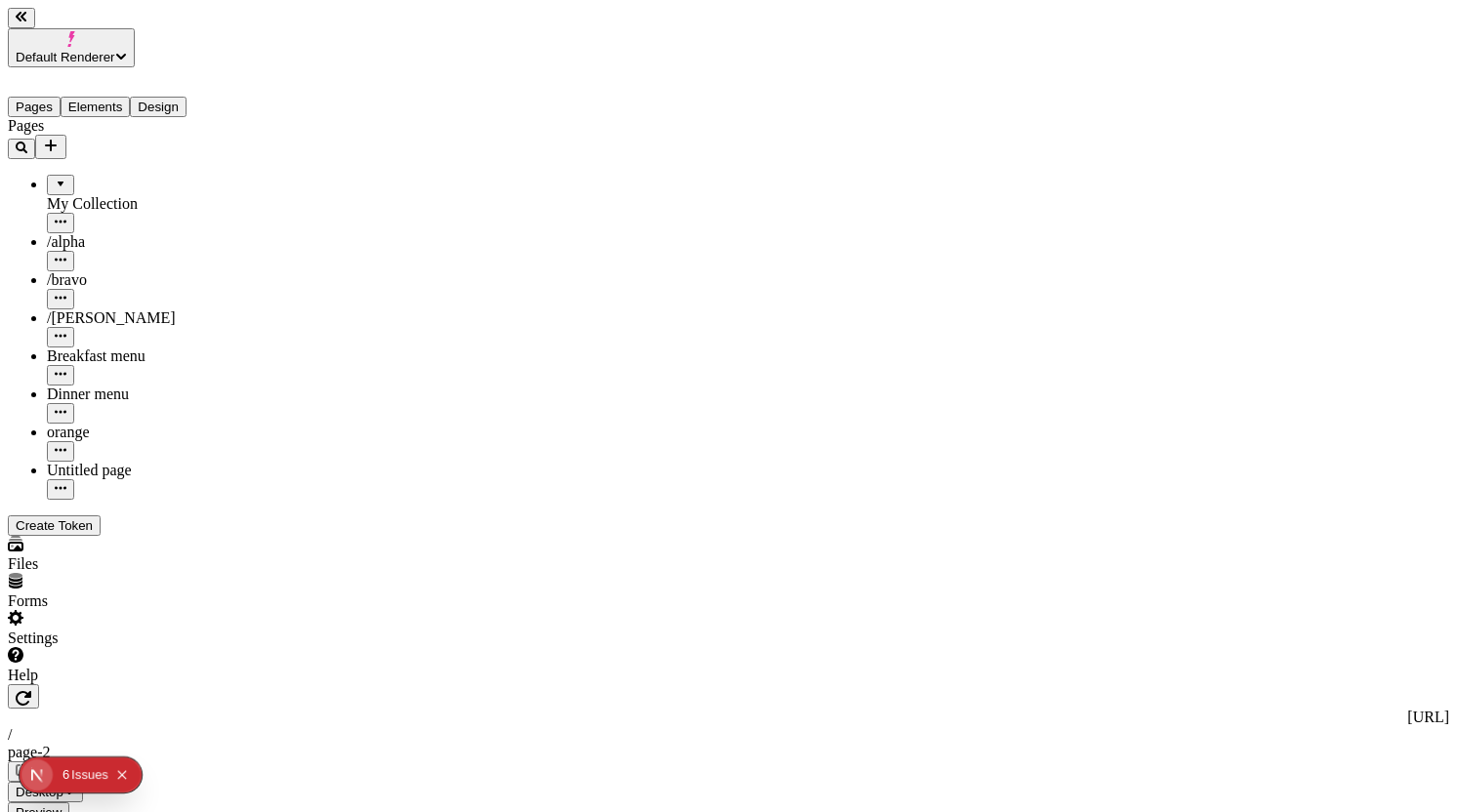 click 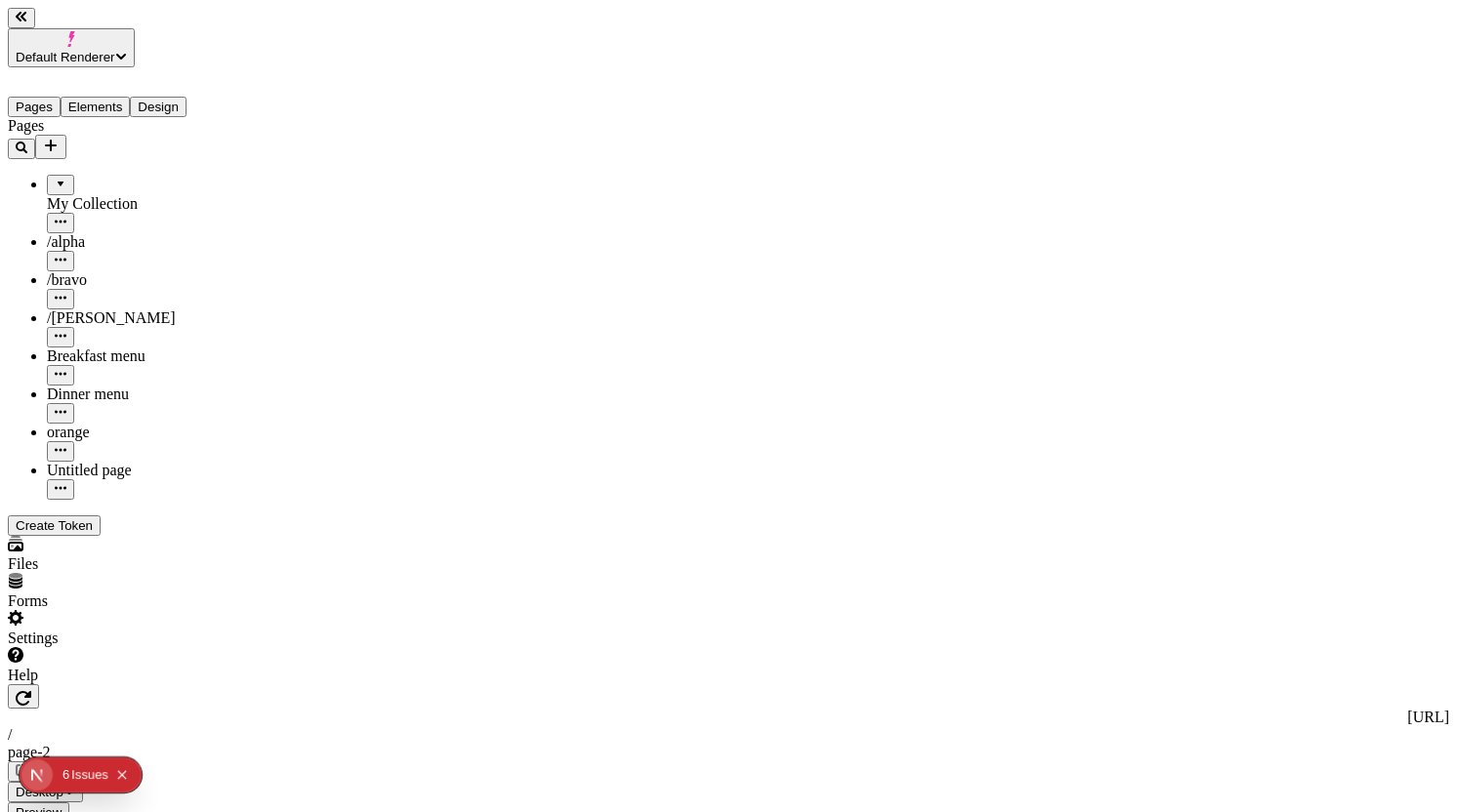 click 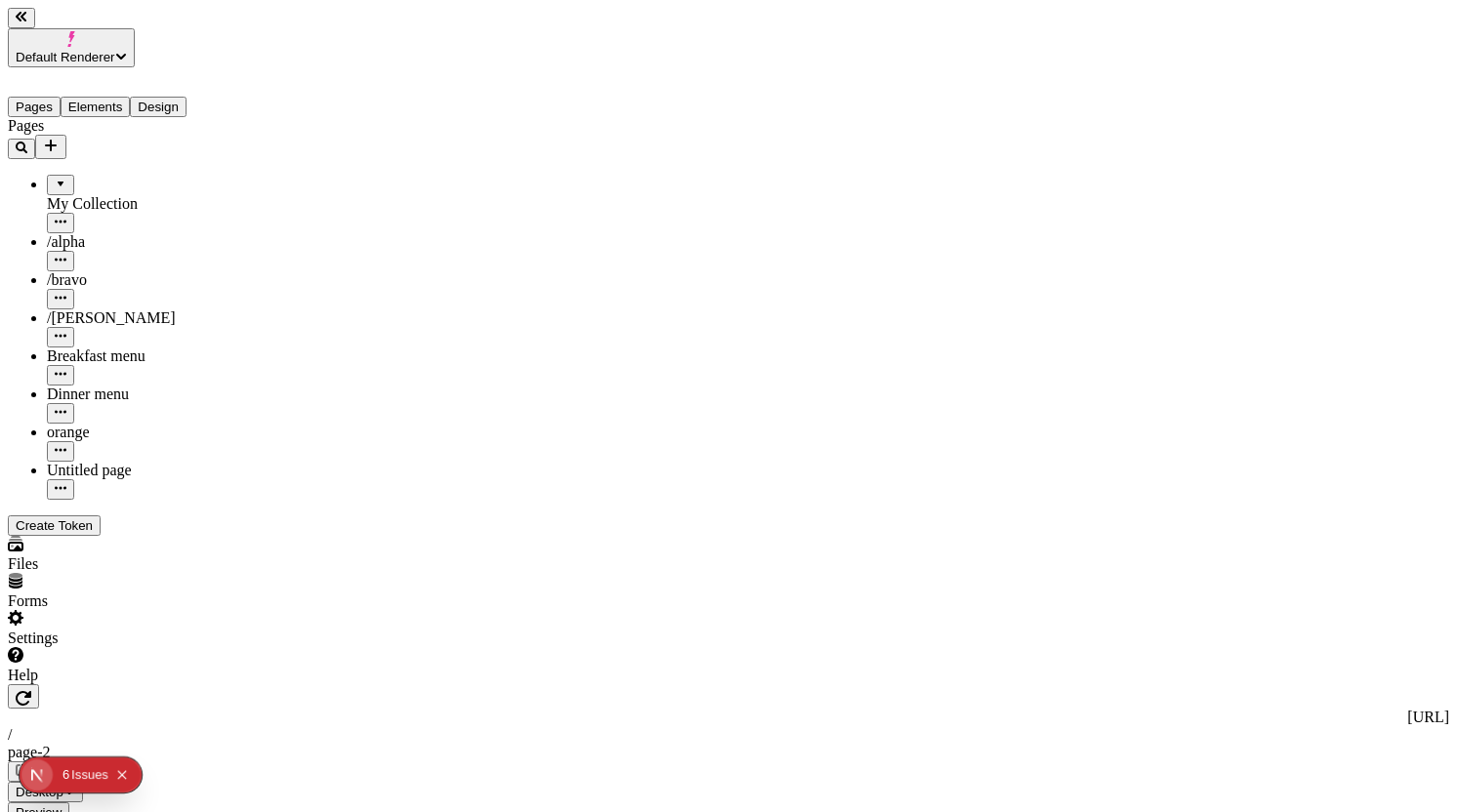 click on "Default Renderer Pages Elements Design Pages My Collection /alpha /bravo /charlie Breakfast menu Dinner menu orange Untitled page Create Token Files Forms Settings Help http://e3y84uzj1f.localhost:3000 / page-2 Desktop Preview Publish A Box Backgrounds Width 100 Height Align items Margin 0 0 Padding 10 10 10 10 Border 0 Corners 0 Shadows Row gap 0 Column gap 0 Animate box in None Animate items in None
To pick up a draggable item, press the space bar.
While dragging, use the arrow keys to move the item.
Press space again to drop the item in its new position, or press escape to cancel.
To pick up a draggable item, press the space bar.
While dragging, use the arrow keys to move the item.
Press space again to drop the item in its new position, or press escape to cancel.
Box" at bounding box center (728, 1460) 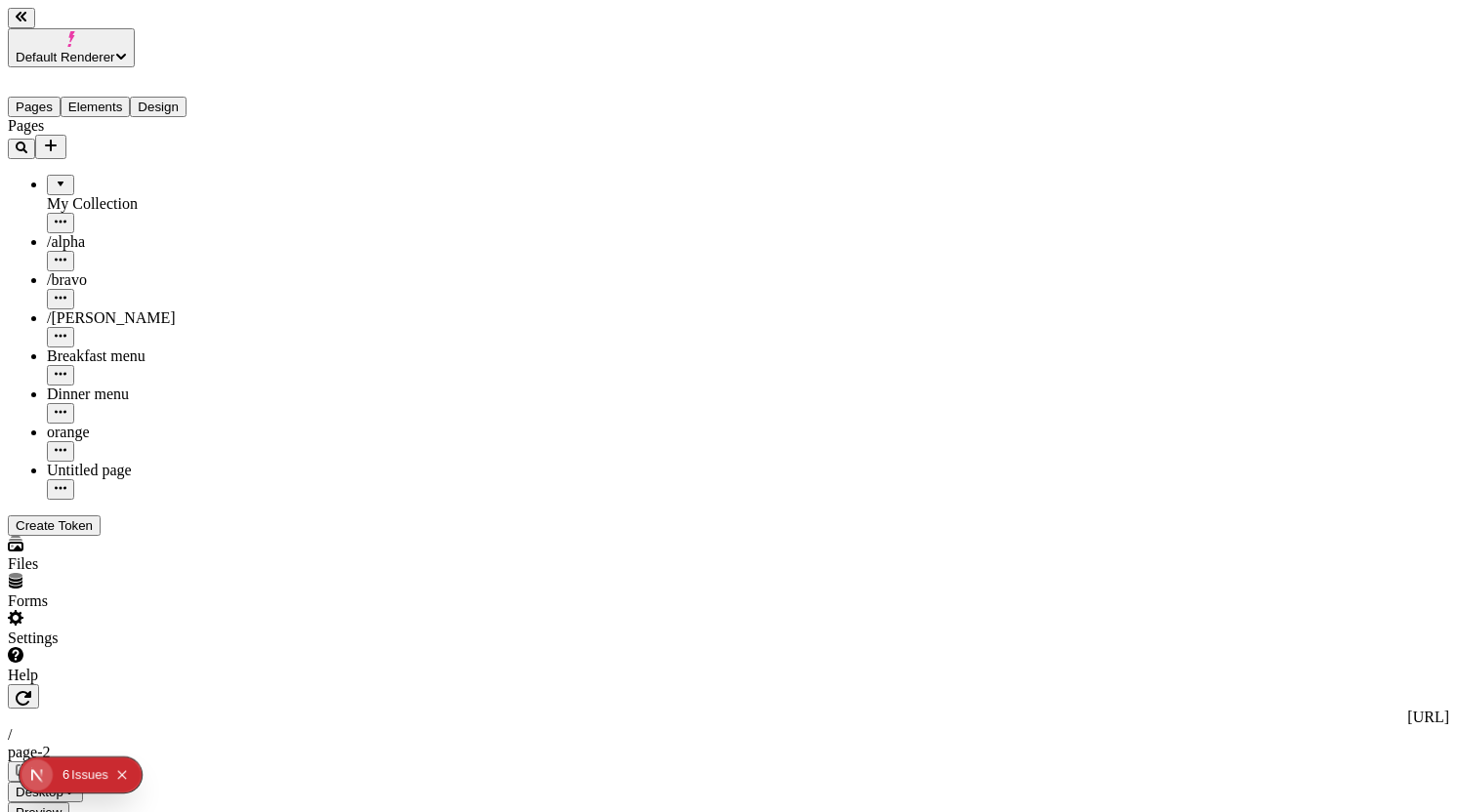 click 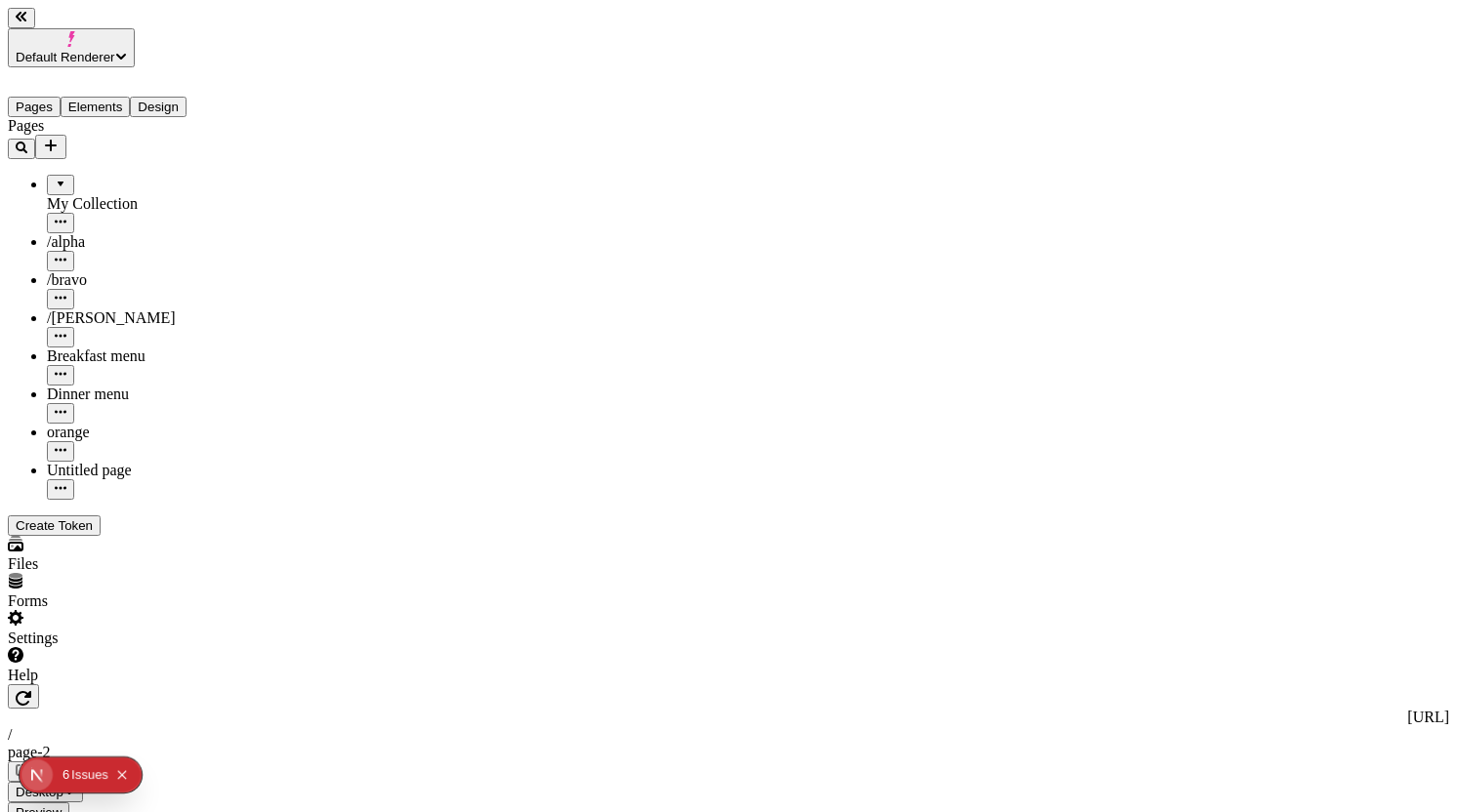 click 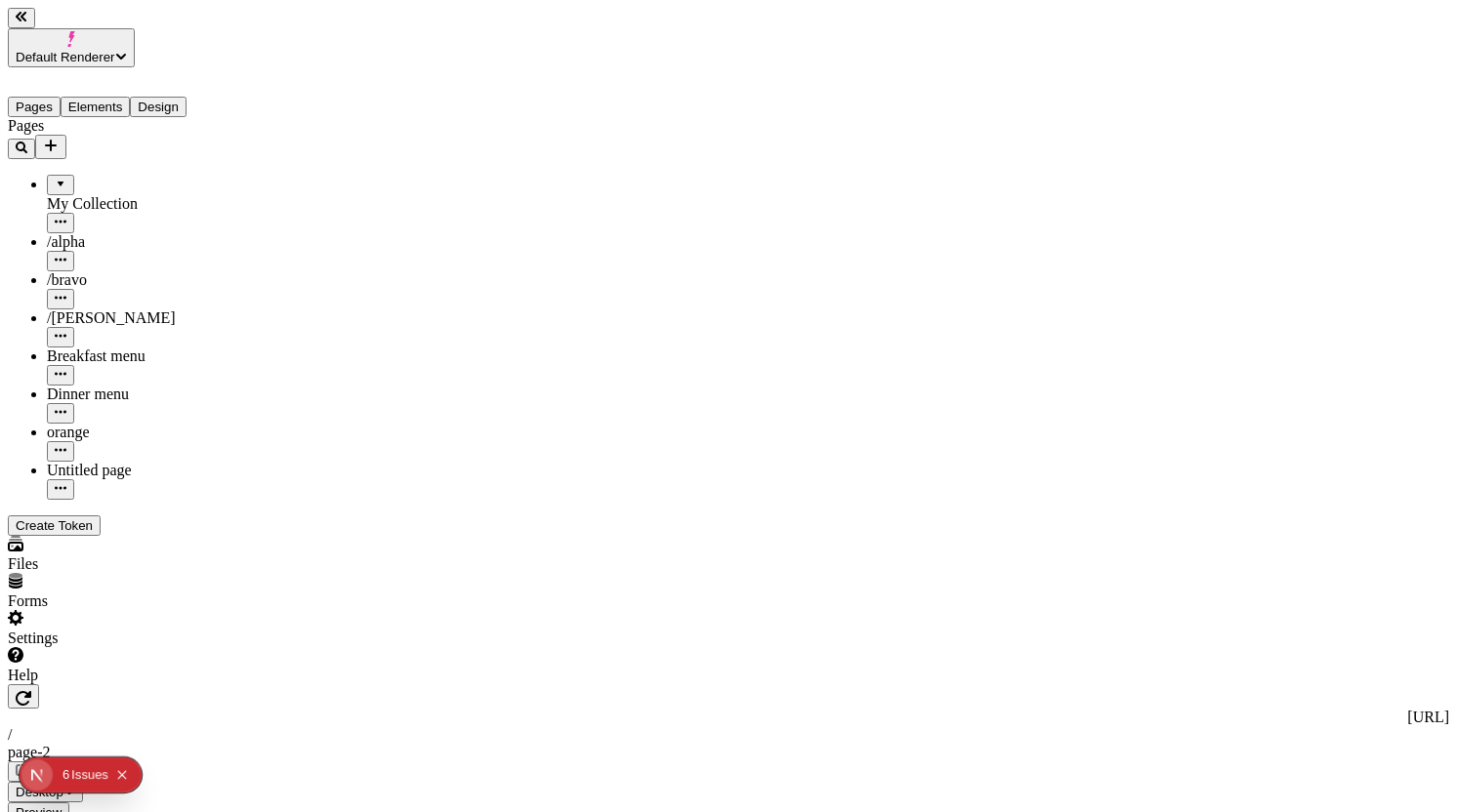 click at bounding box center [728, 1454] 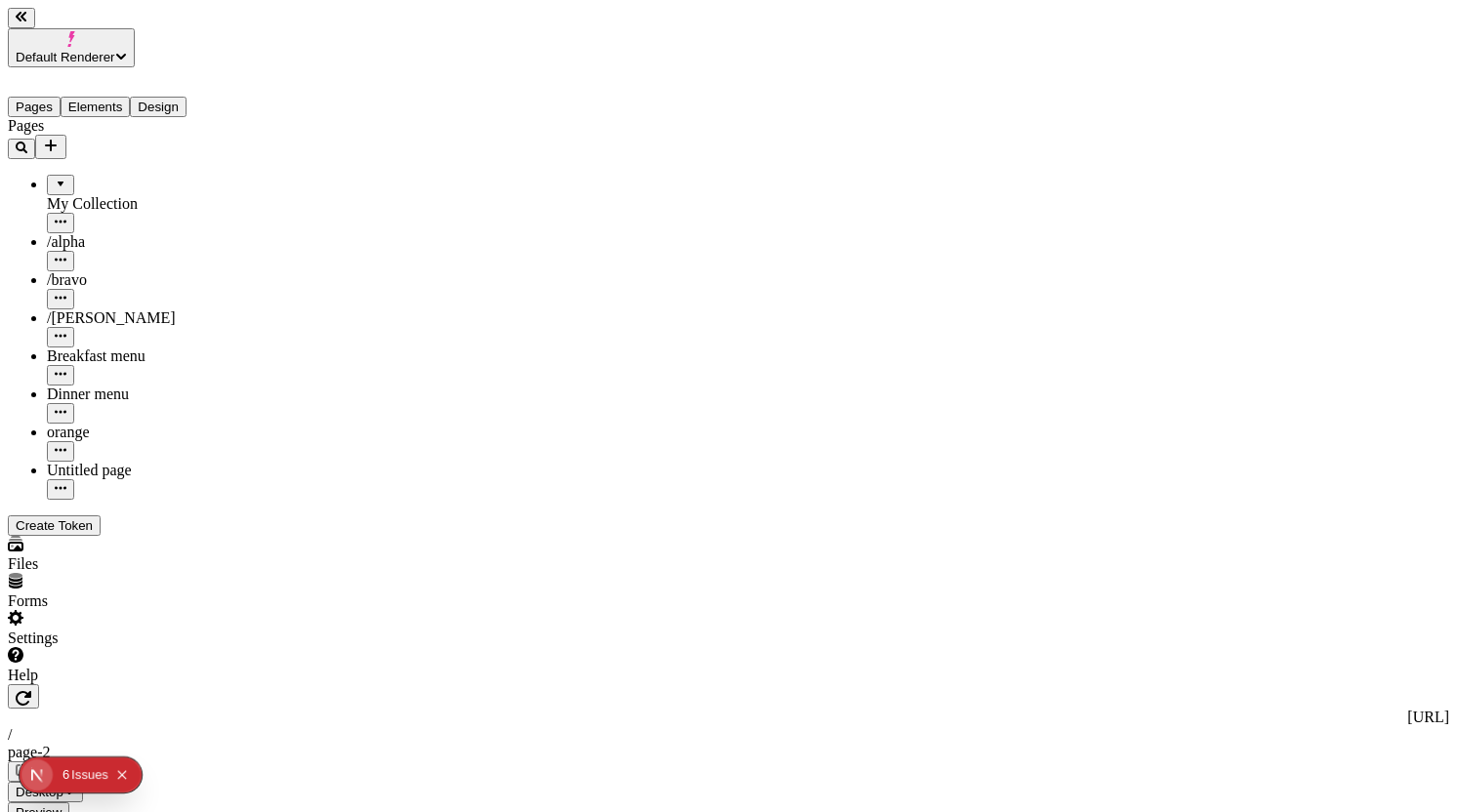 click 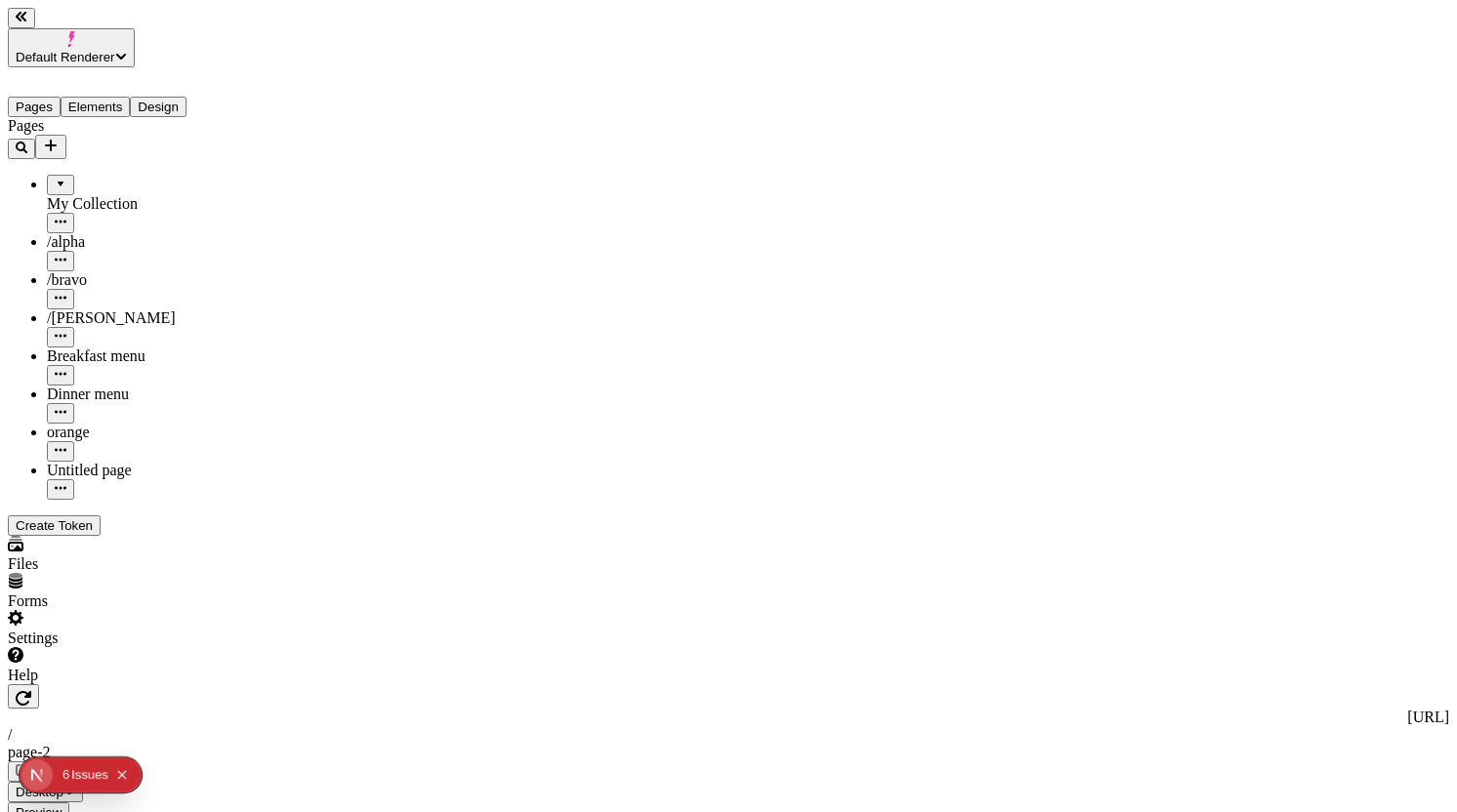click 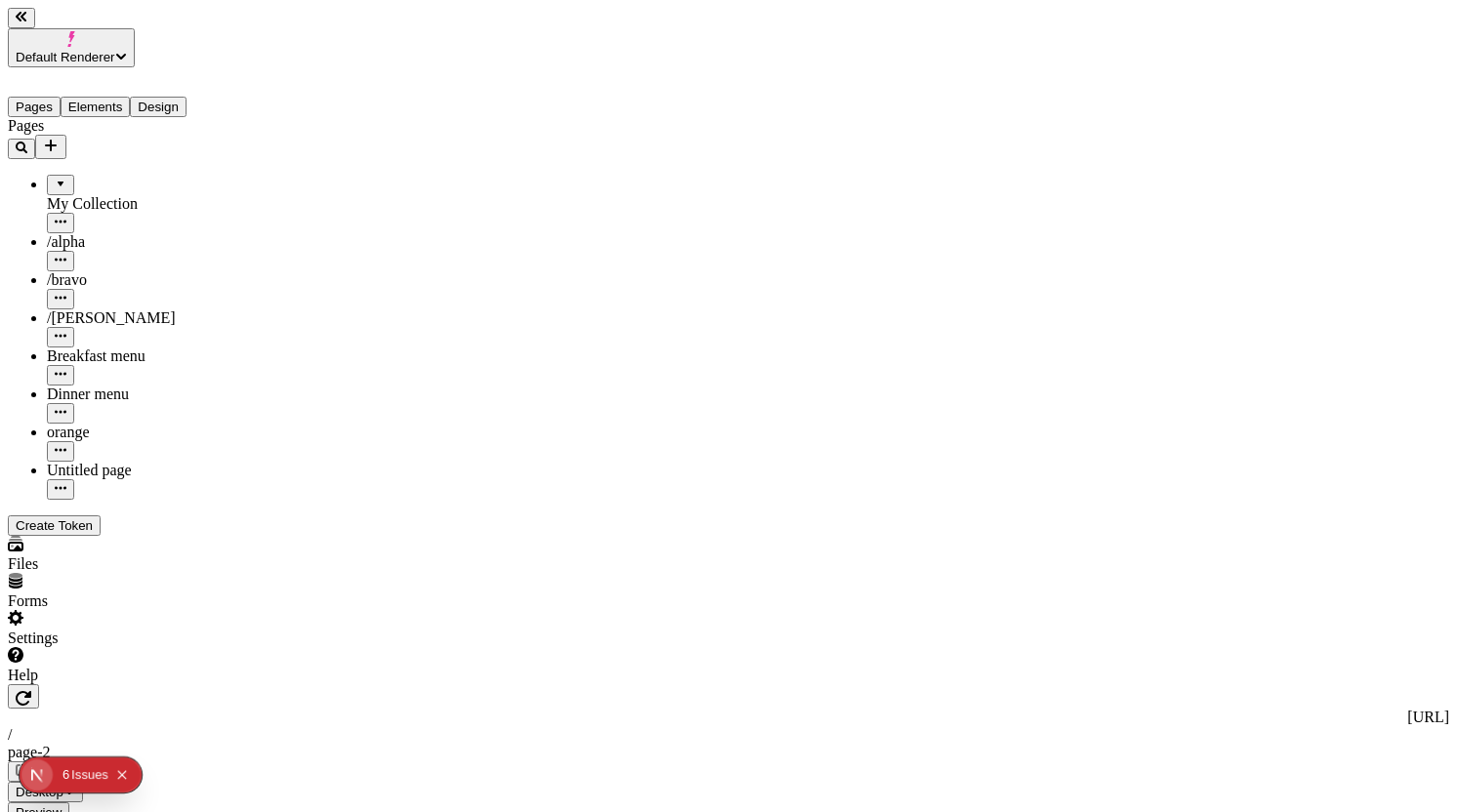 click 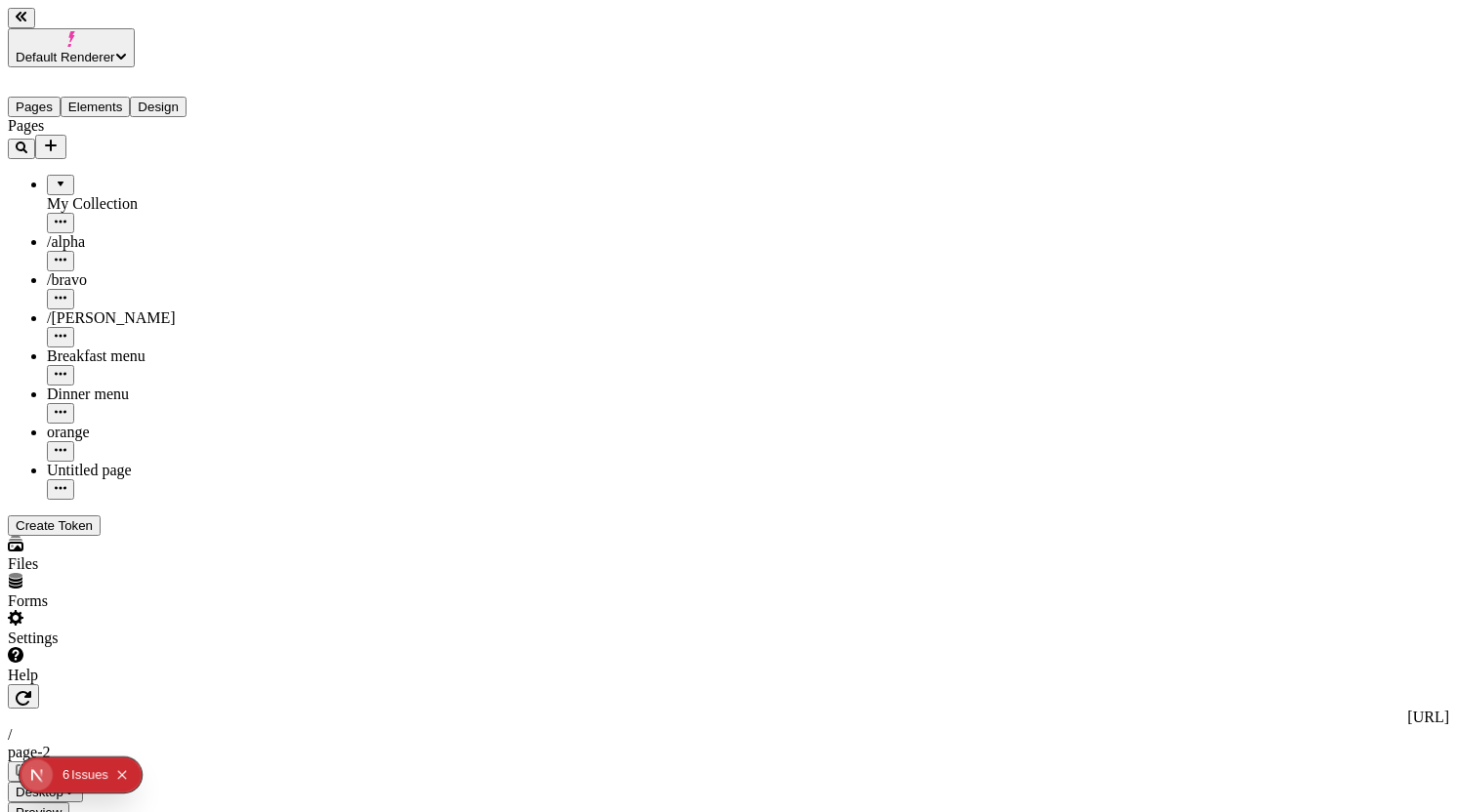 click 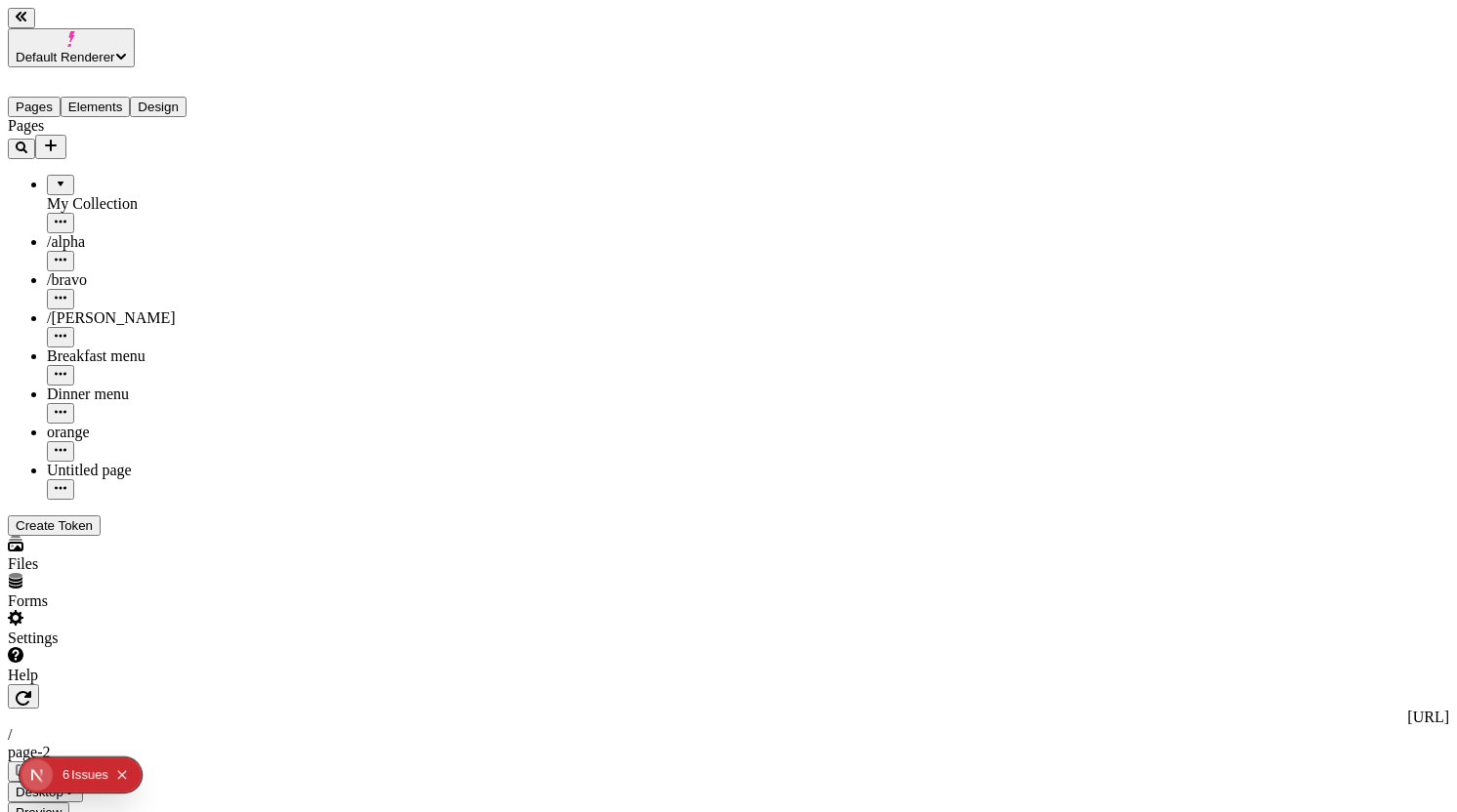 click 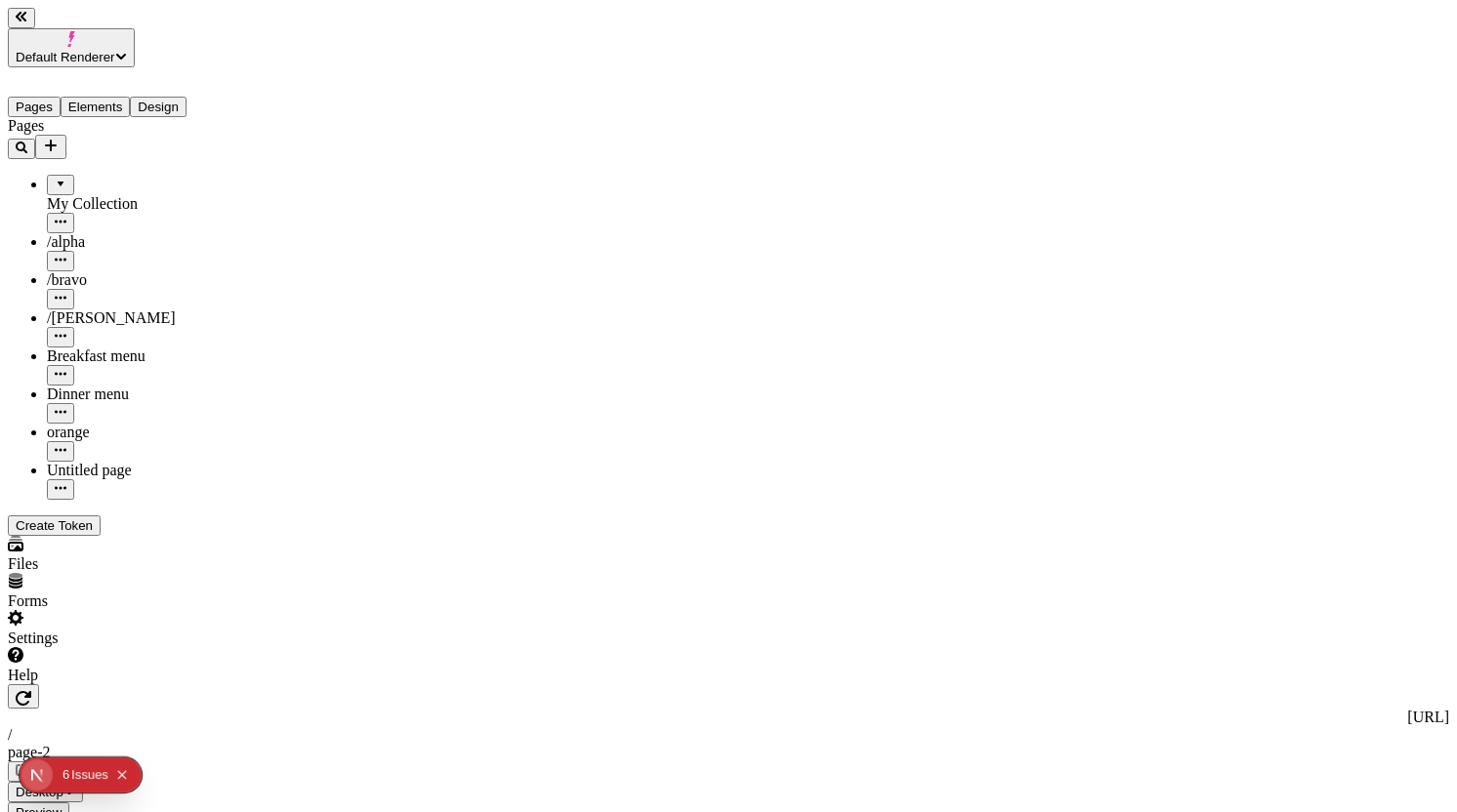 click 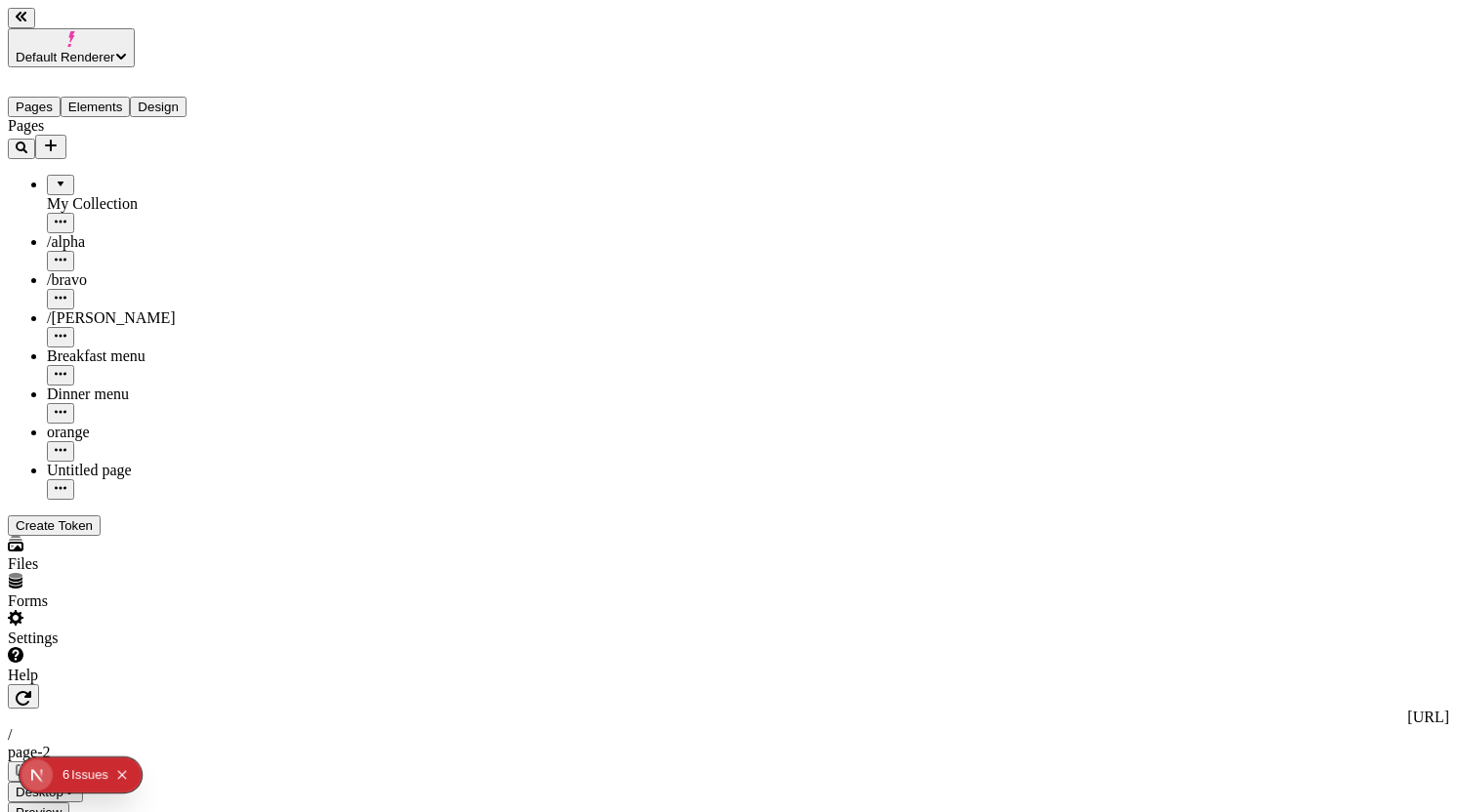 click 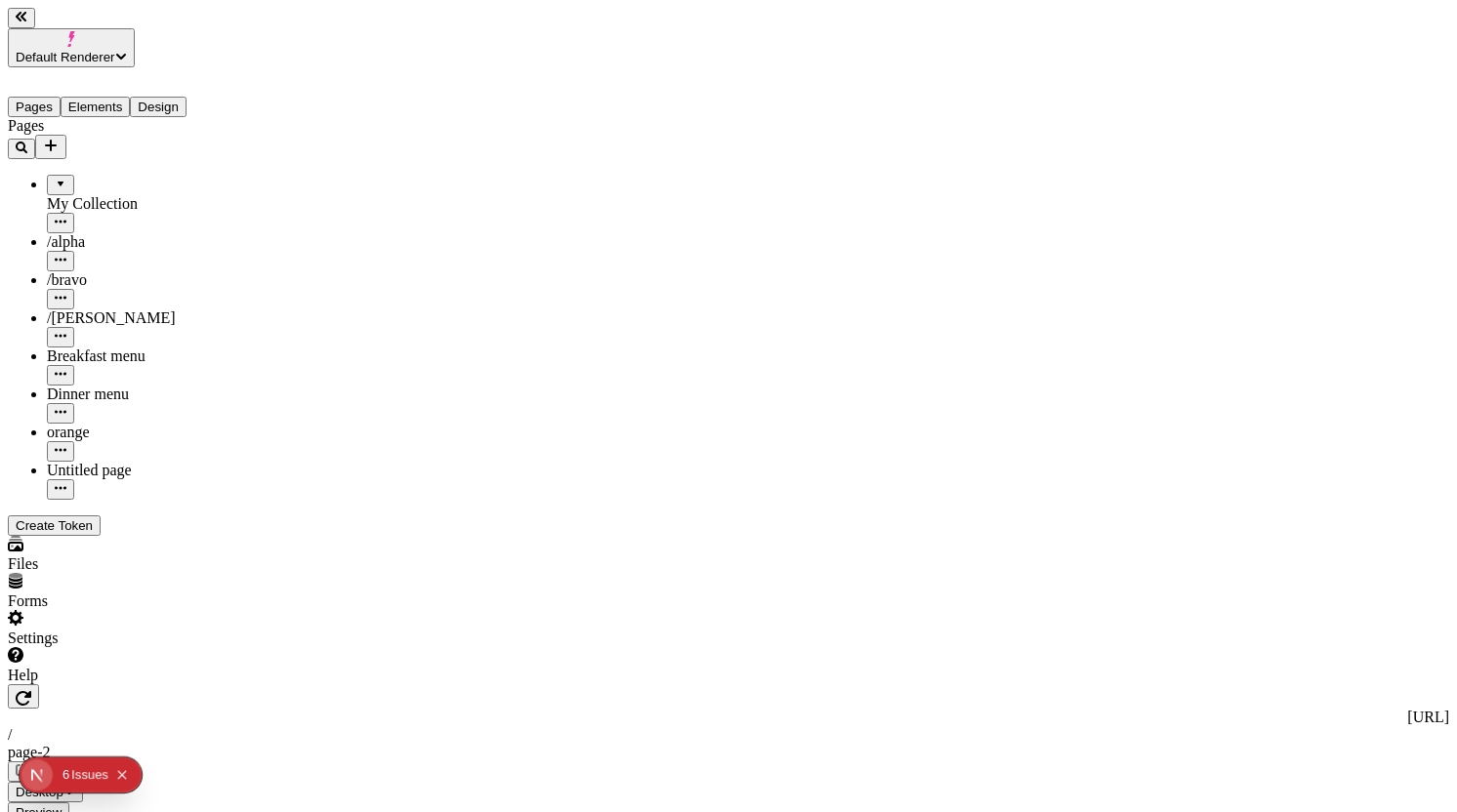 click on "Box" 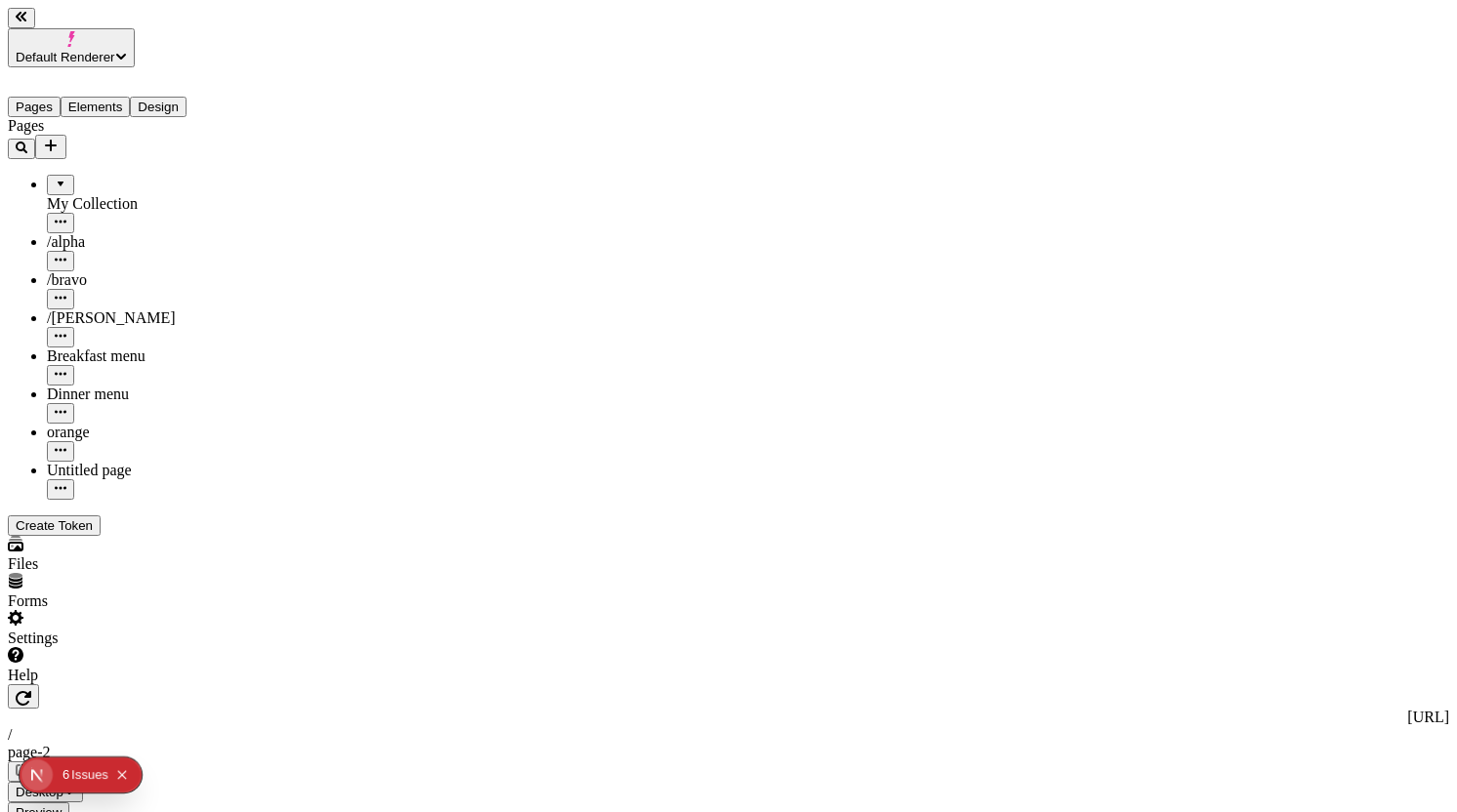 click 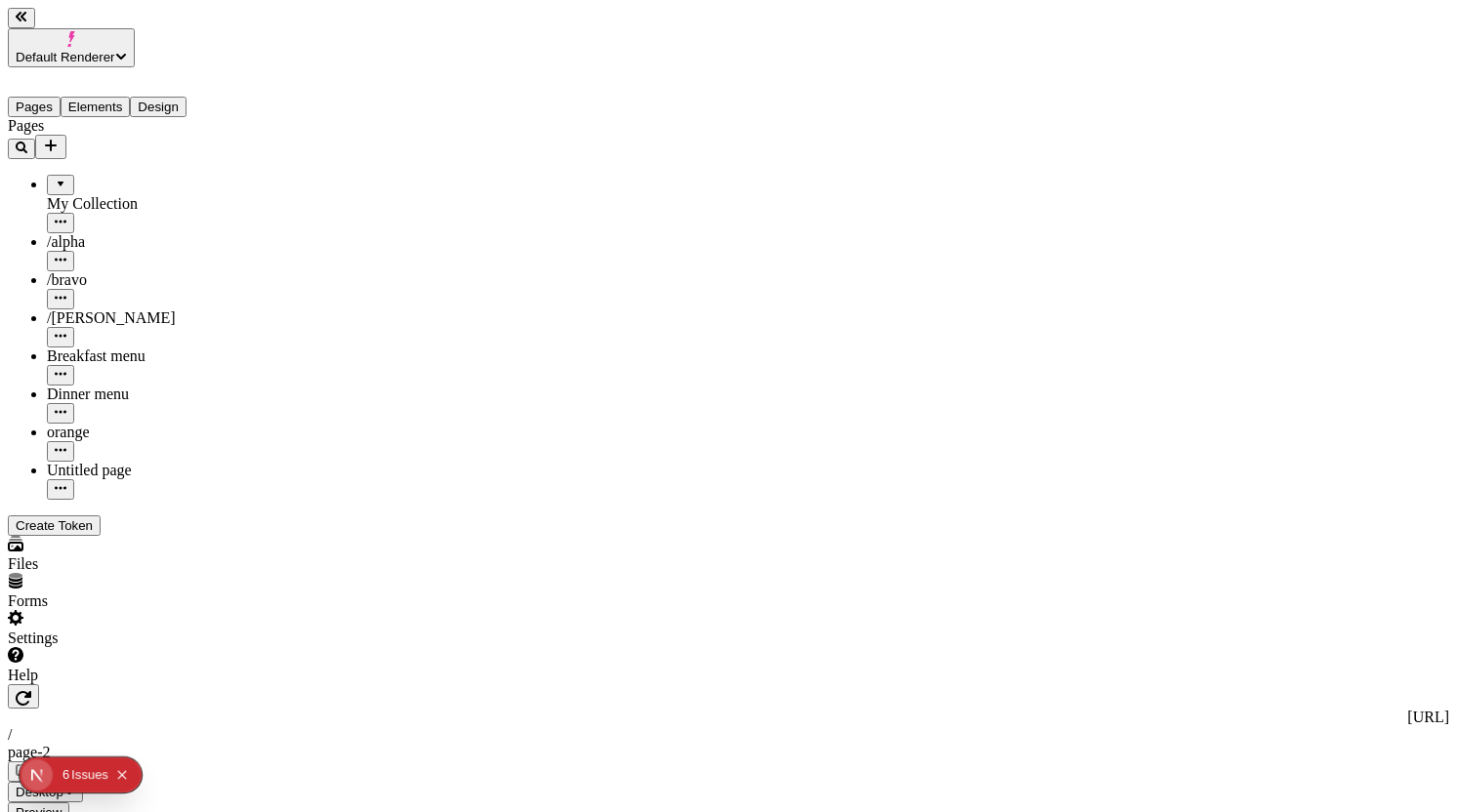 click 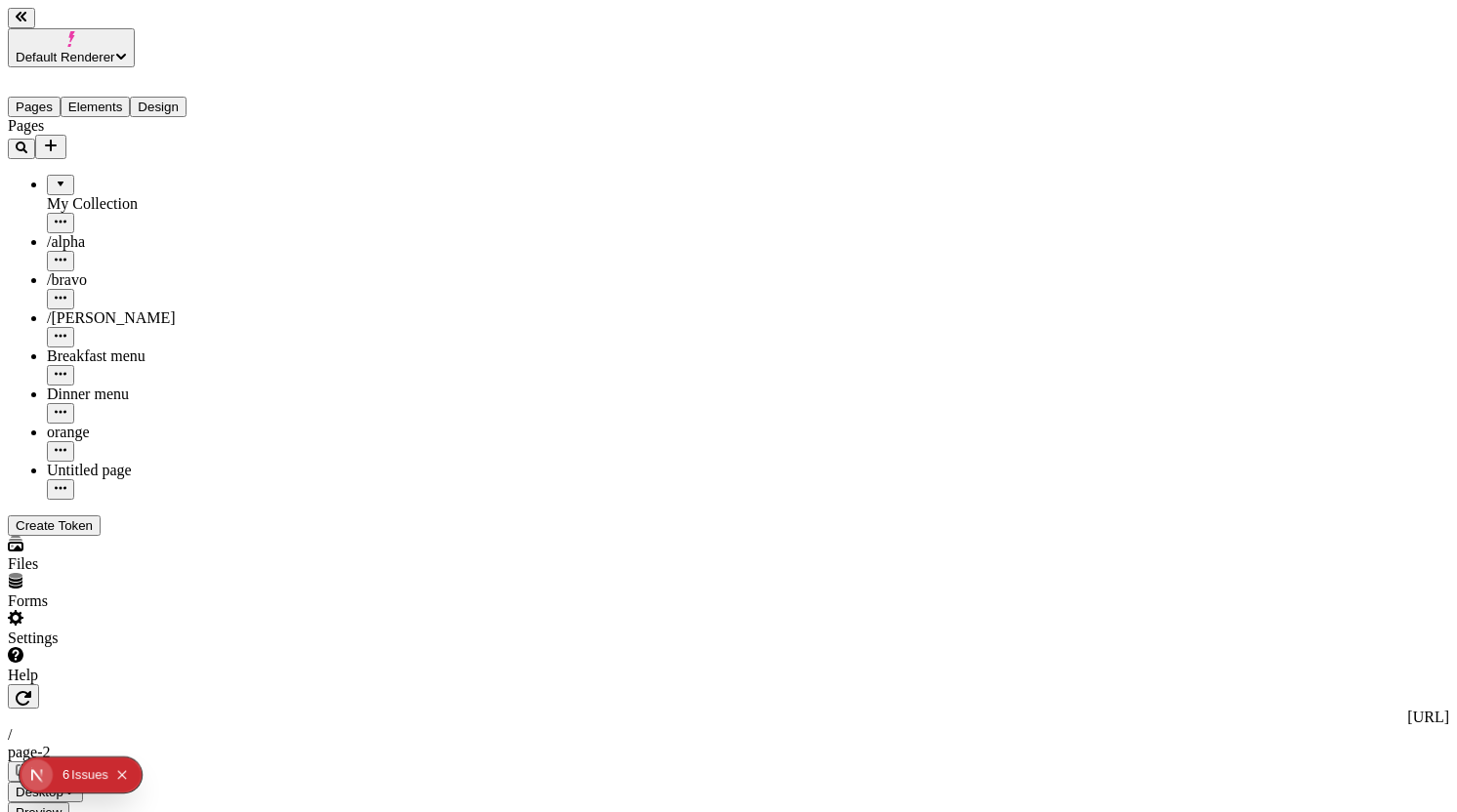 click 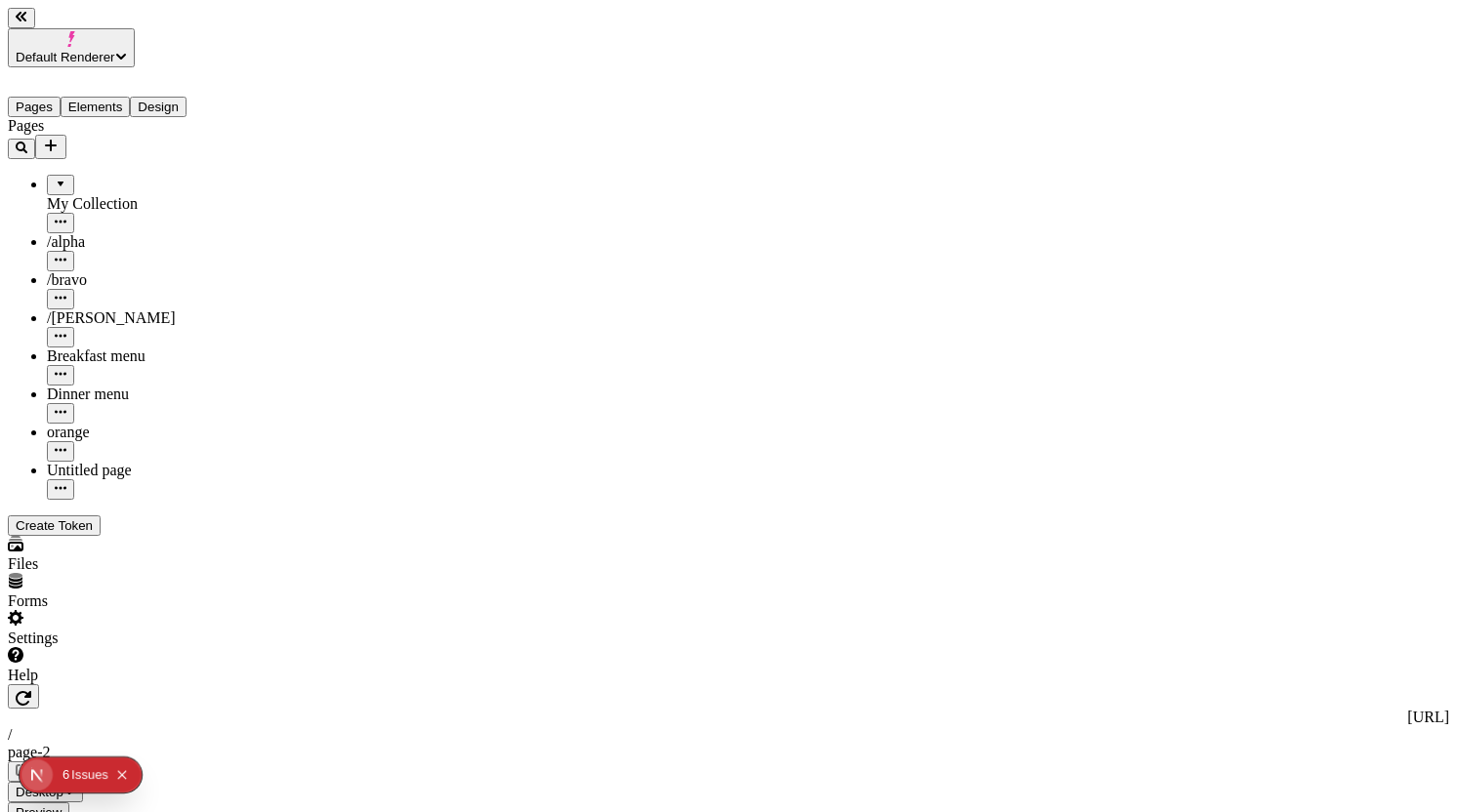 click 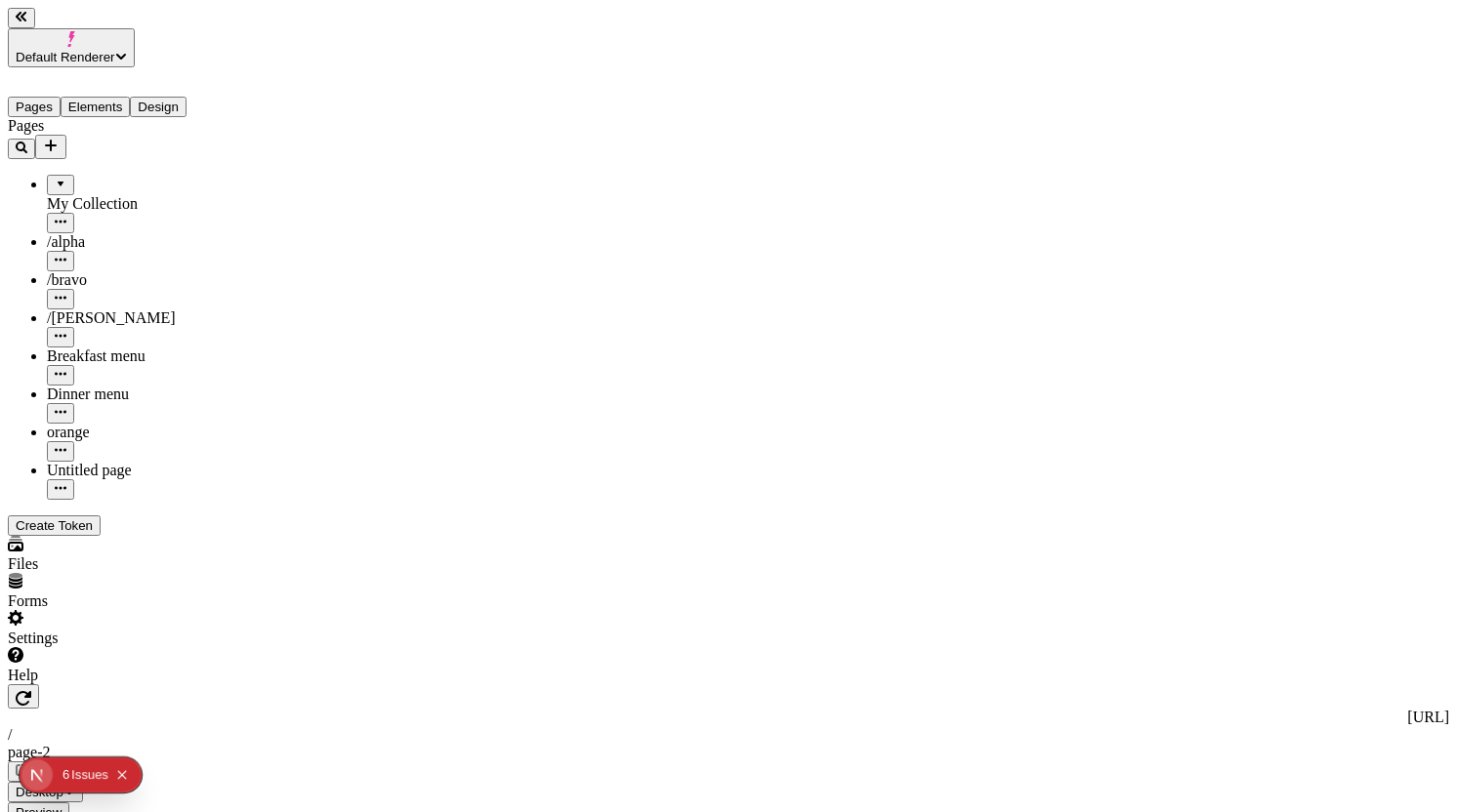 click 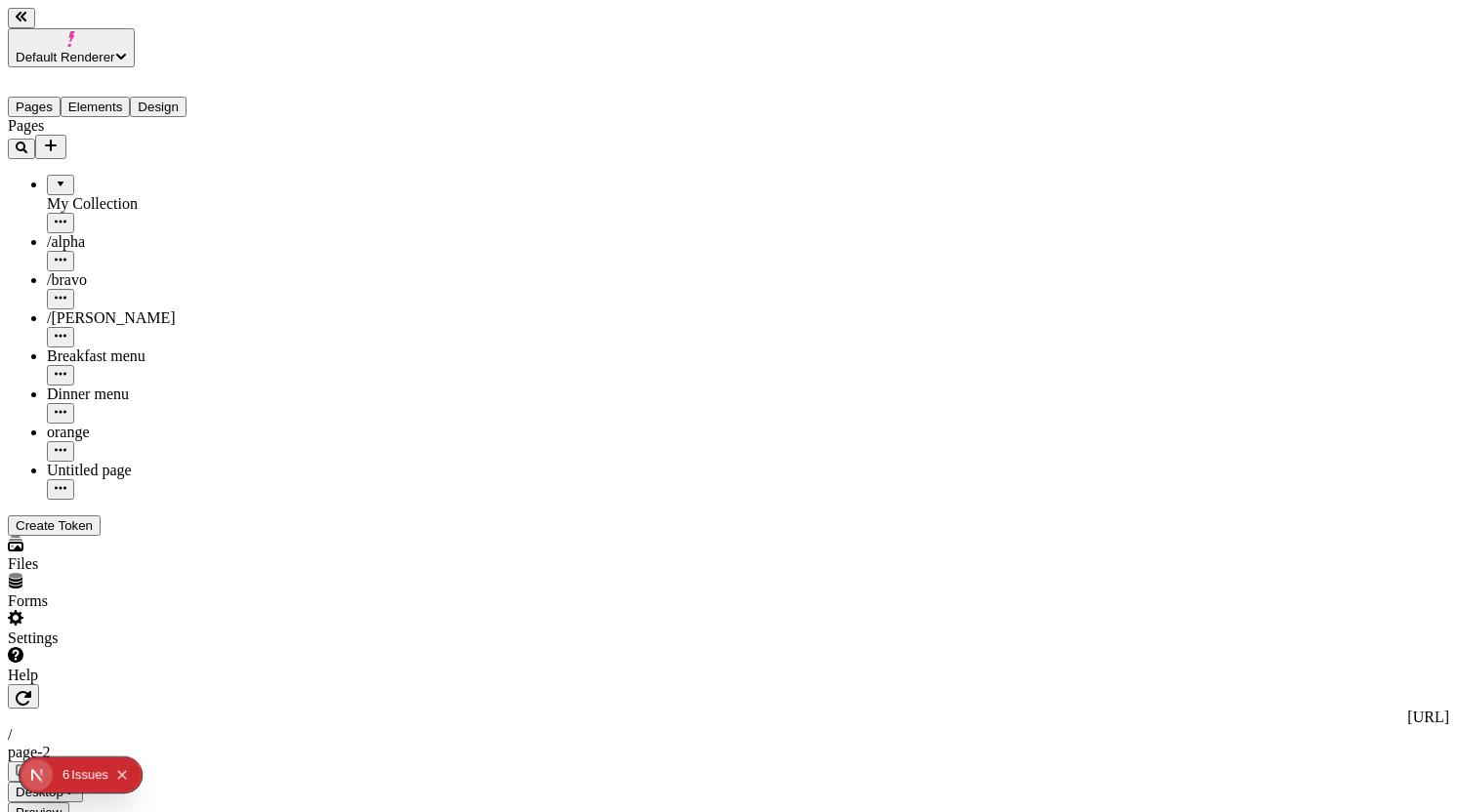 click 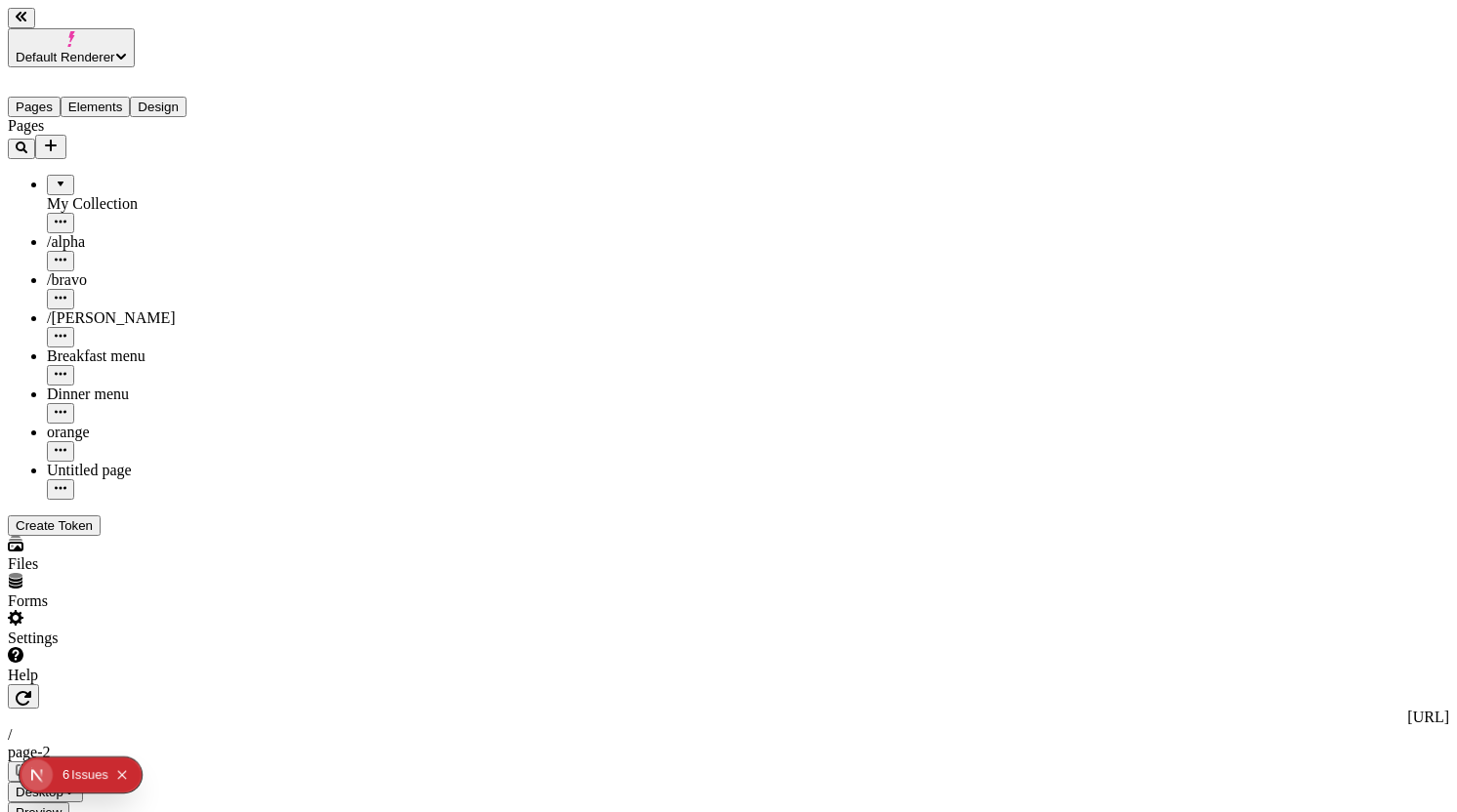 click 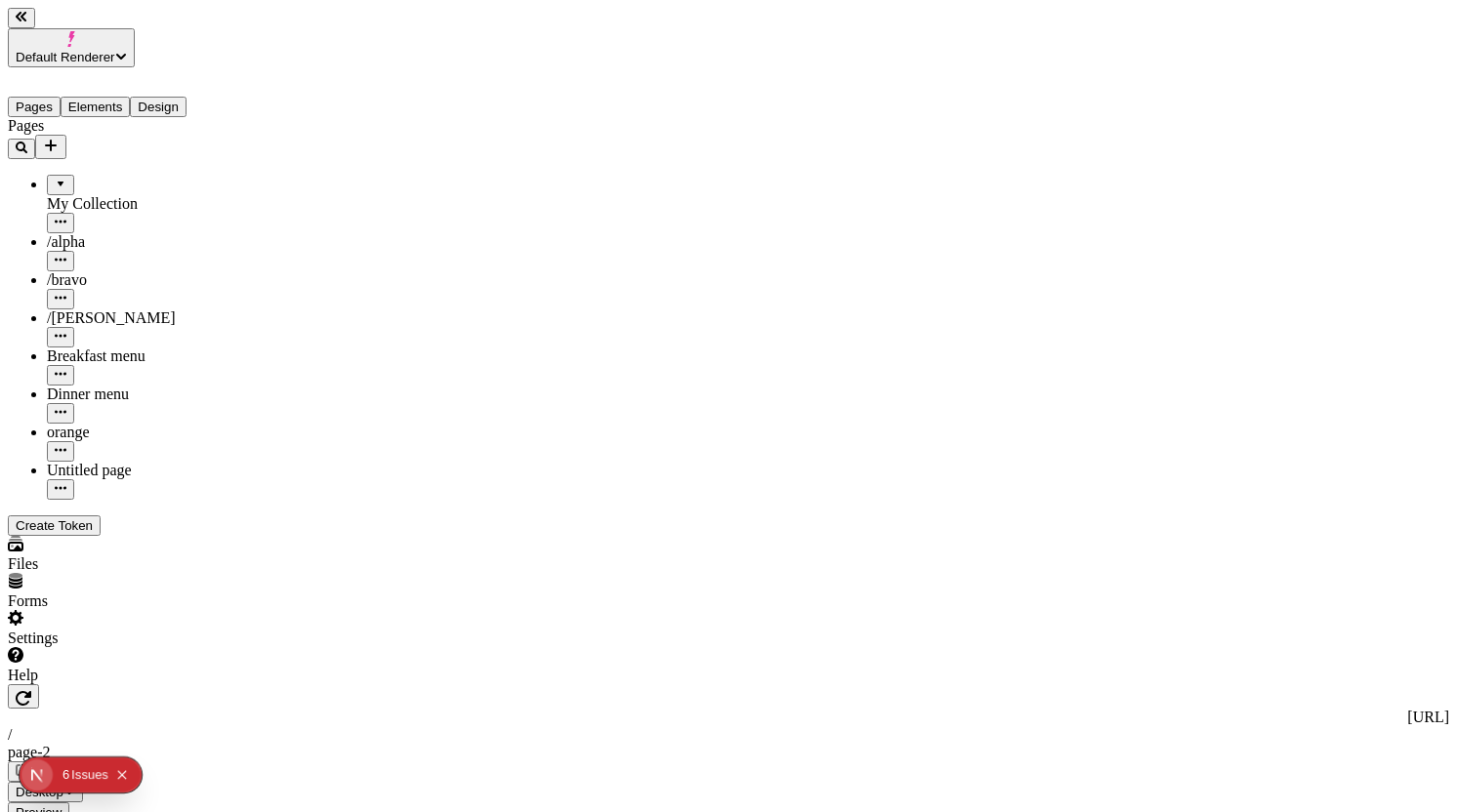 click on "Default Renderer Pages Elements Design Pages My Collection /alpha /bravo /charlie Breakfast menu Dinner menu orange Untitled page Create Token Files Forms Settings Help http://e3y84uzj1f.localhost:3000 / page-2 Desktop Preview Publish A Box Backgrounds Width 100 Height Align items Margin 0 0 Padding 10 10 10 10 Border 0 Corners 0 Shadows Row gap 0 Column gap 0 Animate box in None Animate items in None
To pick up a draggable item, press the space bar.
While dragging, use the arrow keys to move the item.
Press space again to drop the item in its new position, or press escape to cancel.
To pick up a draggable item, press the space bar.
While dragging, use the arrow keys to move the item.
Press space again to drop the item in its new position, or press escape to cancel.
Box" at bounding box center (728, 1460) 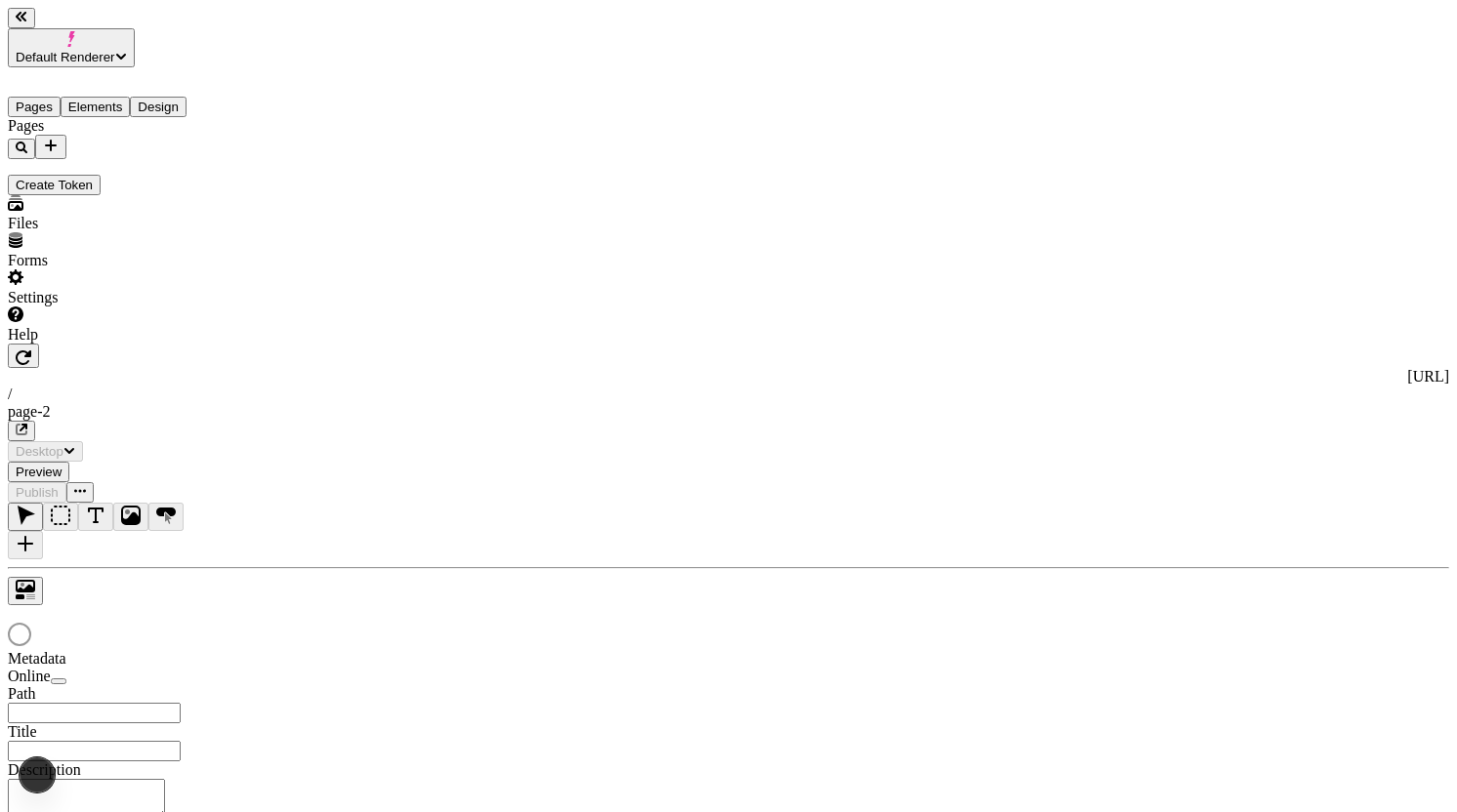 scroll, scrollTop: 0, scrollLeft: 0, axis: both 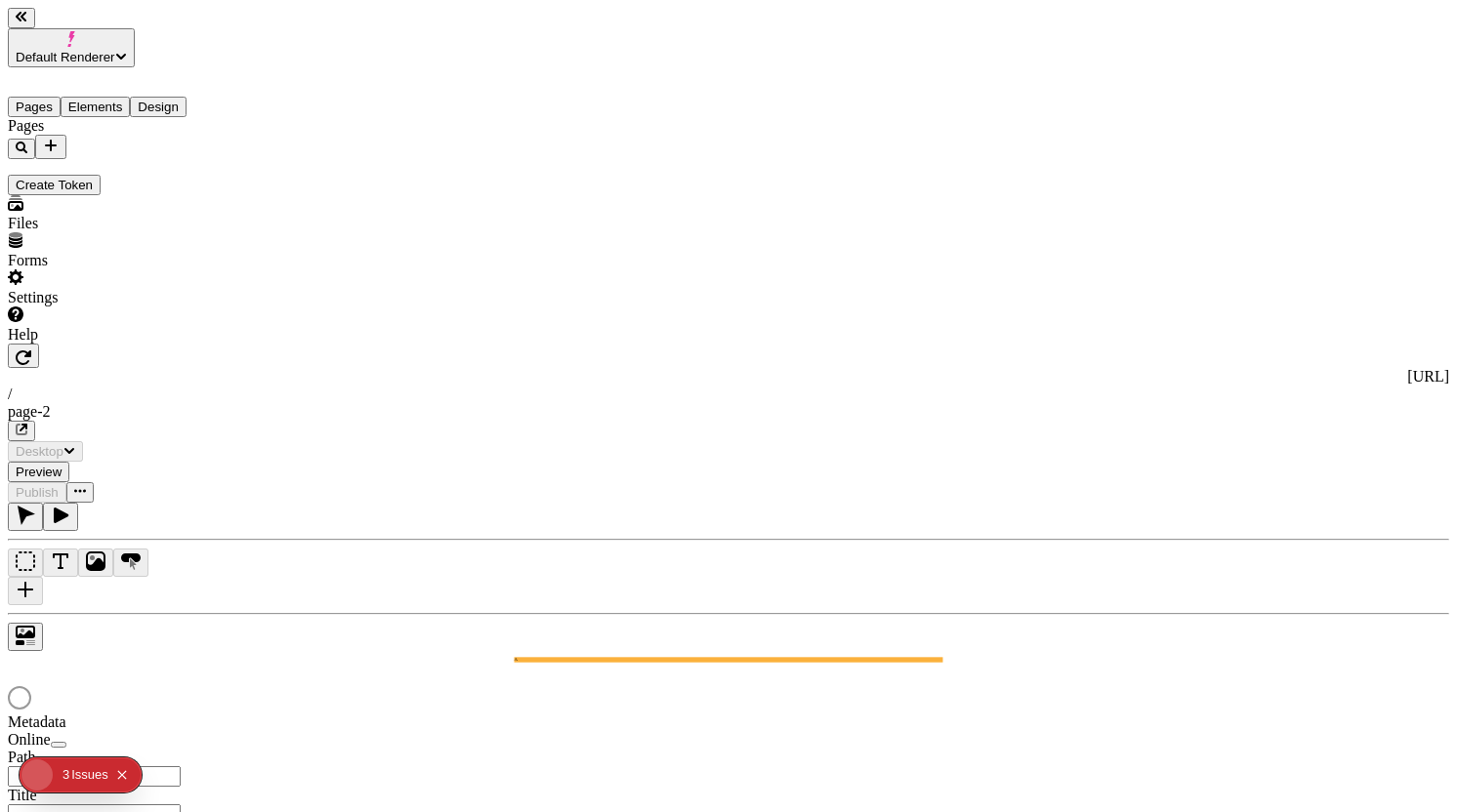 type on "/page-2" 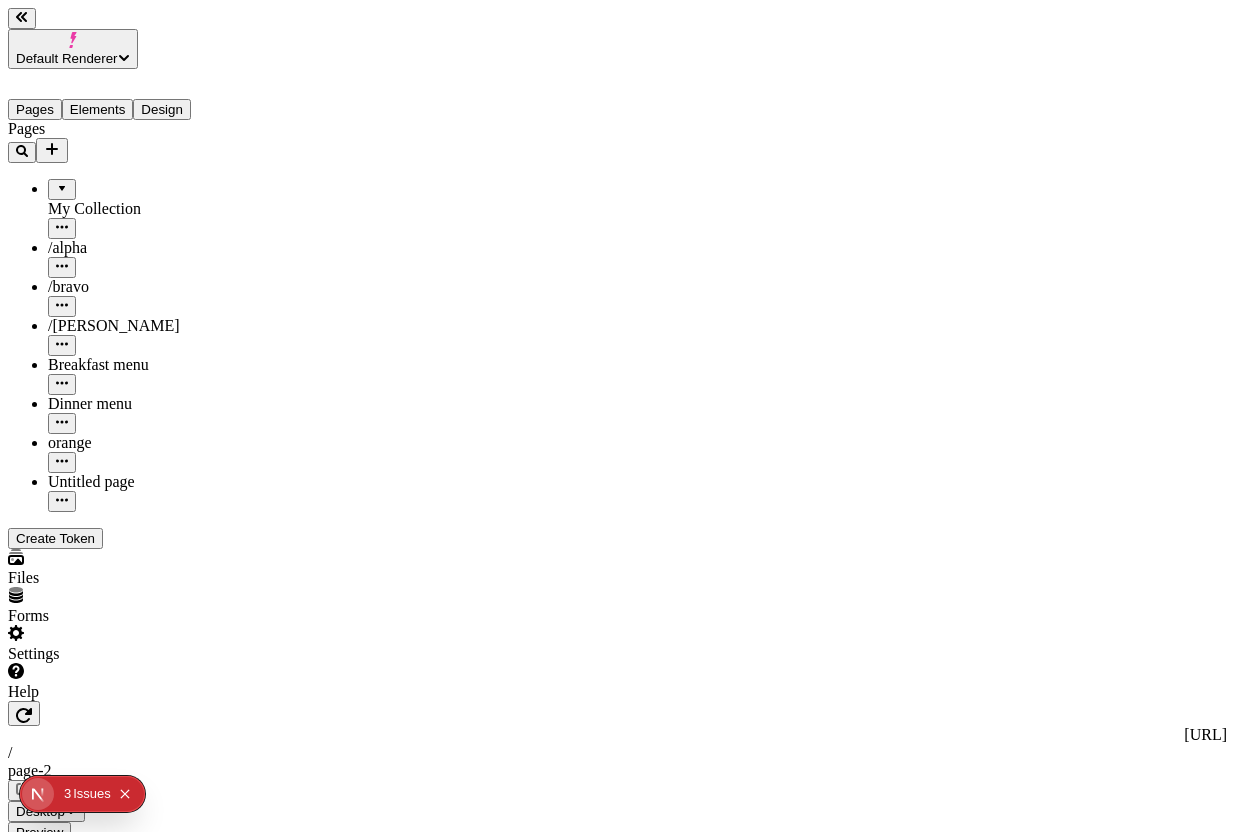 click on "Box" 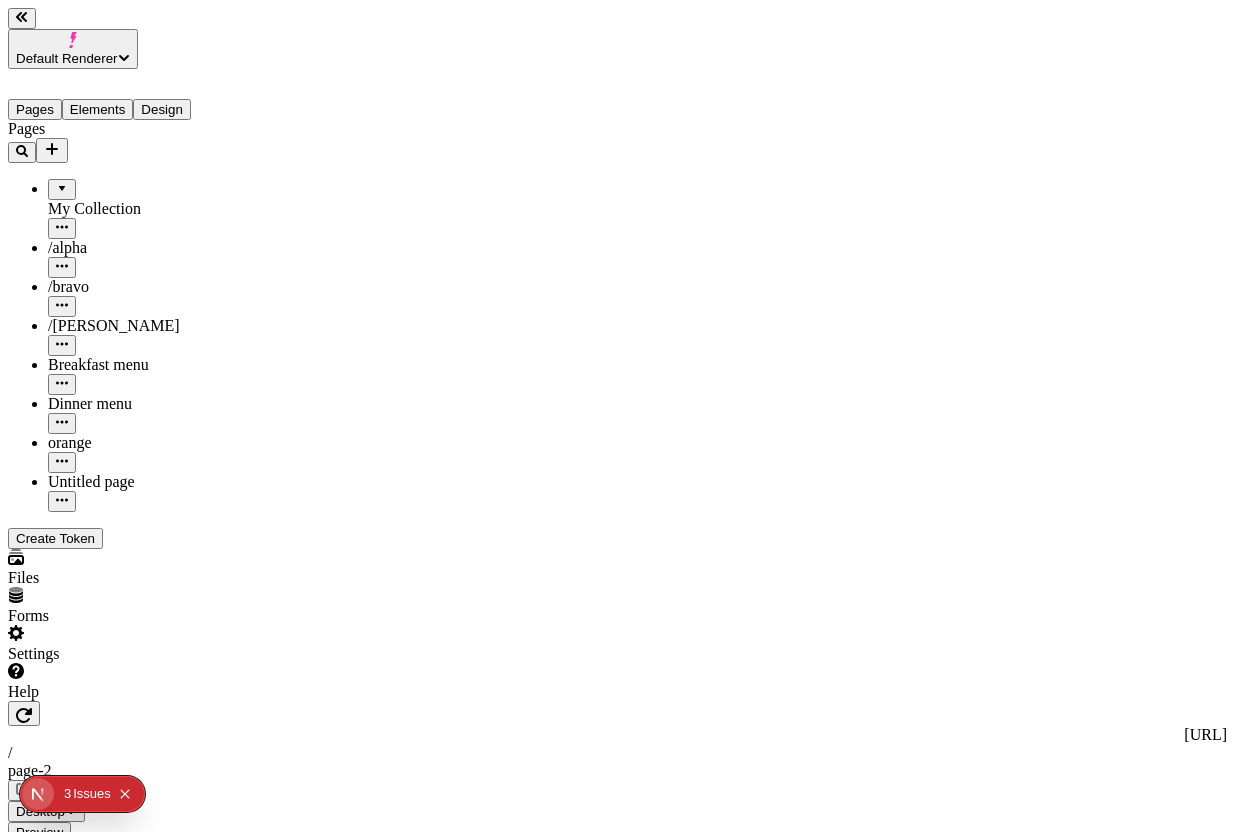 click 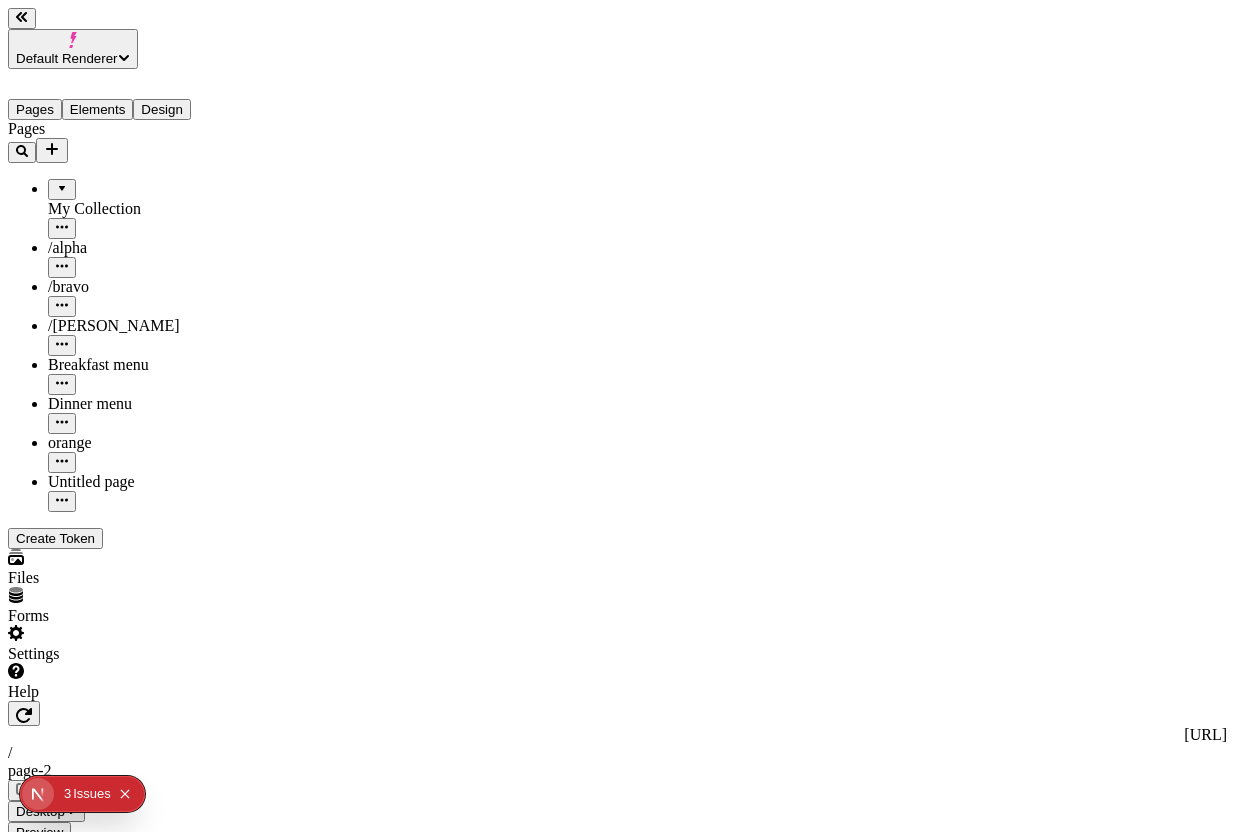 click 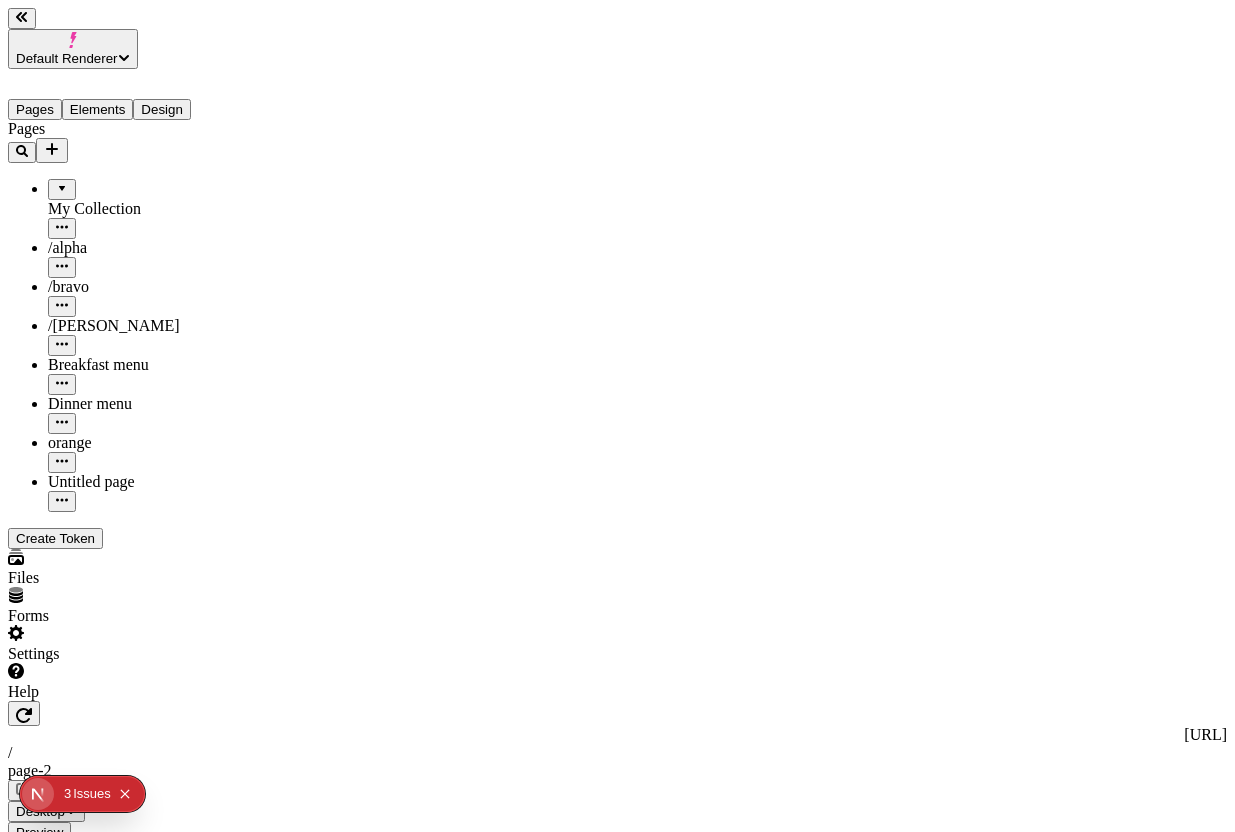 click 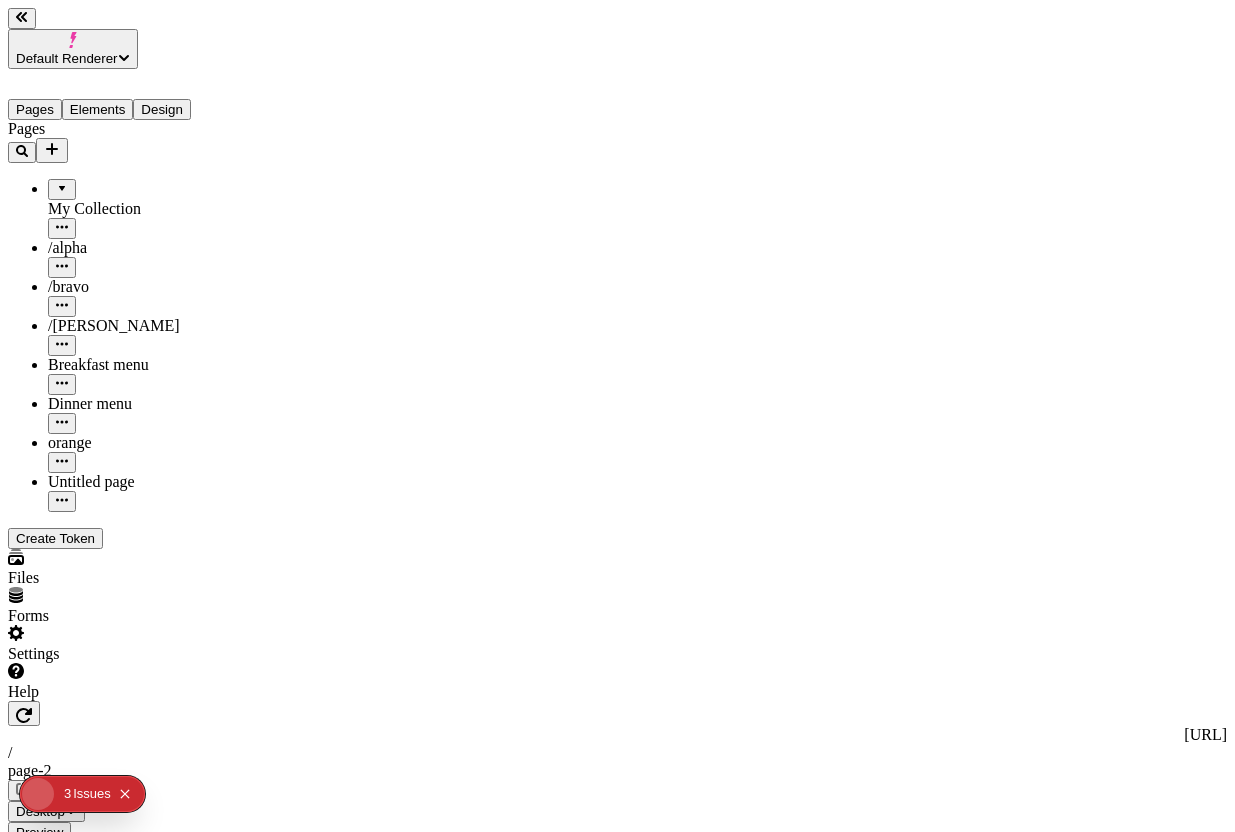 click 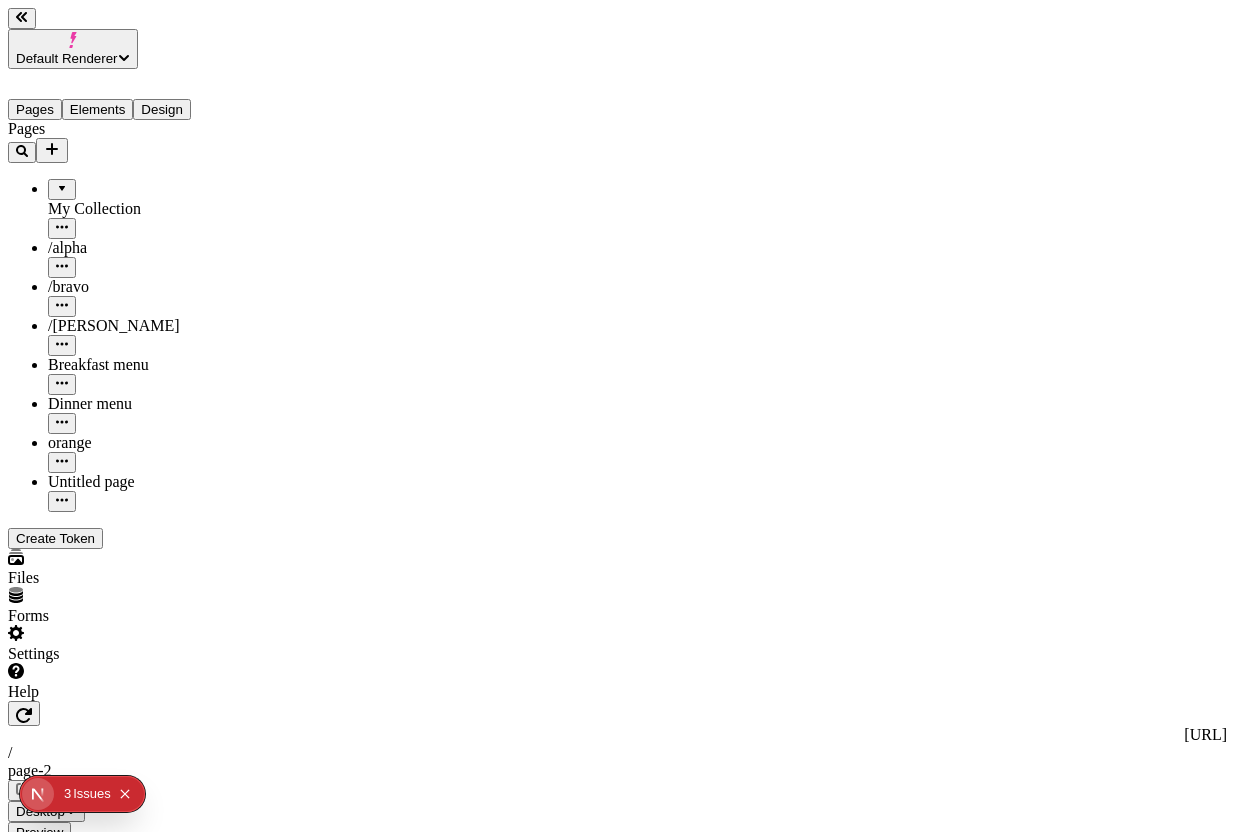 click on "Box" 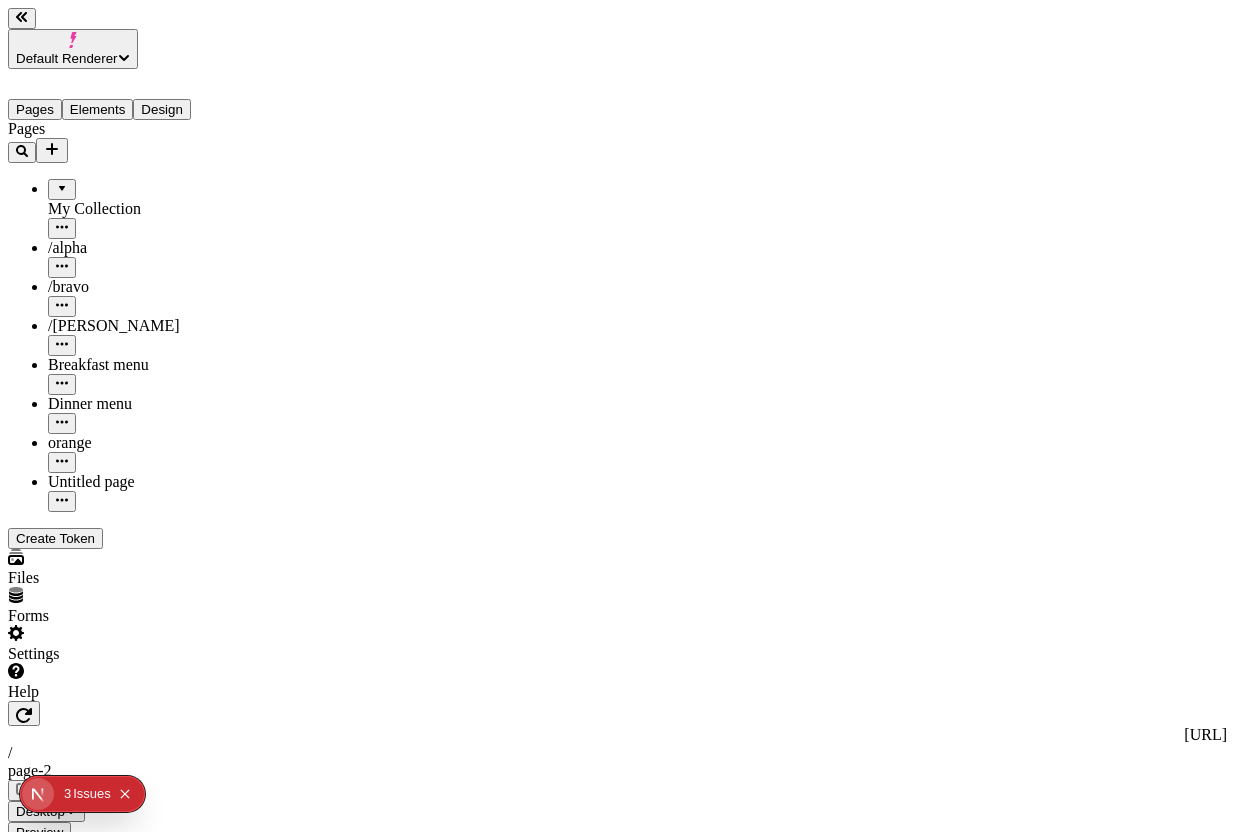 click 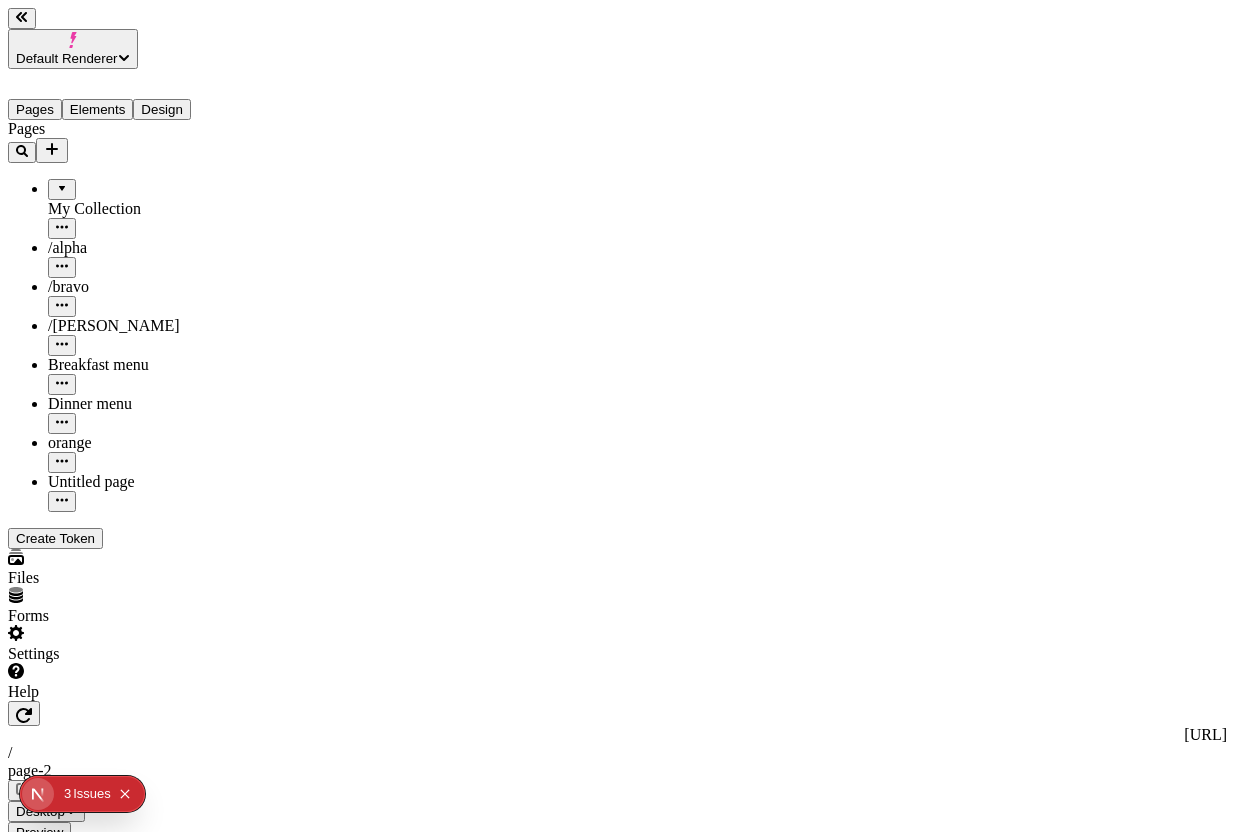 click 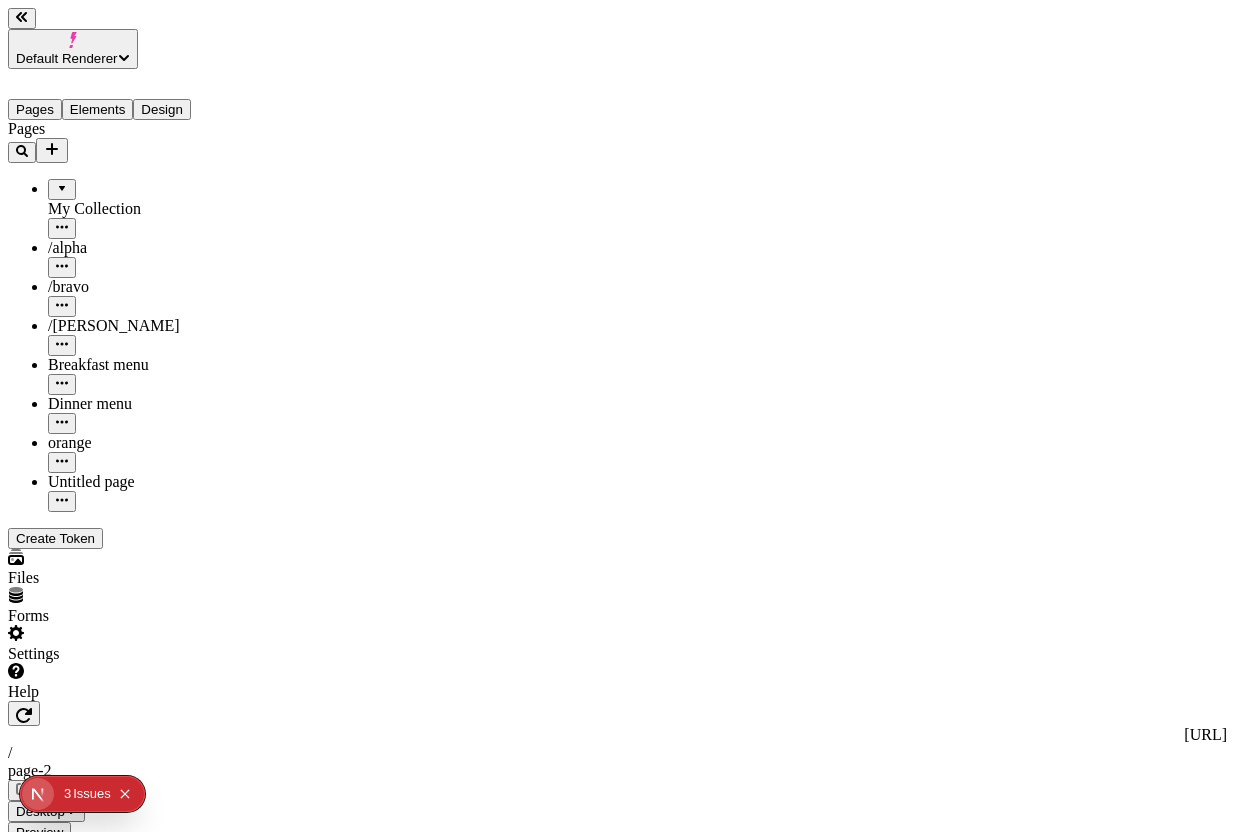 click 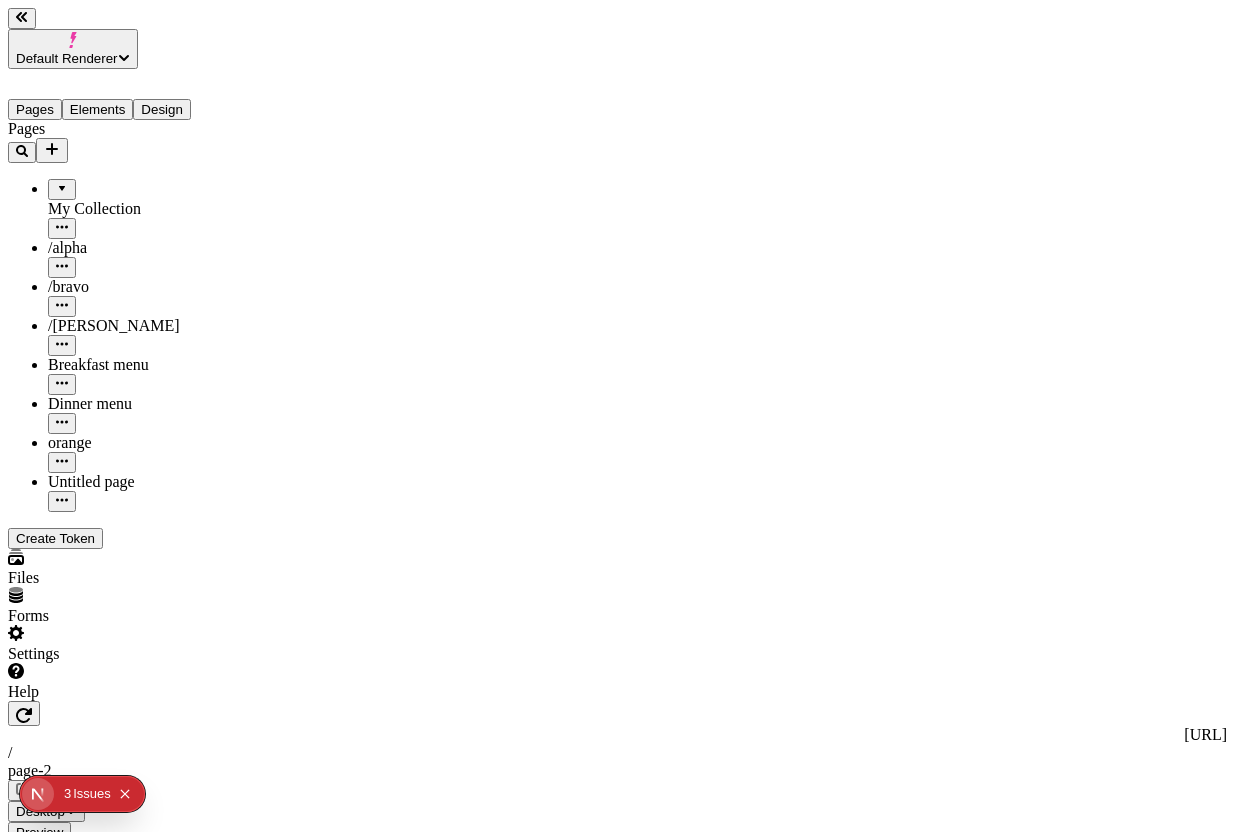click on "Page Box Box Box Box Box Button" at bounding box center [617, 1490] 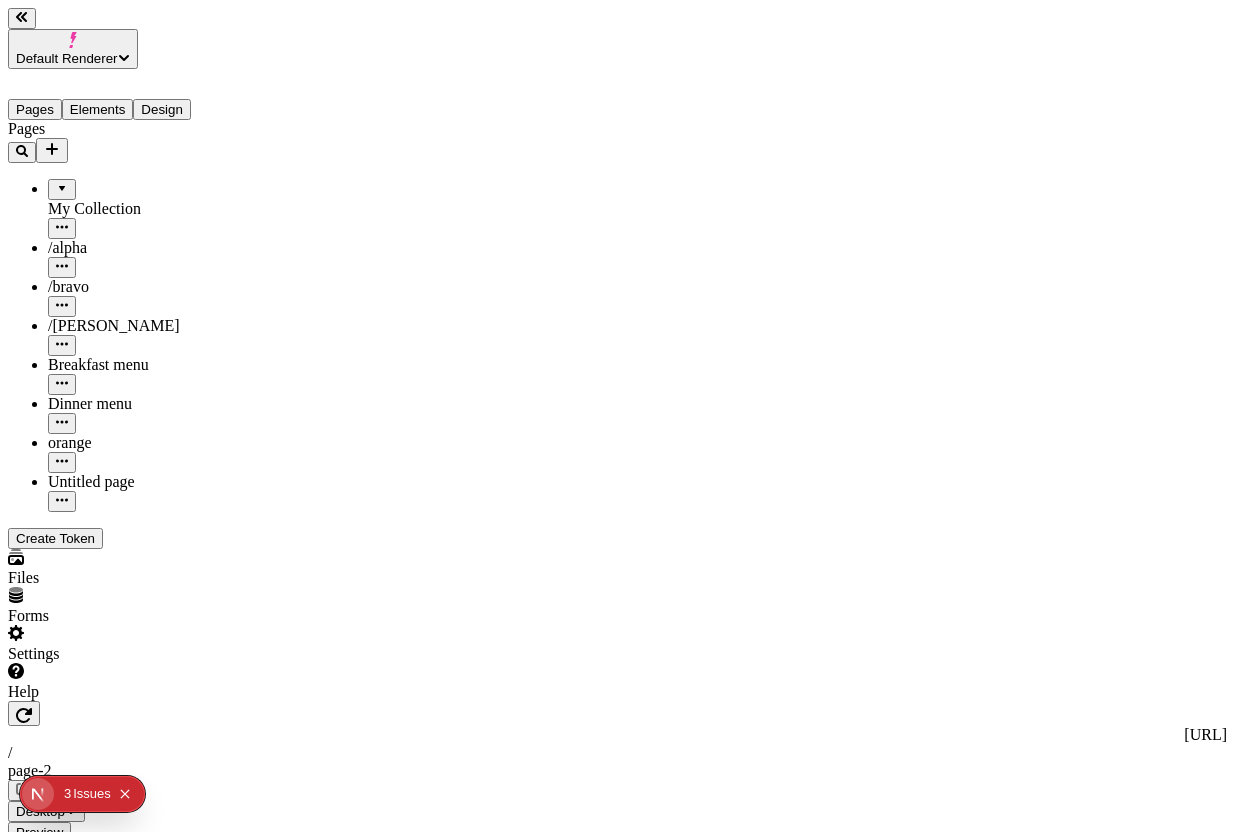 click 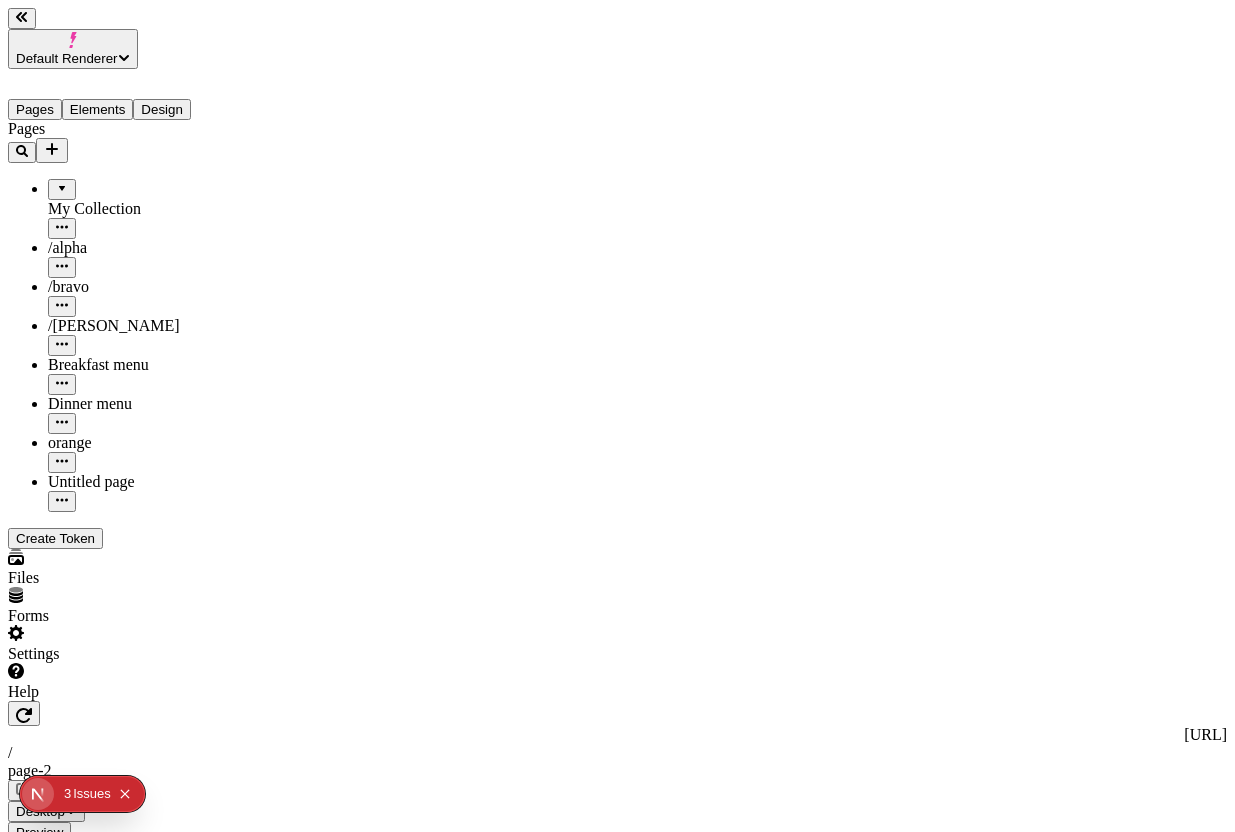 click on "Design" at bounding box center [162, 109] 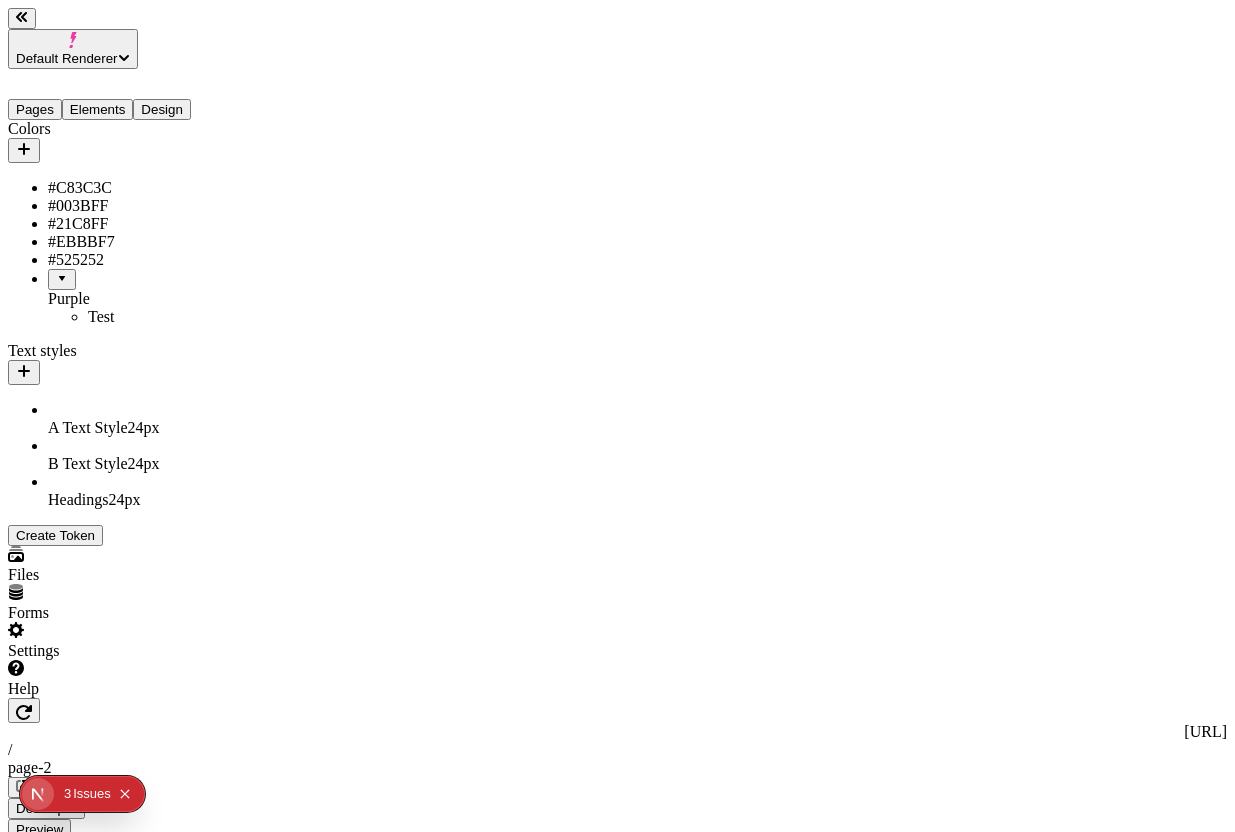 click on "Elements" at bounding box center [98, 109] 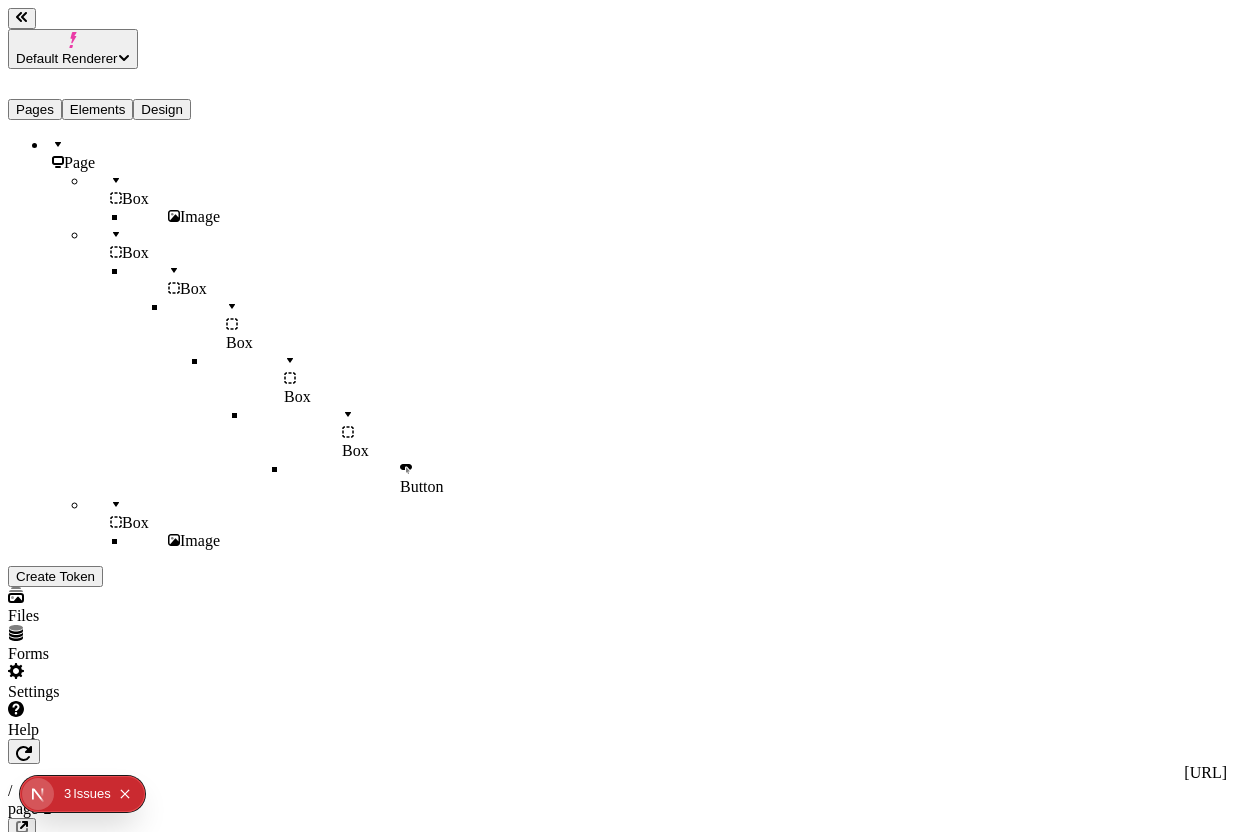 click on "Box" at bounding box center [168, 190] 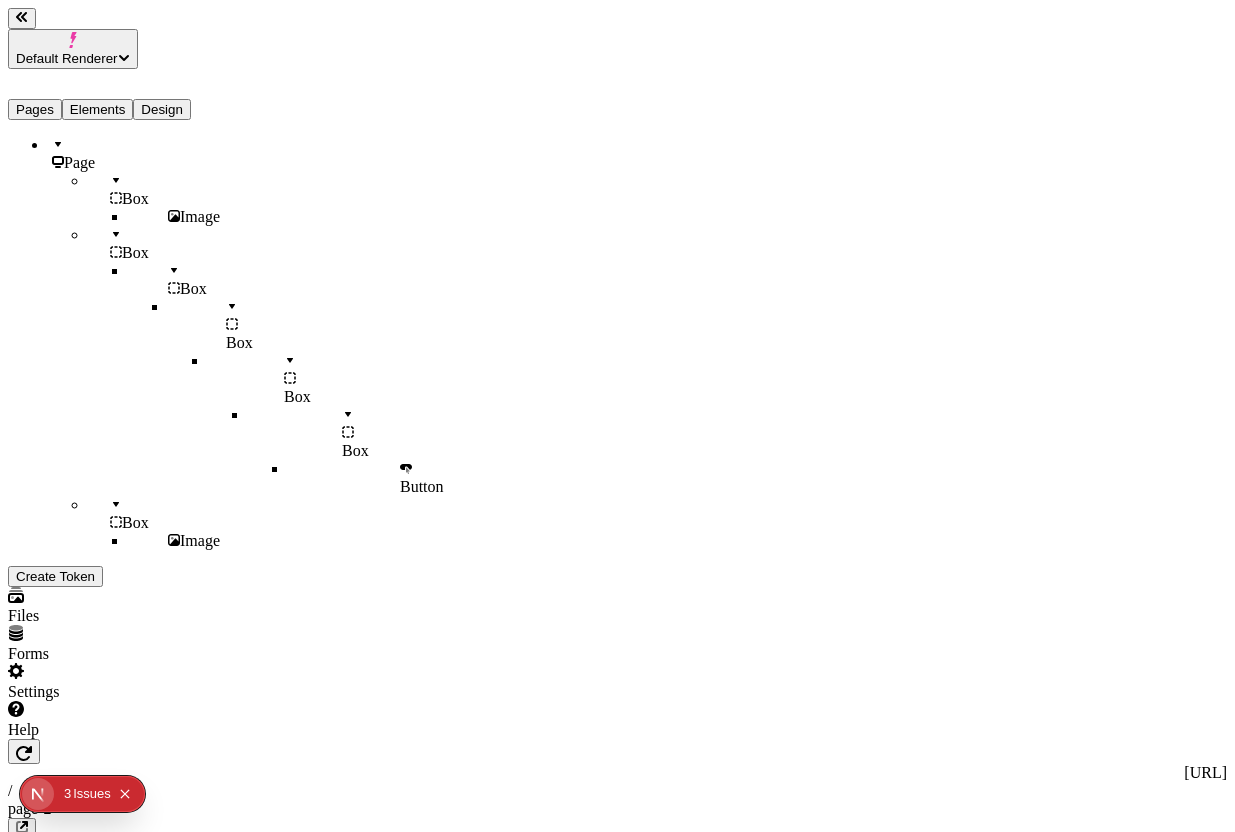 click 